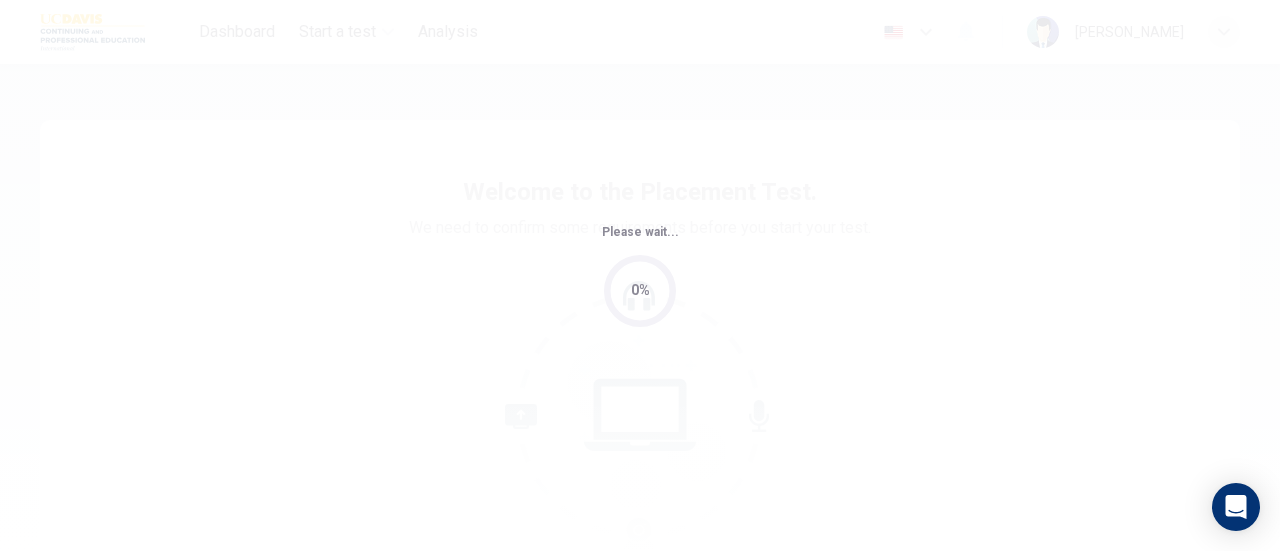 scroll, scrollTop: 0, scrollLeft: 0, axis: both 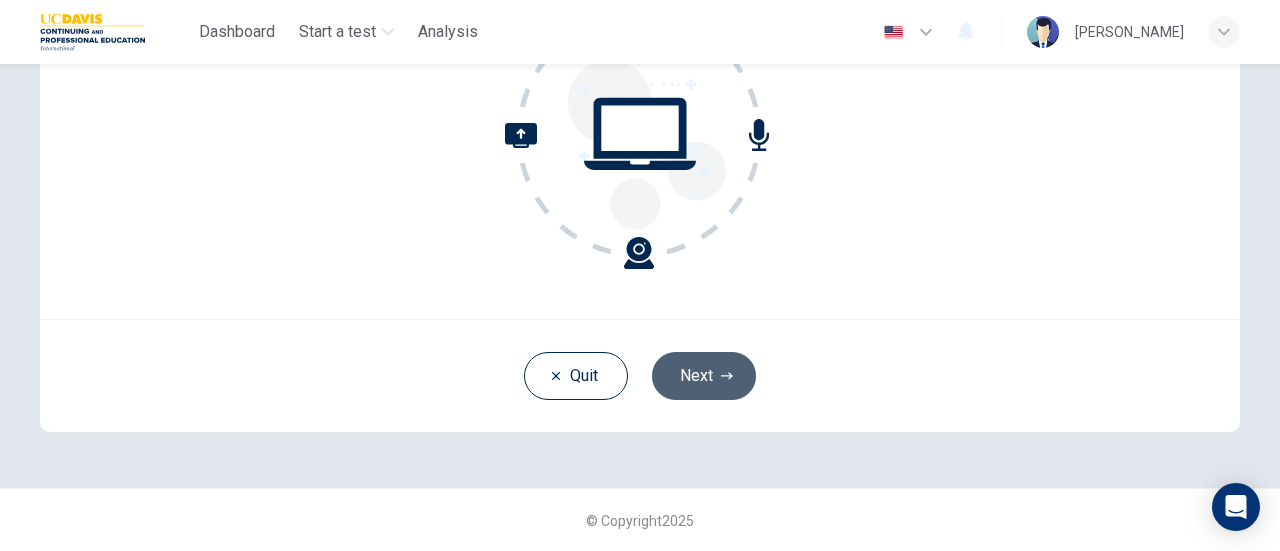 click on "Next" at bounding box center [704, 376] 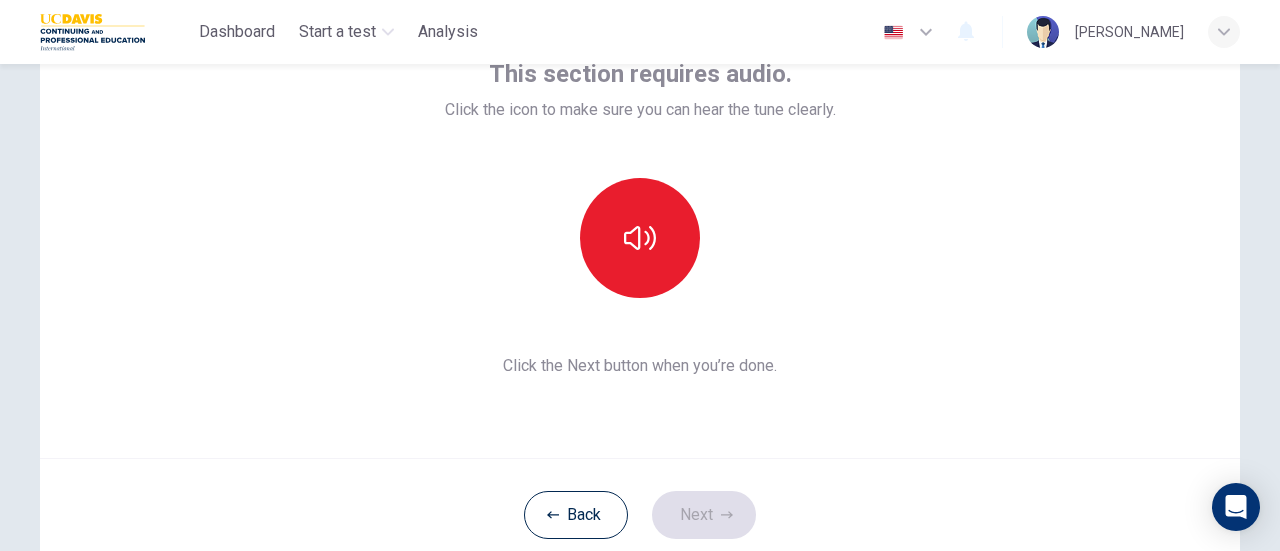 scroll, scrollTop: 0, scrollLeft: 0, axis: both 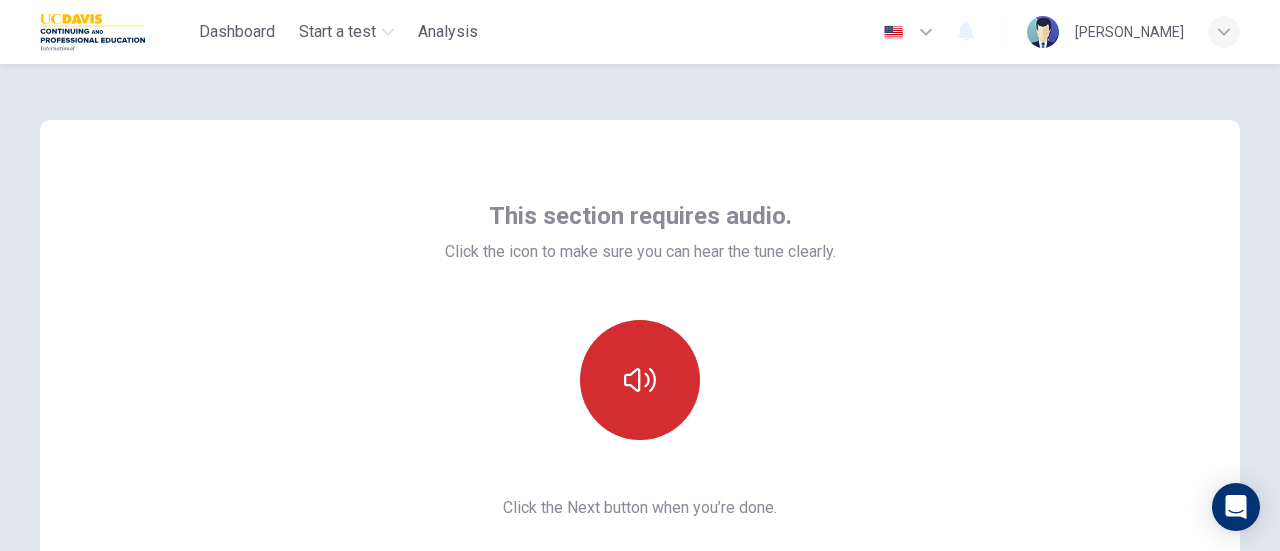 click 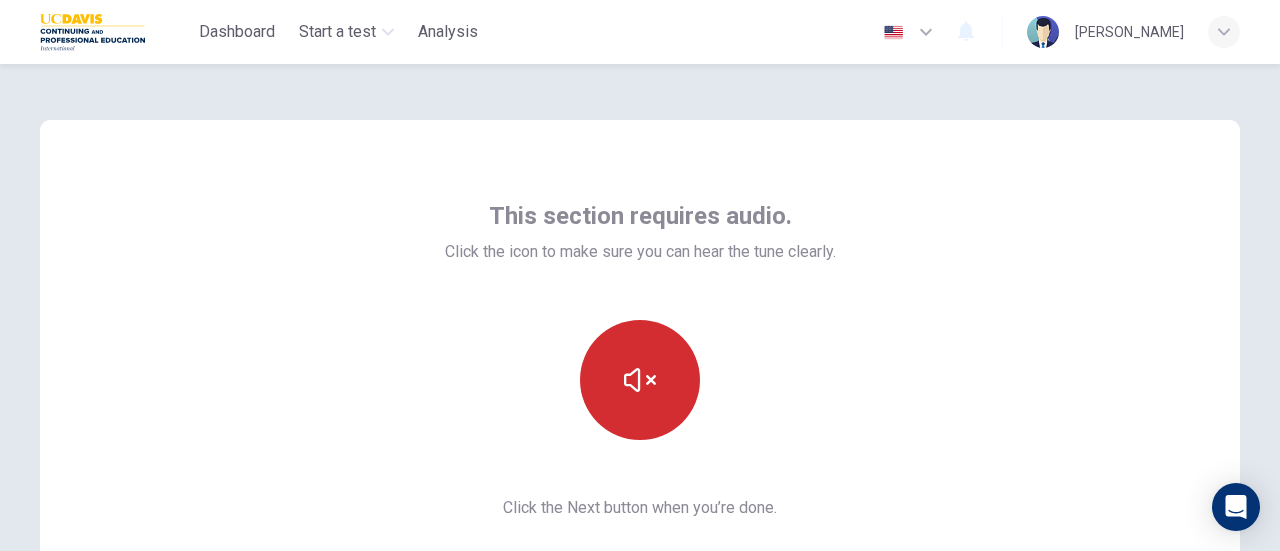 click at bounding box center [640, 380] 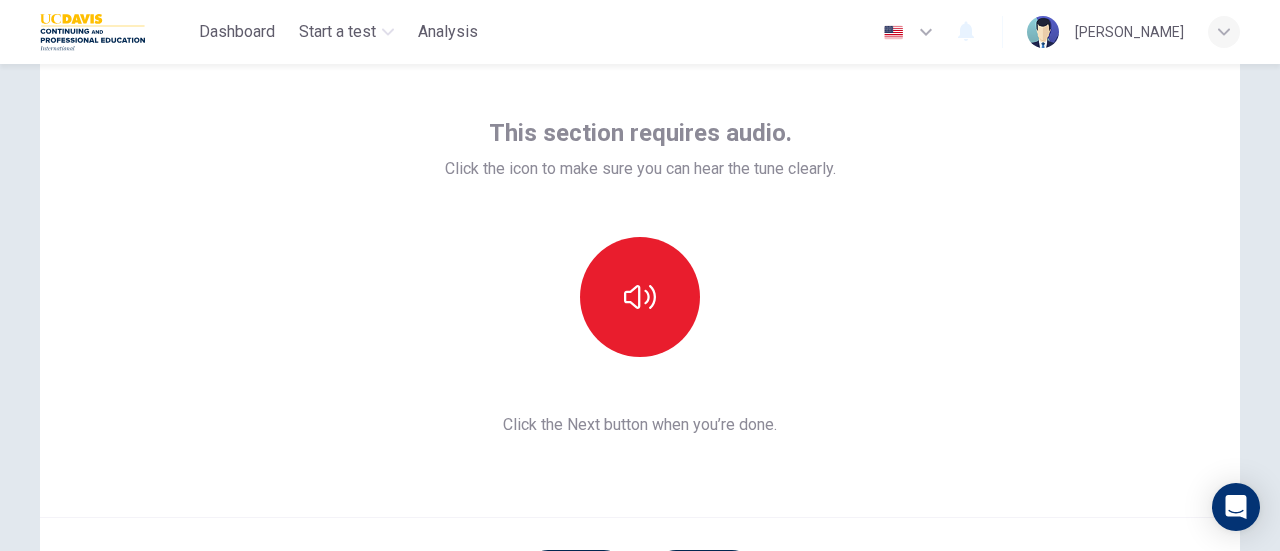 scroll, scrollTop: 200, scrollLeft: 0, axis: vertical 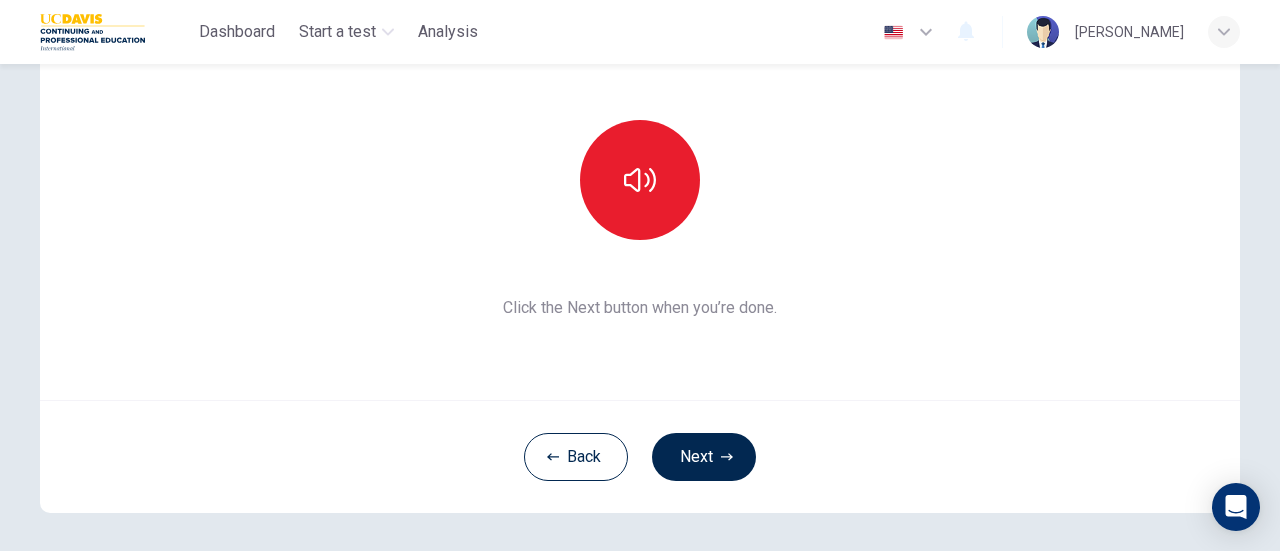 click on "This section requires audio. Click the icon to make sure you can hear the tune clearly. Click the Next button when you’re done." at bounding box center [640, 160] 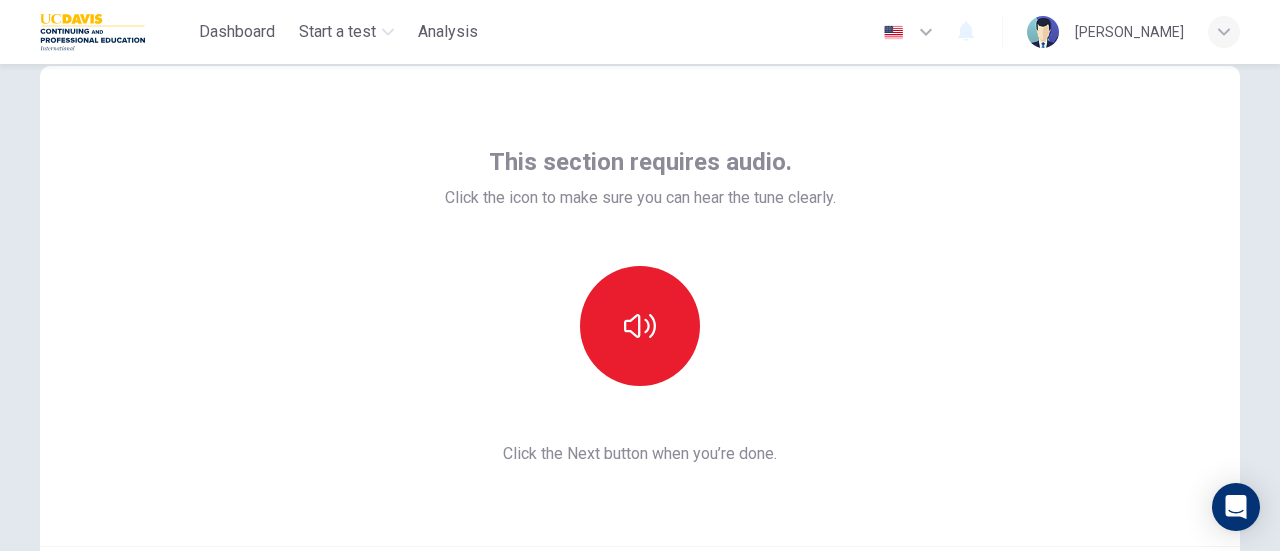 scroll, scrollTop: 0, scrollLeft: 0, axis: both 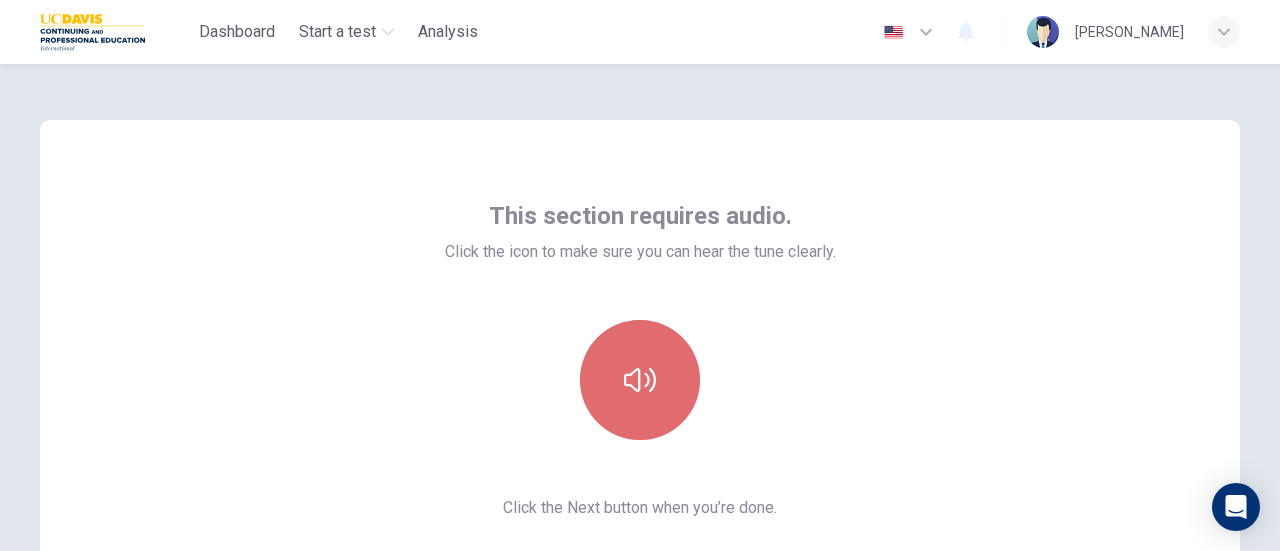 click at bounding box center (640, 380) 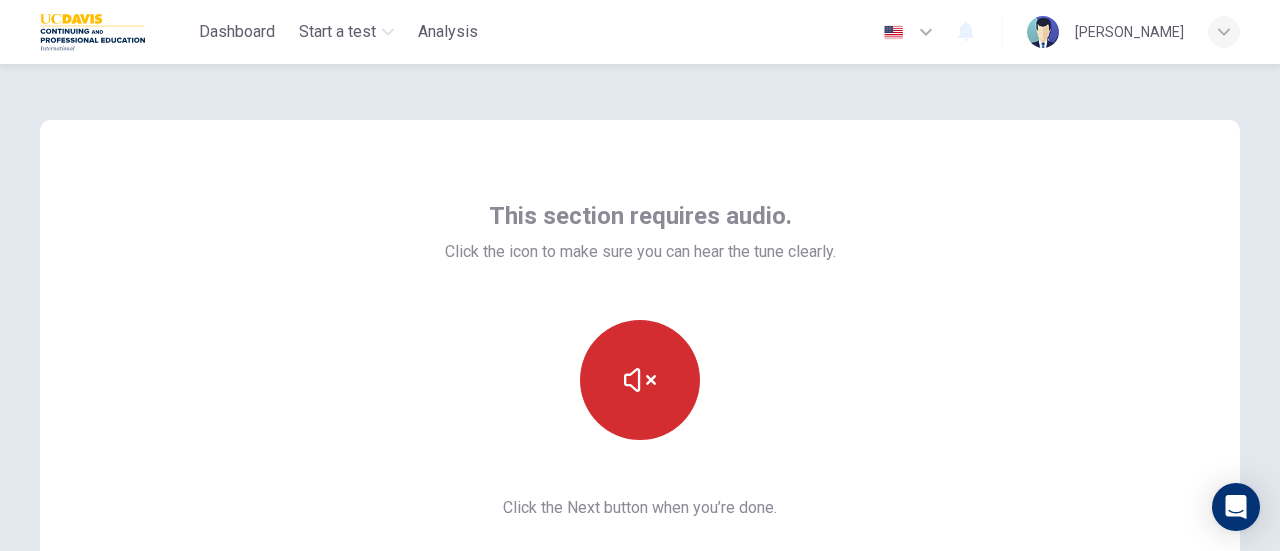 click at bounding box center [640, 380] 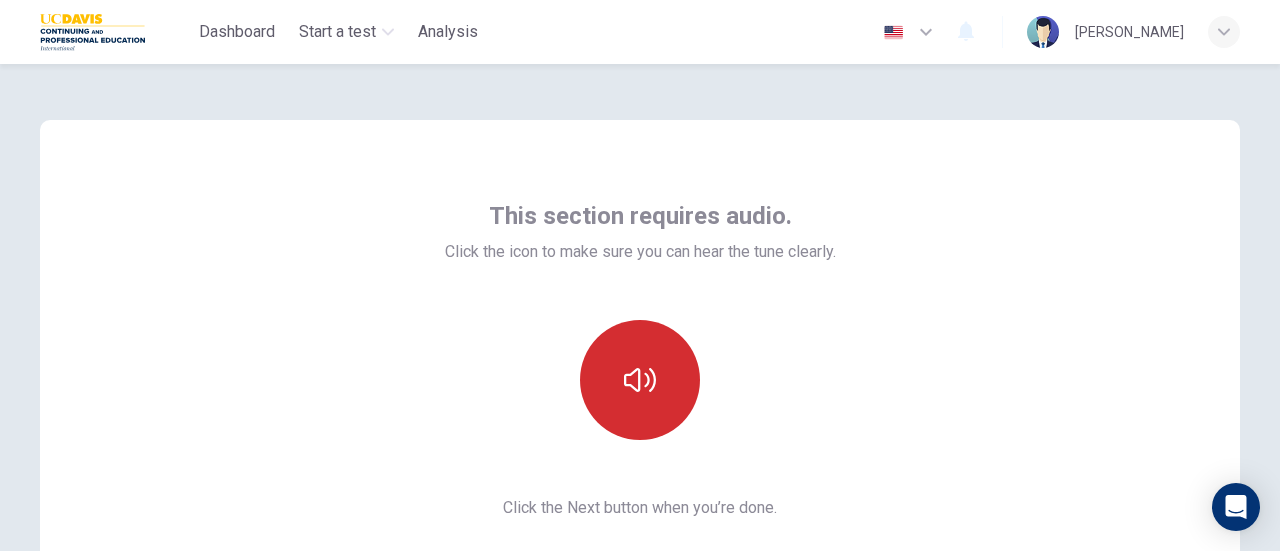 click at bounding box center [640, 380] 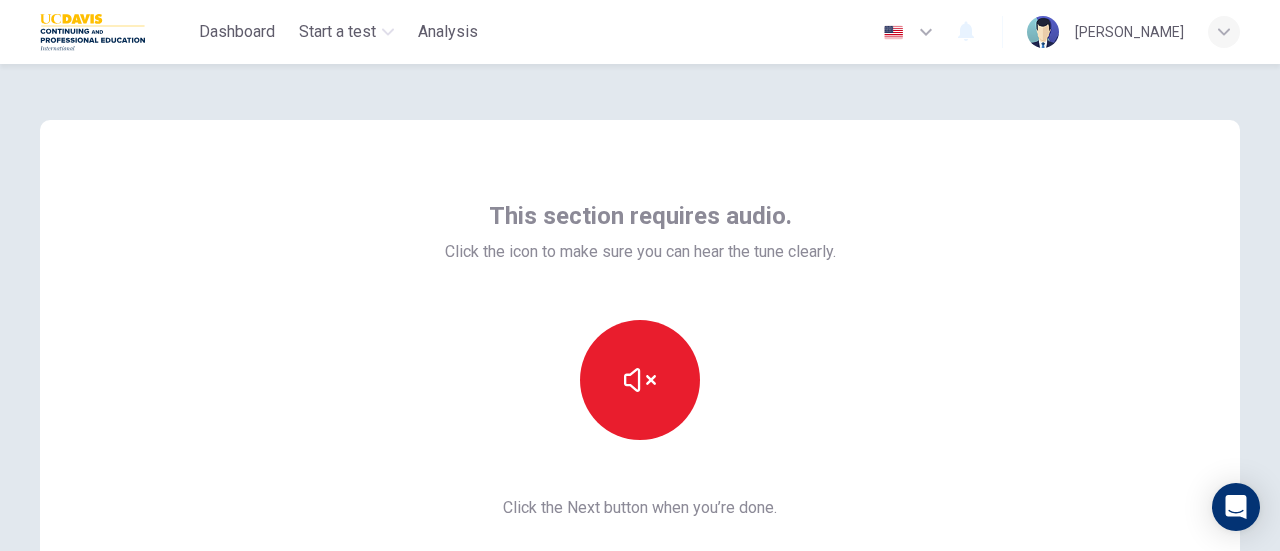 click 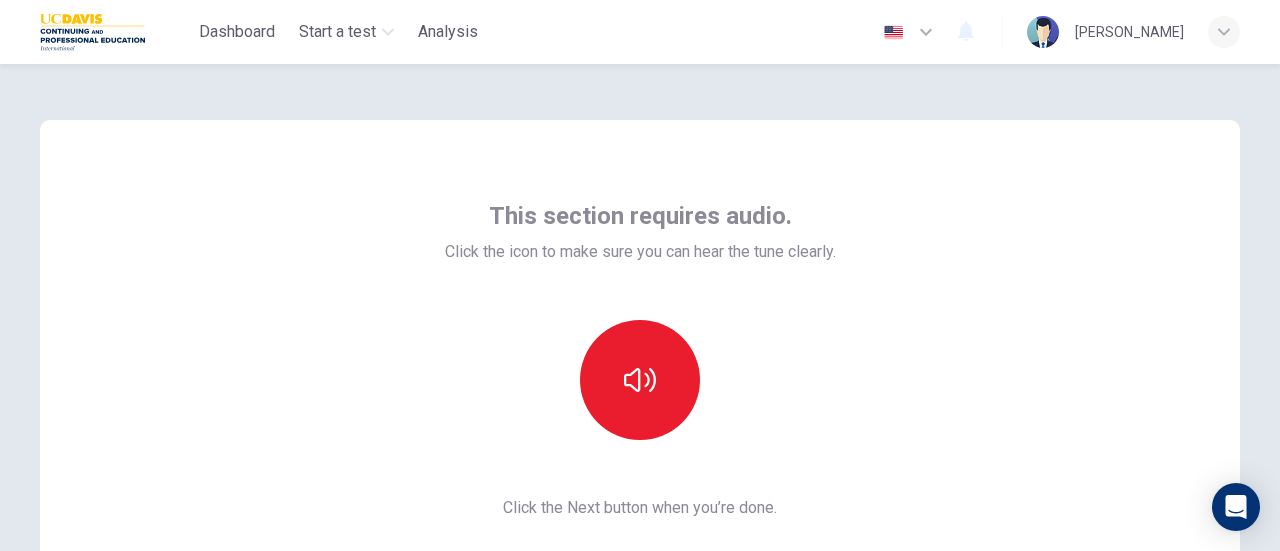 click 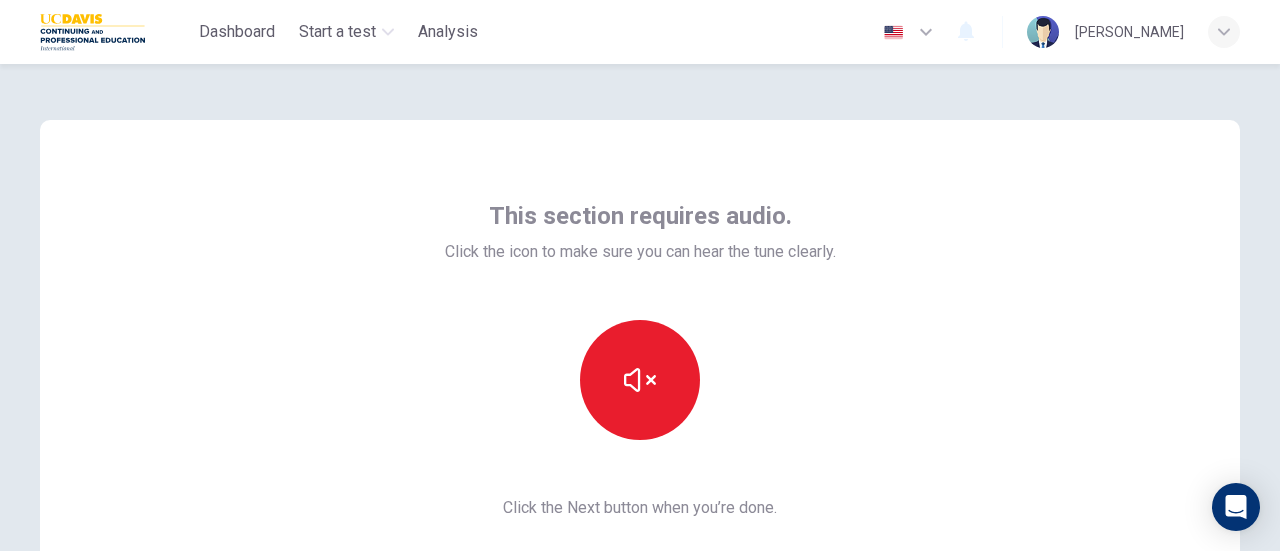click 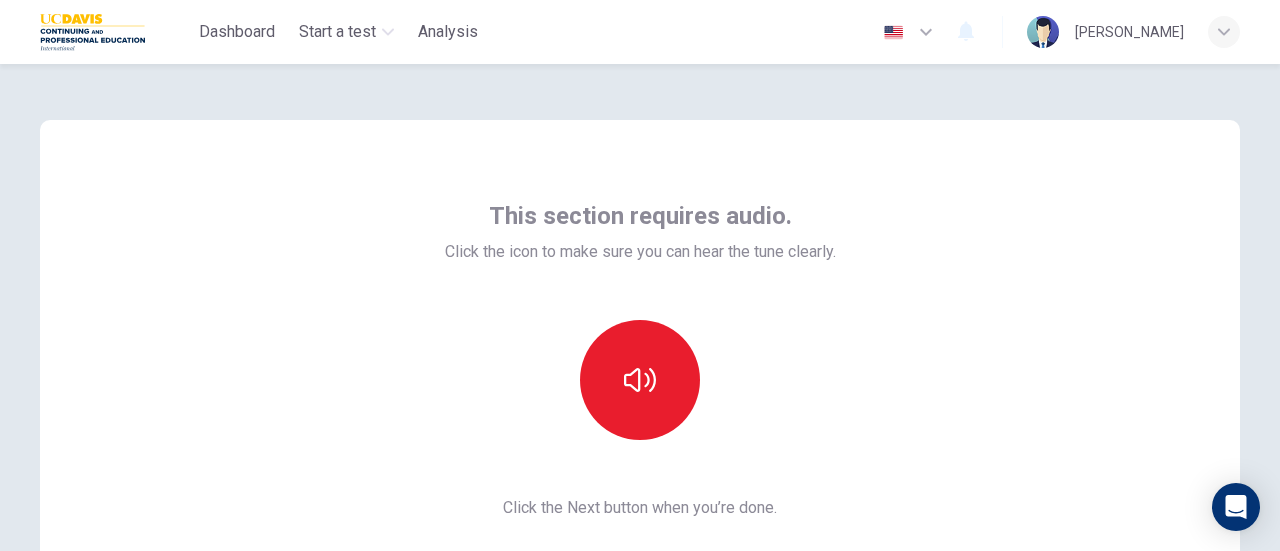 click 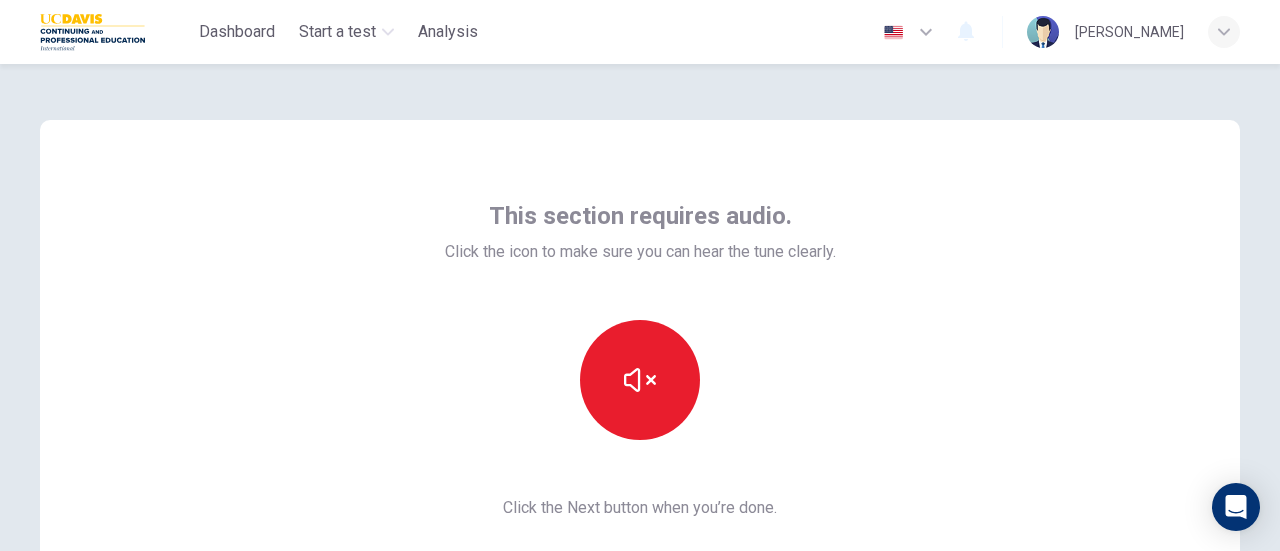 click 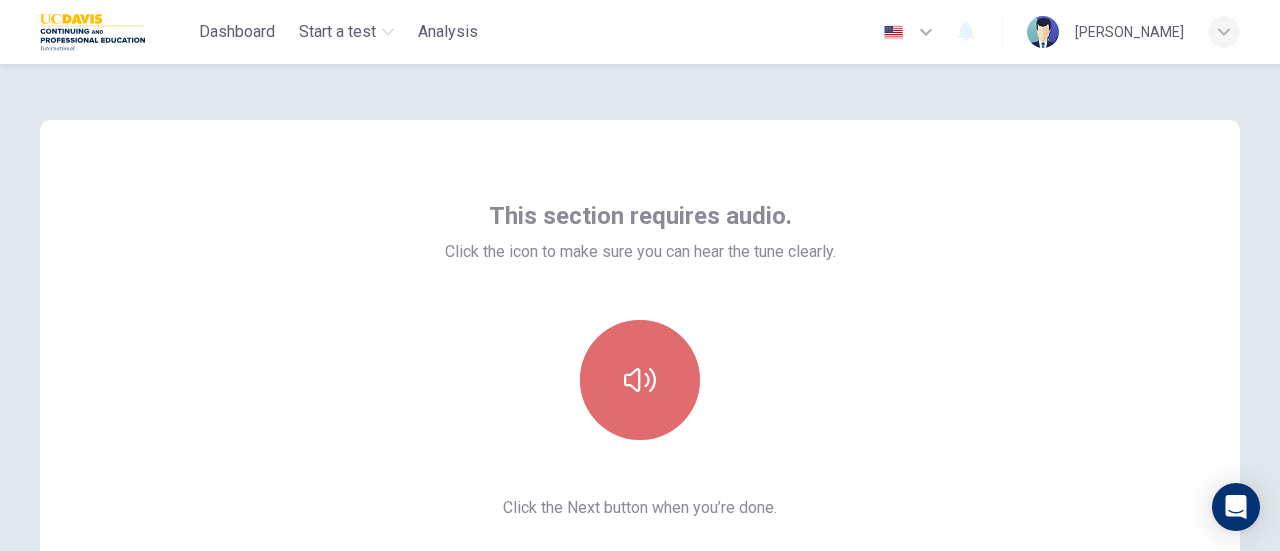 click at bounding box center (640, 380) 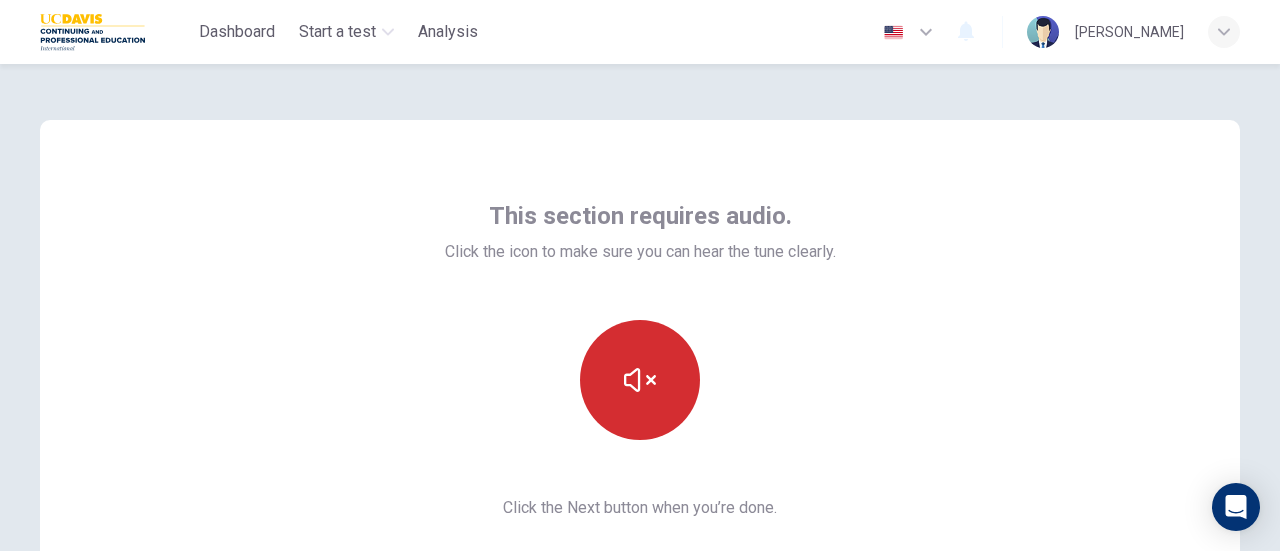 click at bounding box center (640, 380) 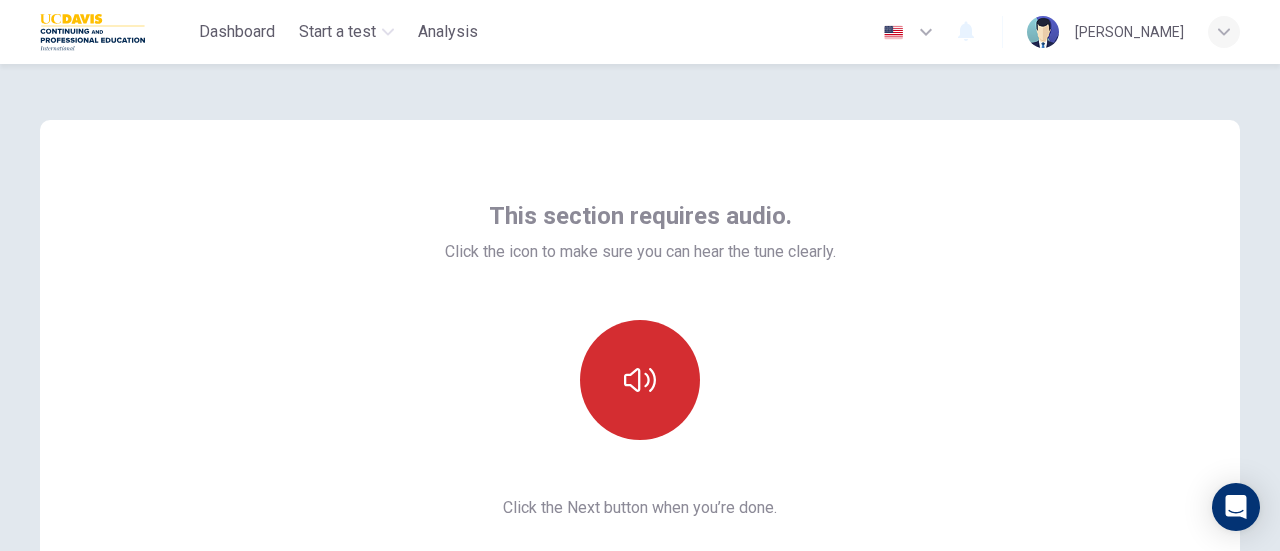 click at bounding box center (640, 380) 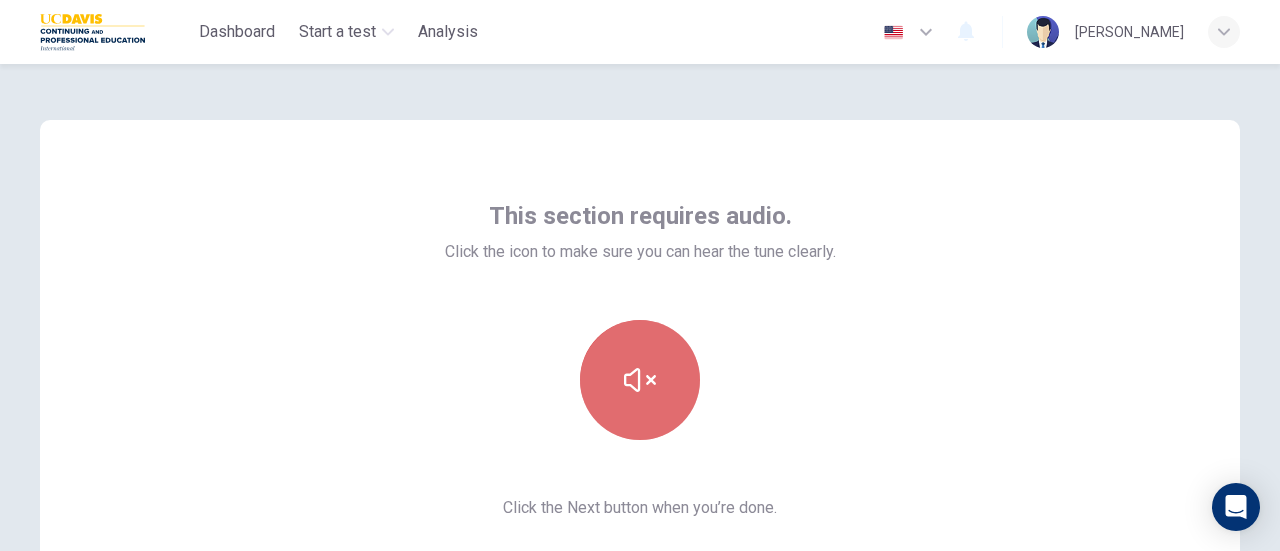 click at bounding box center (640, 380) 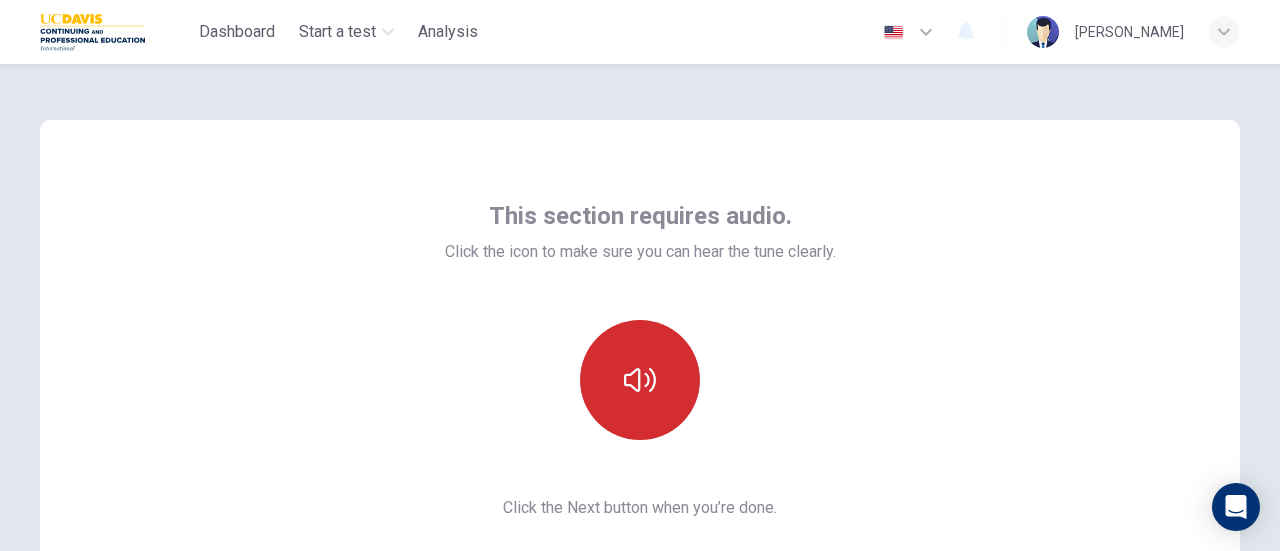 click at bounding box center [640, 380] 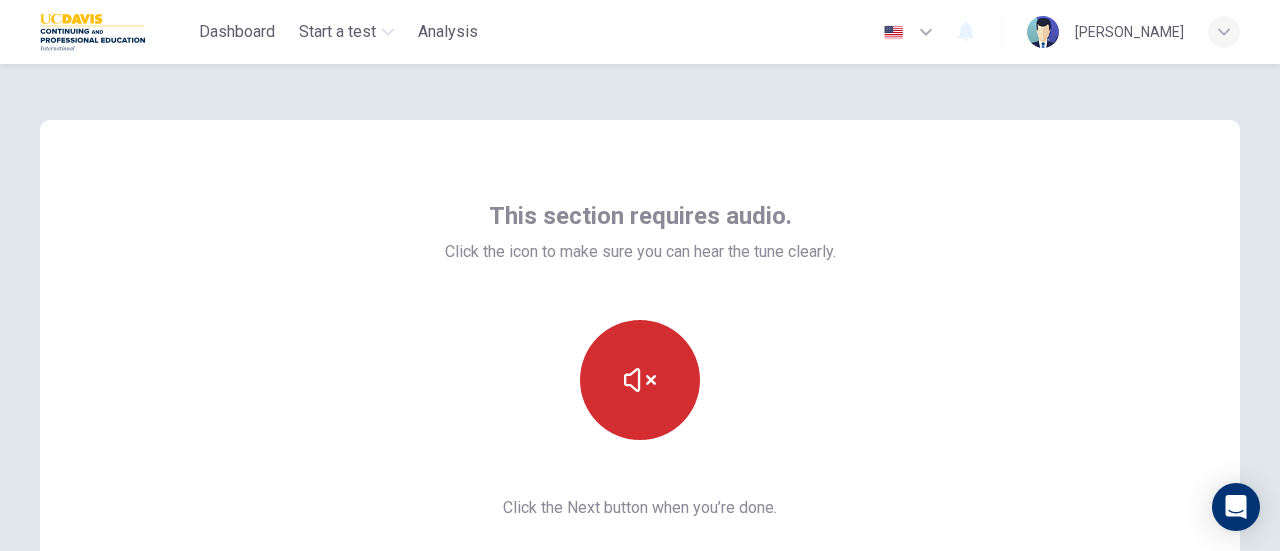 click at bounding box center [640, 380] 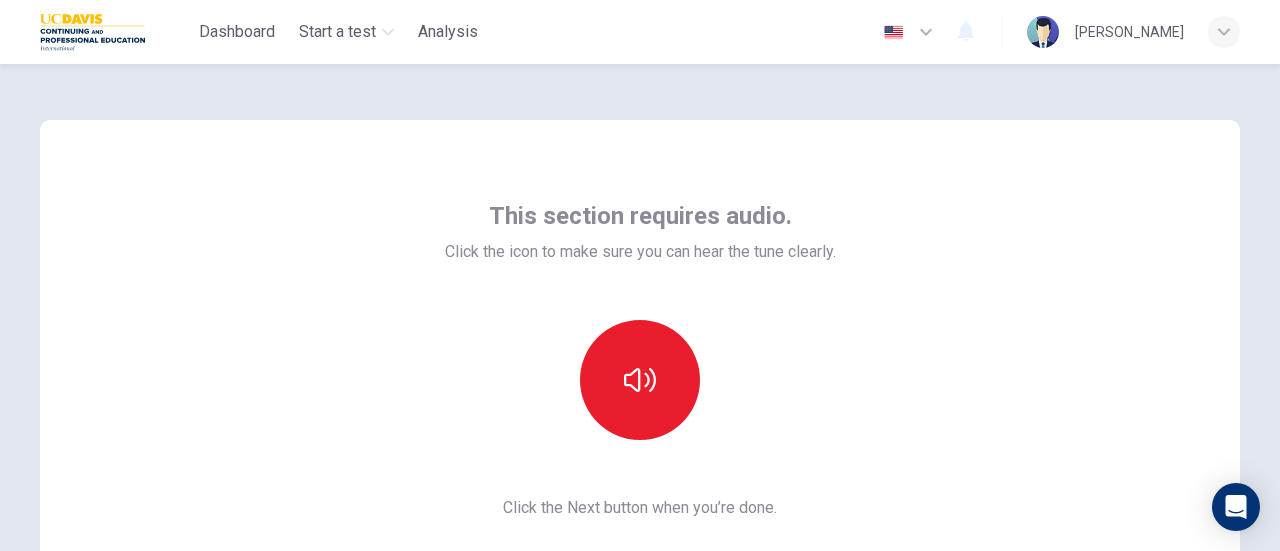 click 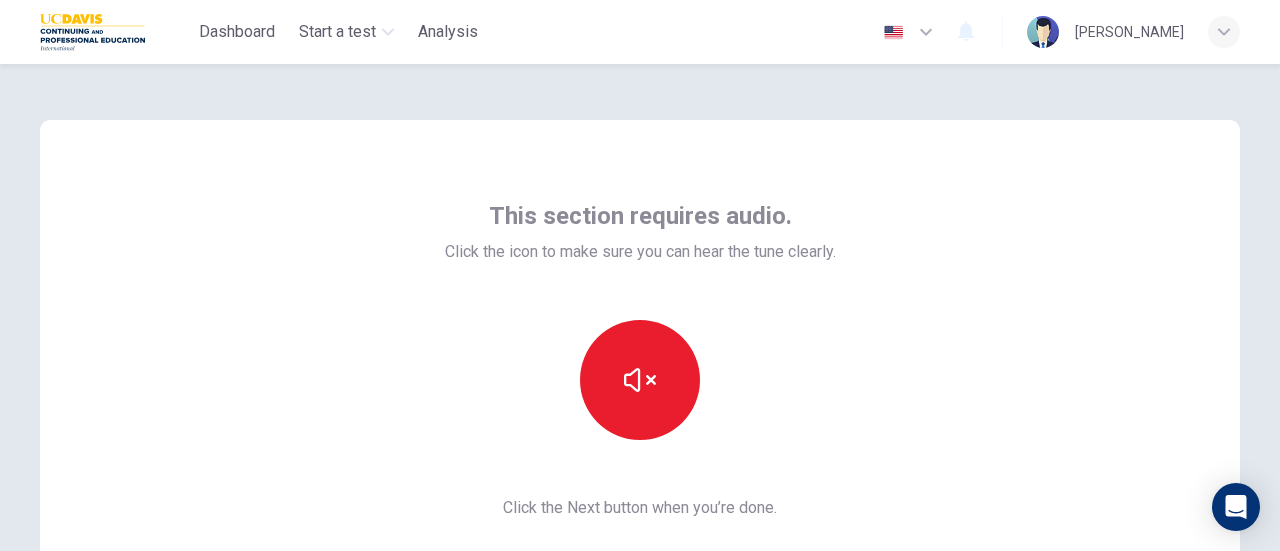 click 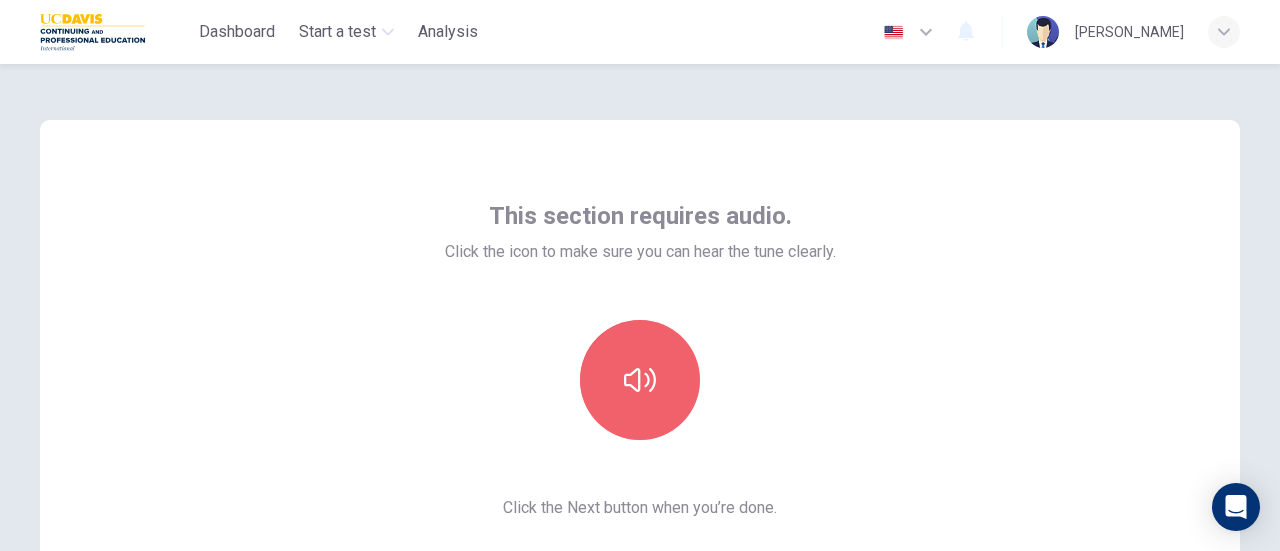 click 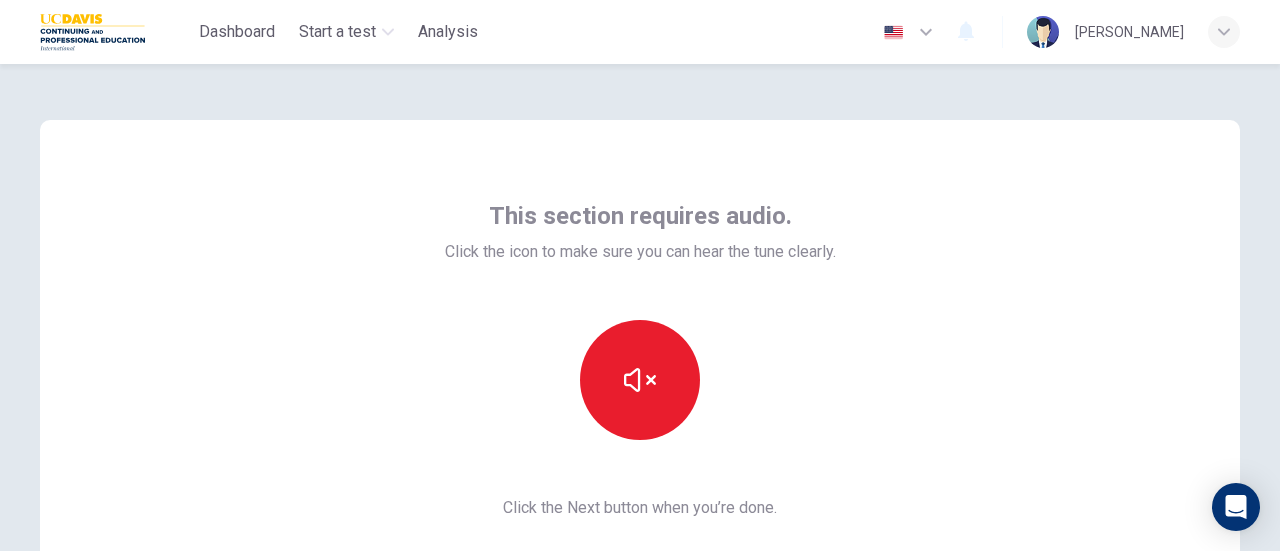 click 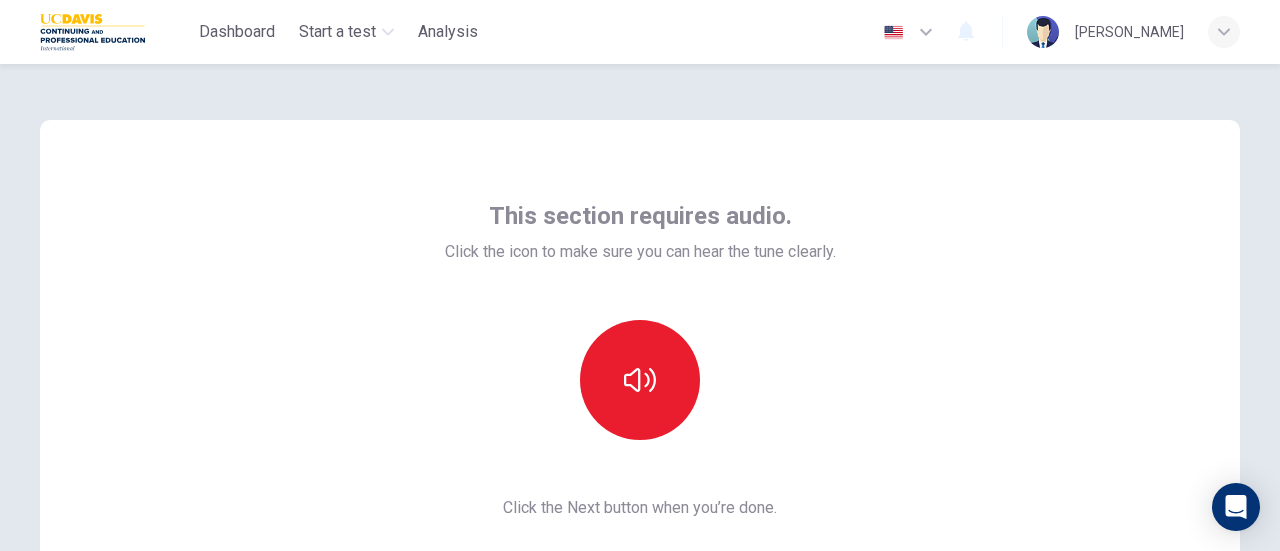 click on "Click the icon to make sure you can hear the tune clearly." at bounding box center (640, 252) 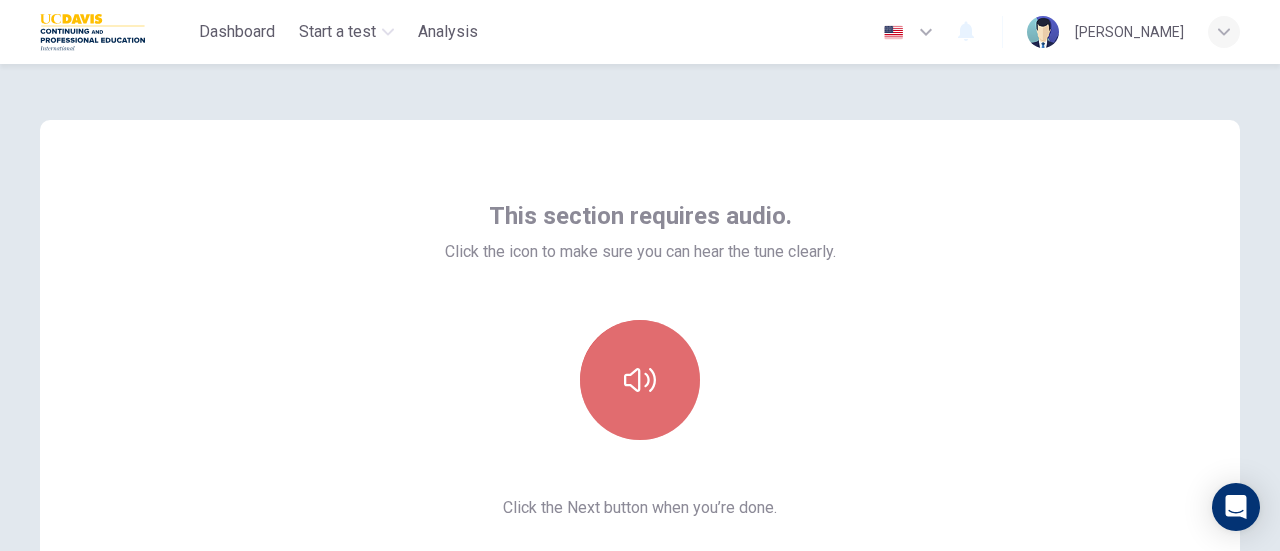 click at bounding box center (640, 380) 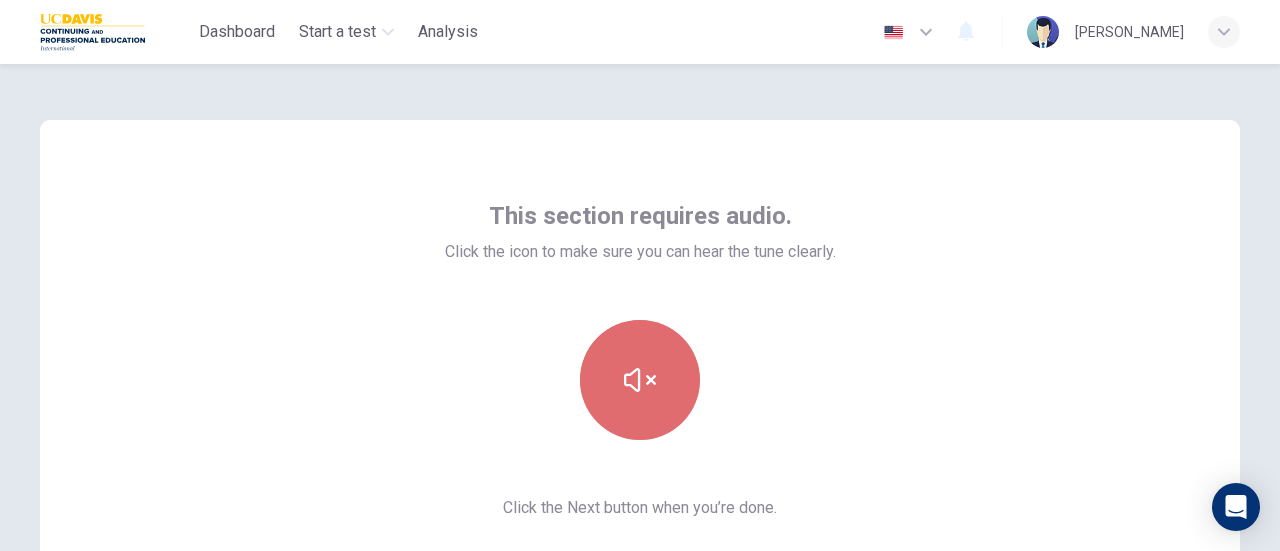 click at bounding box center [640, 380] 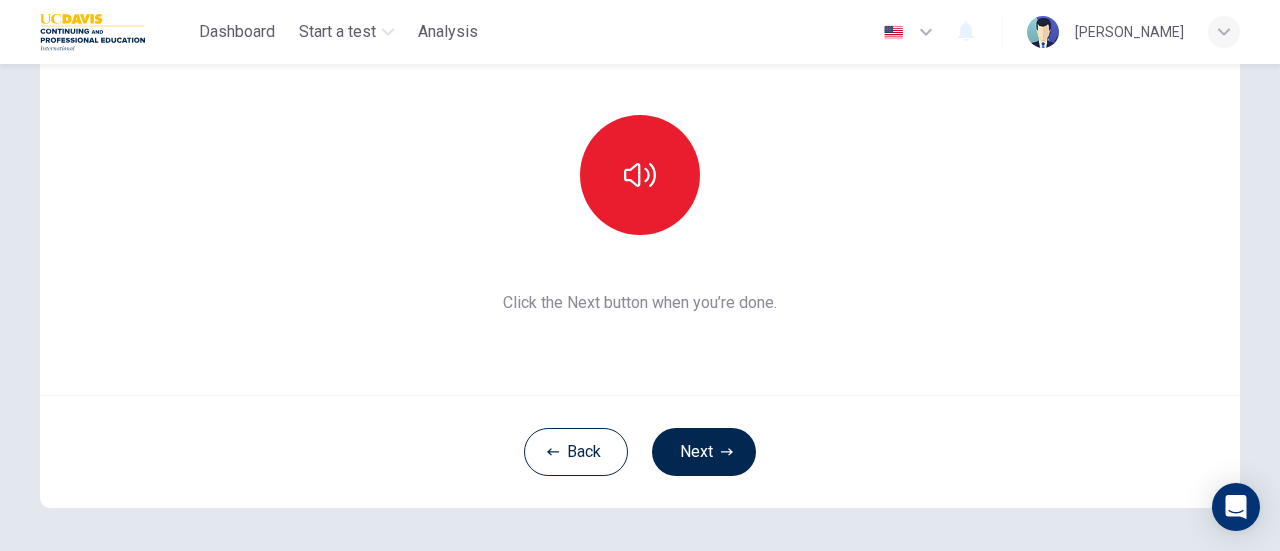 scroll, scrollTop: 281, scrollLeft: 0, axis: vertical 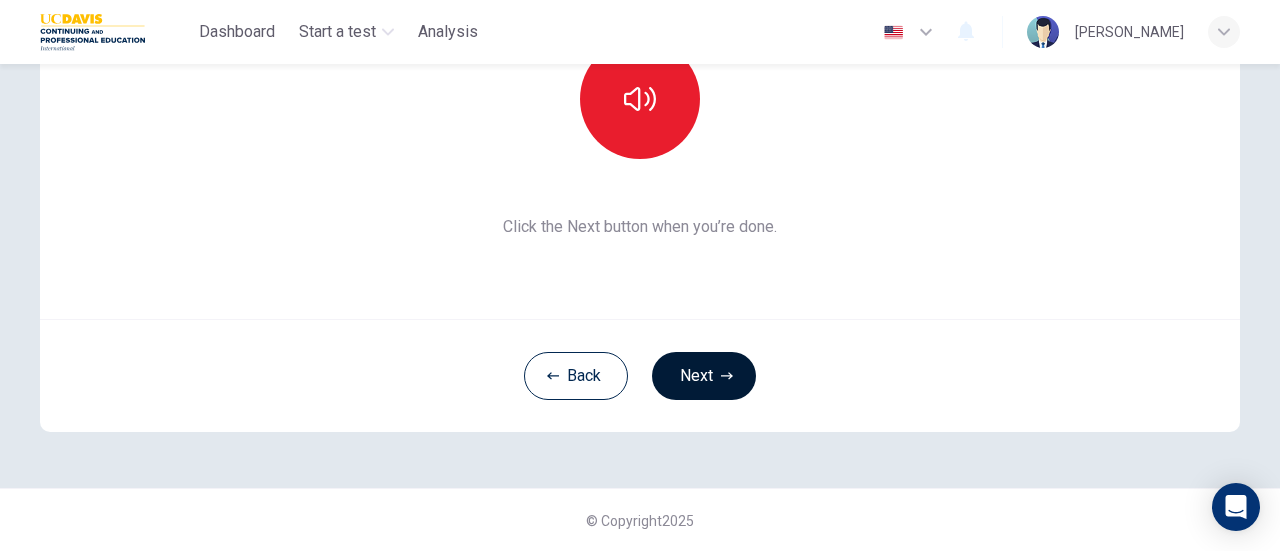 click on "Next" at bounding box center [704, 376] 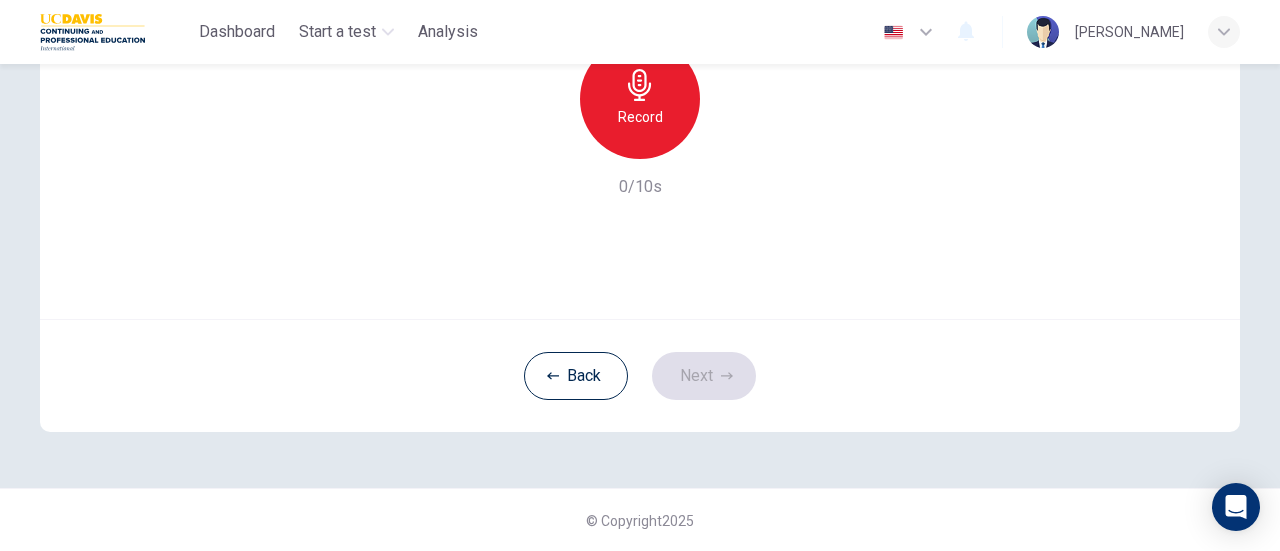 scroll, scrollTop: 81, scrollLeft: 0, axis: vertical 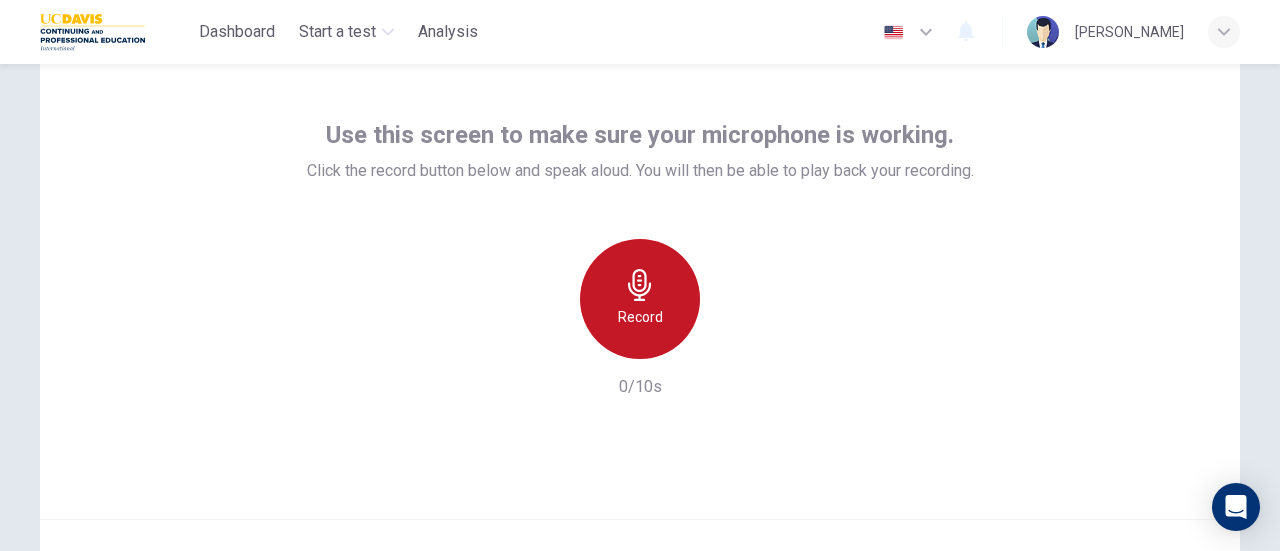 click on "Record" at bounding box center [640, 317] 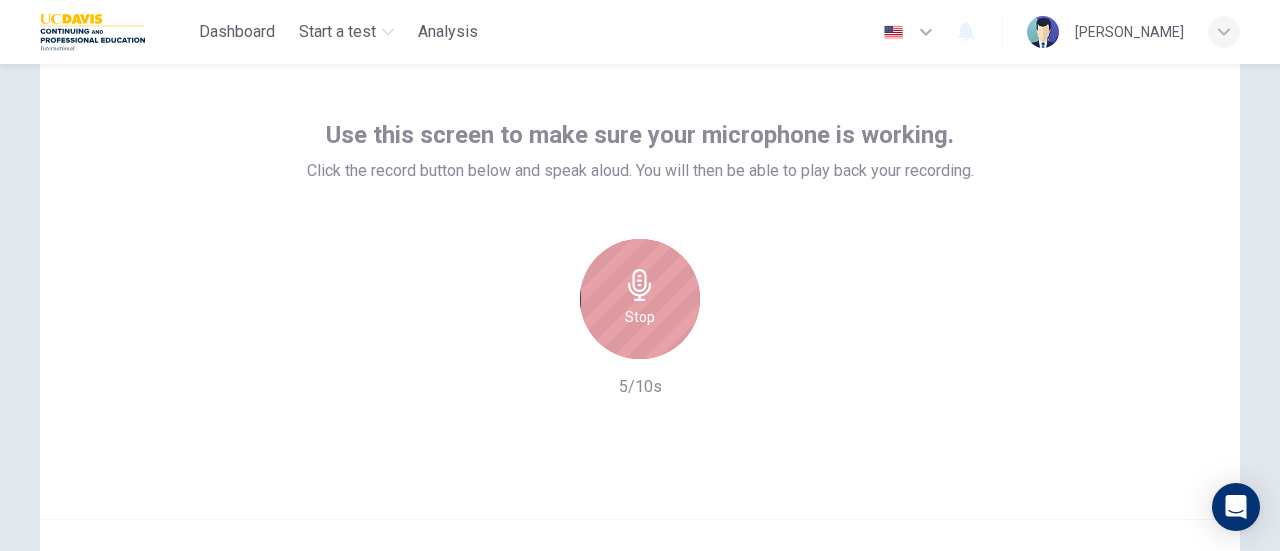 click on "Stop" at bounding box center [640, 299] 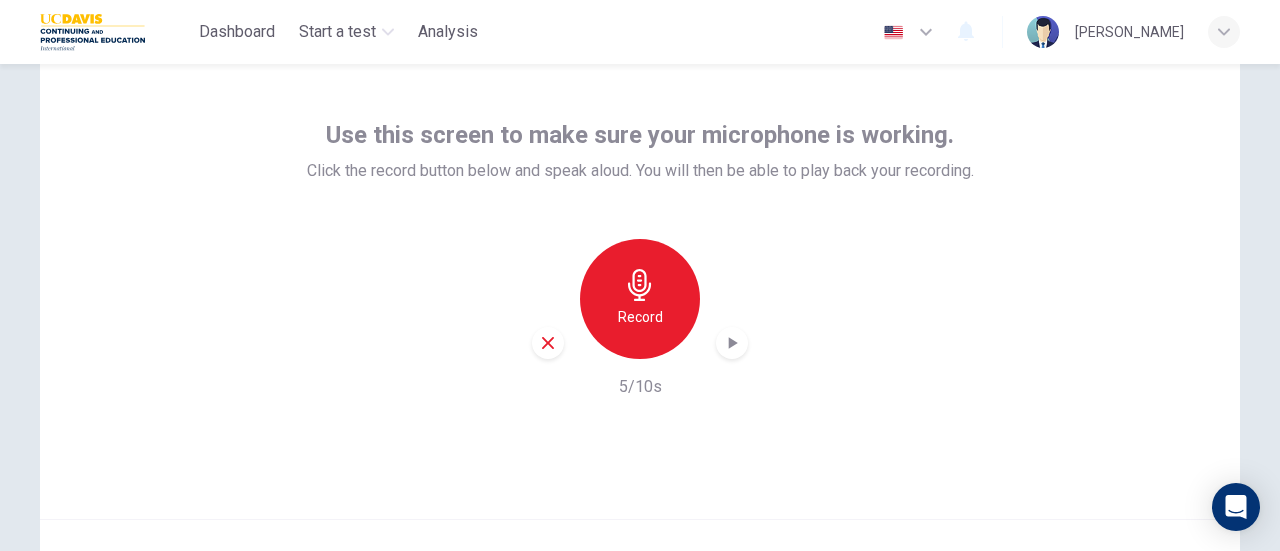 click on "Record" at bounding box center [640, 299] 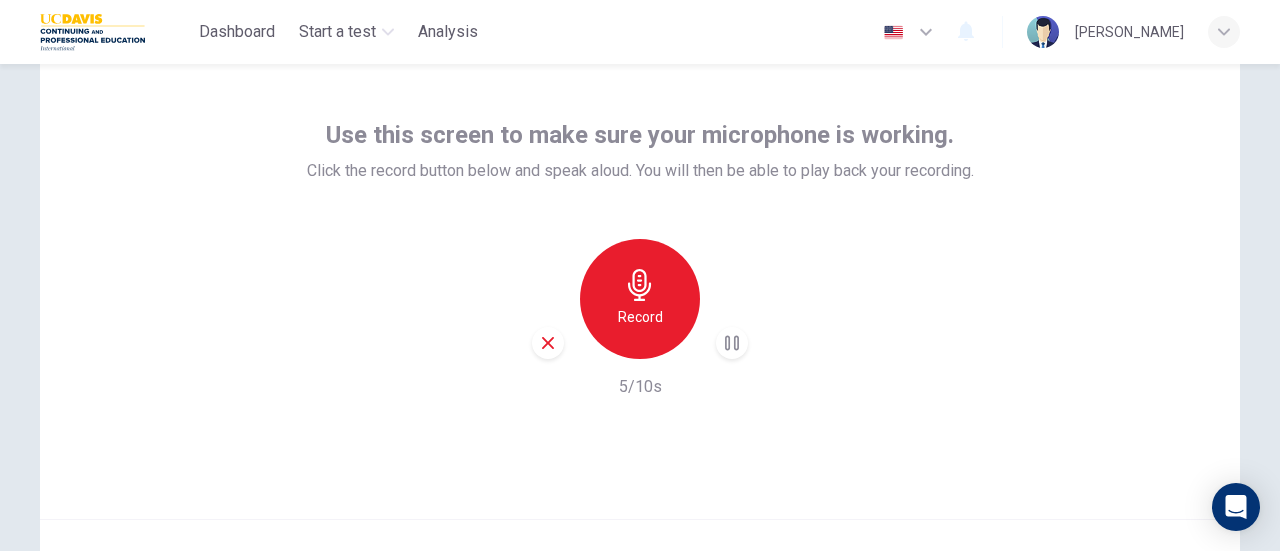 click 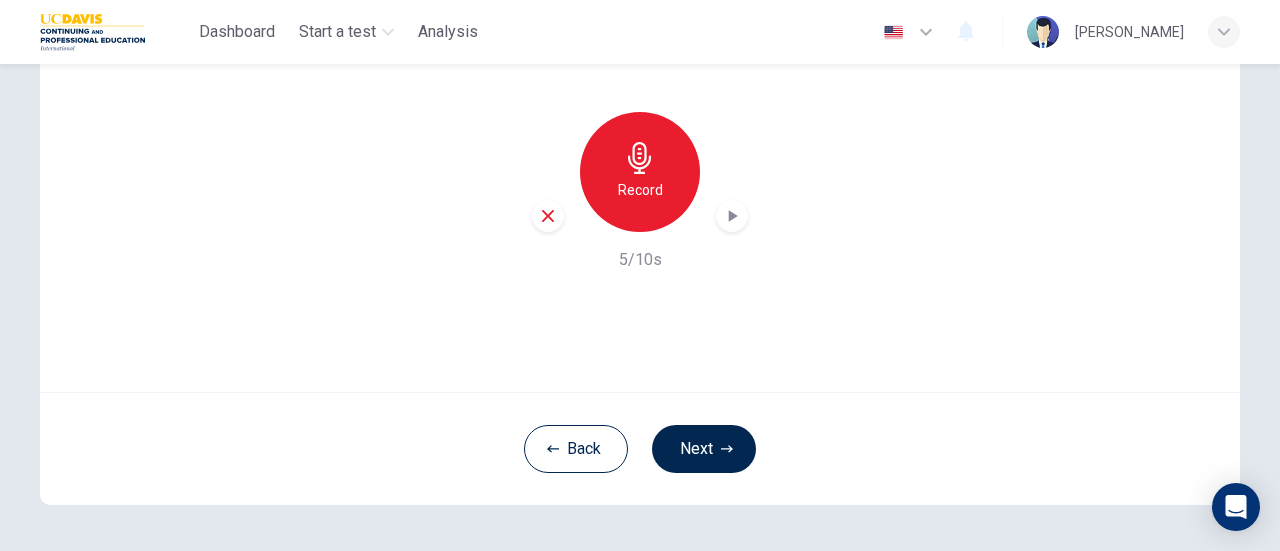 scroll, scrollTop: 281, scrollLeft: 0, axis: vertical 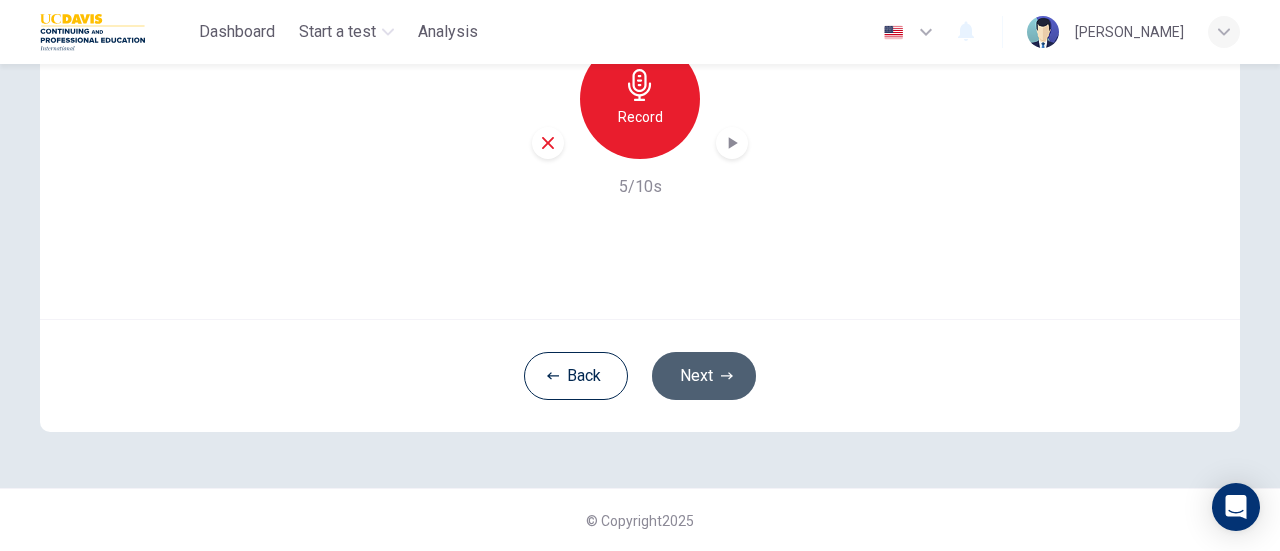 click on "Next" at bounding box center [704, 376] 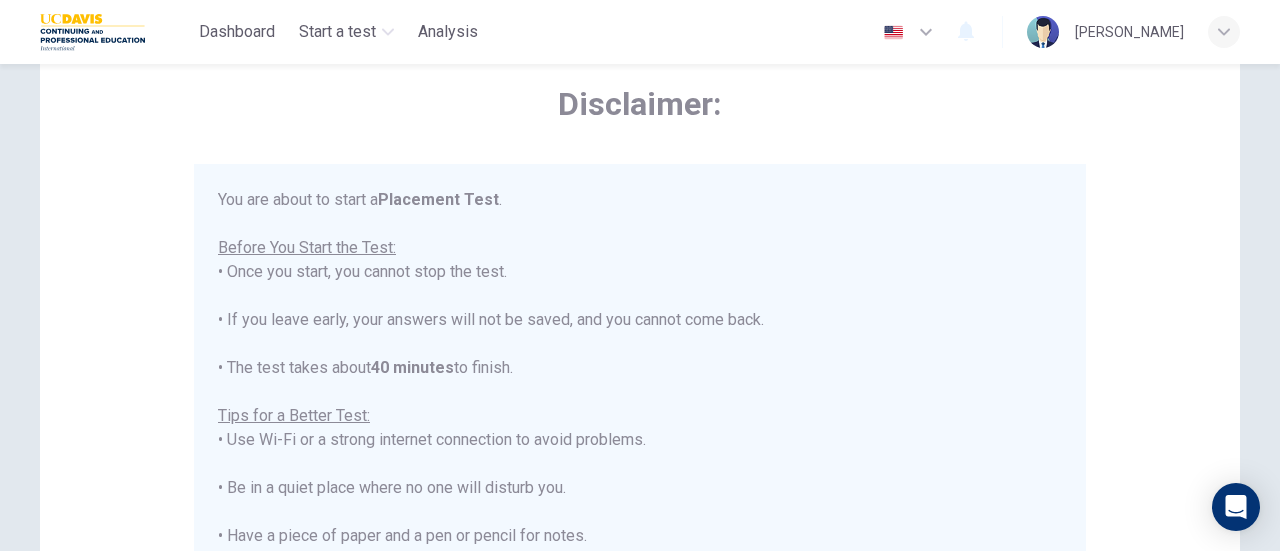 scroll, scrollTop: 0, scrollLeft: 0, axis: both 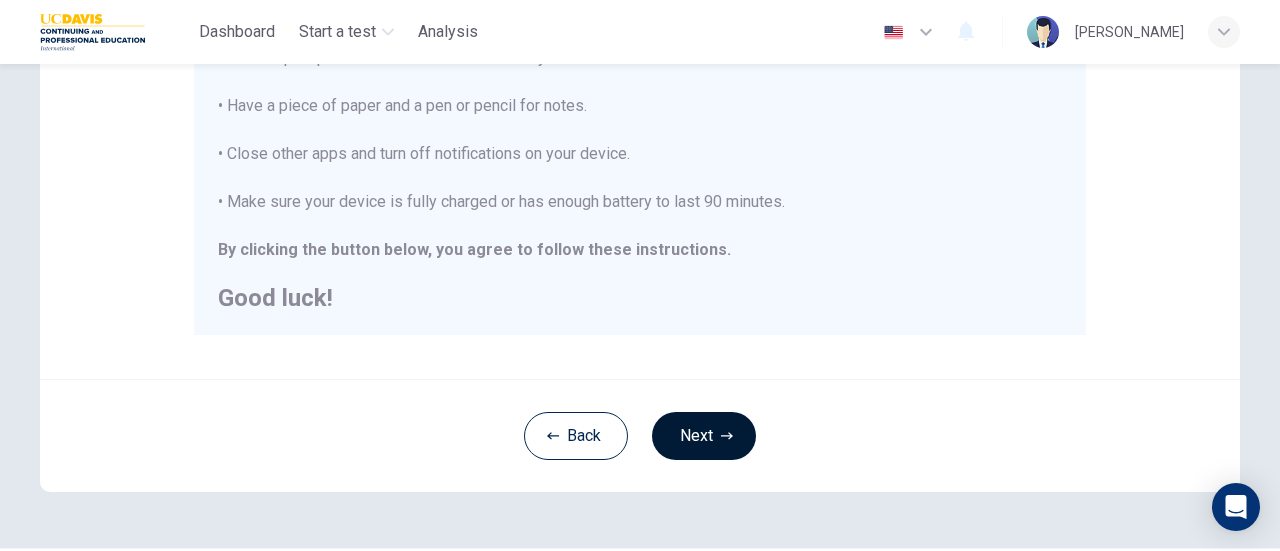 click on "Next" at bounding box center [704, 436] 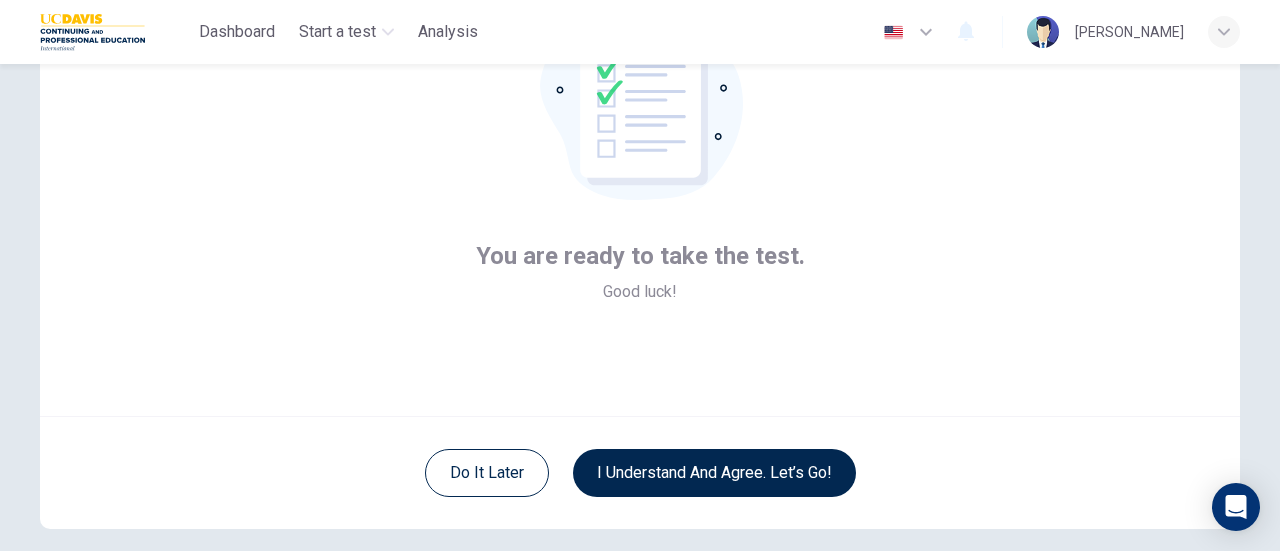 scroll, scrollTop: 281, scrollLeft: 0, axis: vertical 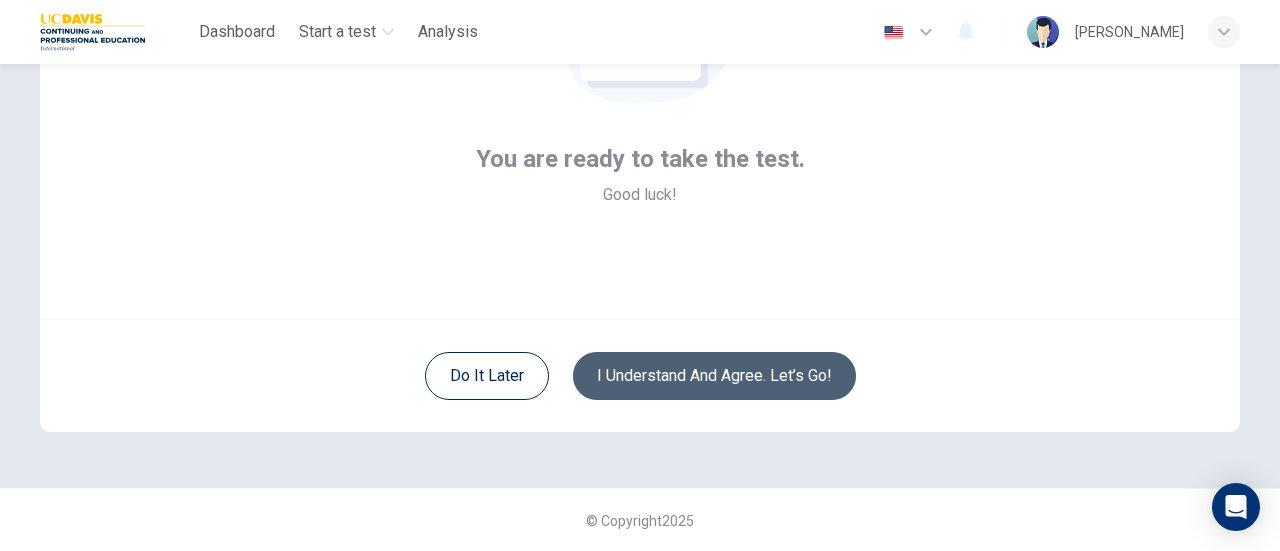 click on "I understand and agree. Let’s go!" at bounding box center (714, 376) 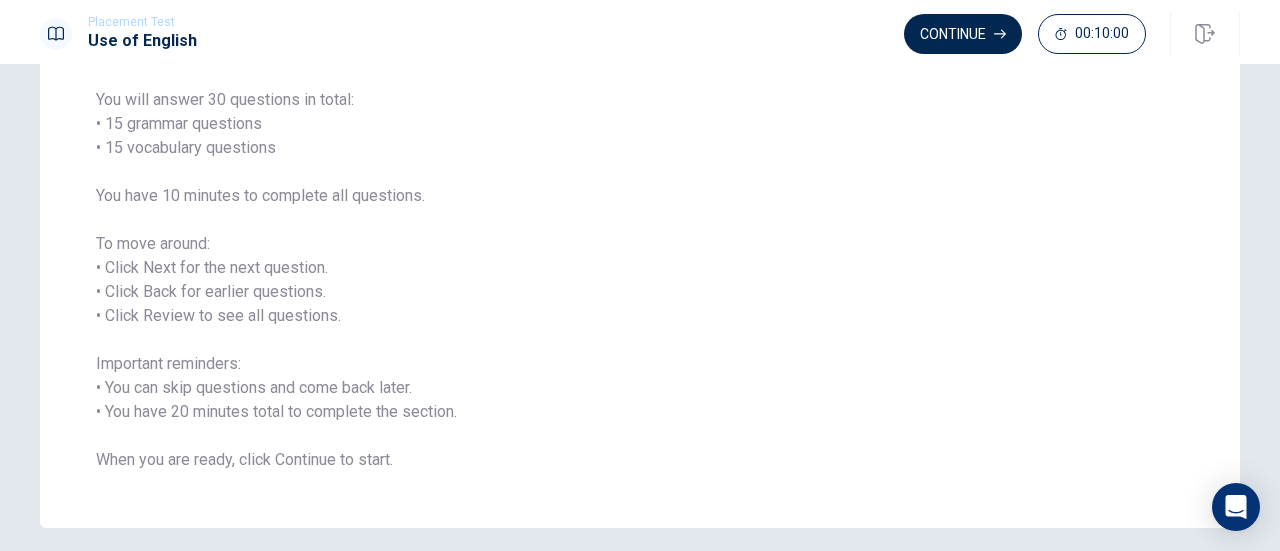 scroll, scrollTop: 232, scrollLeft: 0, axis: vertical 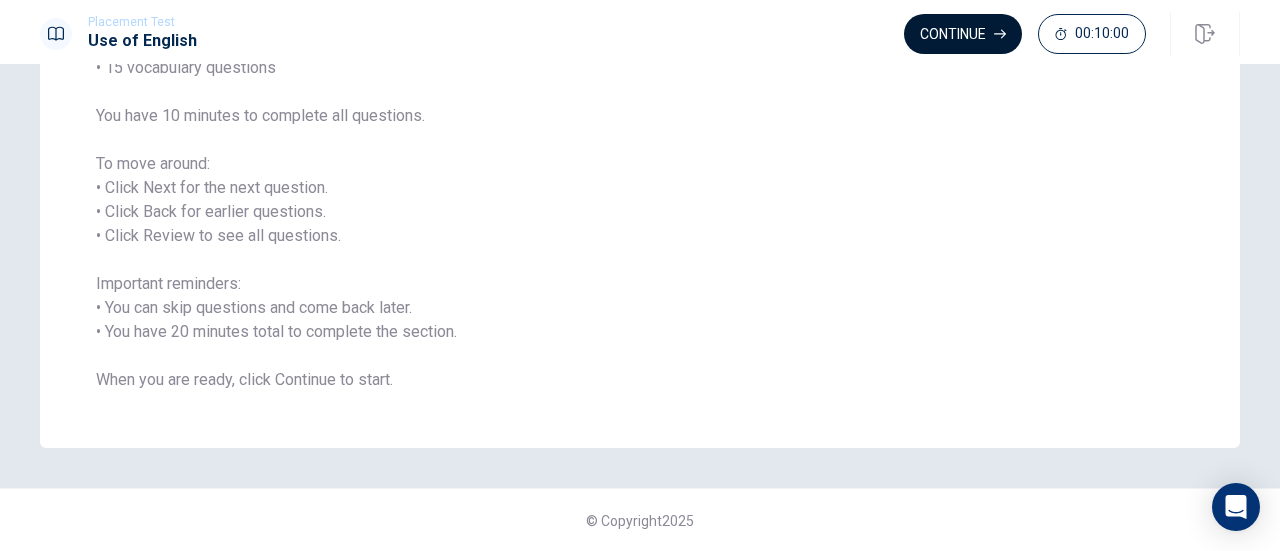 click on "Continue" at bounding box center [963, 34] 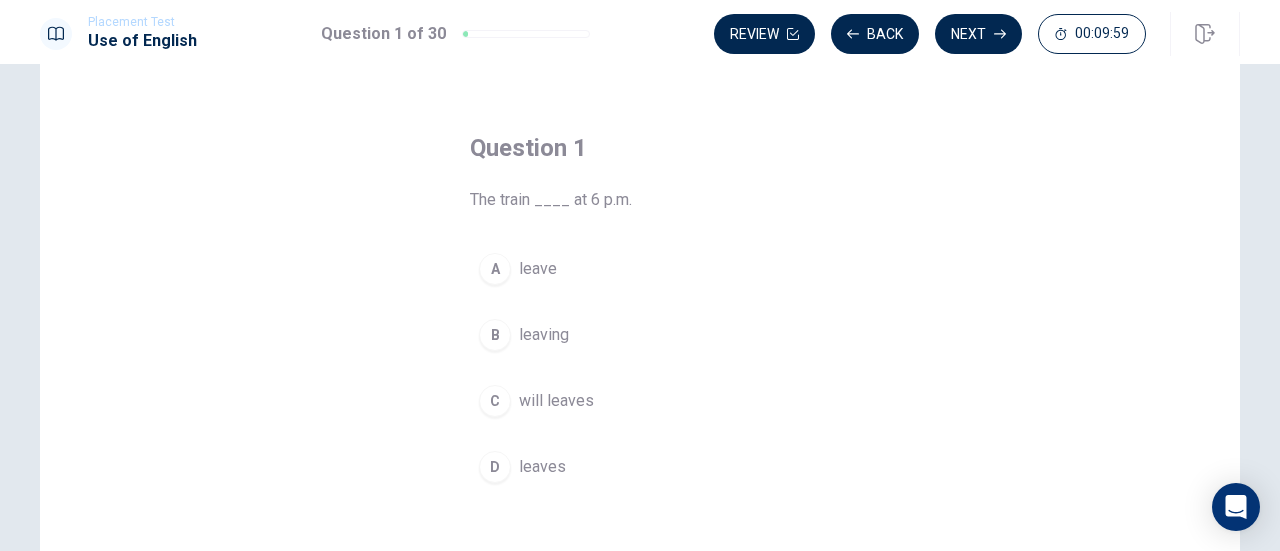 scroll, scrollTop: 100, scrollLeft: 0, axis: vertical 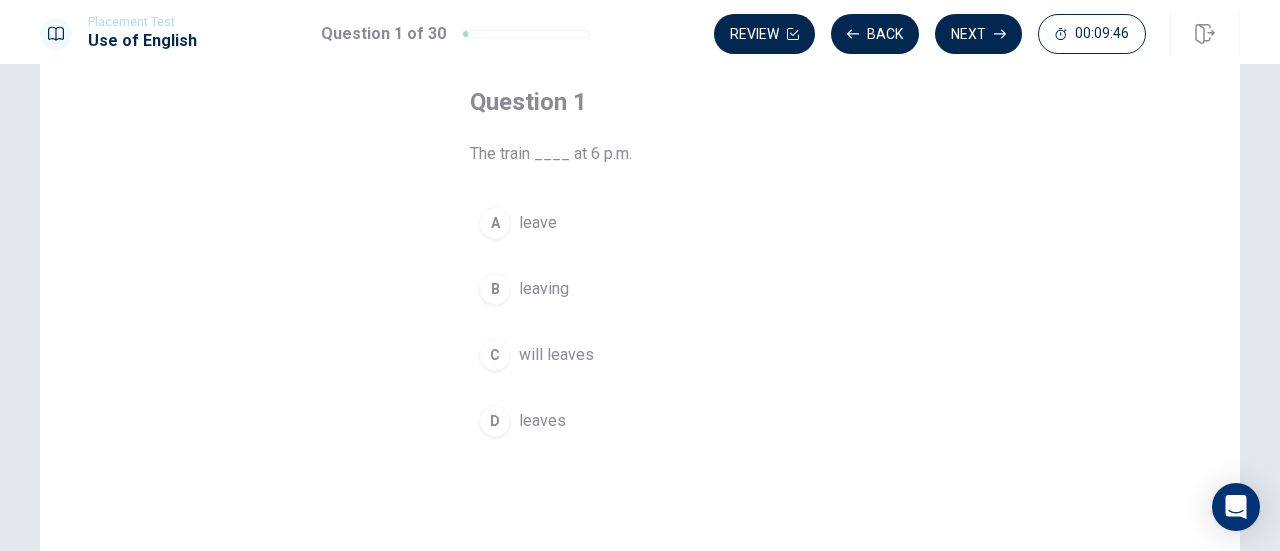 click on "D" at bounding box center (495, 421) 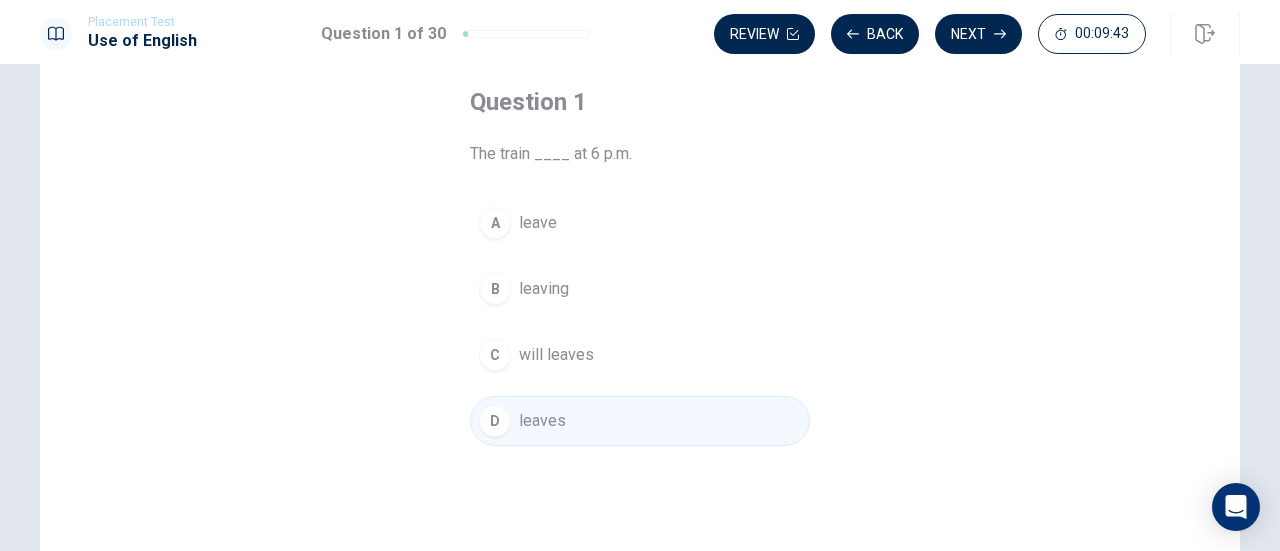click on "D leaves" at bounding box center [640, 421] 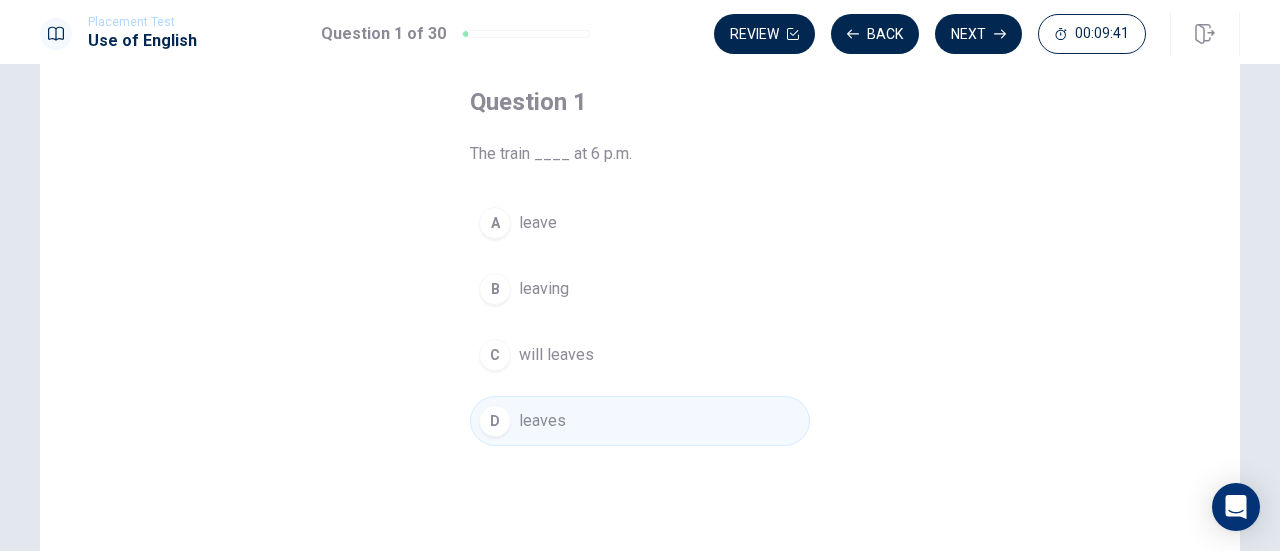 click on "D leaves" at bounding box center [640, 421] 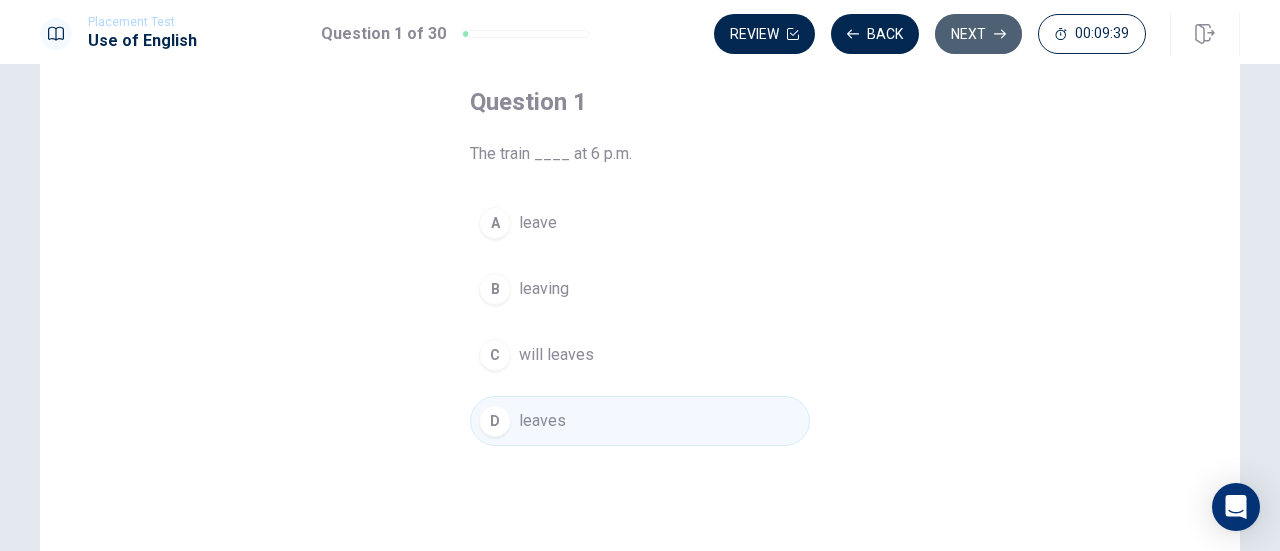 click on "Next" at bounding box center (978, 34) 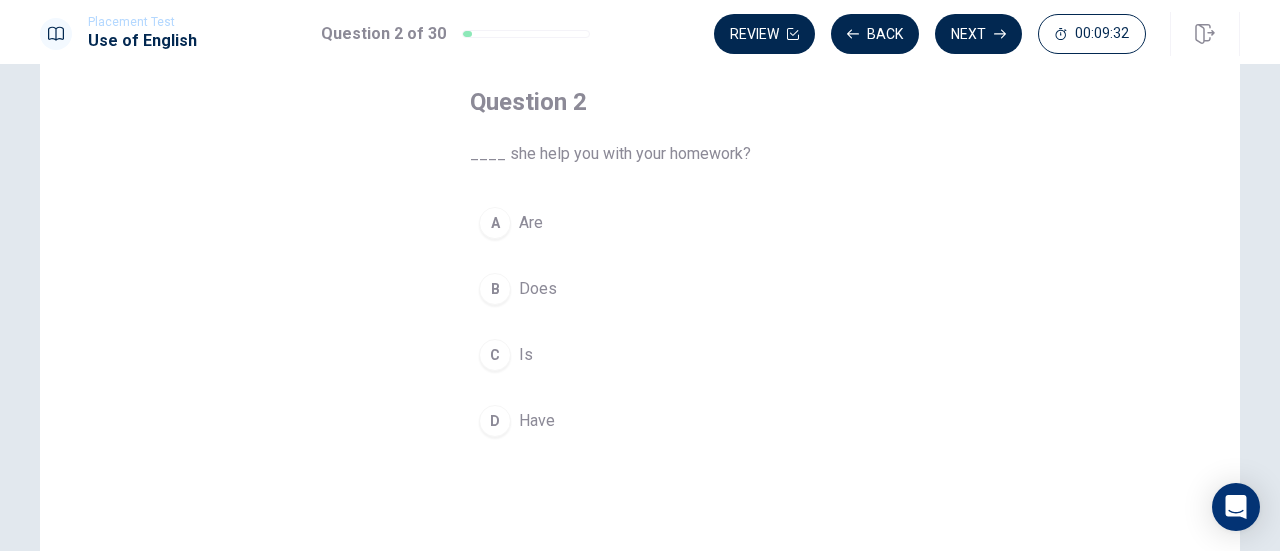 click on "B" at bounding box center [495, 289] 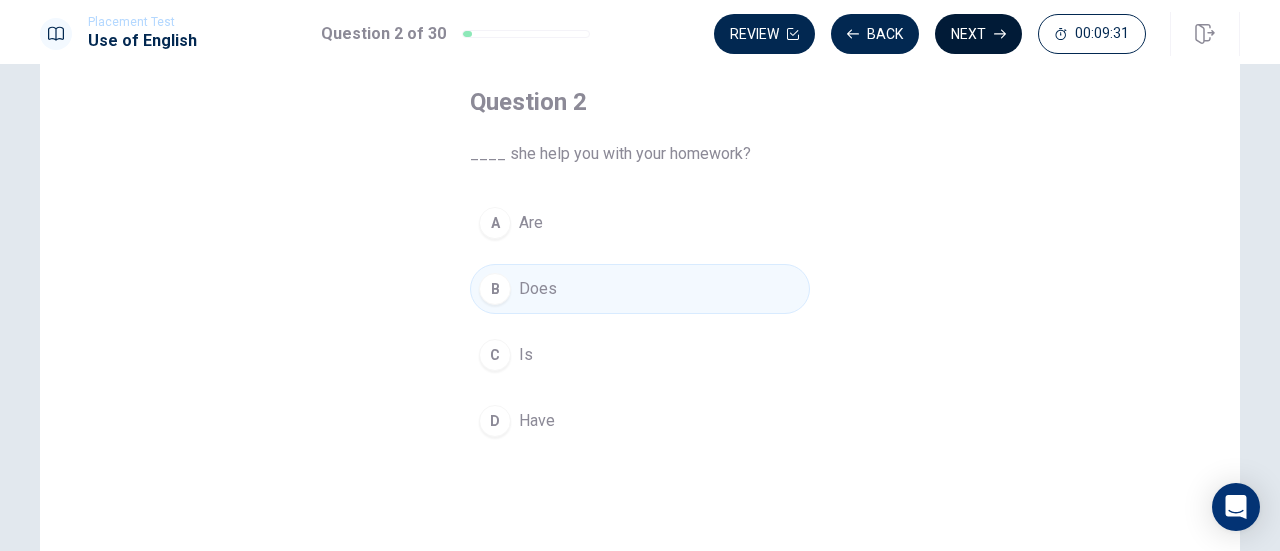 click on "Next" at bounding box center [978, 34] 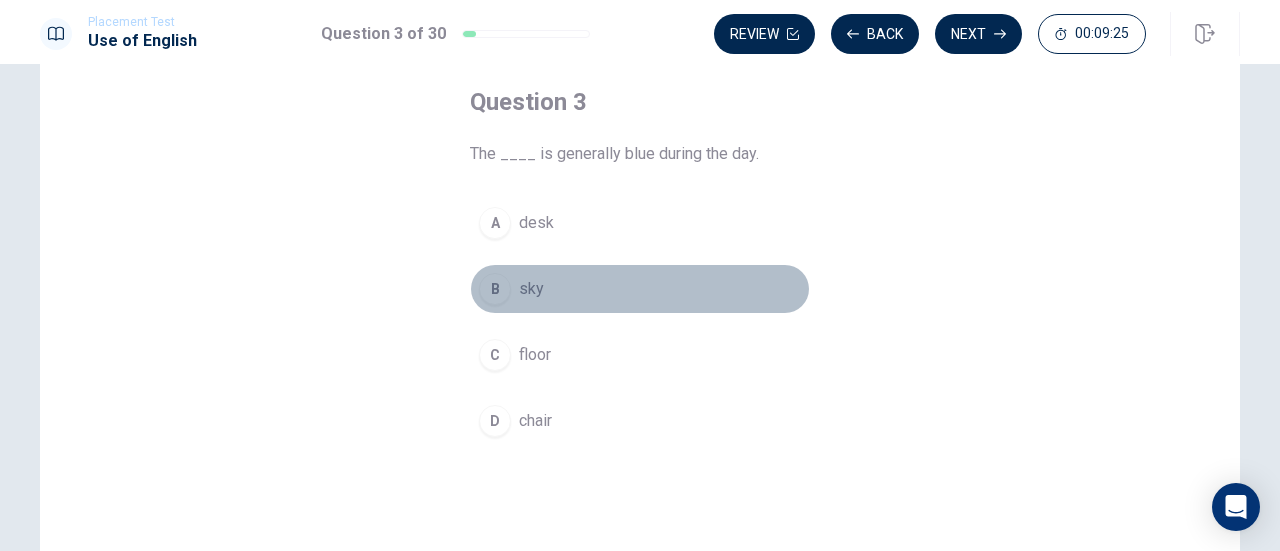 click on "B" at bounding box center (495, 289) 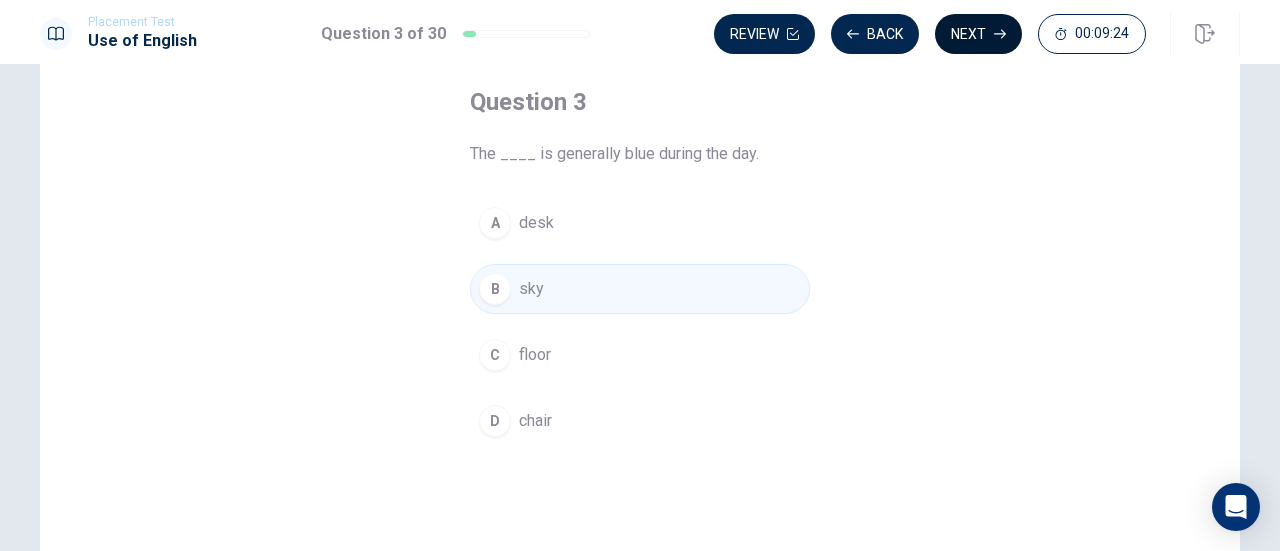 click on "Next" at bounding box center [978, 34] 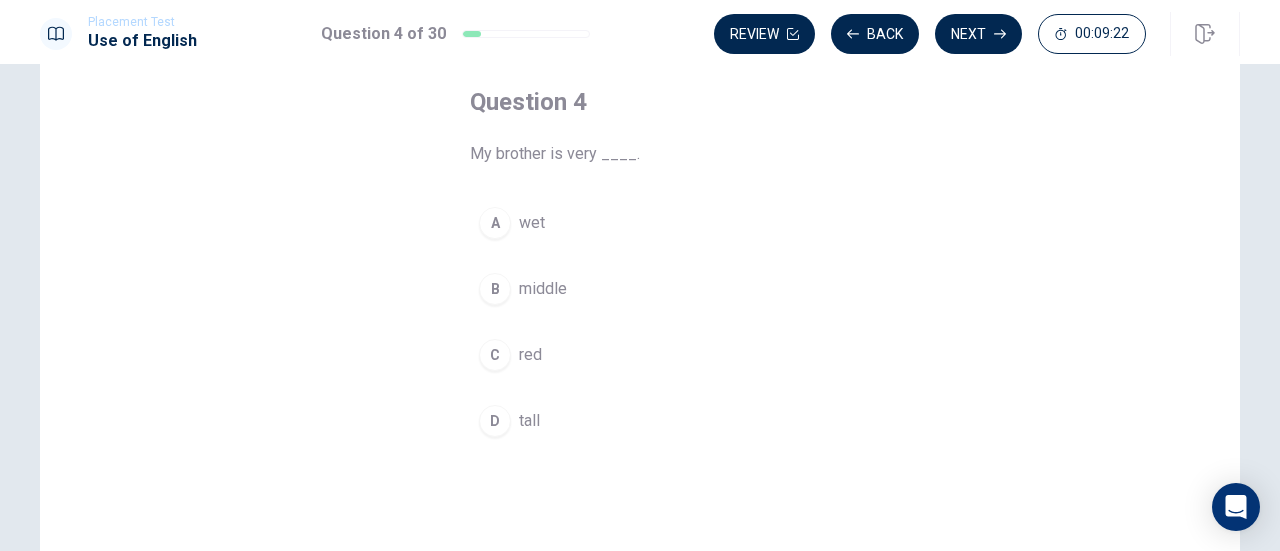 click on "D" at bounding box center (495, 421) 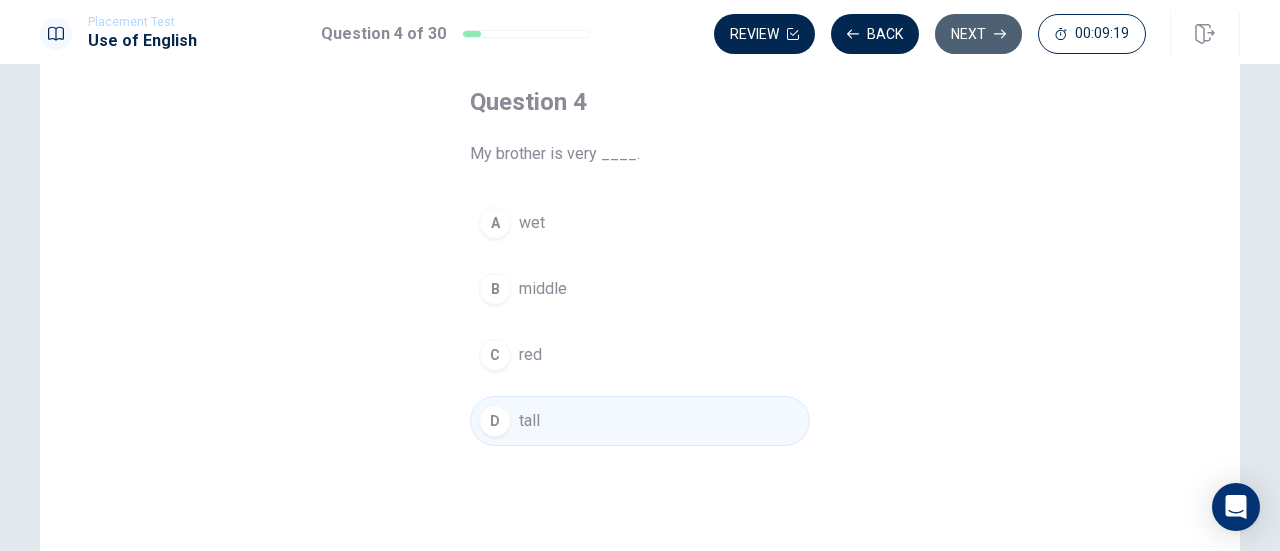 click on "Next" at bounding box center (978, 34) 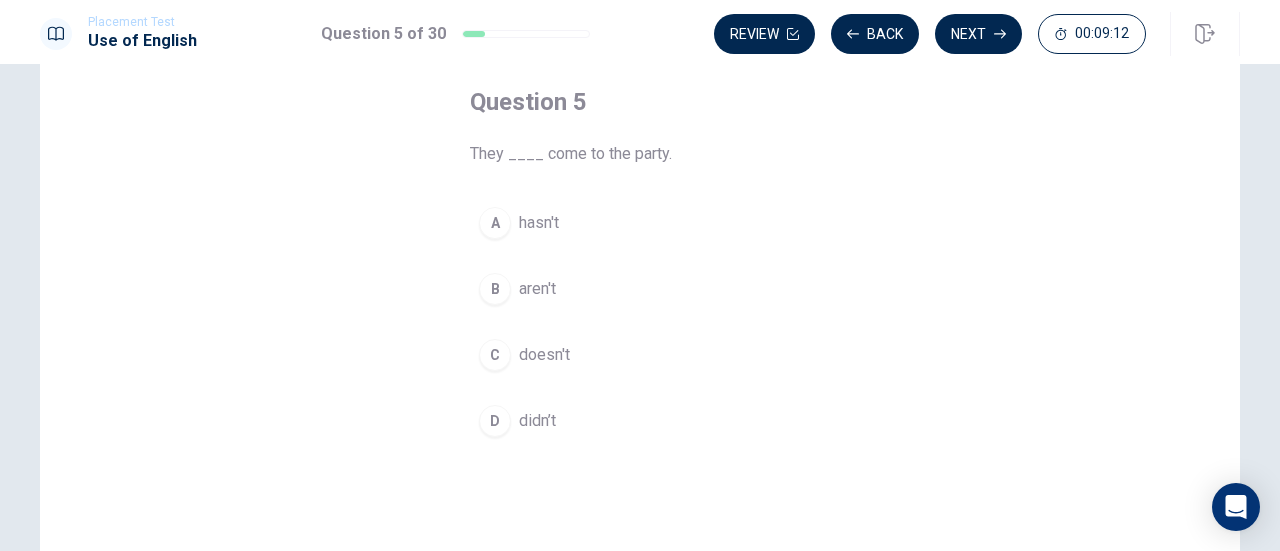 click on "didn’t" at bounding box center (537, 421) 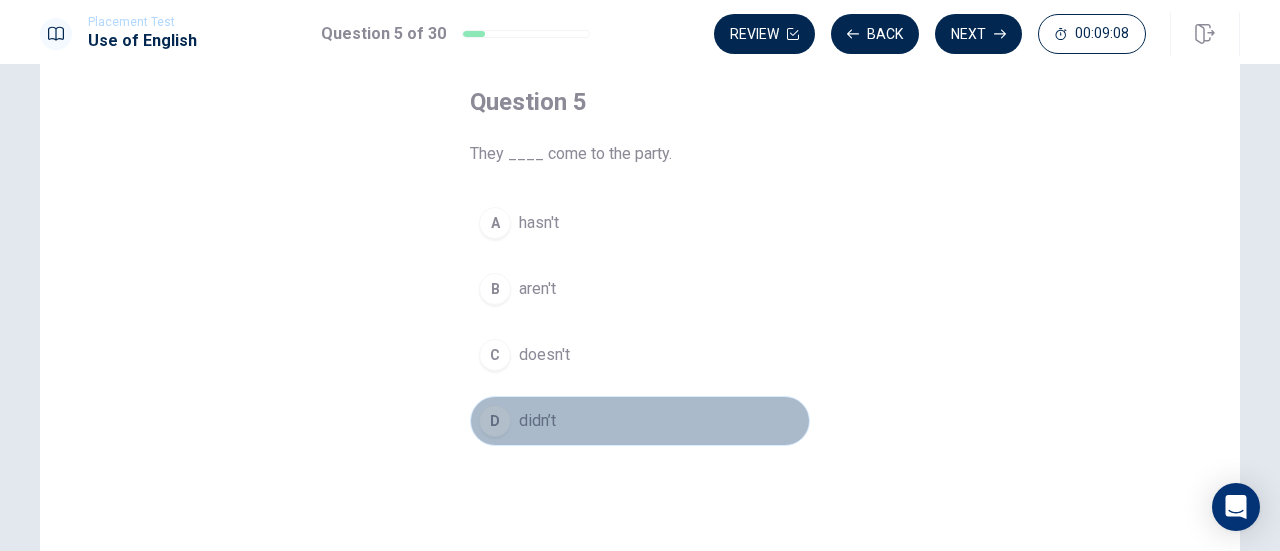 click on "D didn’t" at bounding box center (640, 421) 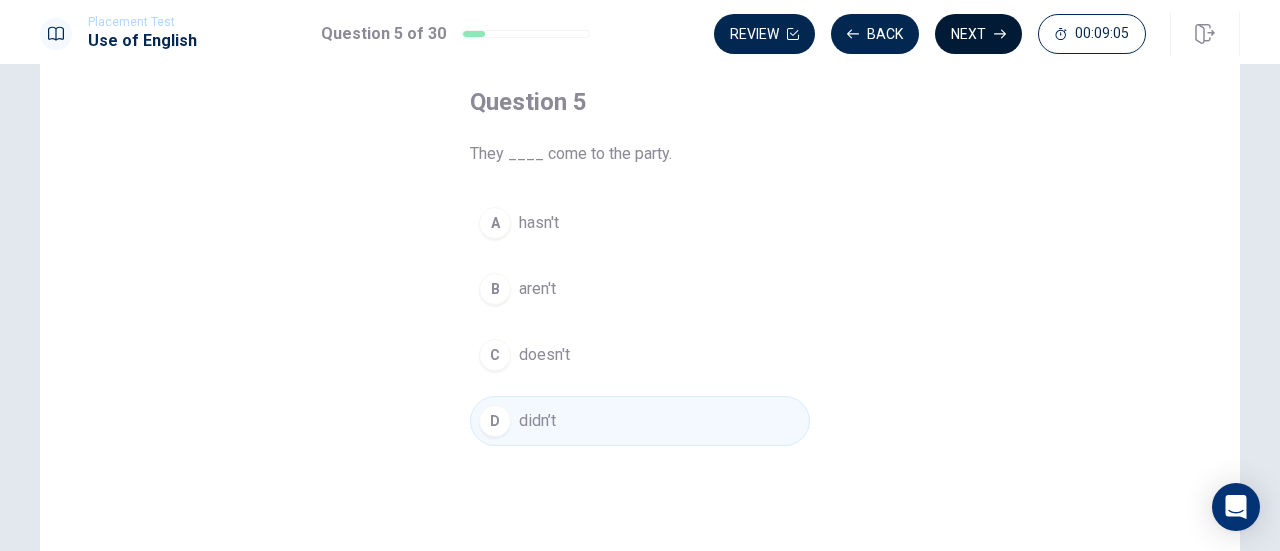 click on "Next" at bounding box center (978, 34) 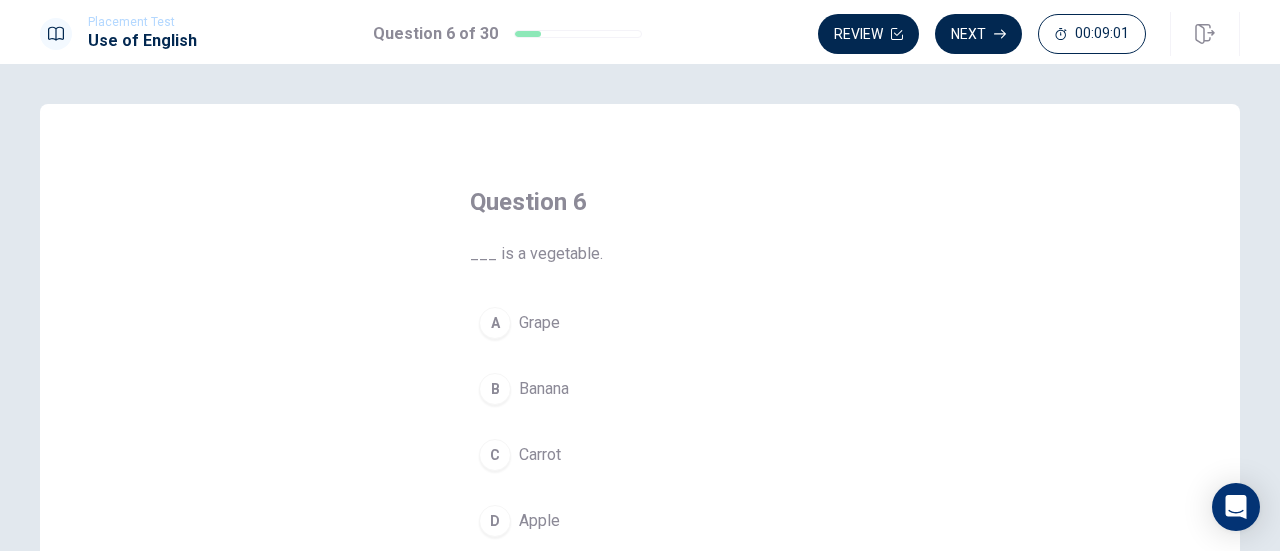 scroll, scrollTop: 100, scrollLeft: 0, axis: vertical 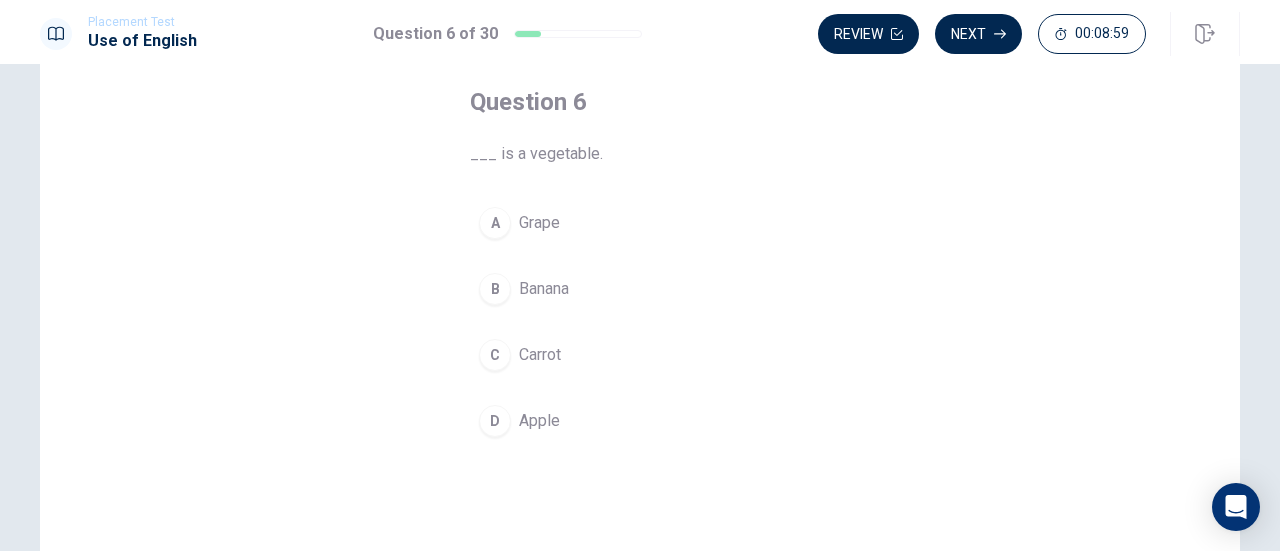 click on "Carrot" at bounding box center [540, 355] 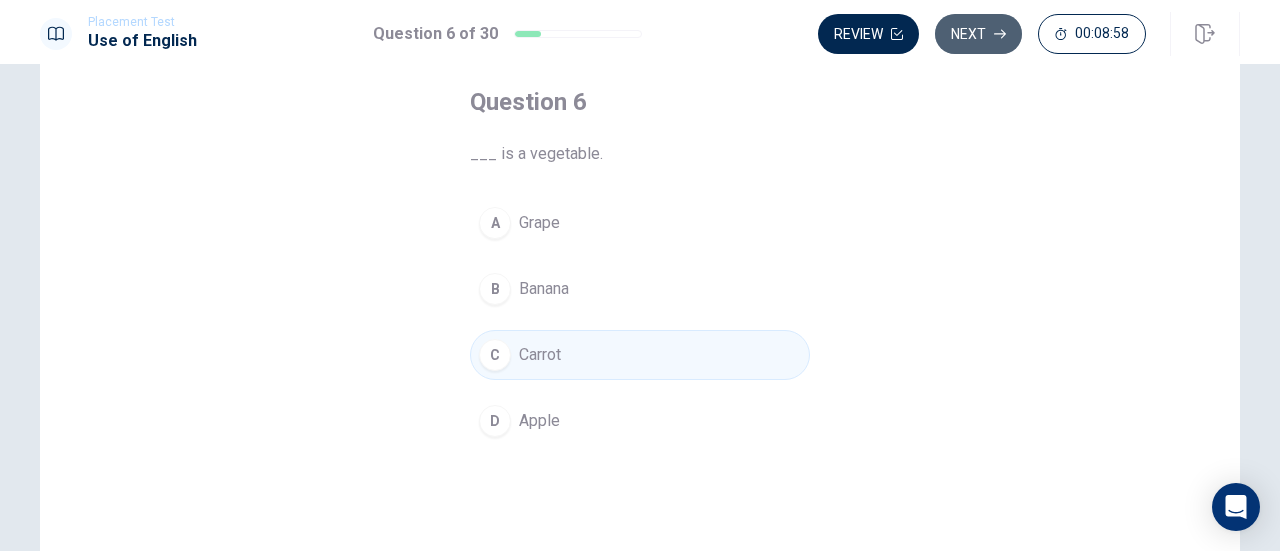click on "Next" at bounding box center (978, 34) 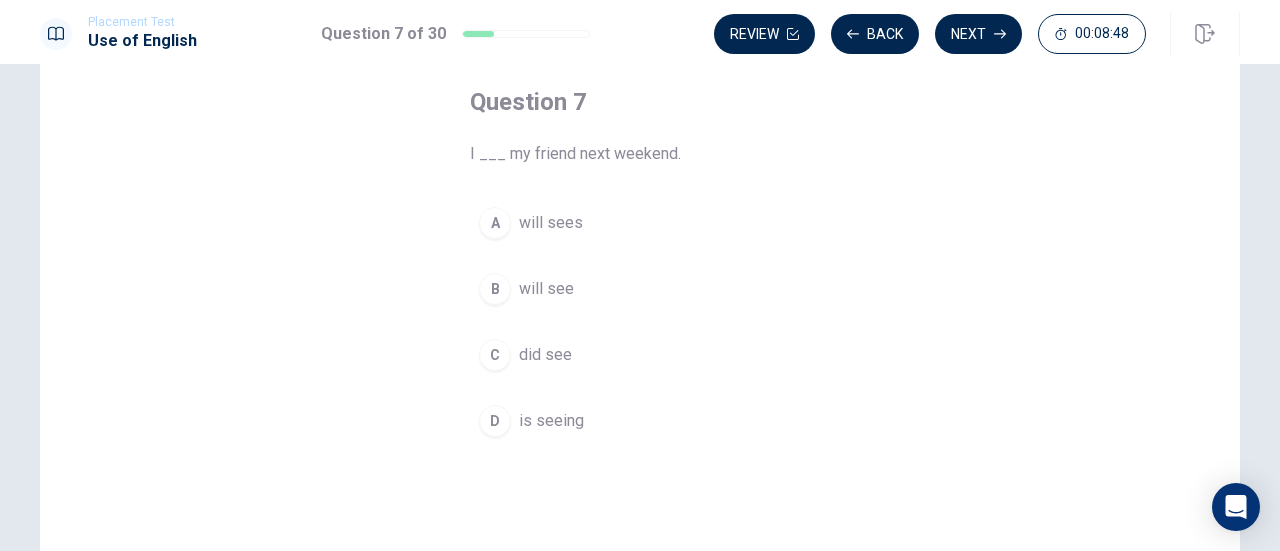 click on "will see" at bounding box center (546, 289) 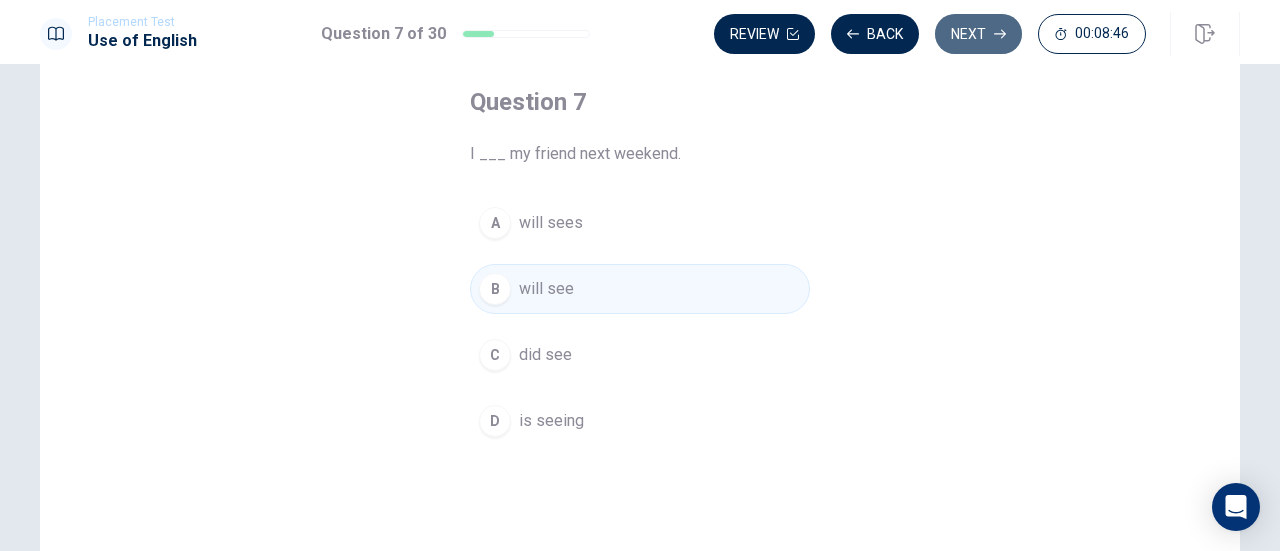 click on "Next" at bounding box center (978, 34) 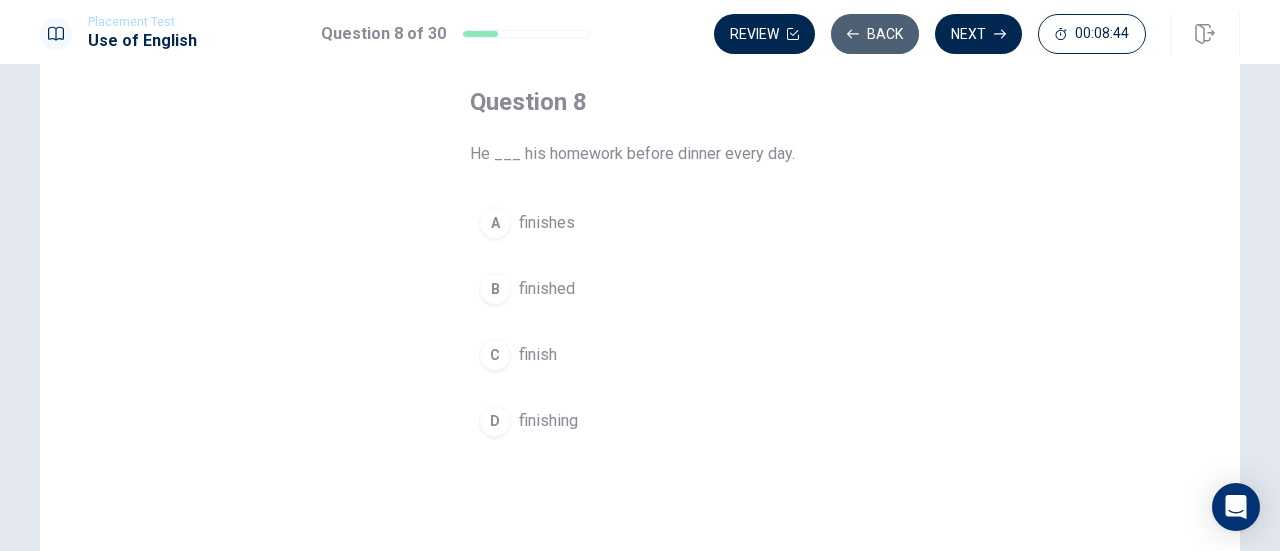 click on "Back" at bounding box center [875, 34] 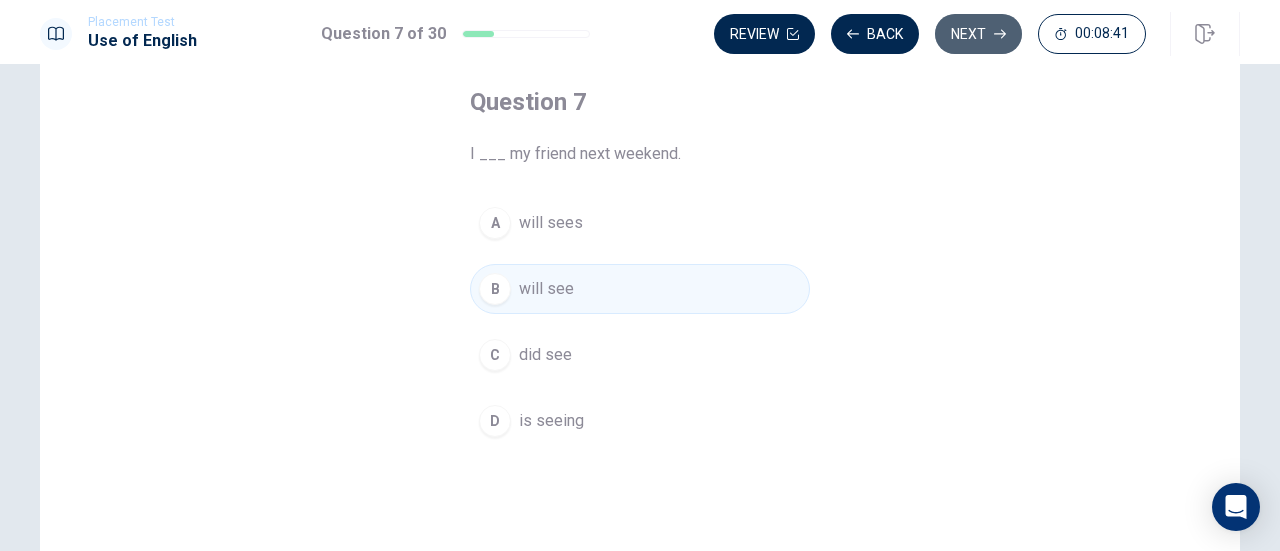 click on "Next" at bounding box center (978, 34) 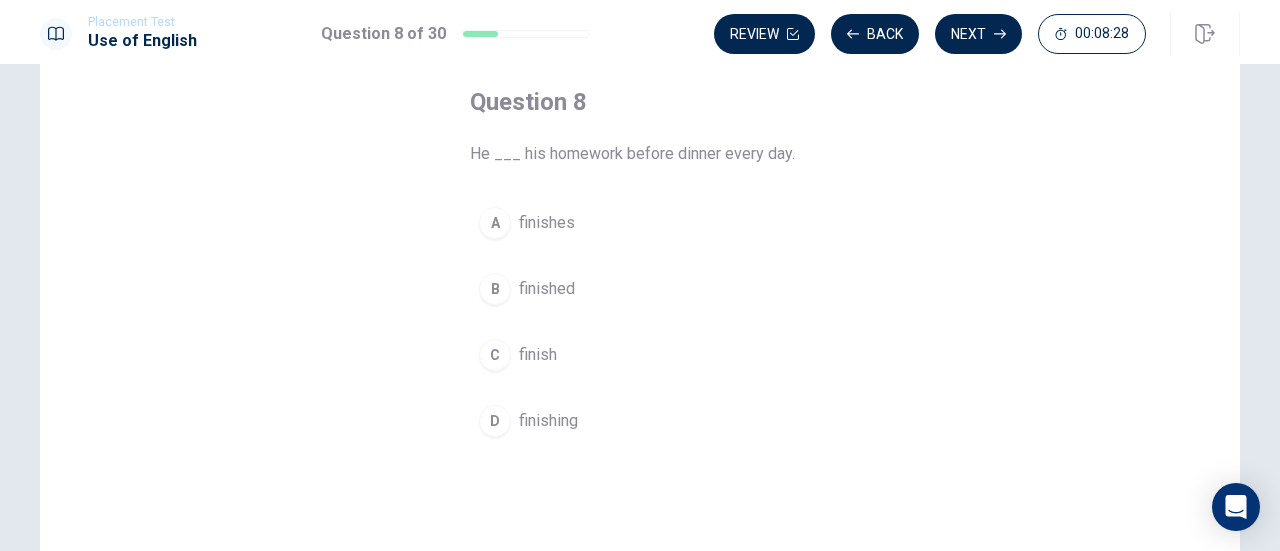 click on "finishes" at bounding box center [547, 223] 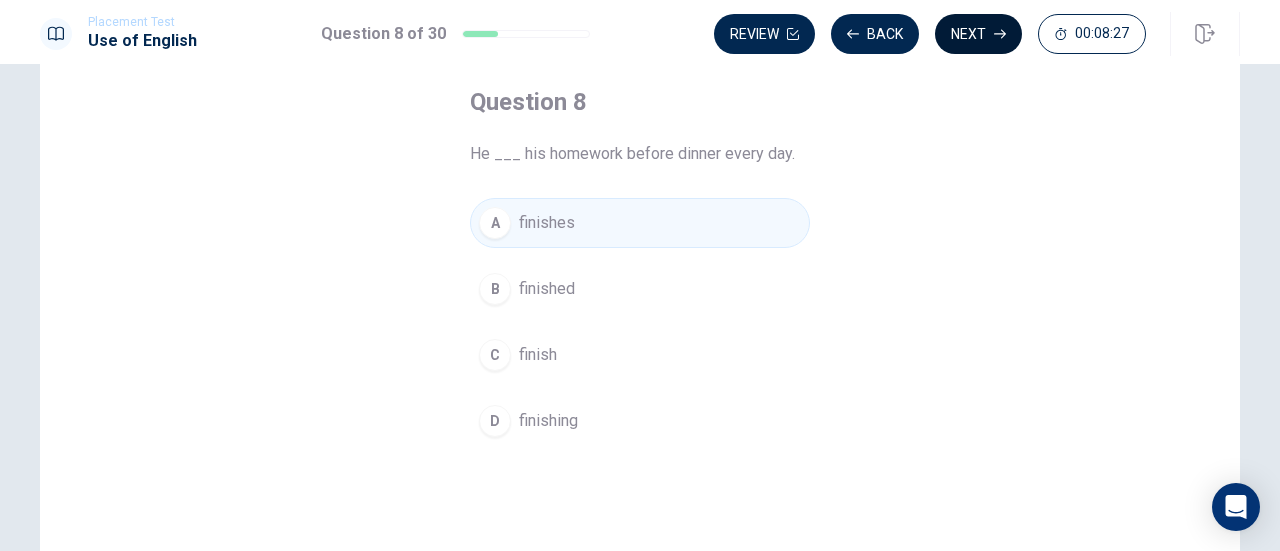 click on "Next" at bounding box center [978, 34] 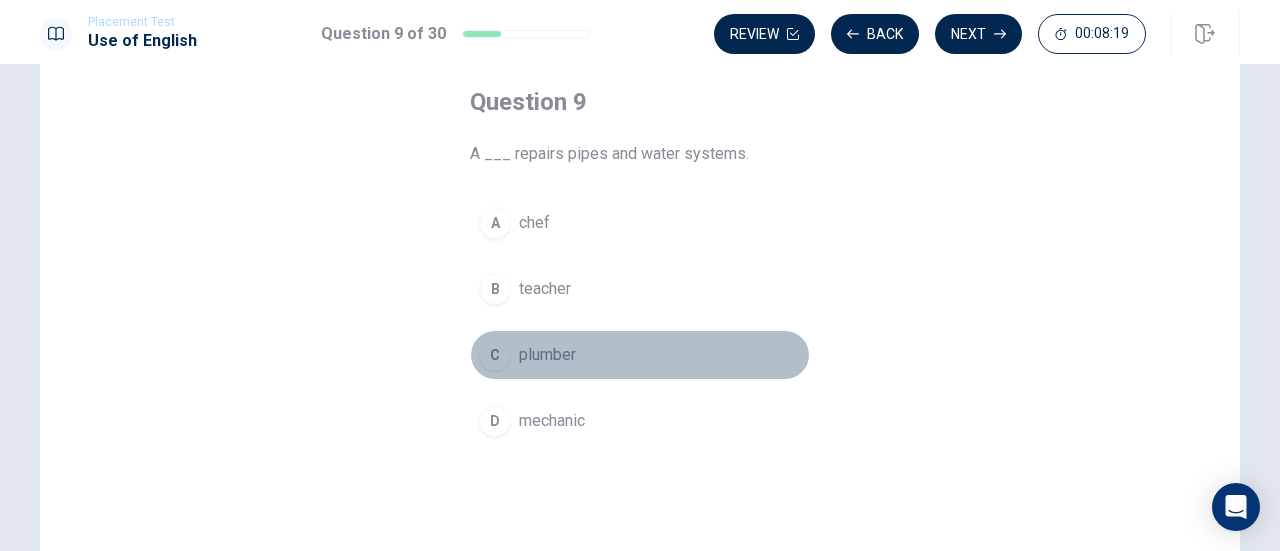 click on "plumber" at bounding box center [547, 355] 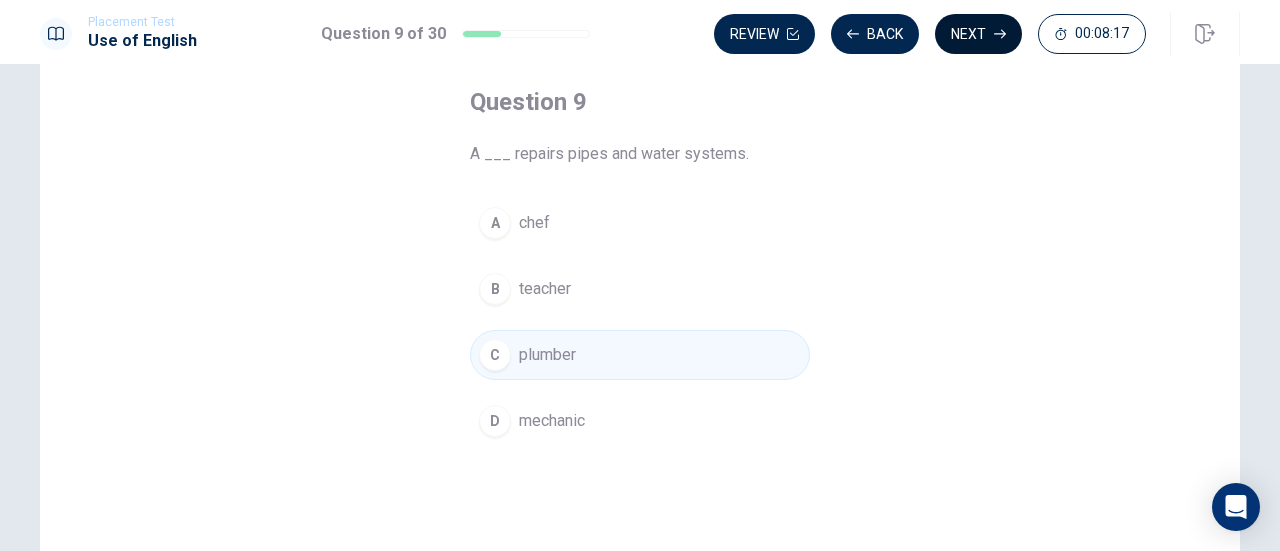 click on "Next" at bounding box center [978, 34] 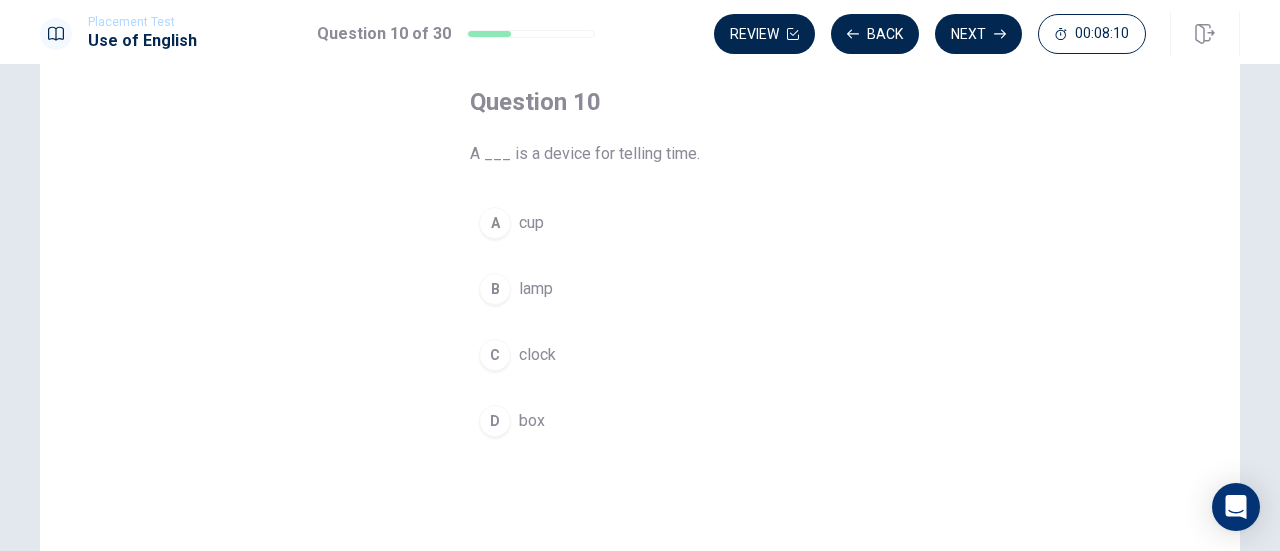 drag, startPoint x: 534, startPoint y: 349, endPoint x: 761, endPoint y: 263, distance: 242.74472 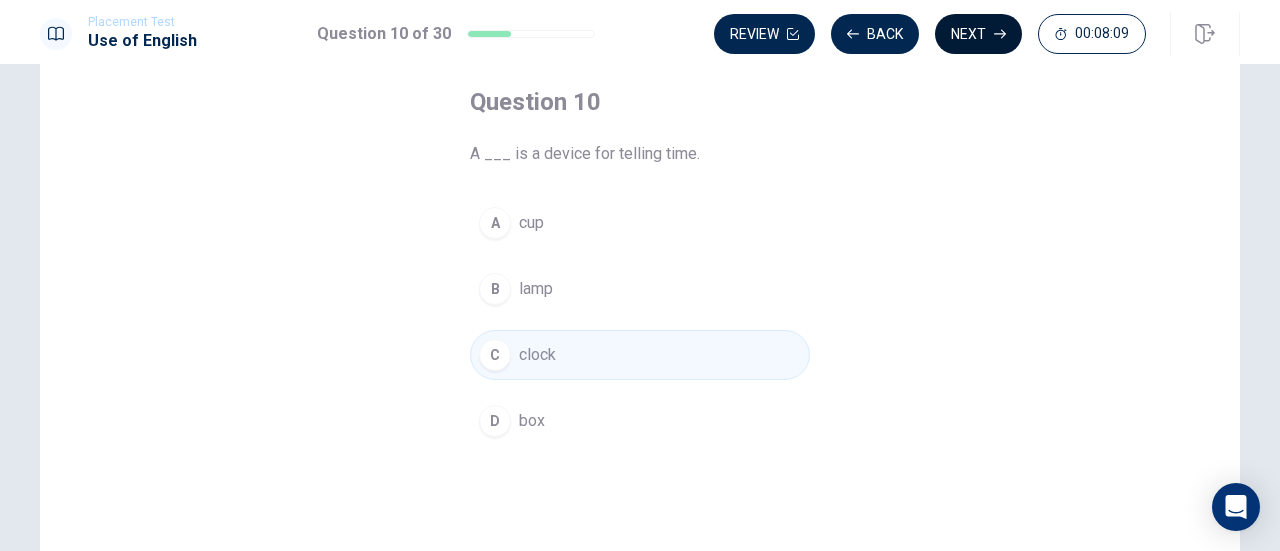 click on "Next" at bounding box center (978, 34) 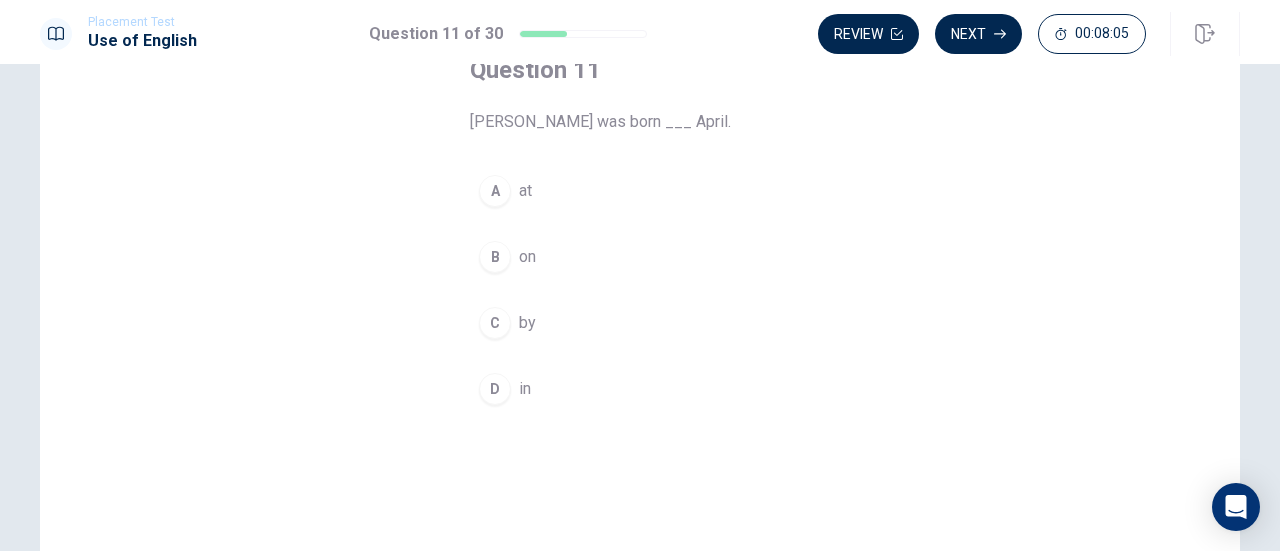 scroll, scrollTop: 100, scrollLeft: 0, axis: vertical 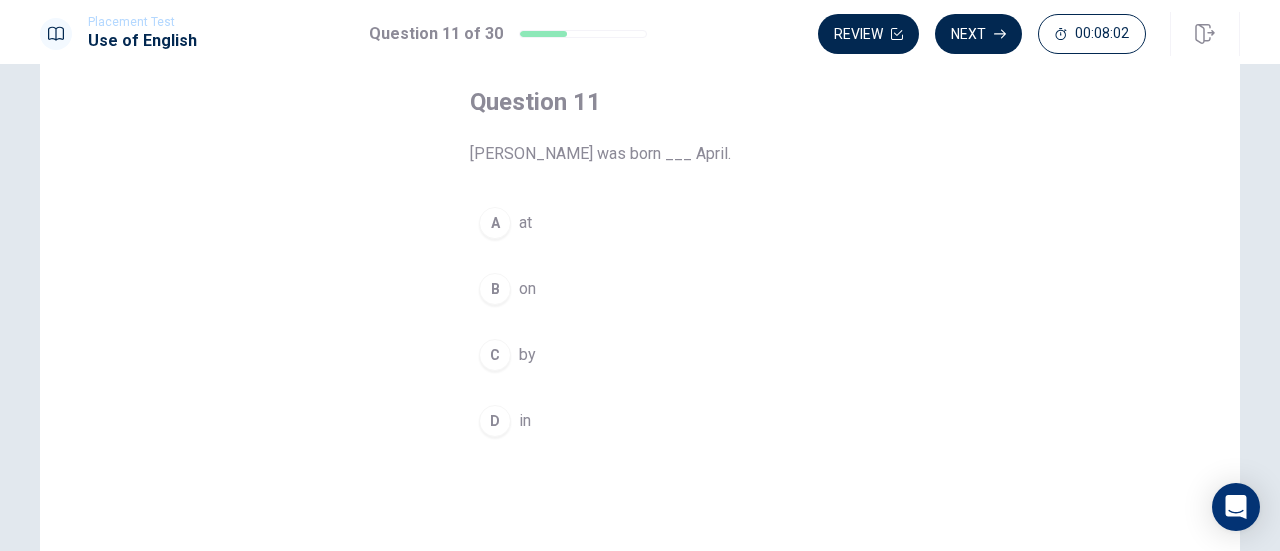 drag, startPoint x: 497, startPoint y: 414, endPoint x: 658, endPoint y: 301, distance: 196.69774 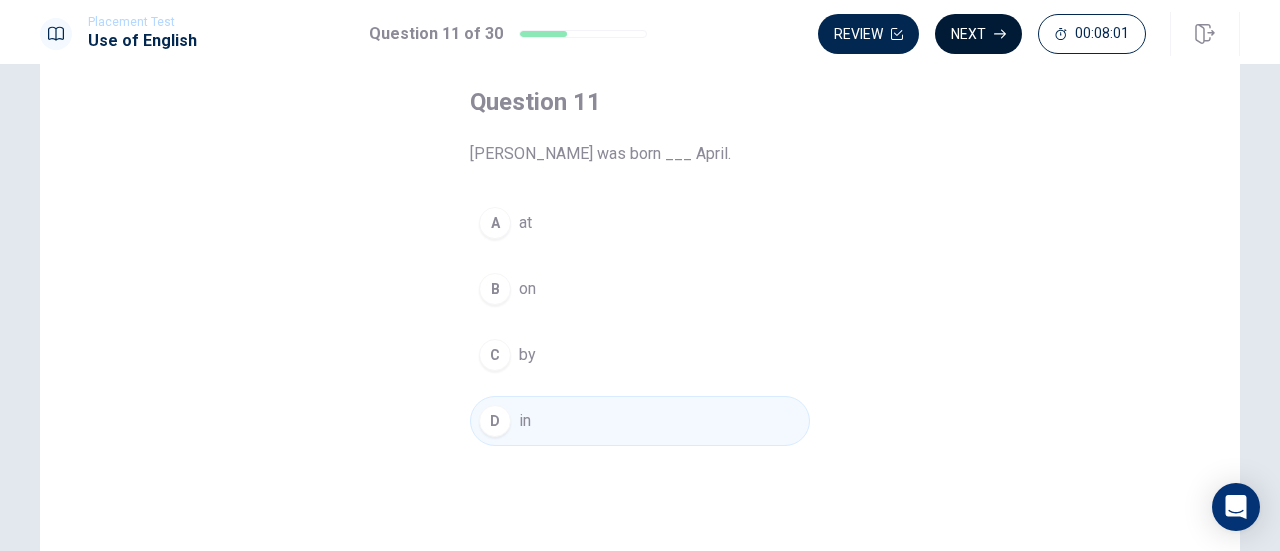 click on "Next" at bounding box center [978, 34] 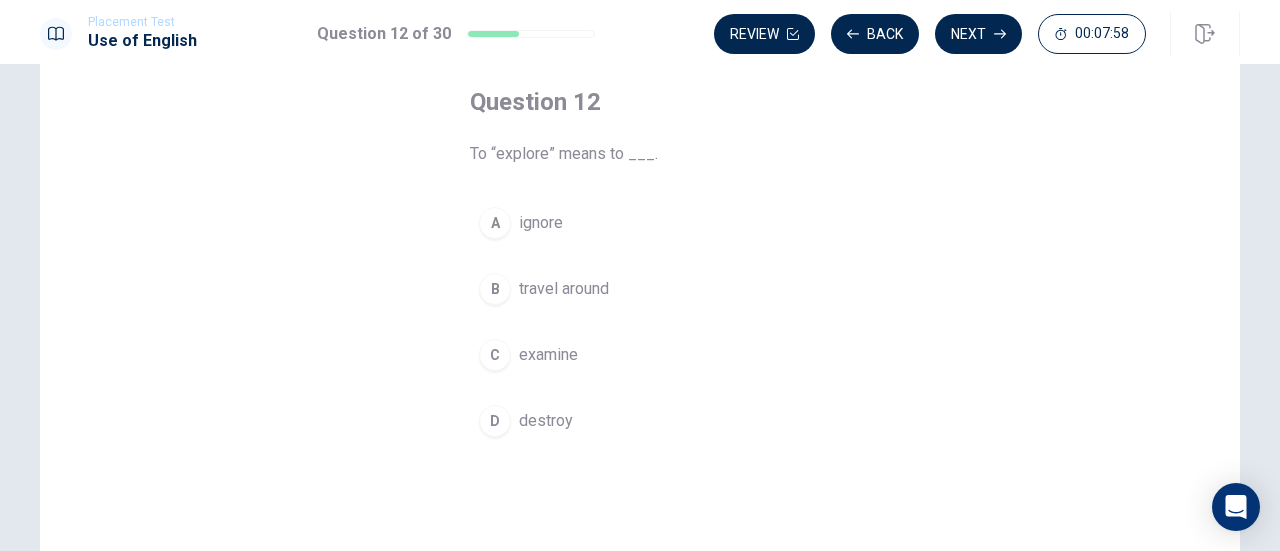 drag, startPoint x: 527, startPoint y: 359, endPoint x: 751, endPoint y: 253, distance: 247.81445 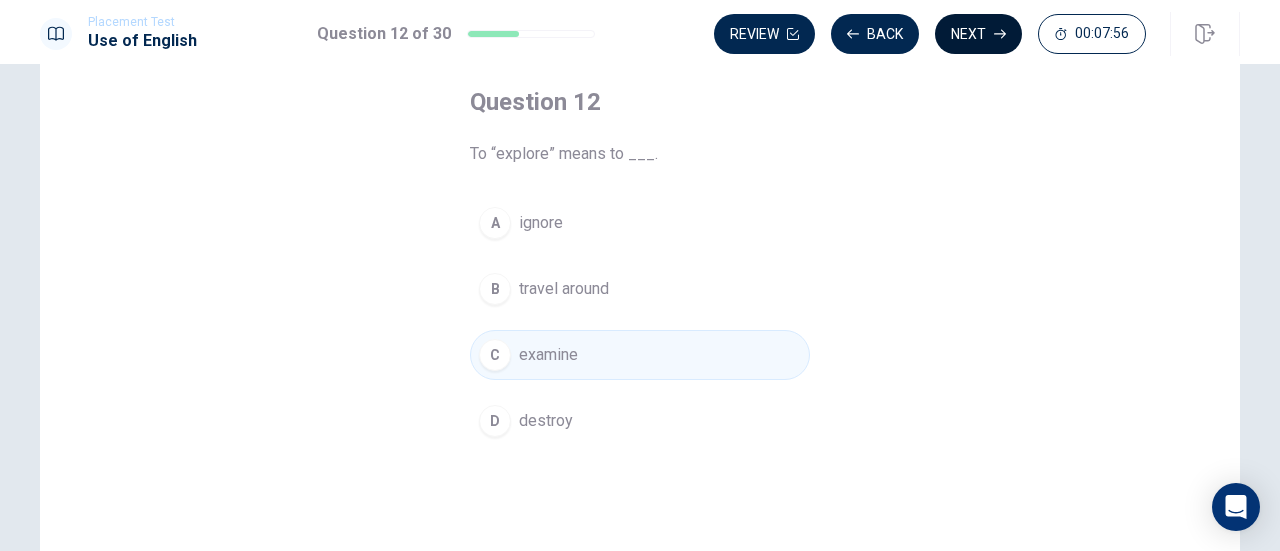 click on "Next" at bounding box center [978, 34] 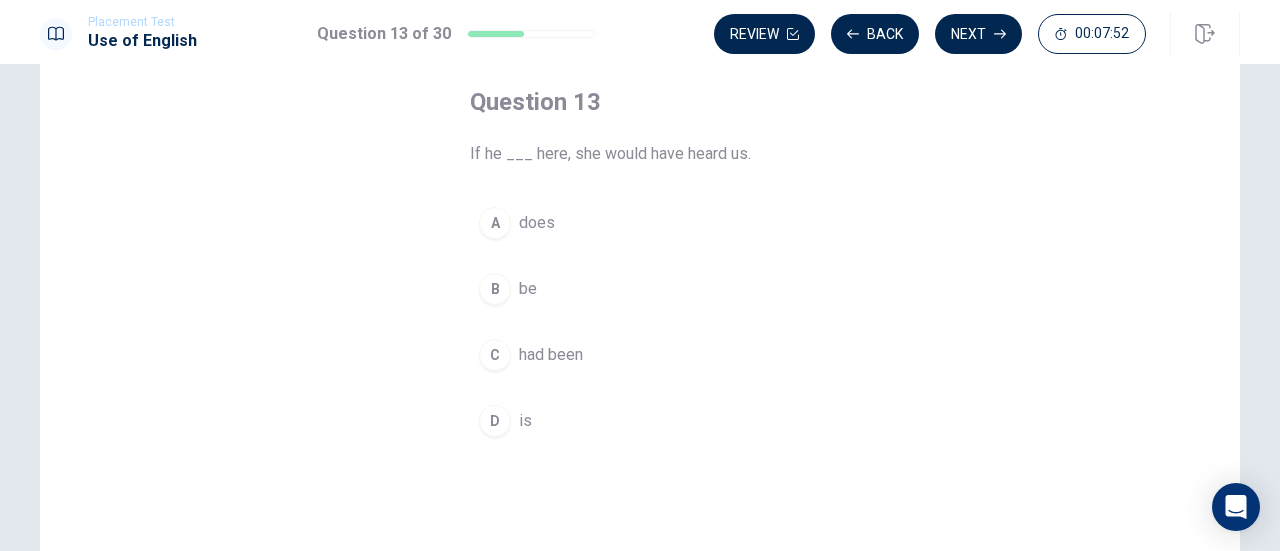 click on "D" at bounding box center [495, 421] 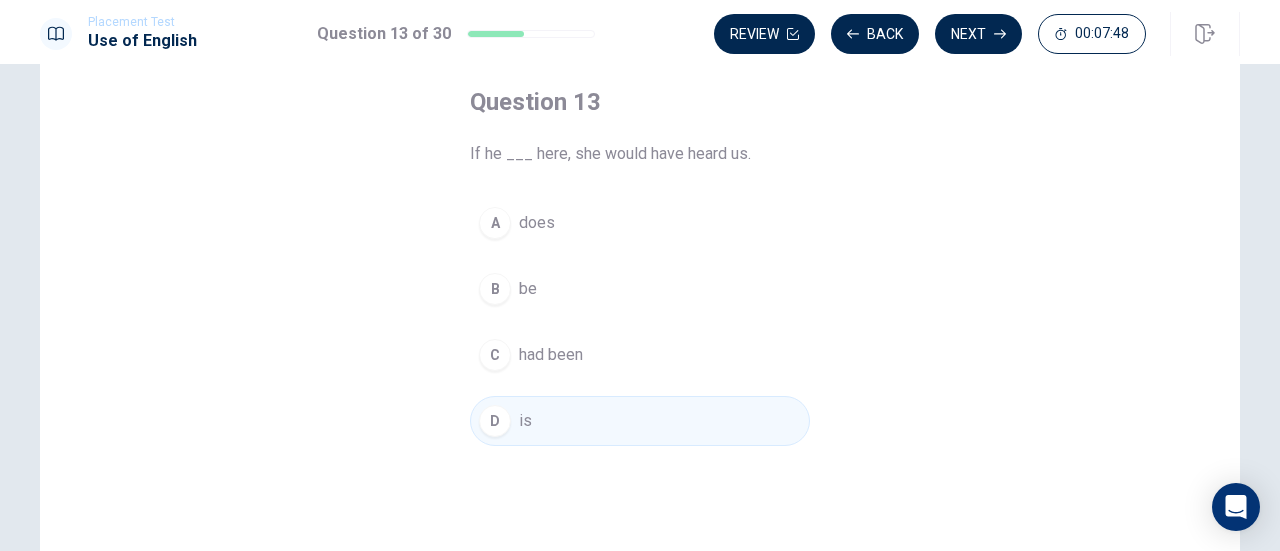 click on "C" at bounding box center [495, 355] 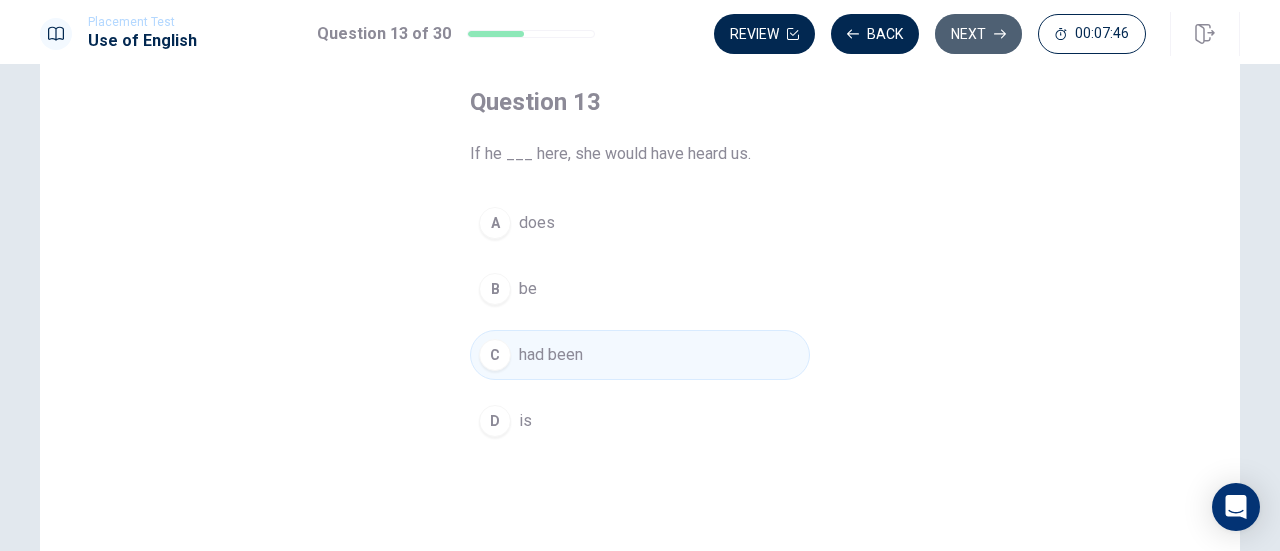 click on "Next" at bounding box center [978, 34] 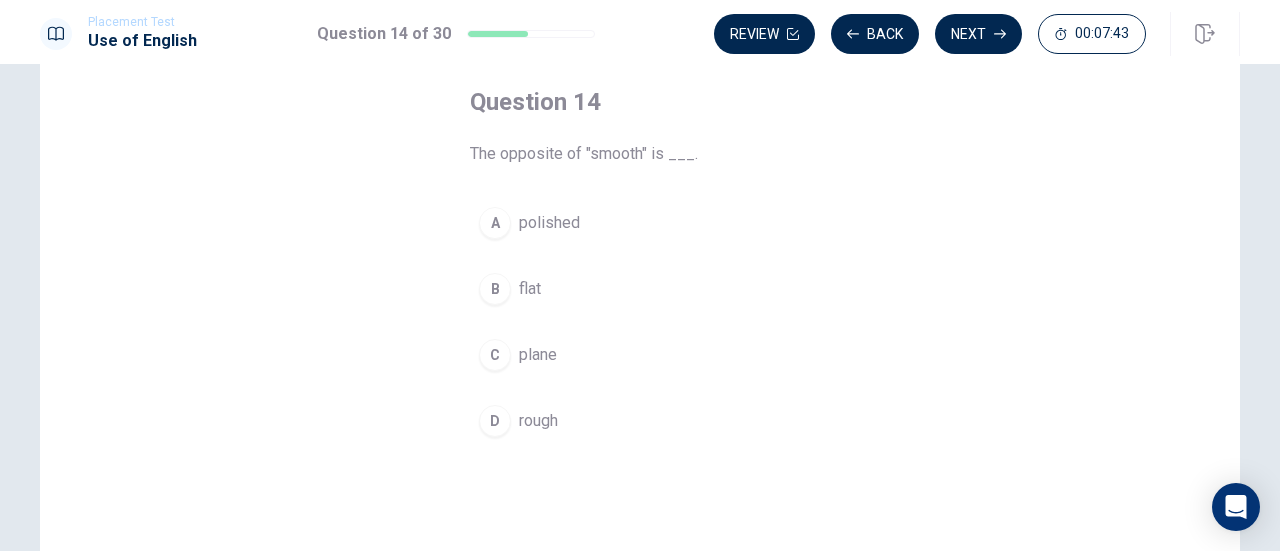 click on "D" at bounding box center (495, 421) 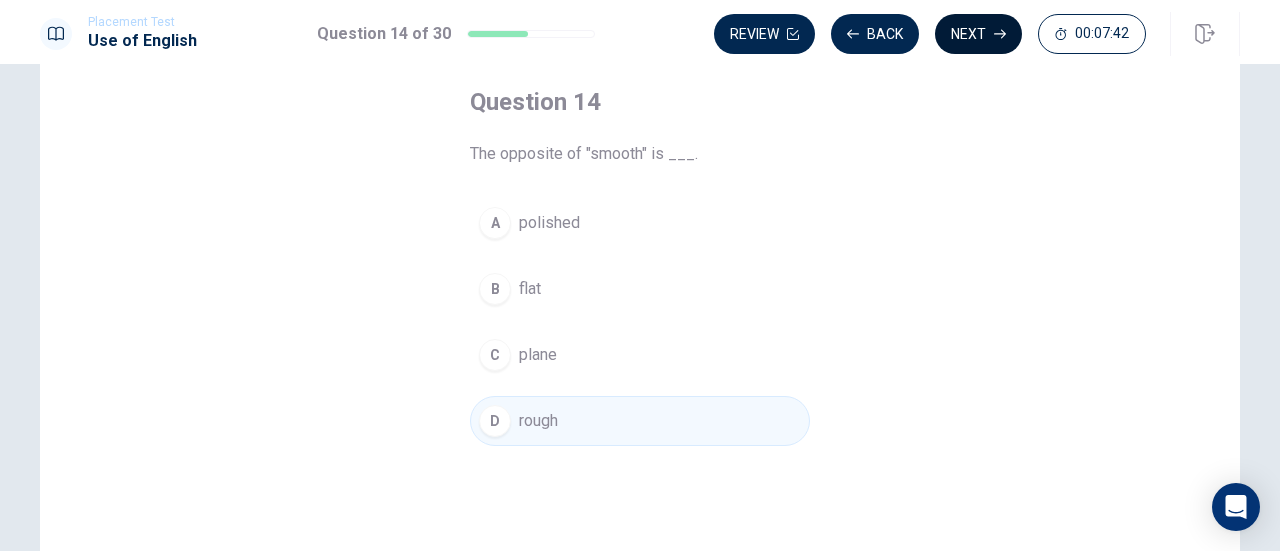 click on "Next" at bounding box center [978, 34] 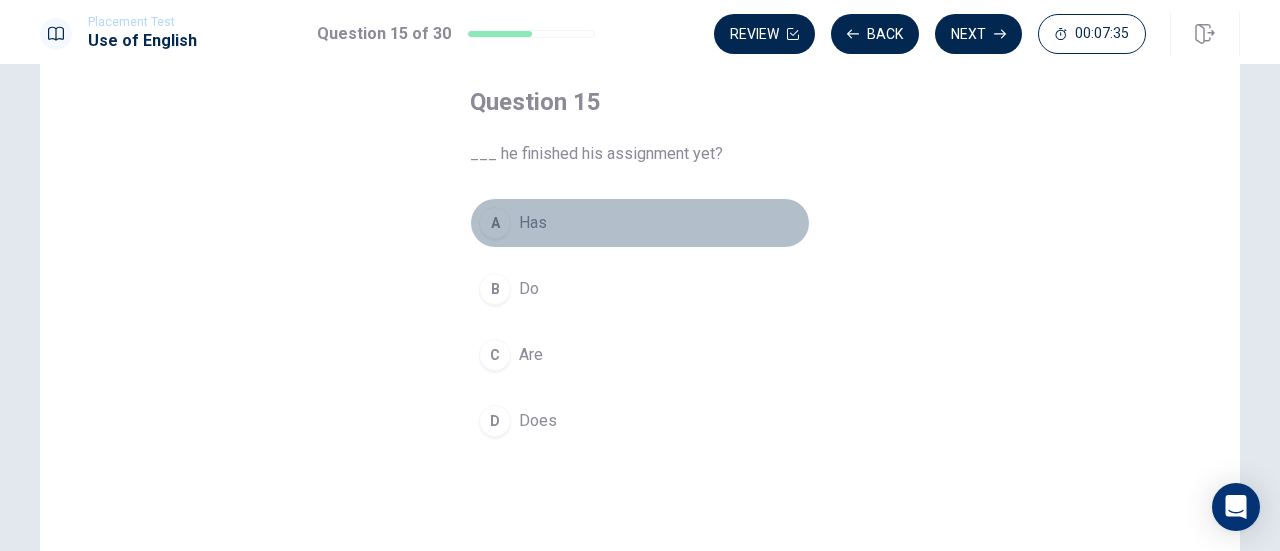 drag, startPoint x: 498, startPoint y: 225, endPoint x: 953, endPoint y: 82, distance: 476.94235 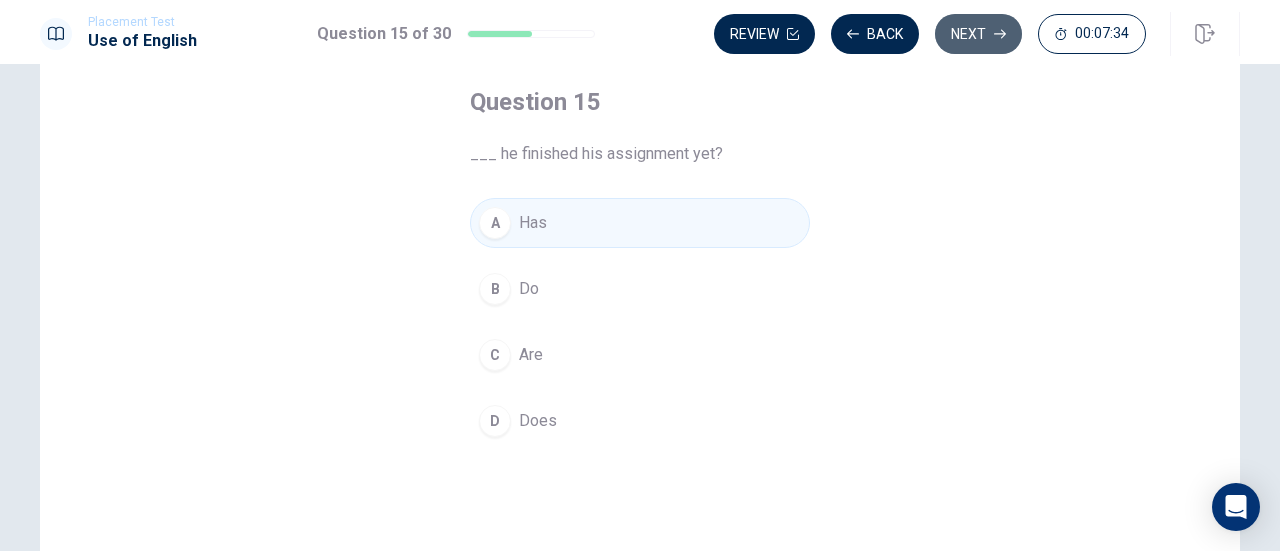 click on "Next" at bounding box center [978, 34] 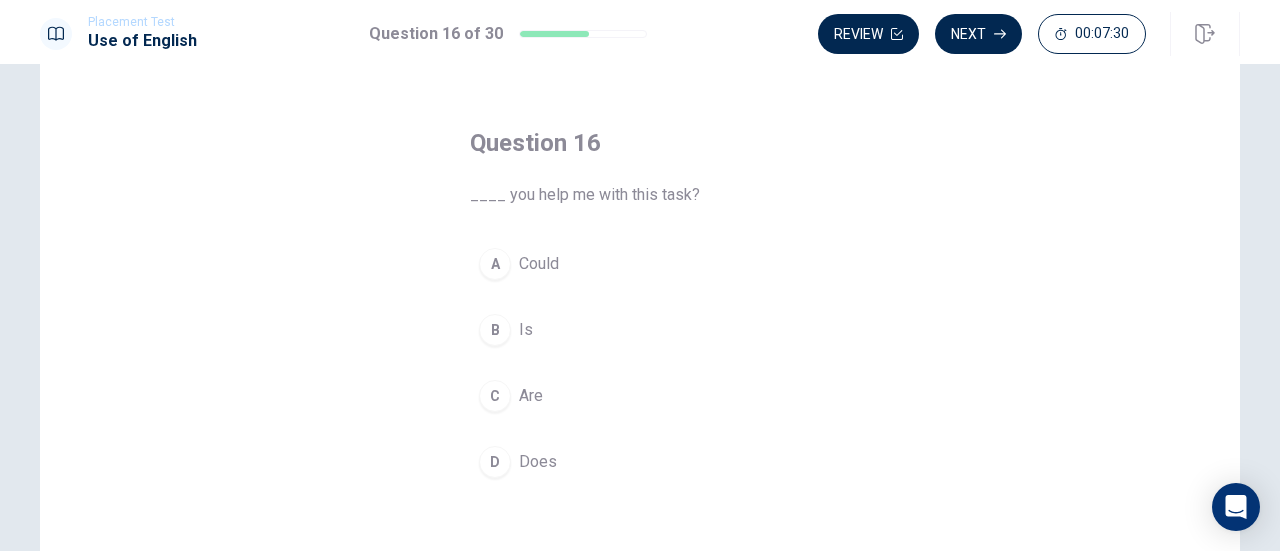 scroll, scrollTop: 100, scrollLeft: 0, axis: vertical 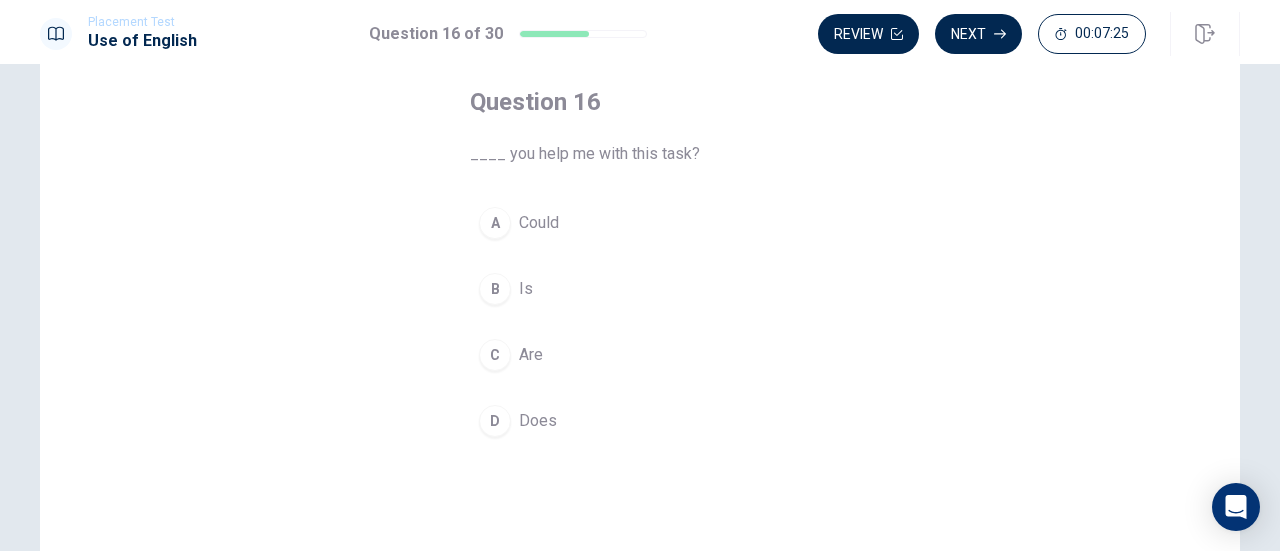 click on "A Could" at bounding box center (640, 223) 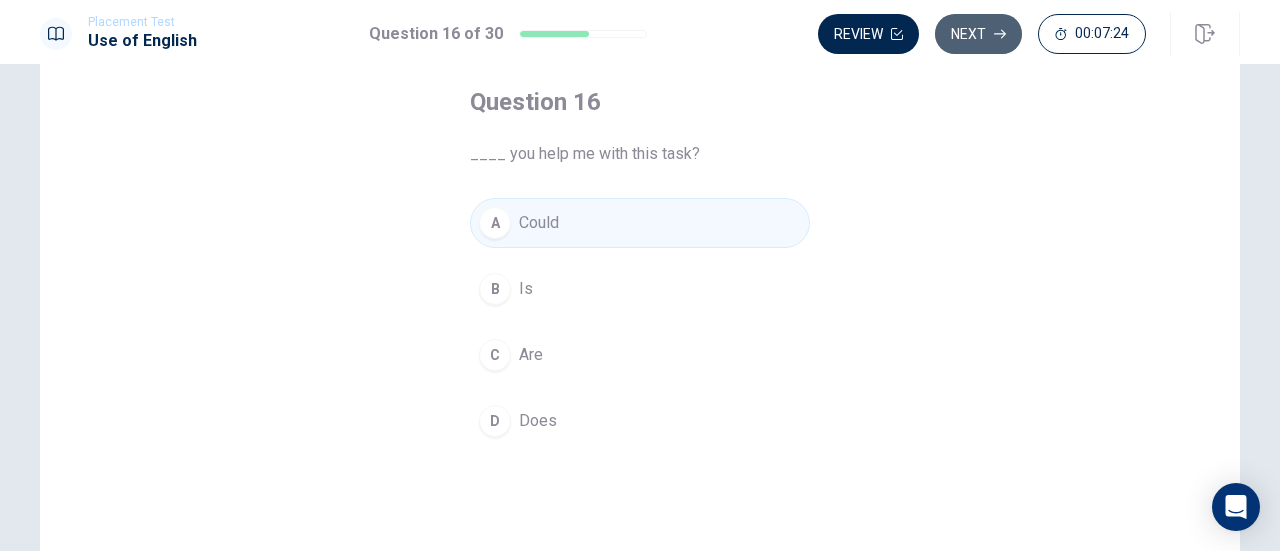 click on "Next" at bounding box center (978, 34) 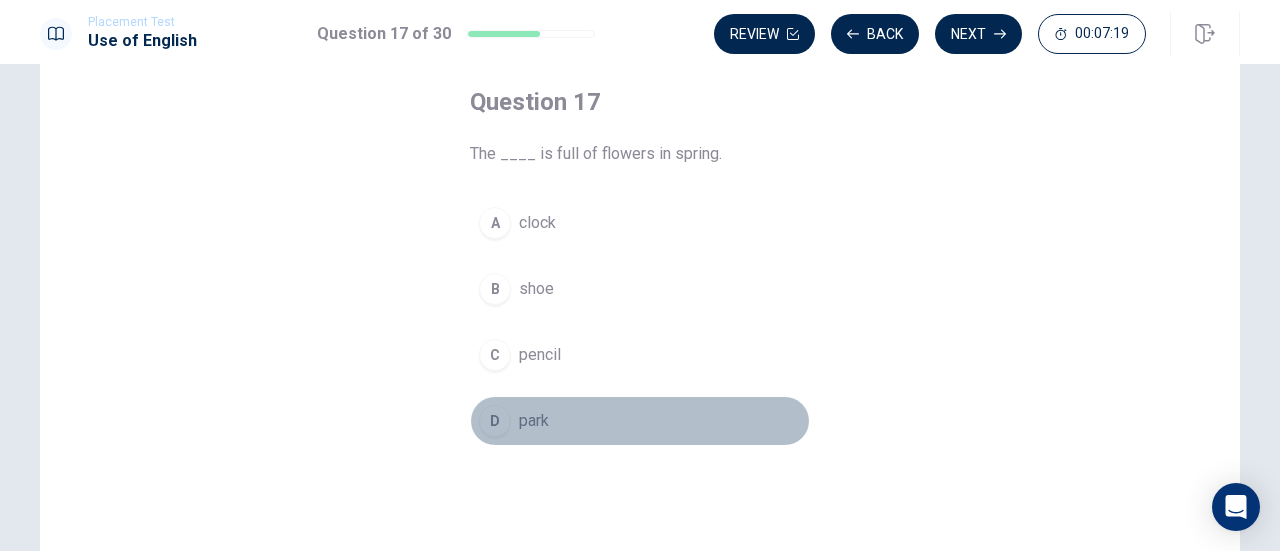 click on "park" at bounding box center [534, 421] 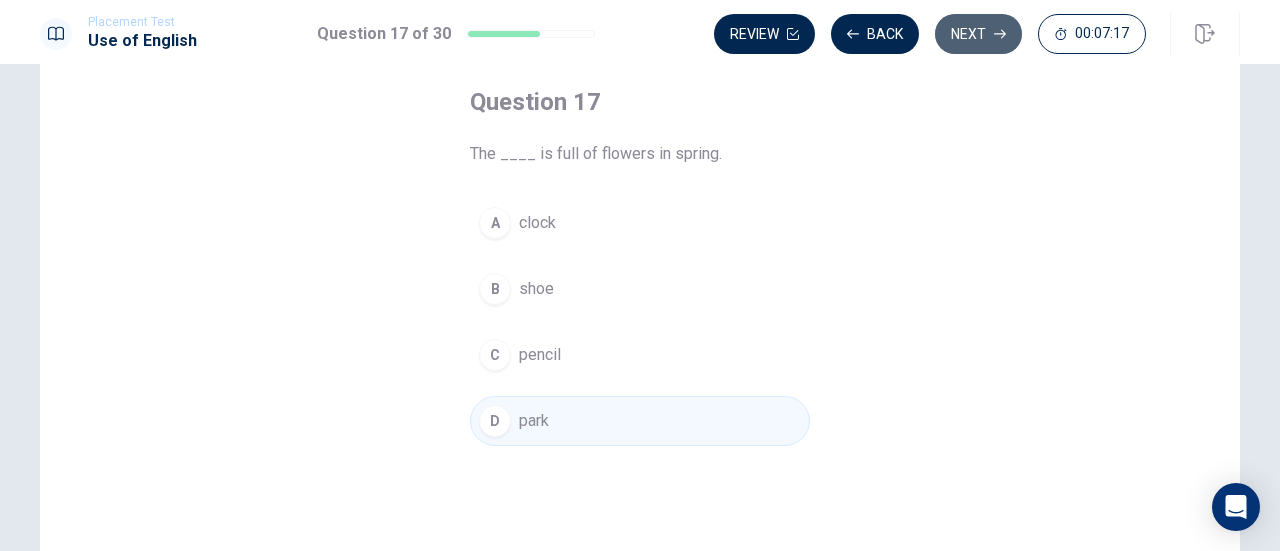 click on "Next" at bounding box center (978, 34) 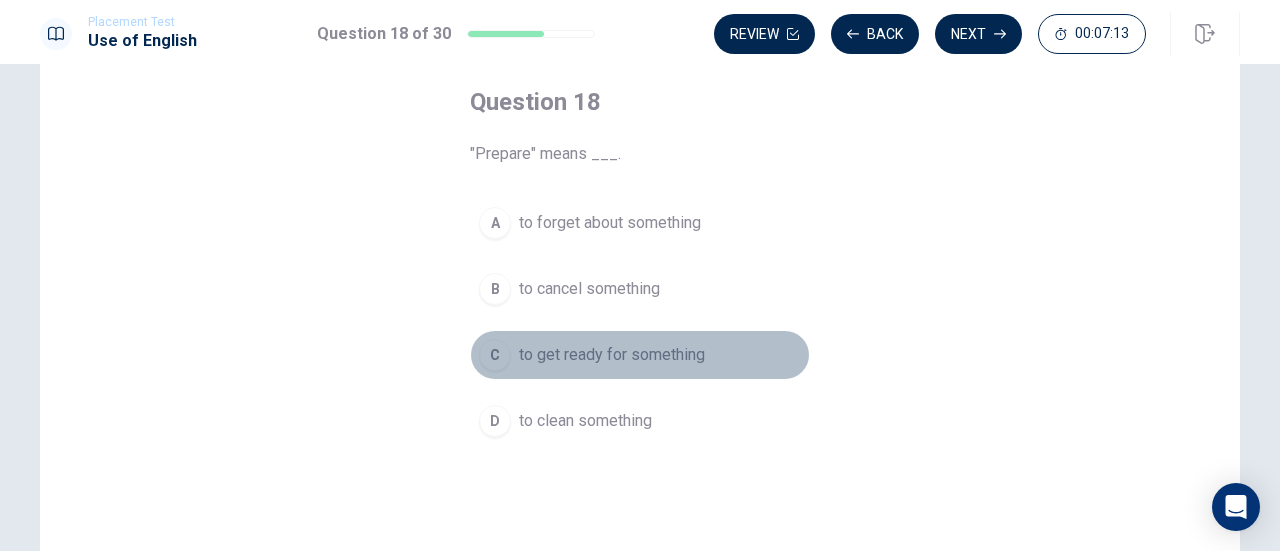 click on "to get ready for something" at bounding box center [612, 355] 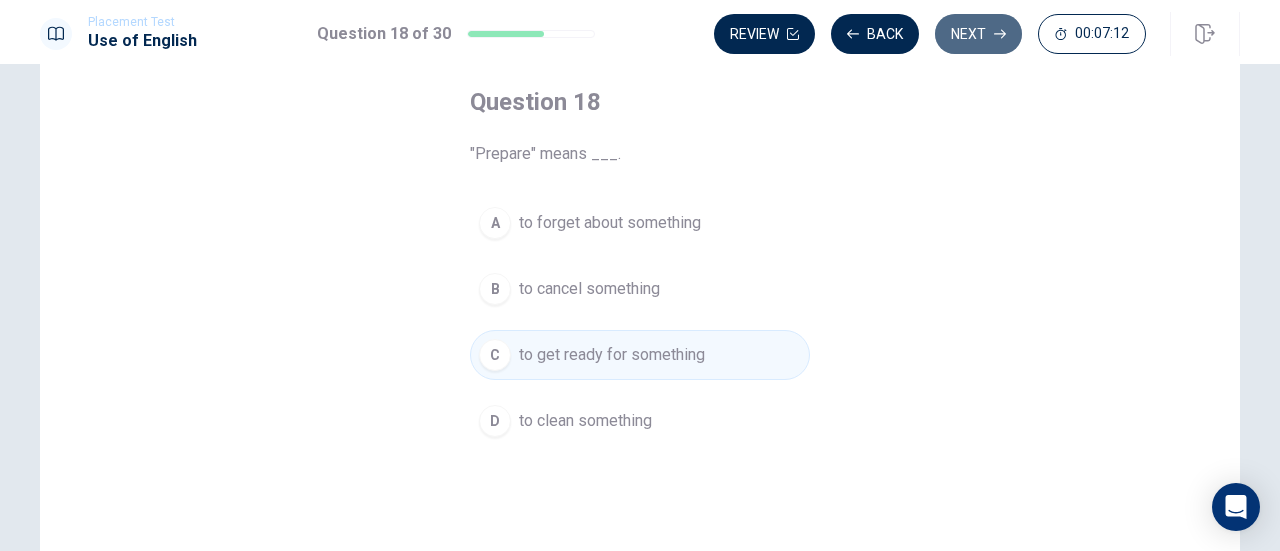 click on "Next" at bounding box center (978, 34) 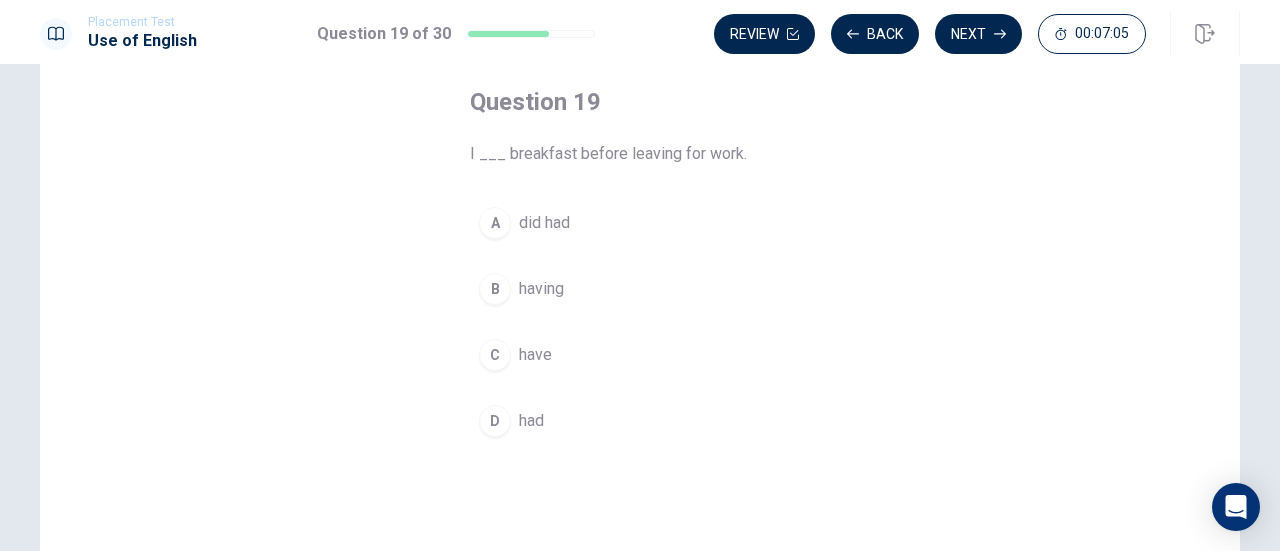 click on "had" at bounding box center (531, 421) 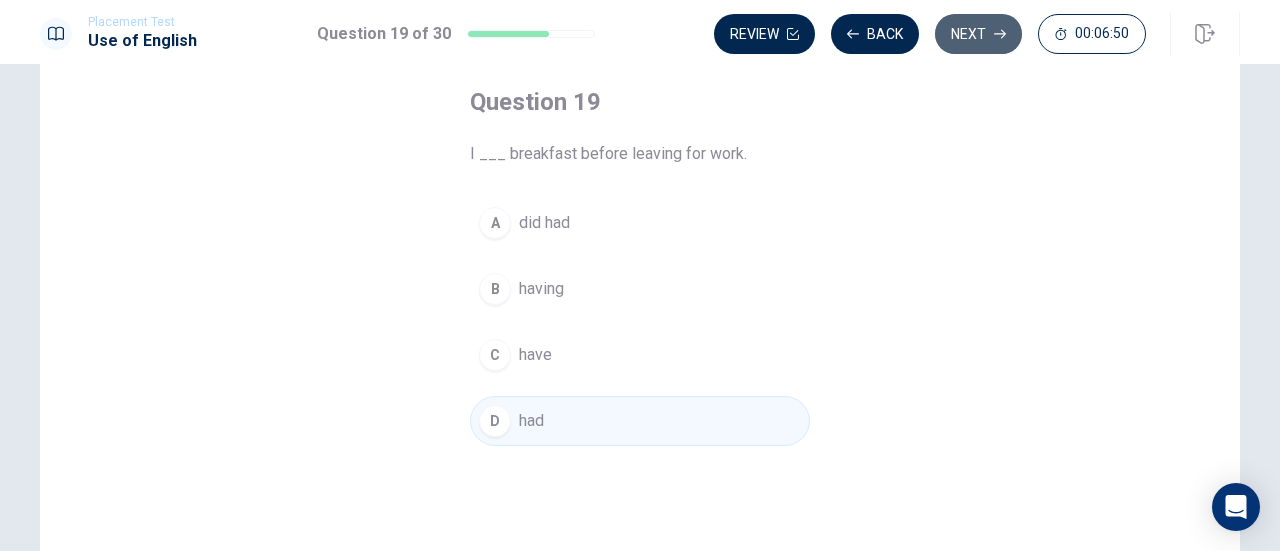 click on "Next" at bounding box center (978, 34) 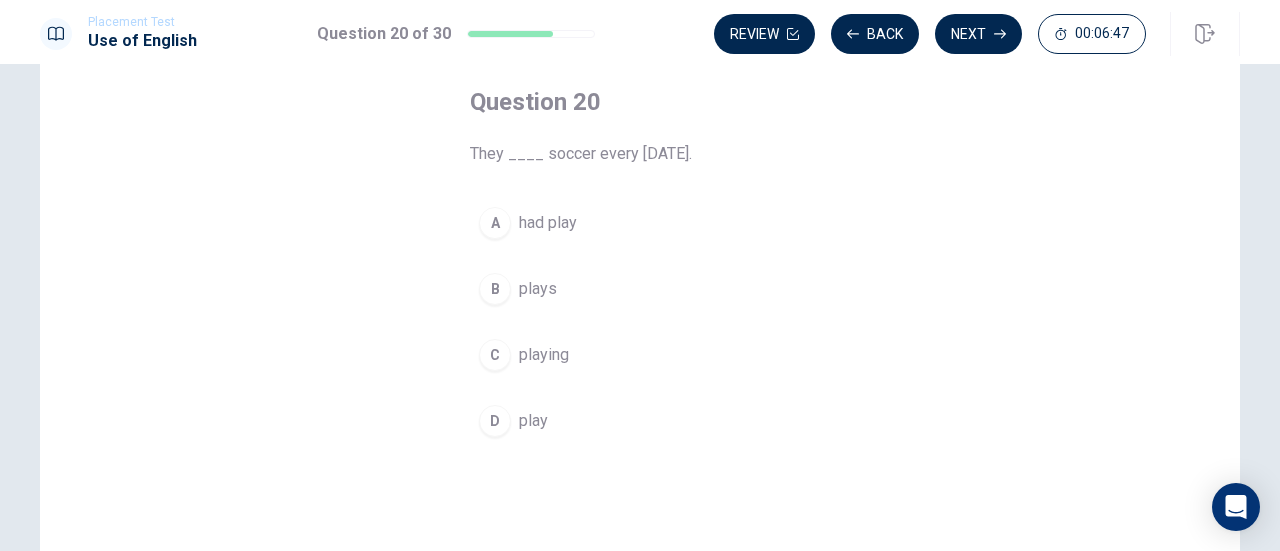 click on "D play" at bounding box center (640, 421) 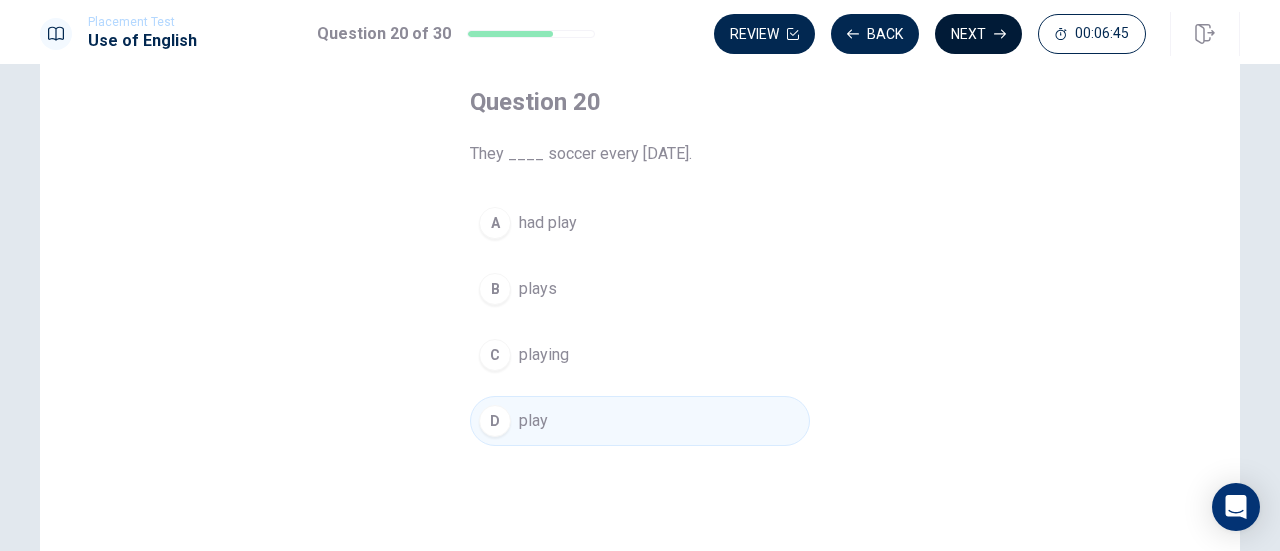 click on "Next" at bounding box center (978, 34) 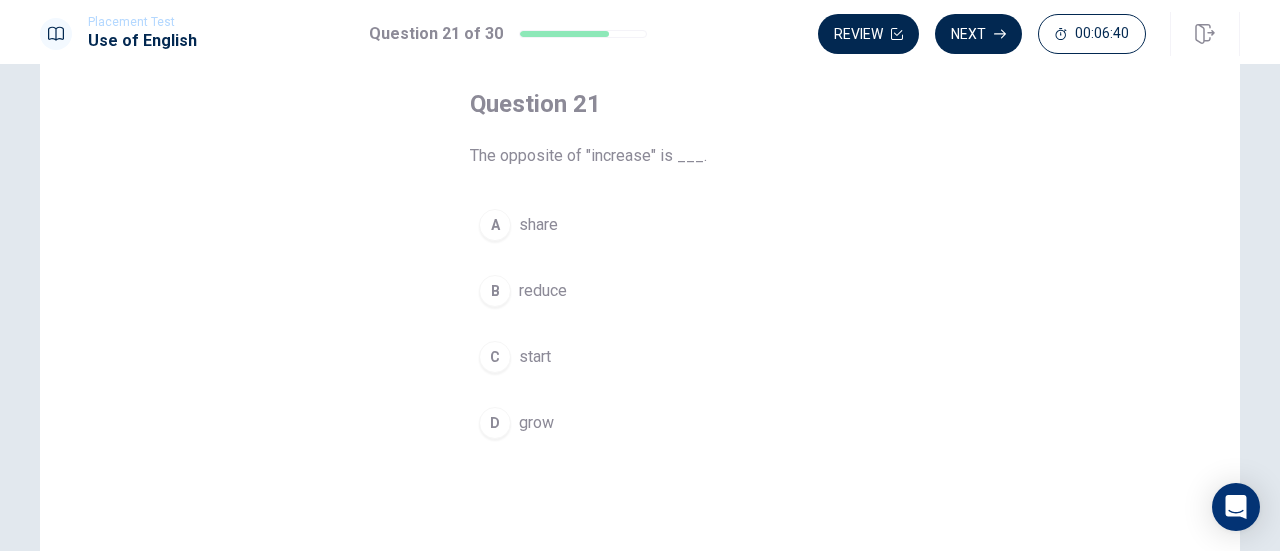 scroll, scrollTop: 0, scrollLeft: 0, axis: both 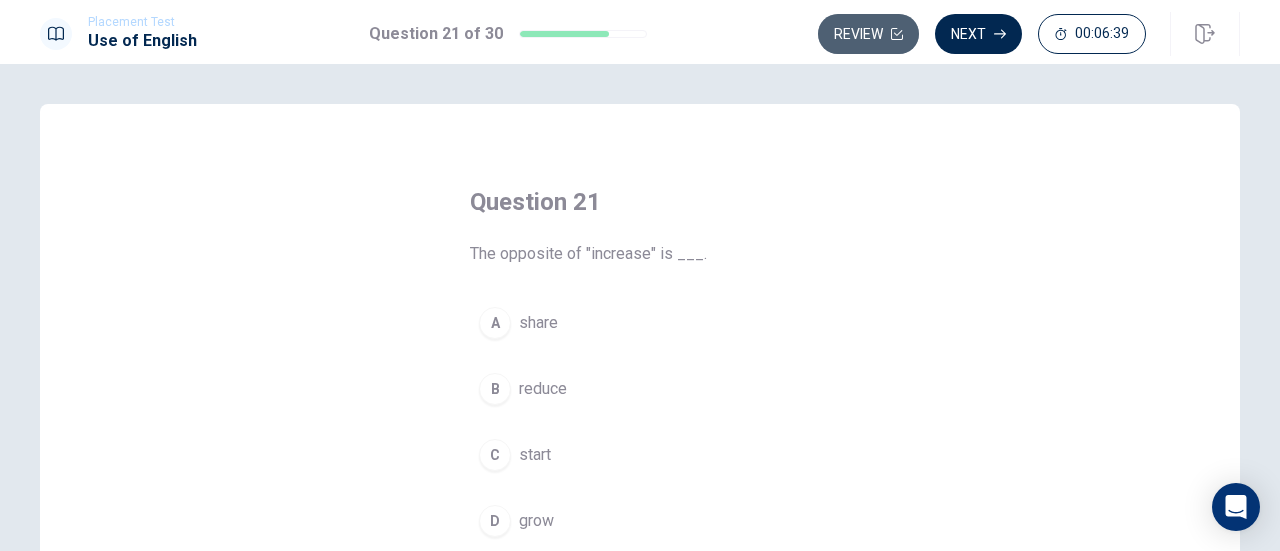 click on "Review" at bounding box center [868, 34] 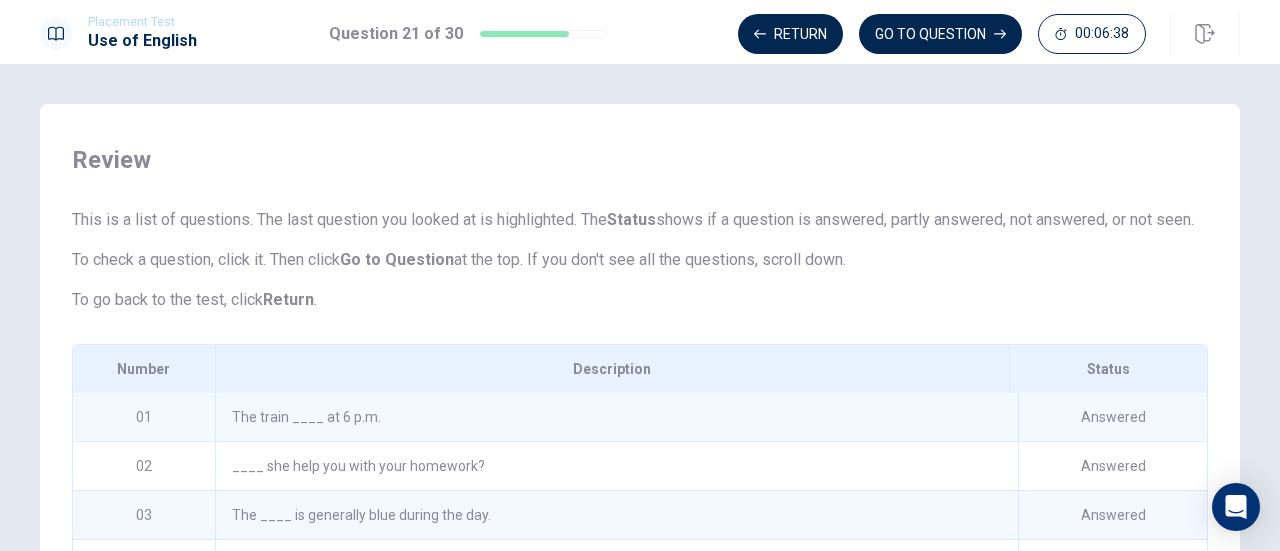 scroll, scrollTop: 284, scrollLeft: 0, axis: vertical 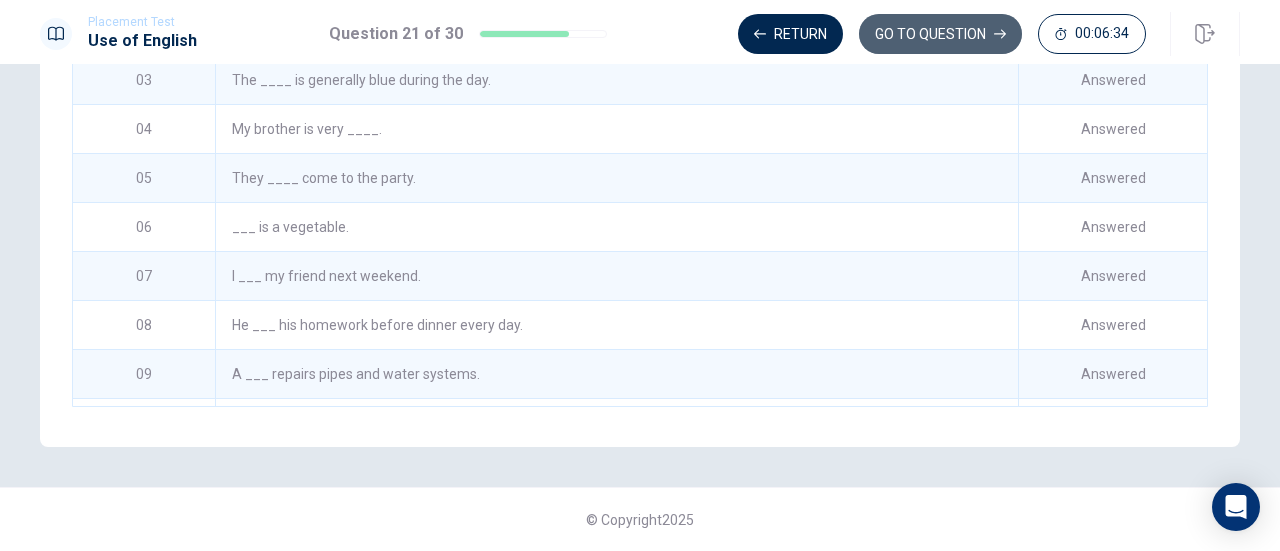 click on "GO TO QUESTION" at bounding box center (940, 34) 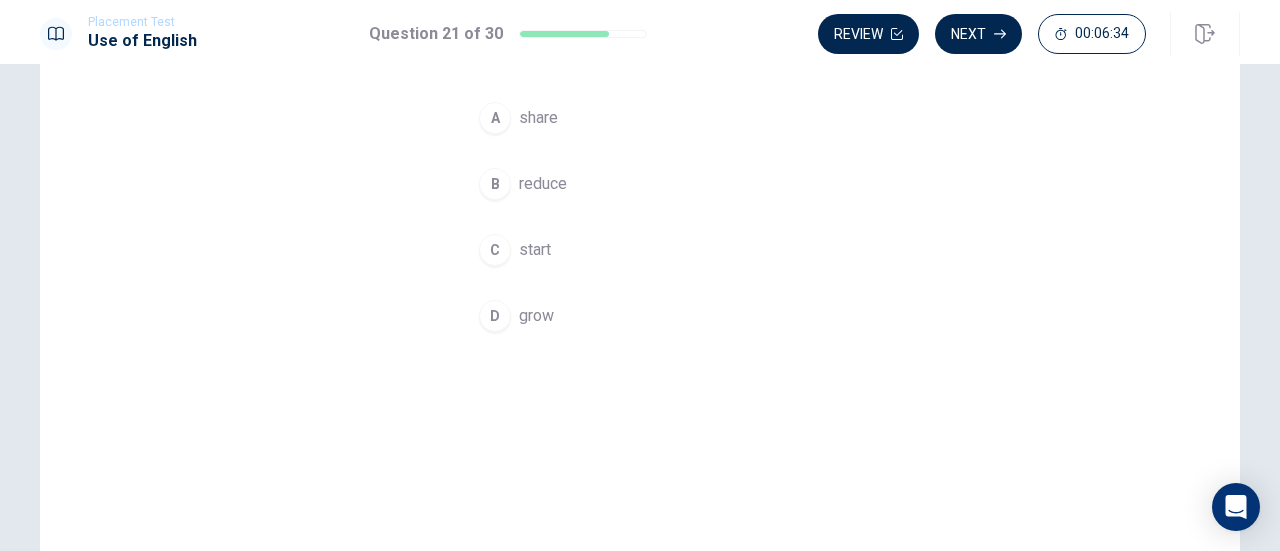 scroll, scrollTop: 52, scrollLeft: 0, axis: vertical 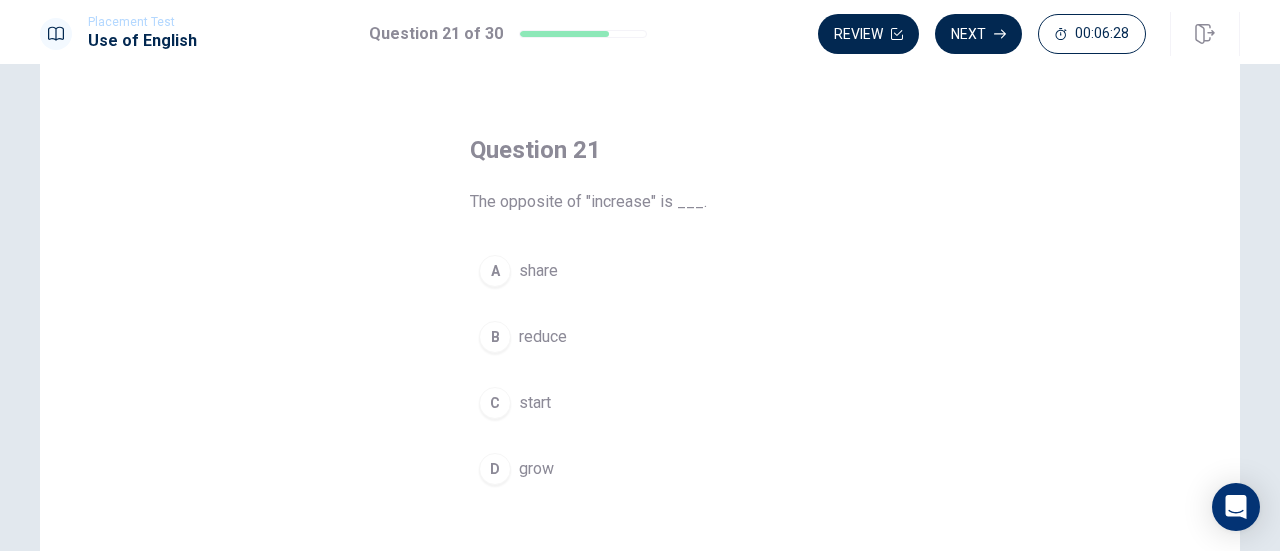 click on "reduce" at bounding box center [543, 337] 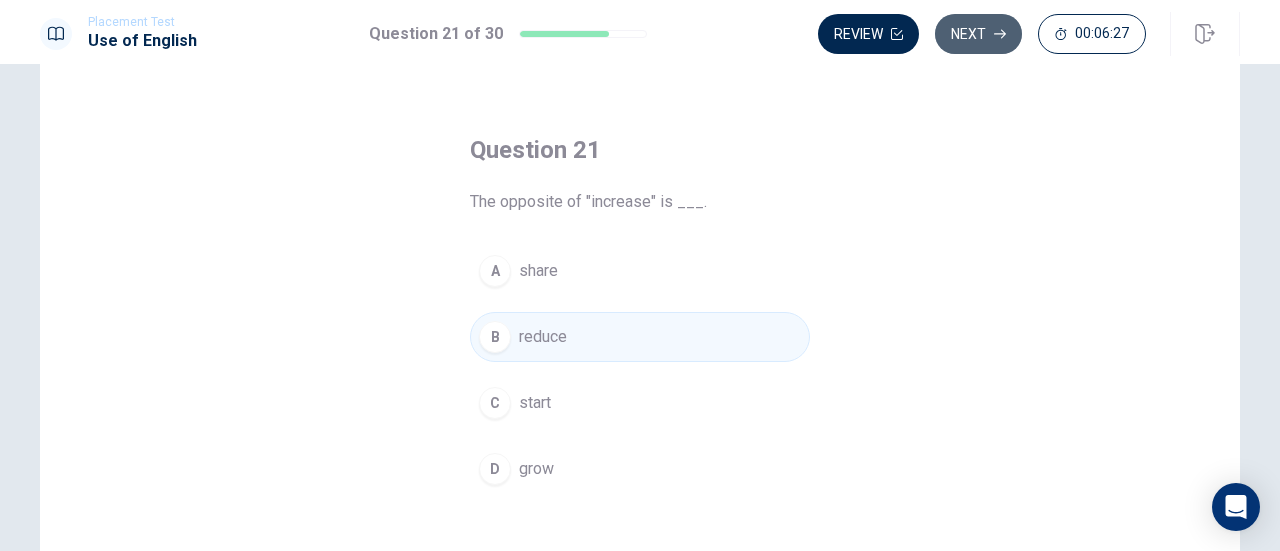 click on "Next" at bounding box center (978, 34) 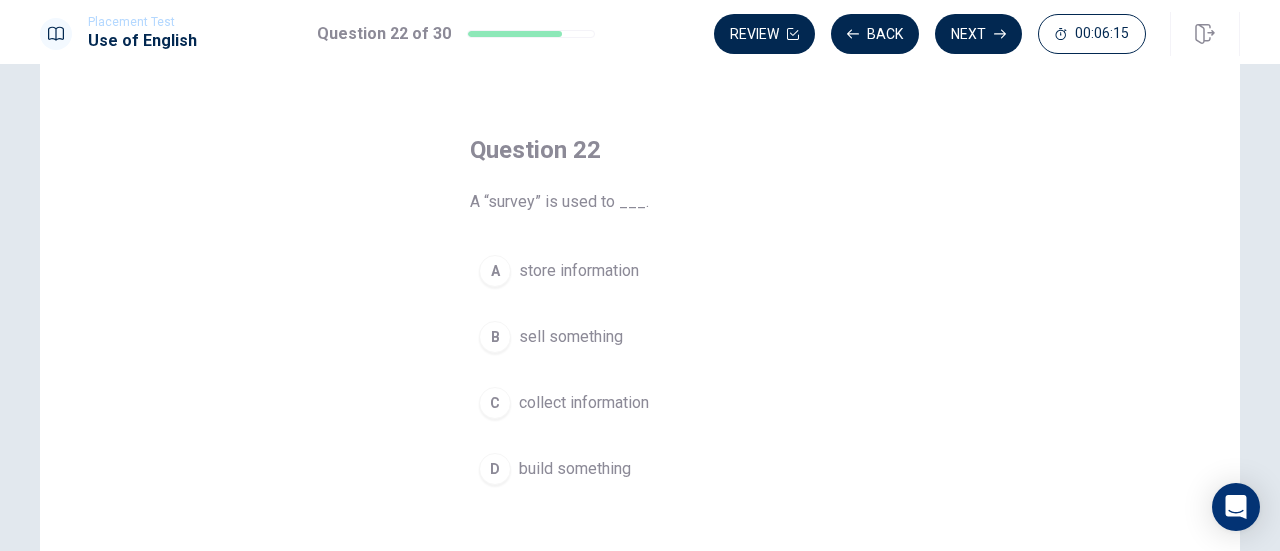 drag, startPoint x: 566, startPoint y: 406, endPoint x: 576, endPoint y: 405, distance: 10.049875 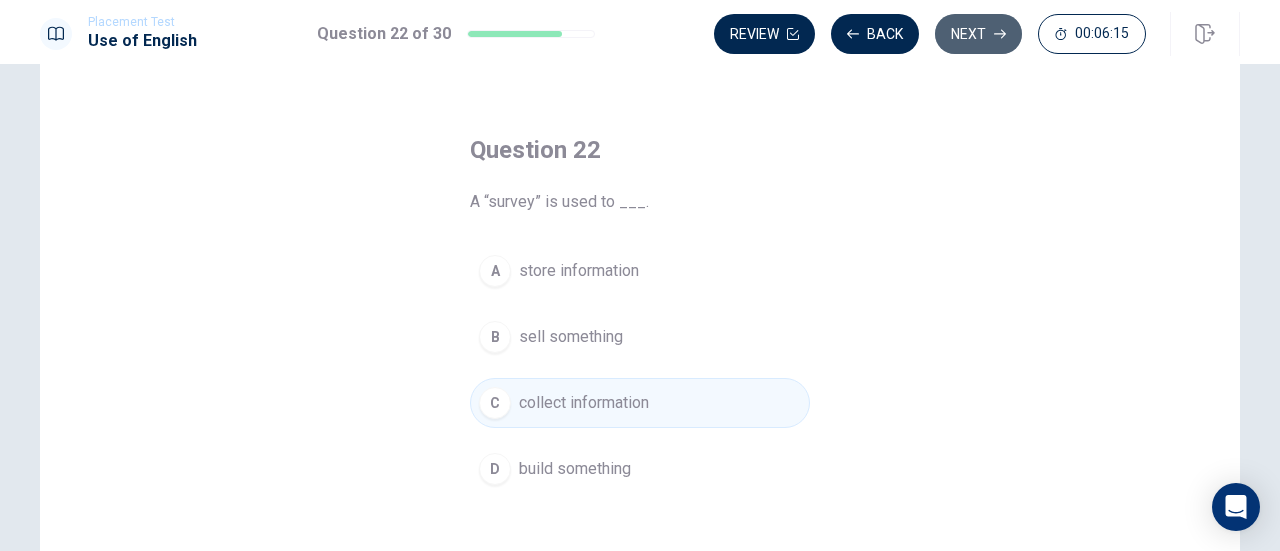 click 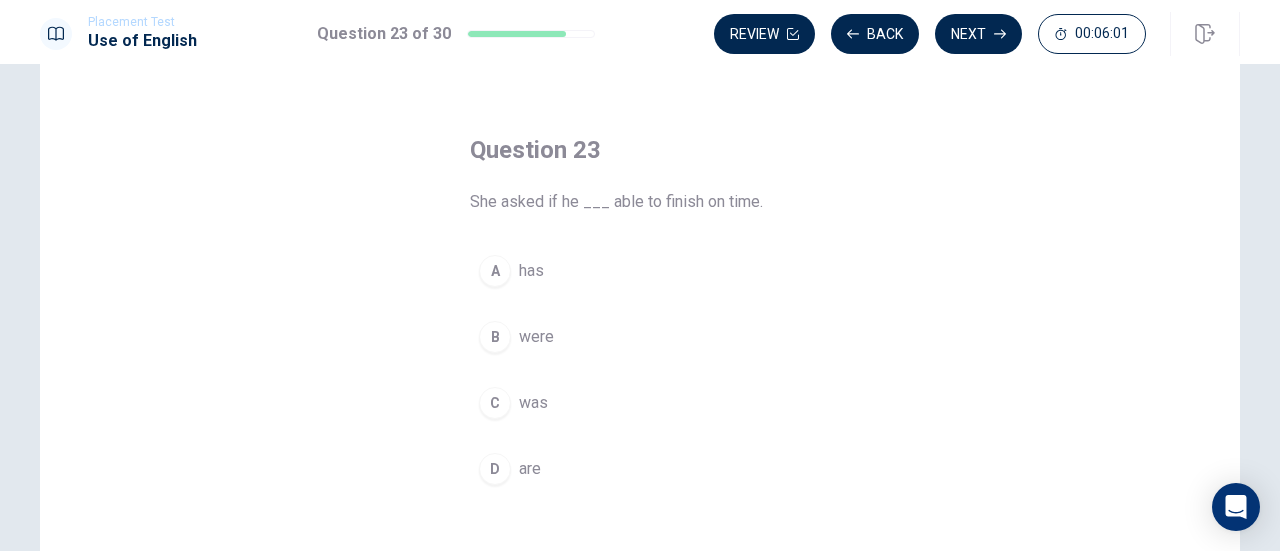 click on "was" at bounding box center (533, 403) 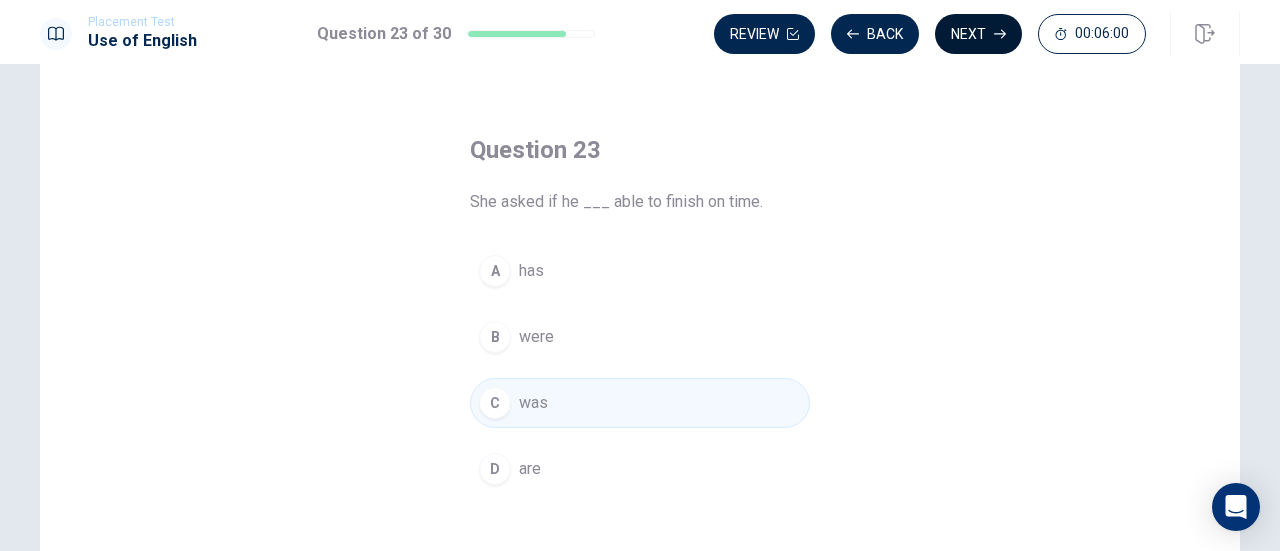 click on "Next" at bounding box center (978, 34) 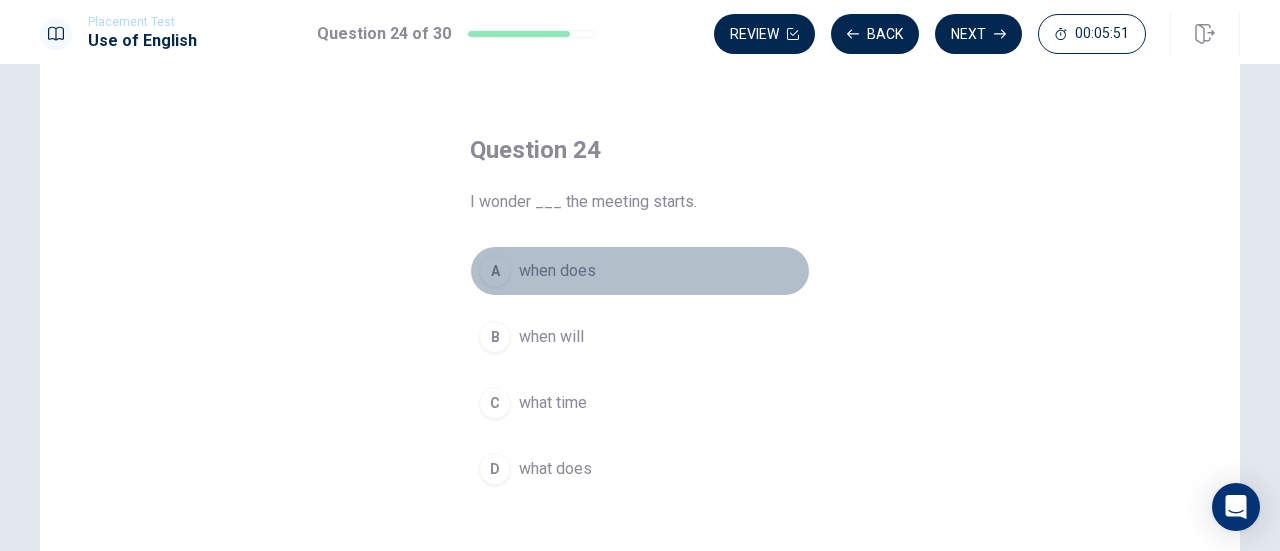 click on "when does" at bounding box center (557, 271) 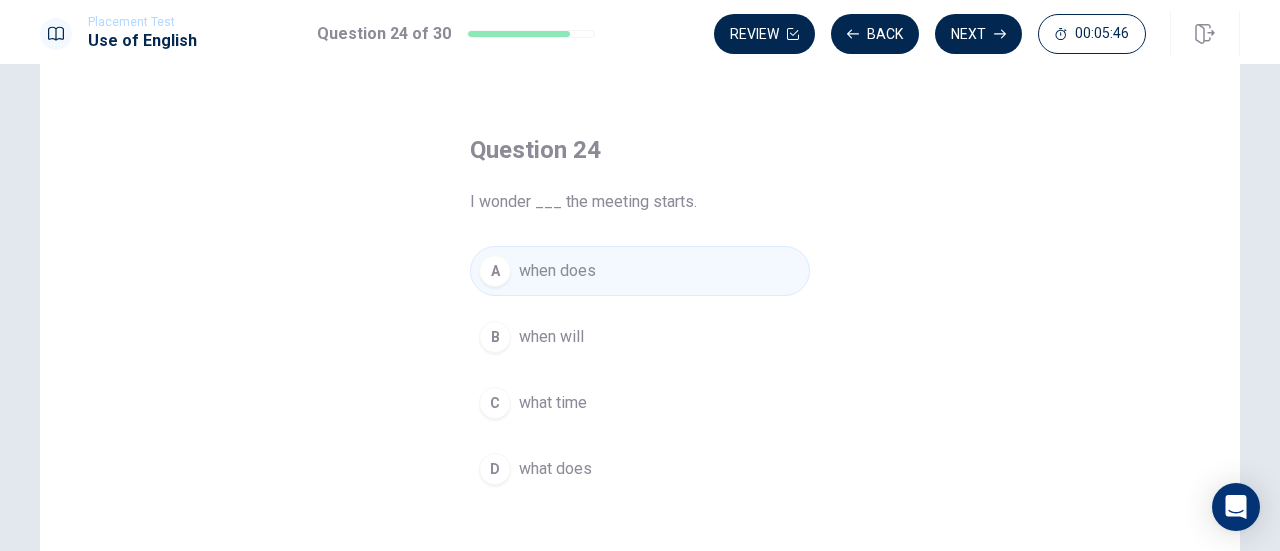 drag, startPoint x: 485, startPoint y: 199, endPoint x: 696, endPoint y: 199, distance: 211 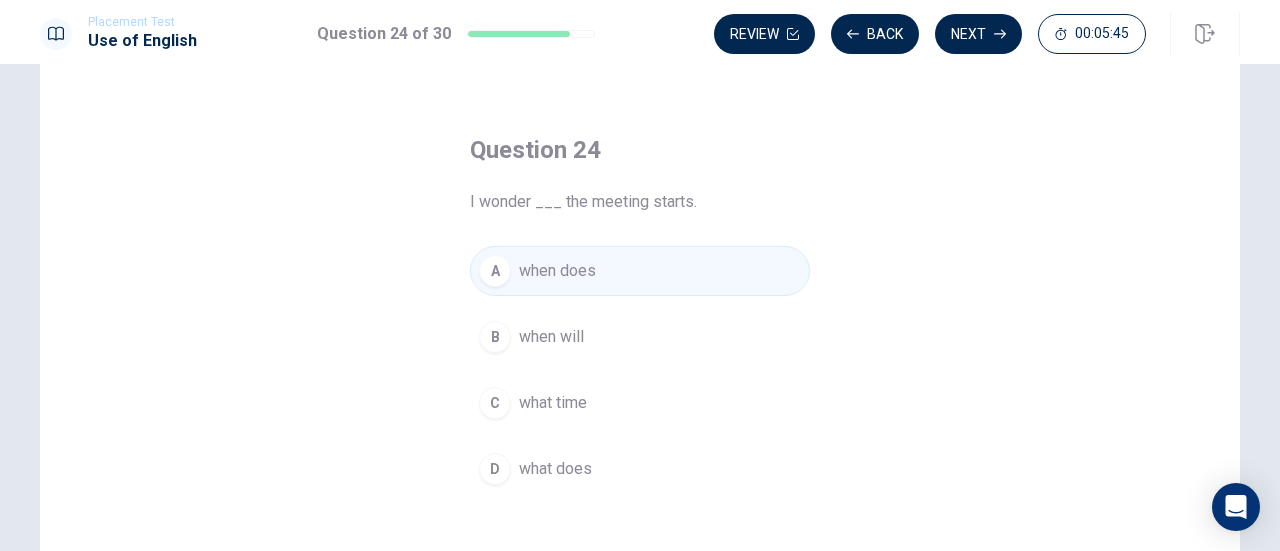 click on "A when does" at bounding box center [640, 271] 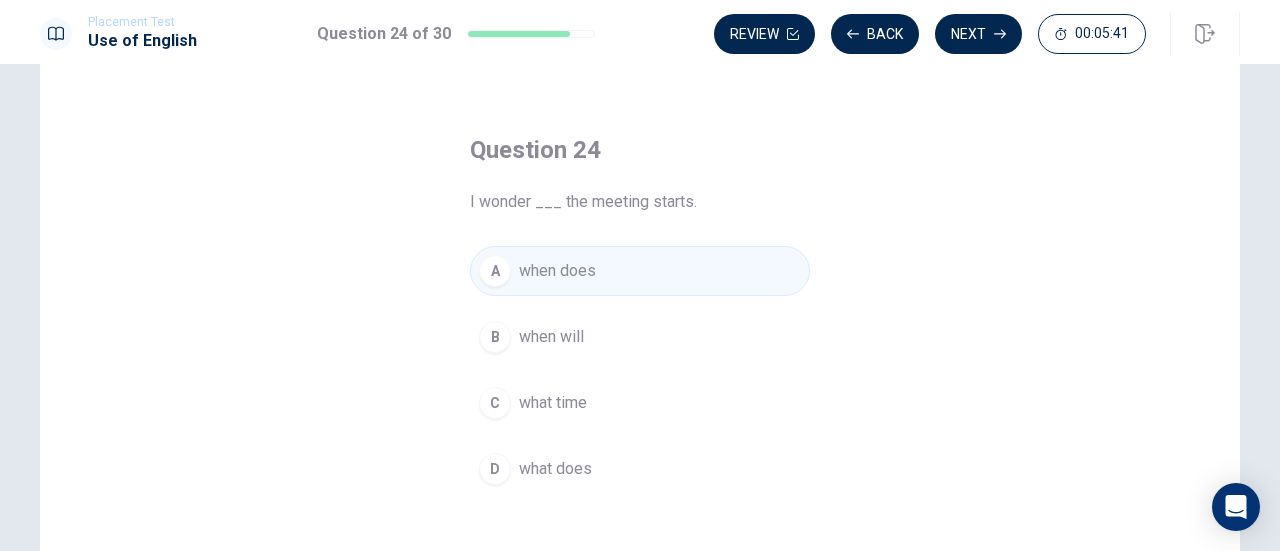 click on "B when will" at bounding box center [640, 337] 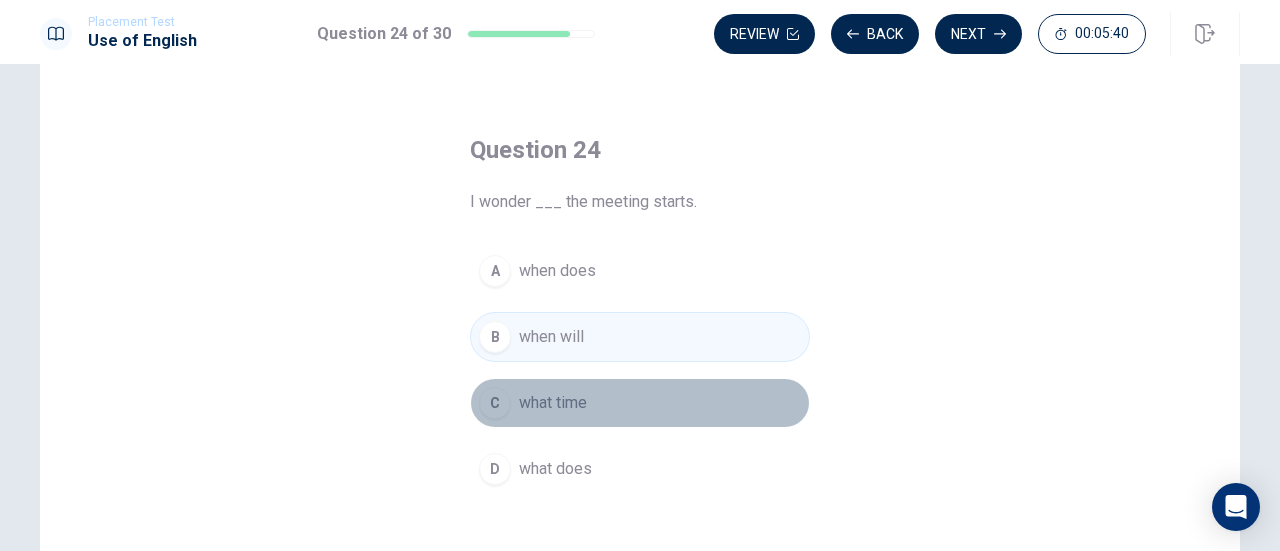 click on "C what time" at bounding box center (640, 403) 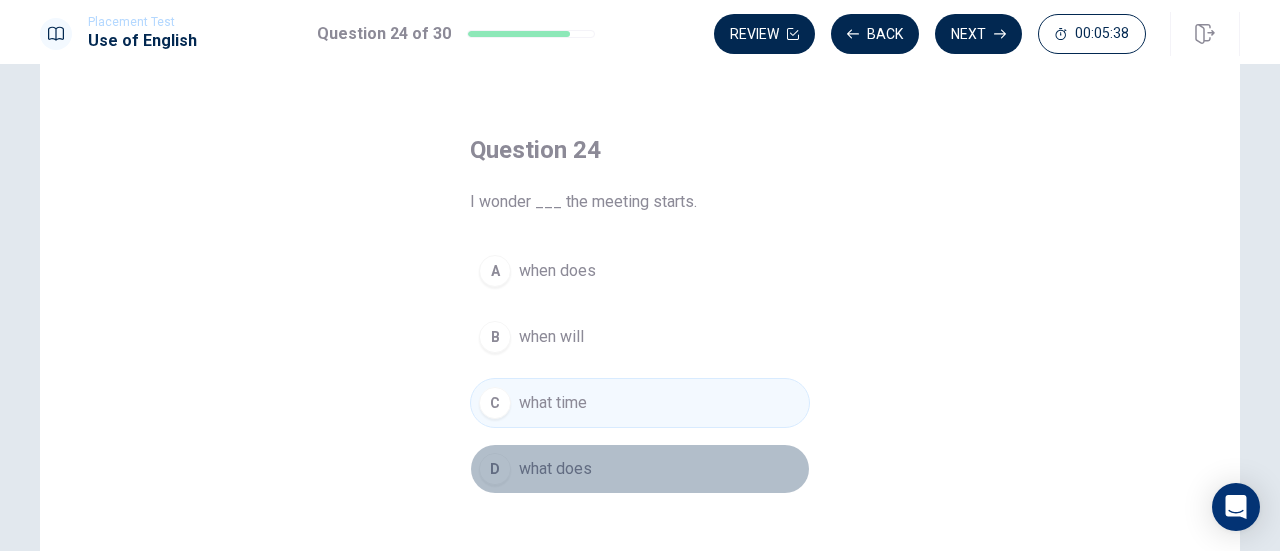 click on "D what does" at bounding box center [640, 469] 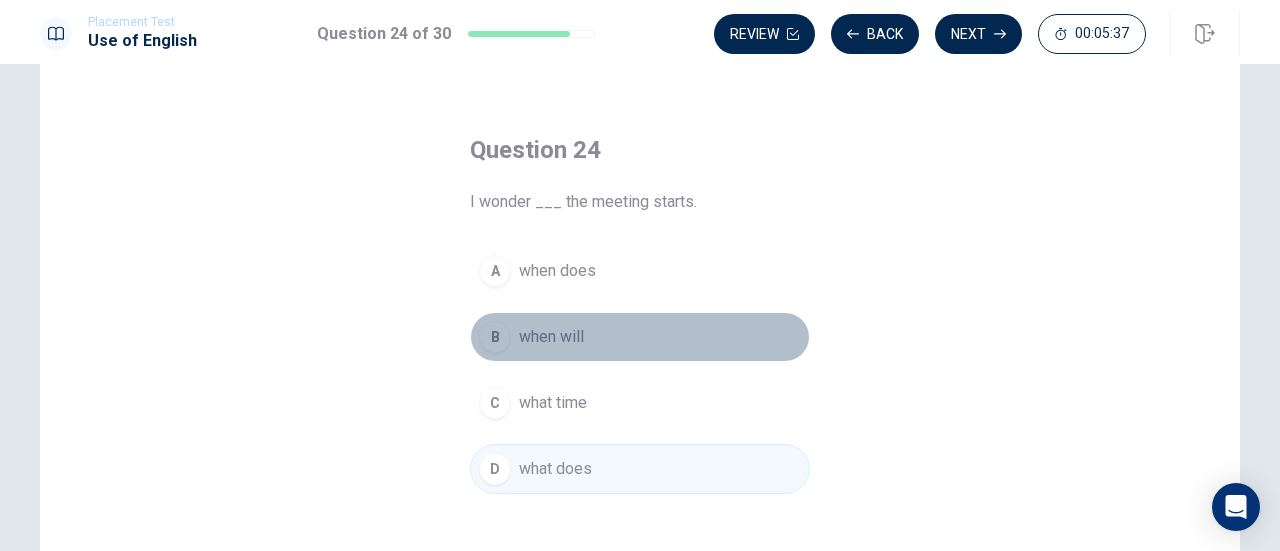click on "B when will" at bounding box center (640, 337) 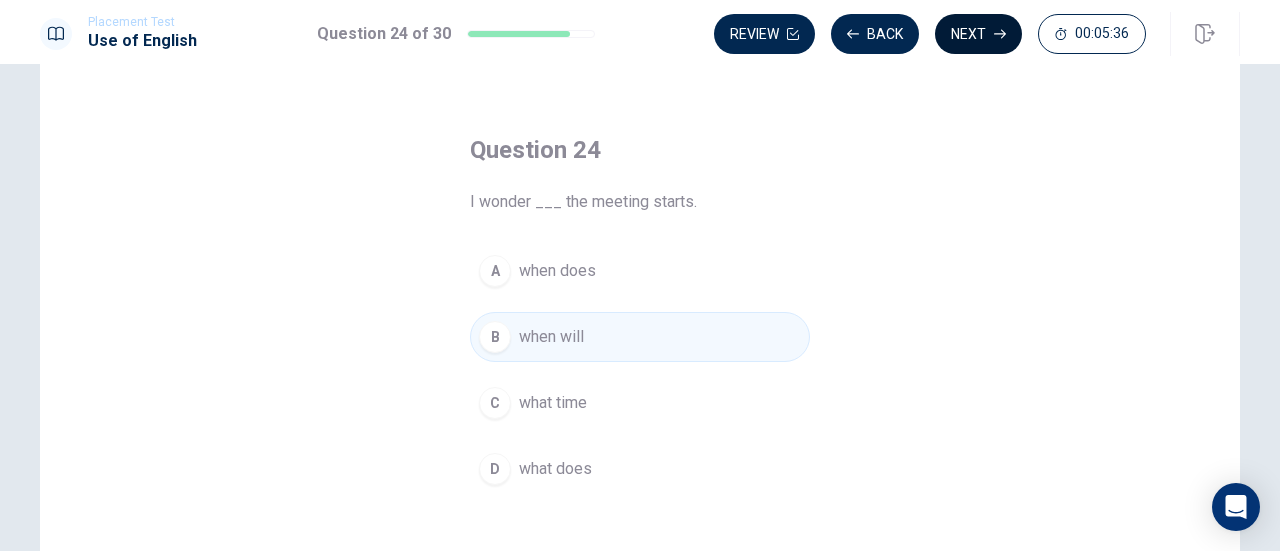 click on "Next" at bounding box center (978, 34) 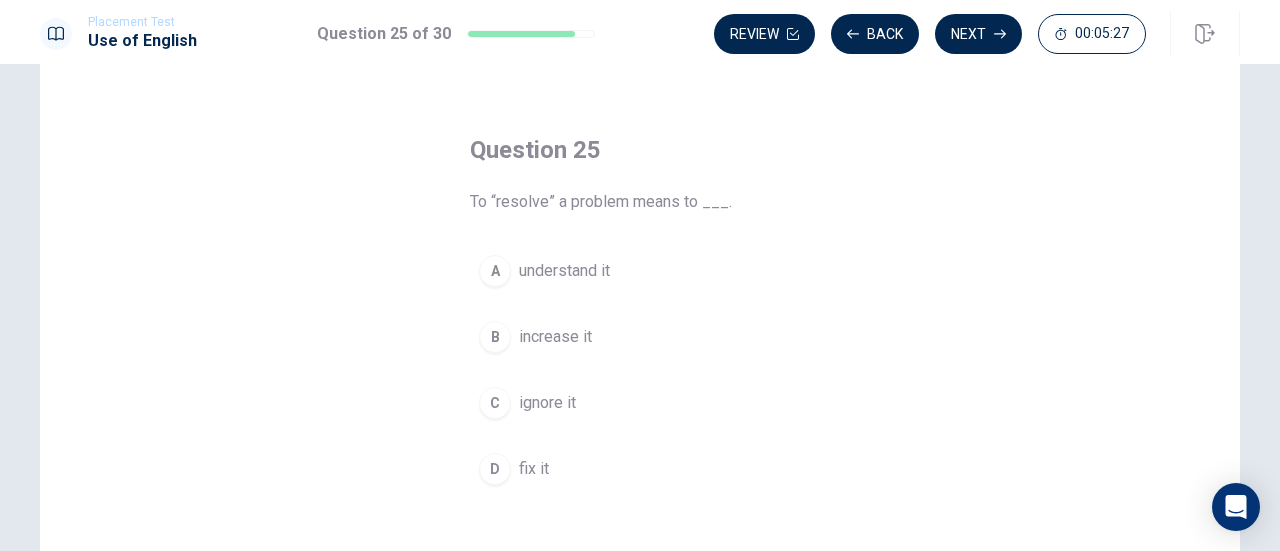 click on "fix it" at bounding box center (534, 469) 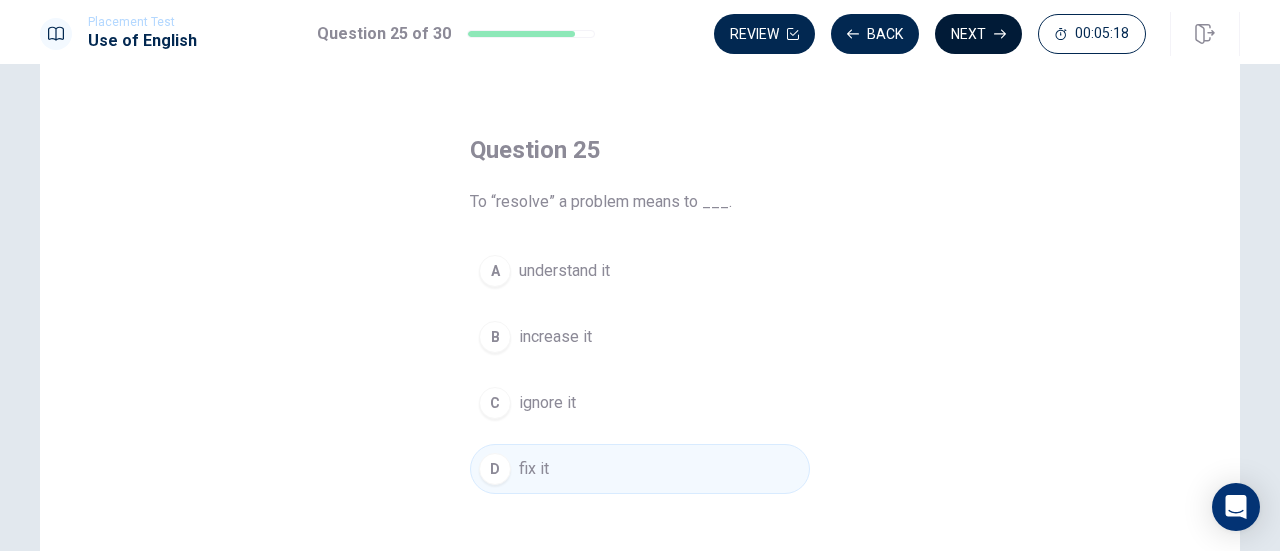 click 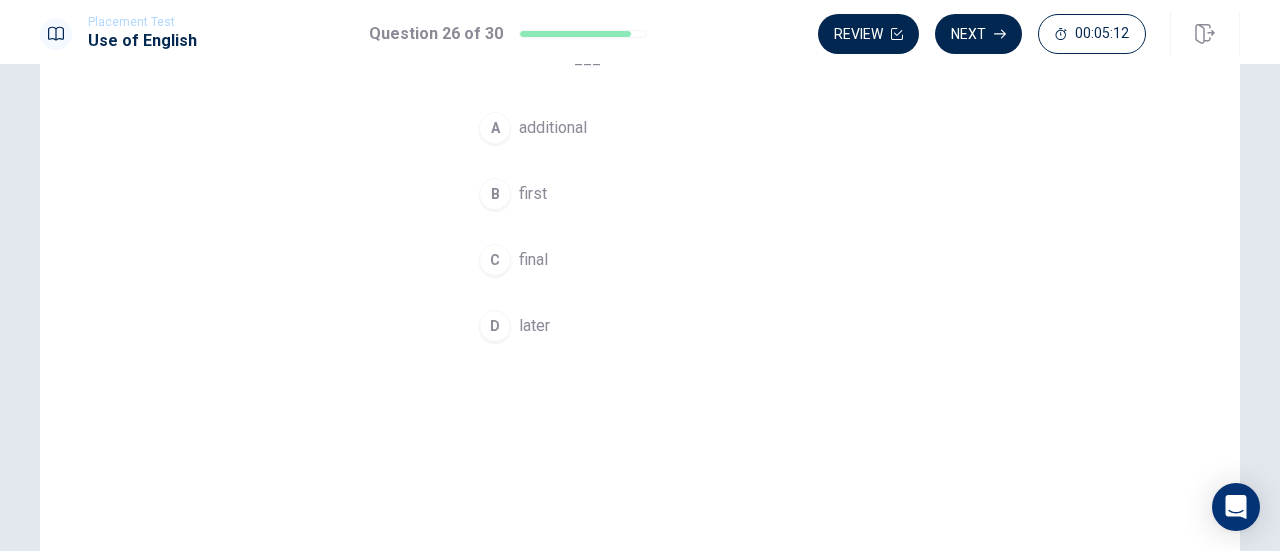 scroll, scrollTop: 200, scrollLeft: 0, axis: vertical 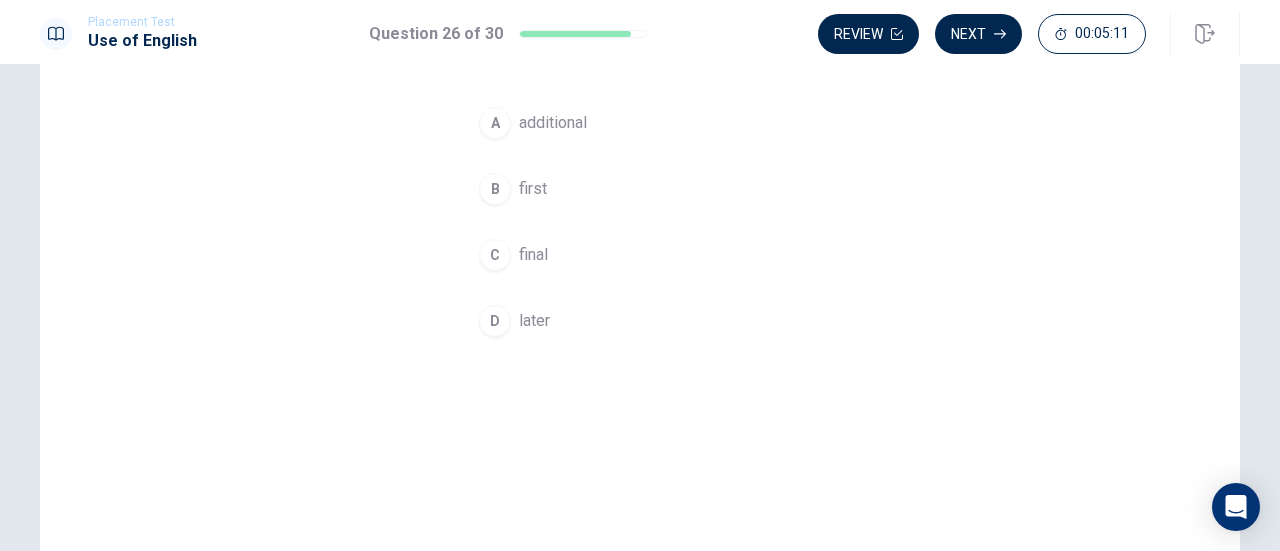 click on "first" at bounding box center (533, 189) 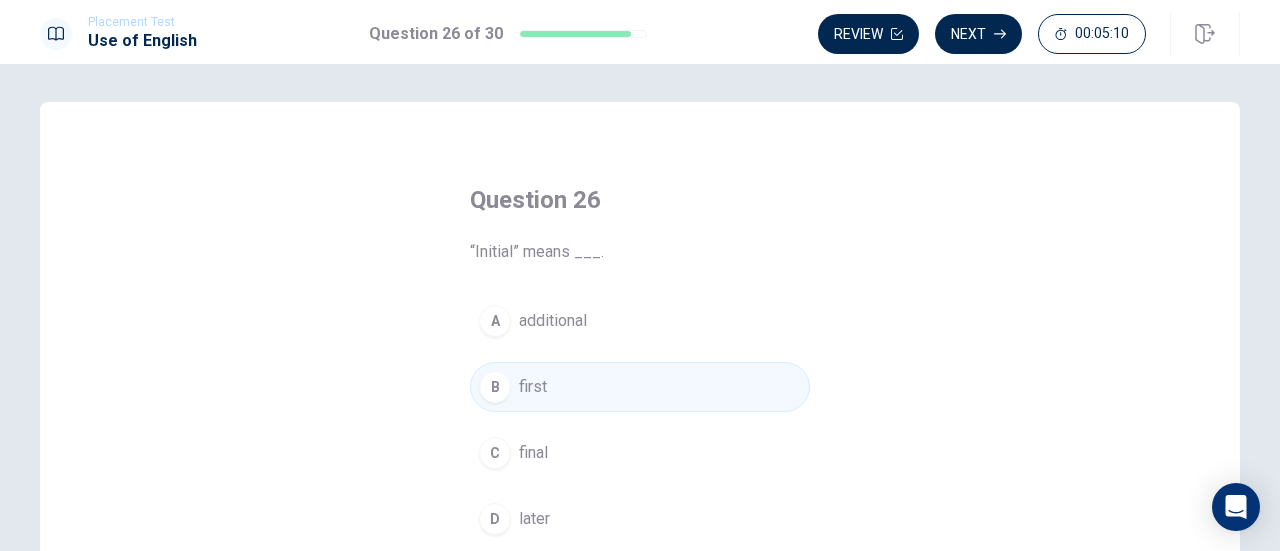 scroll, scrollTop: 0, scrollLeft: 0, axis: both 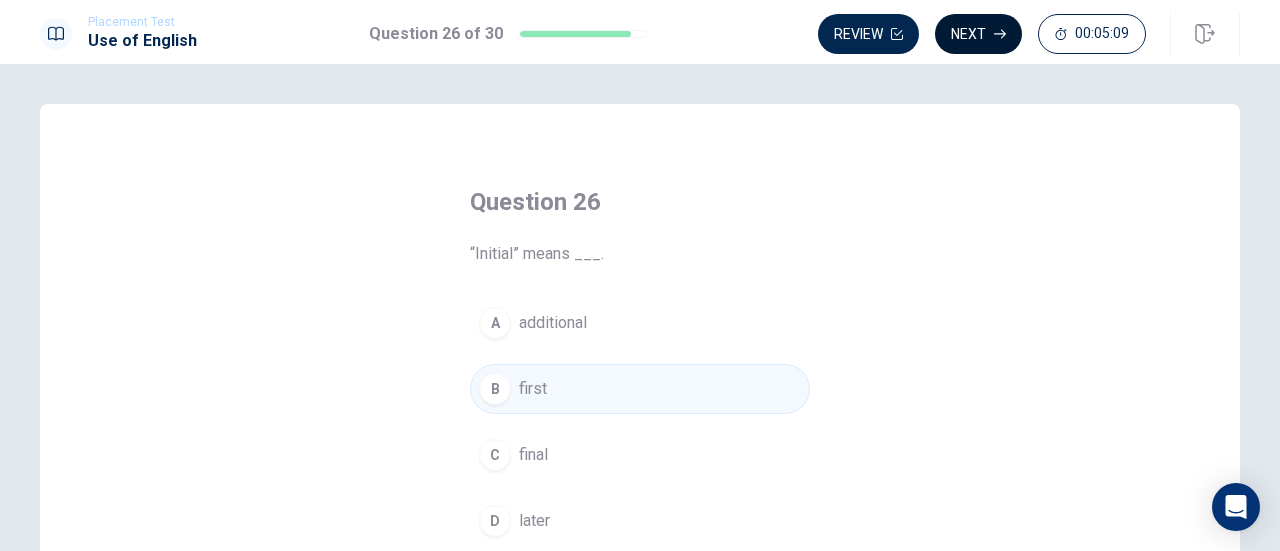 click on "Next" at bounding box center [978, 34] 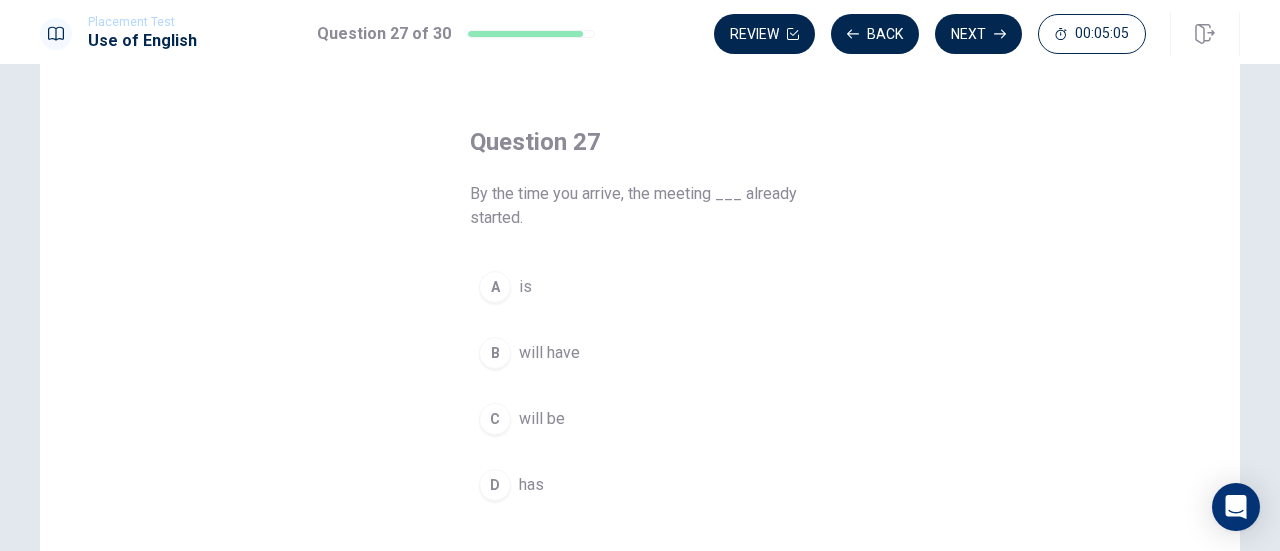 scroll, scrollTop: 100, scrollLeft: 0, axis: vertical 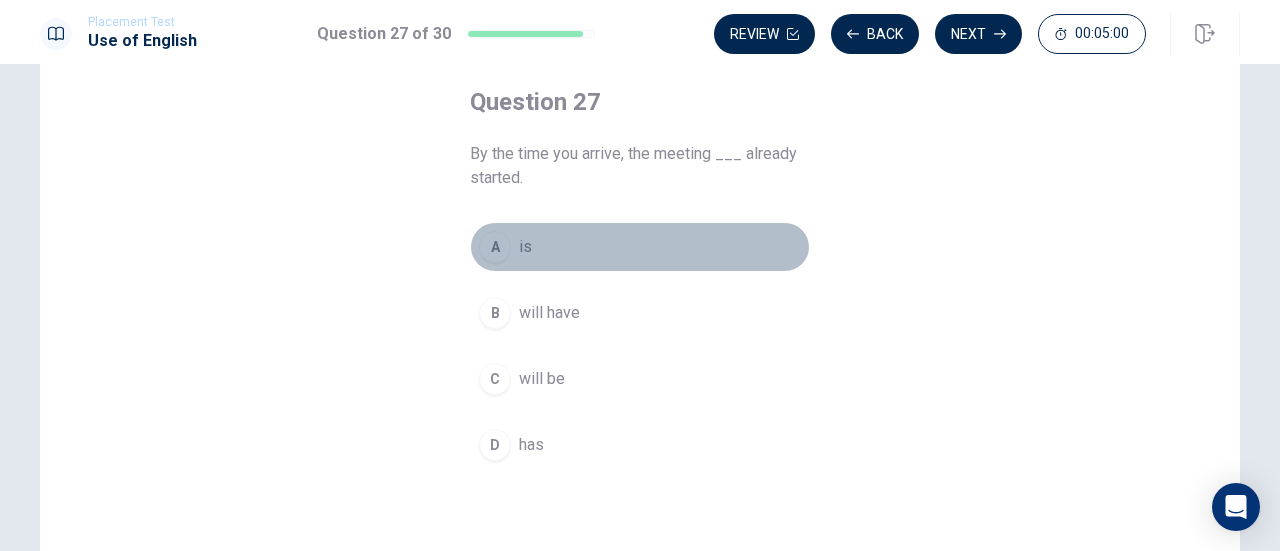 drag, startPoint x: 503, startPoint y: 247, endPoint x: 686, endPoint y: 185, distance: 193.2175 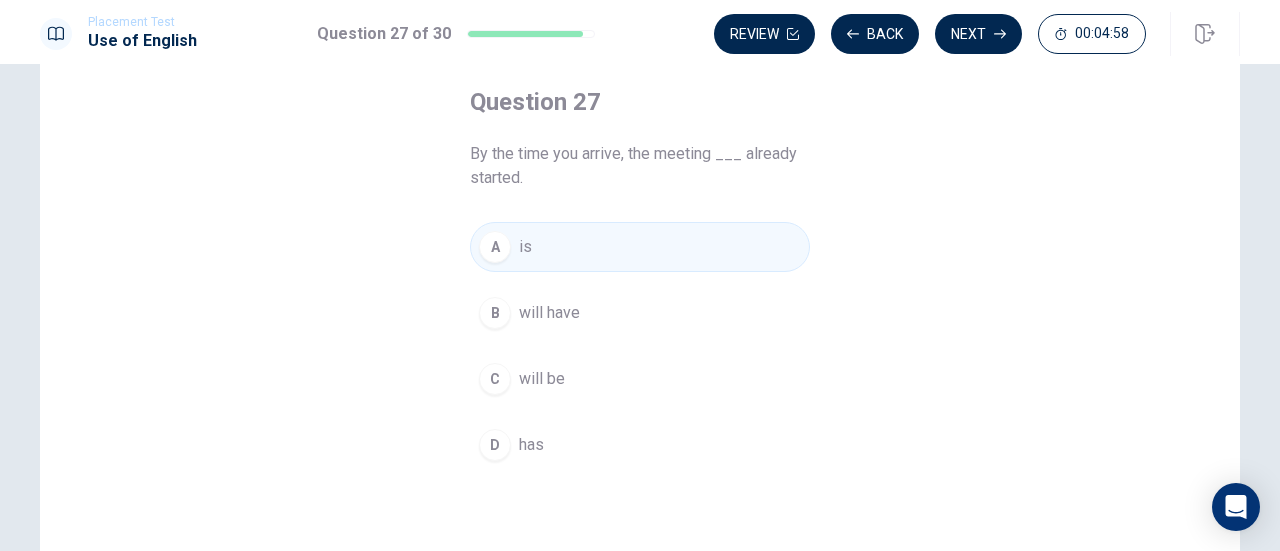 click on "D has" at bounding box center (640, 445) 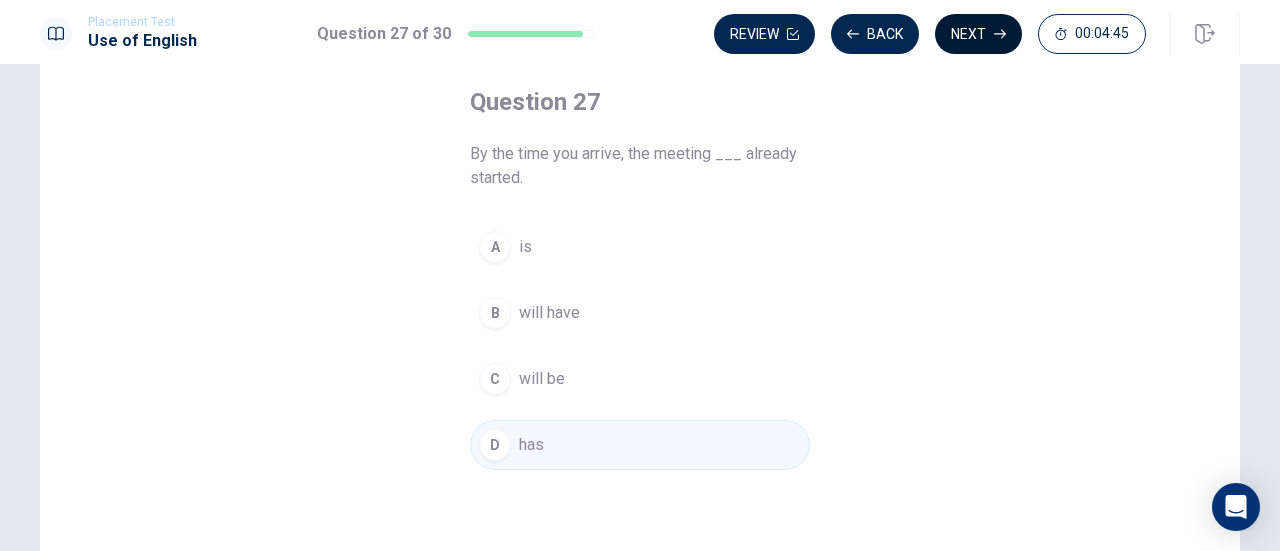 click on "Next" at bounding box center [978, 34] 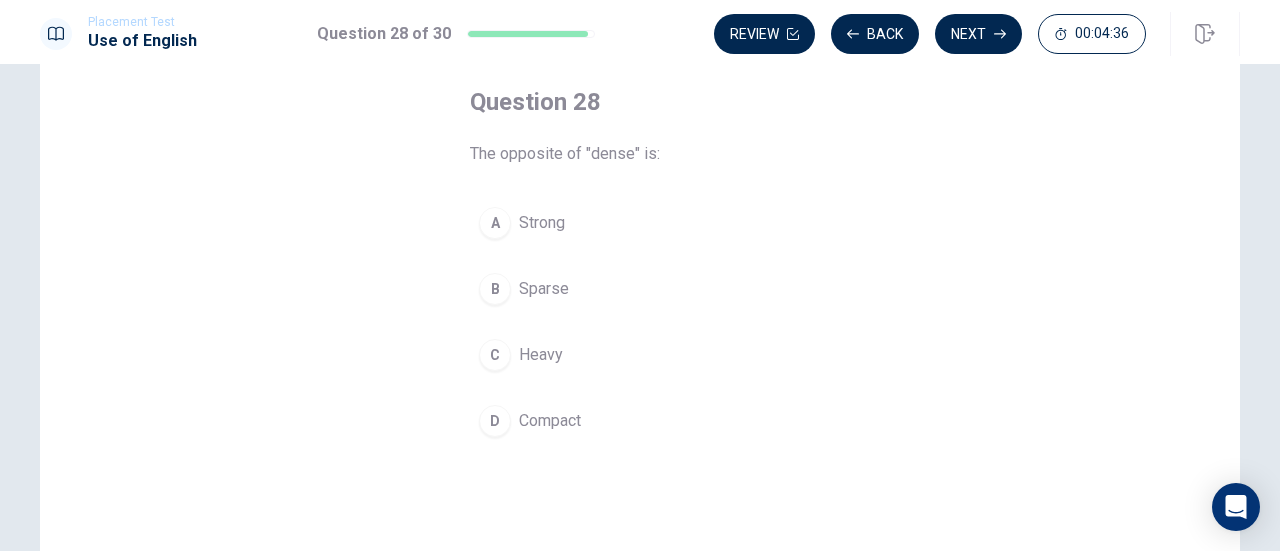 click on "Heavy" at bounding box center (541, 355) 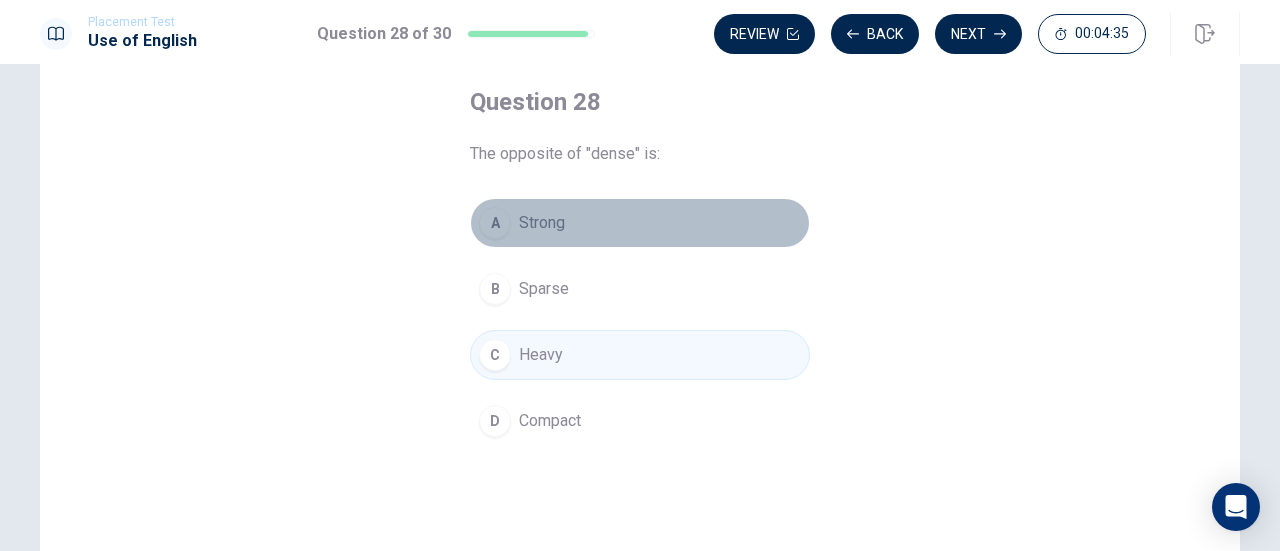 click on "A Strong" at bounding box center (640, 223) 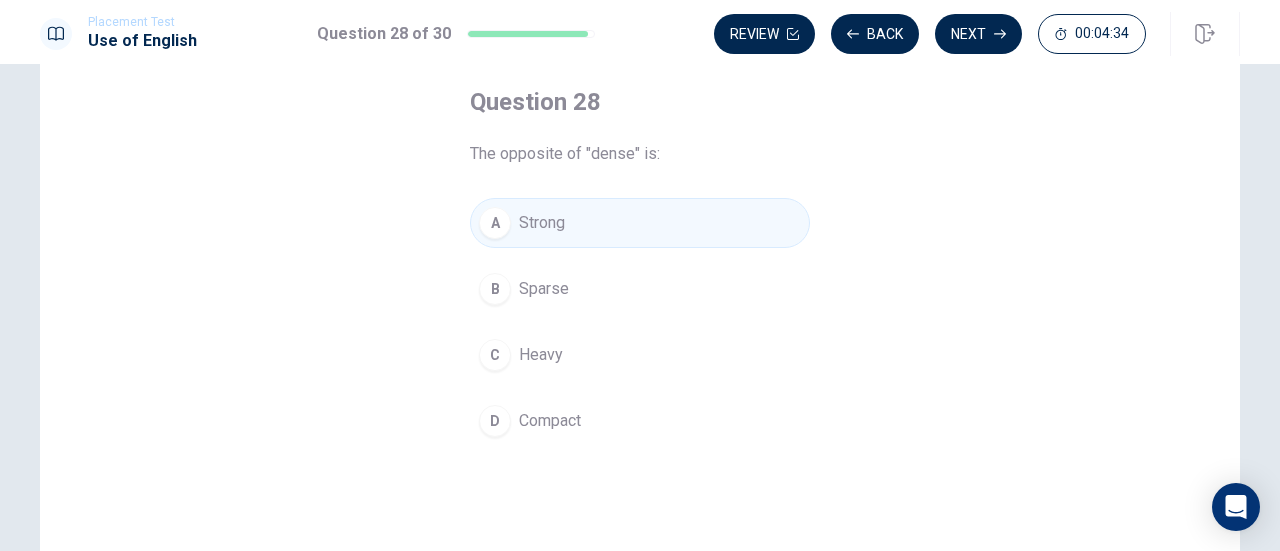 drag, startPoint x: 568, startPoint y: 264, endPoint x: 569, endPoint y: 274, distance: 10.049875 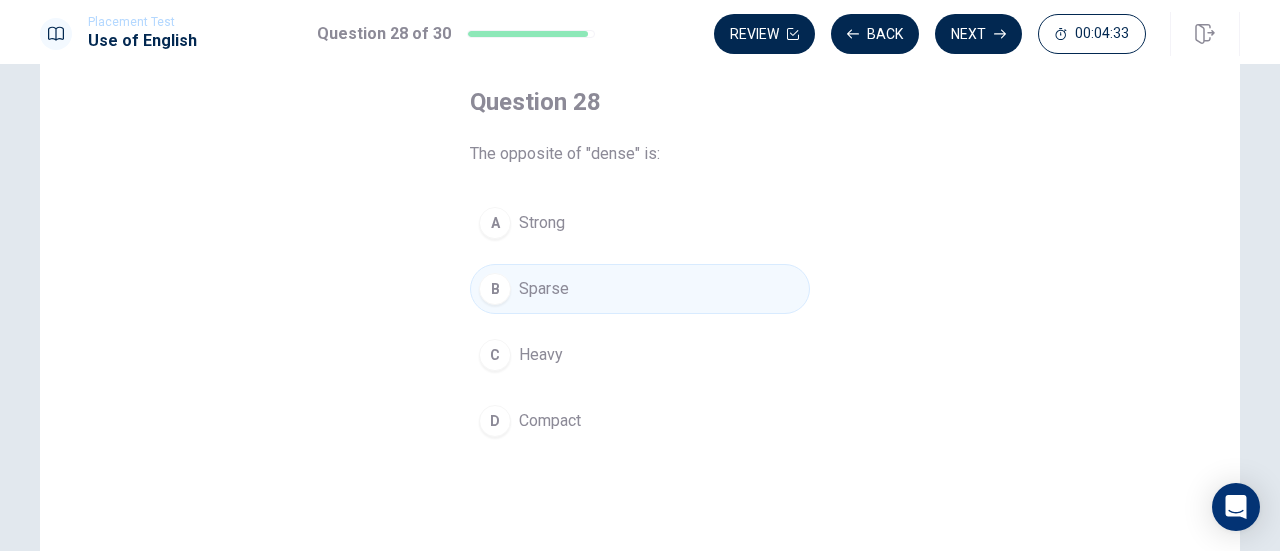 click on "A Strong" at bounding box center [640, 223] 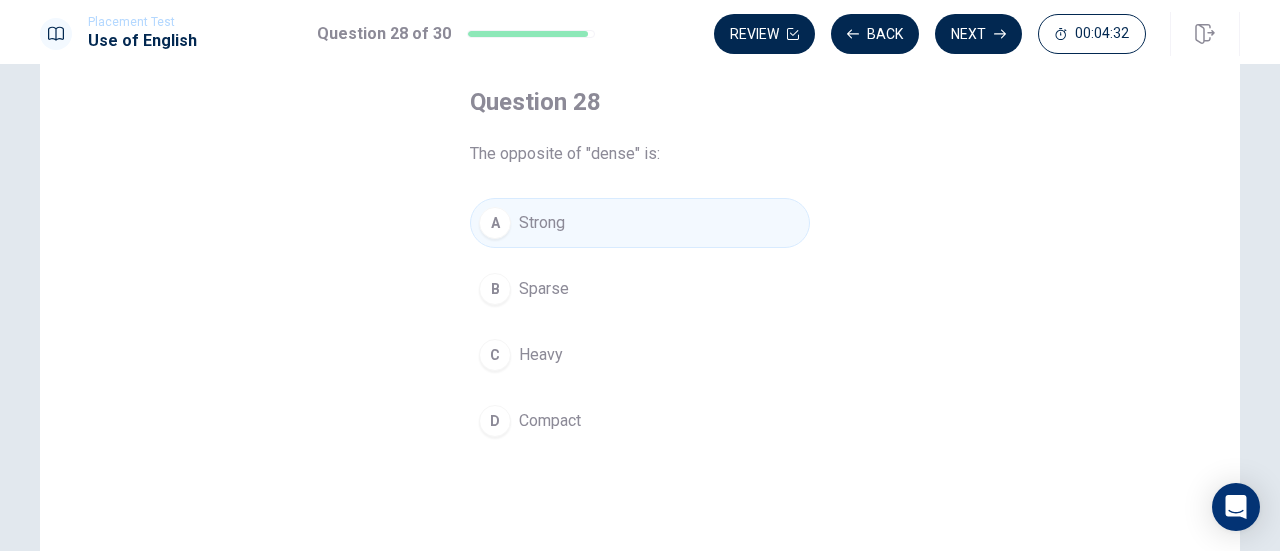 click on "B Sparse" at bounding box center (640, 289) 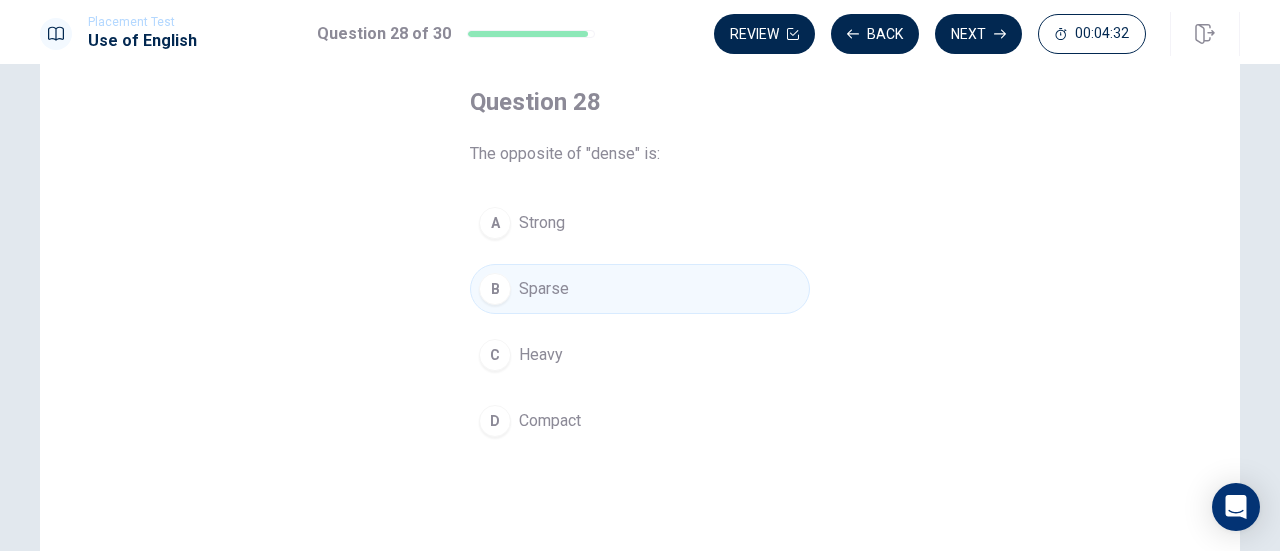 click on "A Strong" at bounding box center (640, 223) 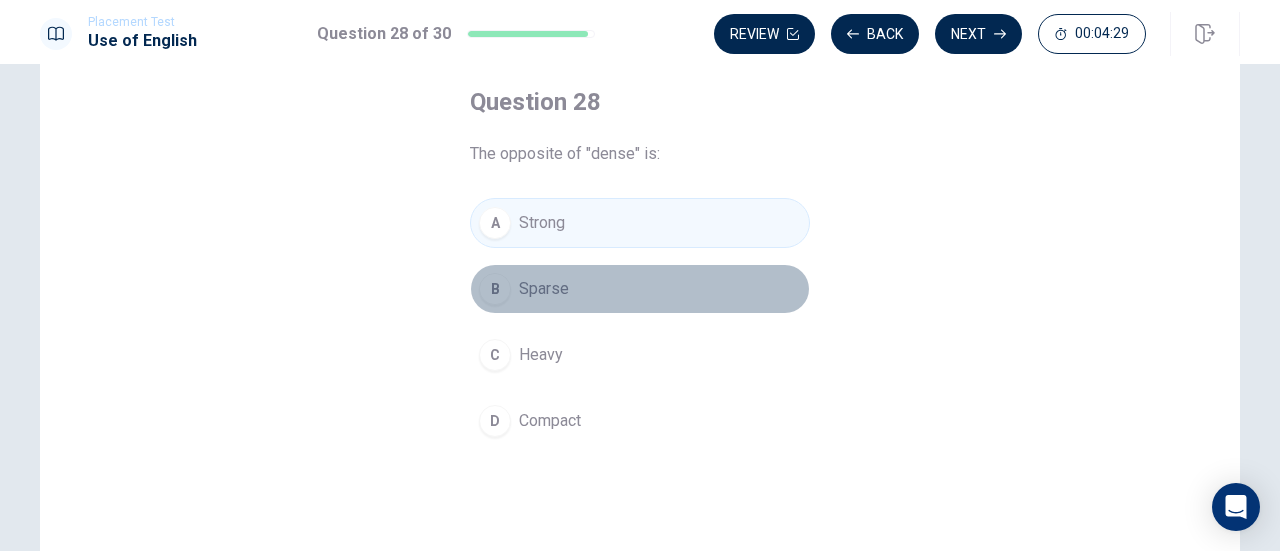 click on "B Sparse" at bounding box center [640, 289] 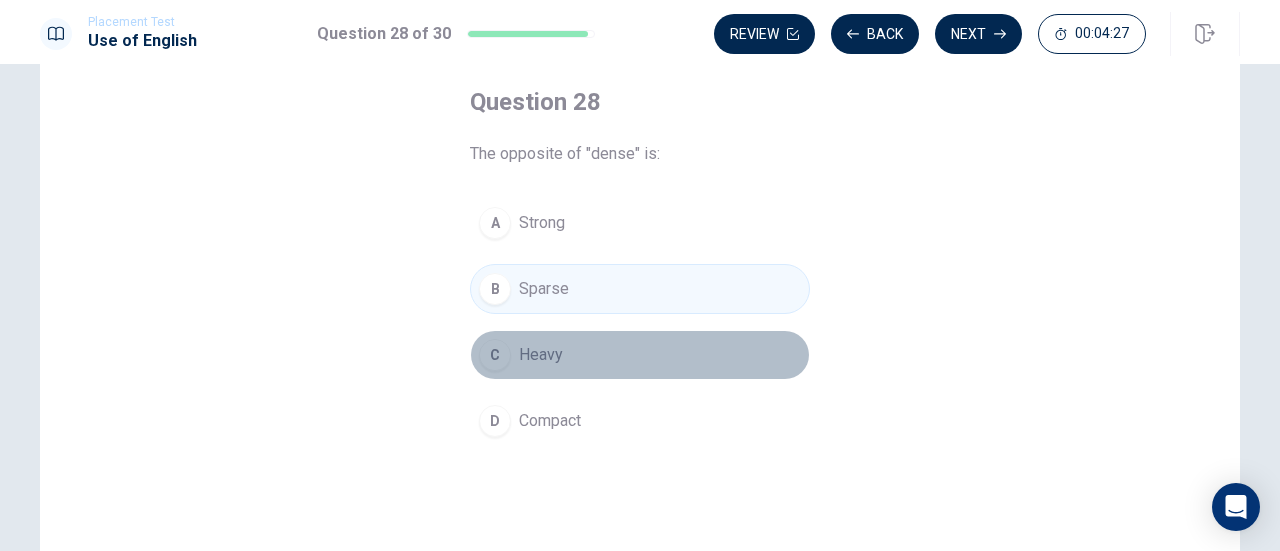 click on "C Heavy" at bounding box center (640, 355) 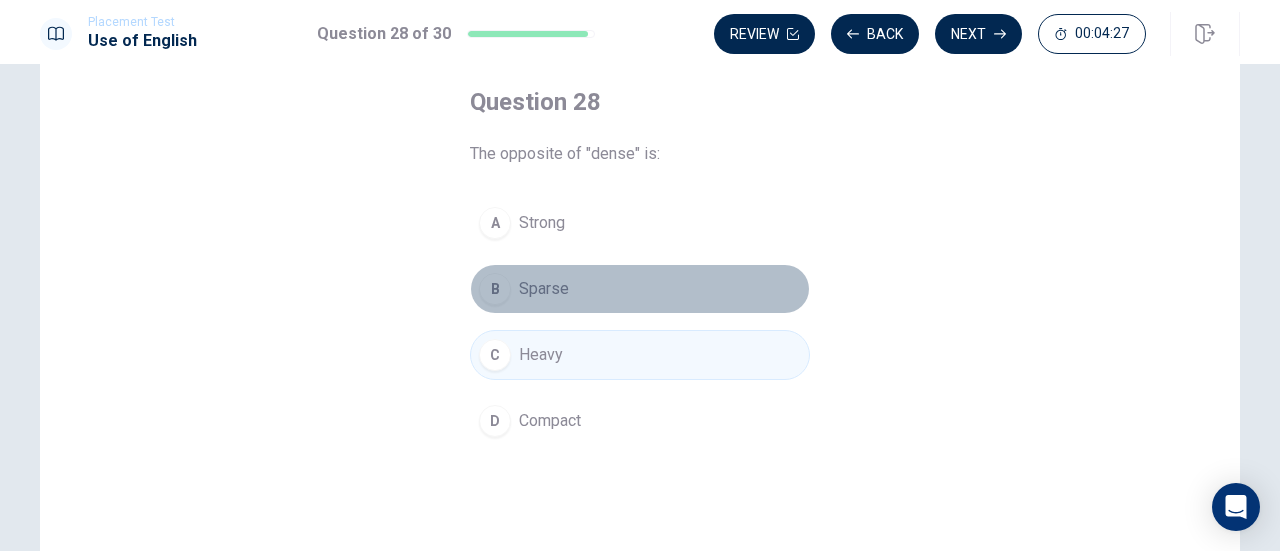 click on "B Sparse" at bounding box center (640, 289) 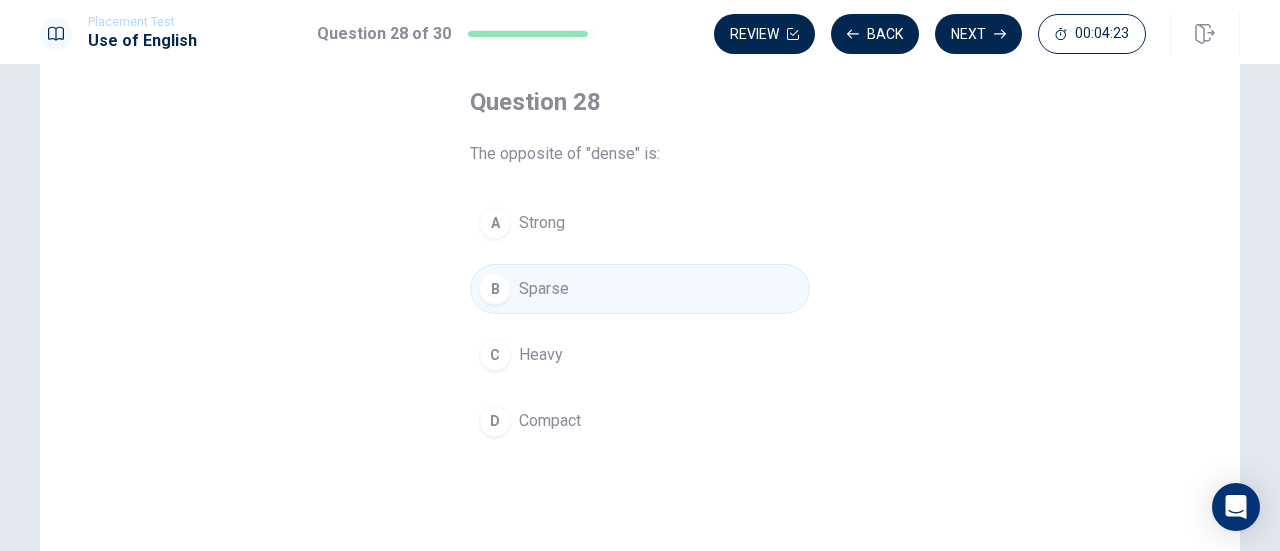 drag, startPoint x: 981, startPoint y: 29, endPoint x: 911, endPoint y: 215, distance: 198.73601 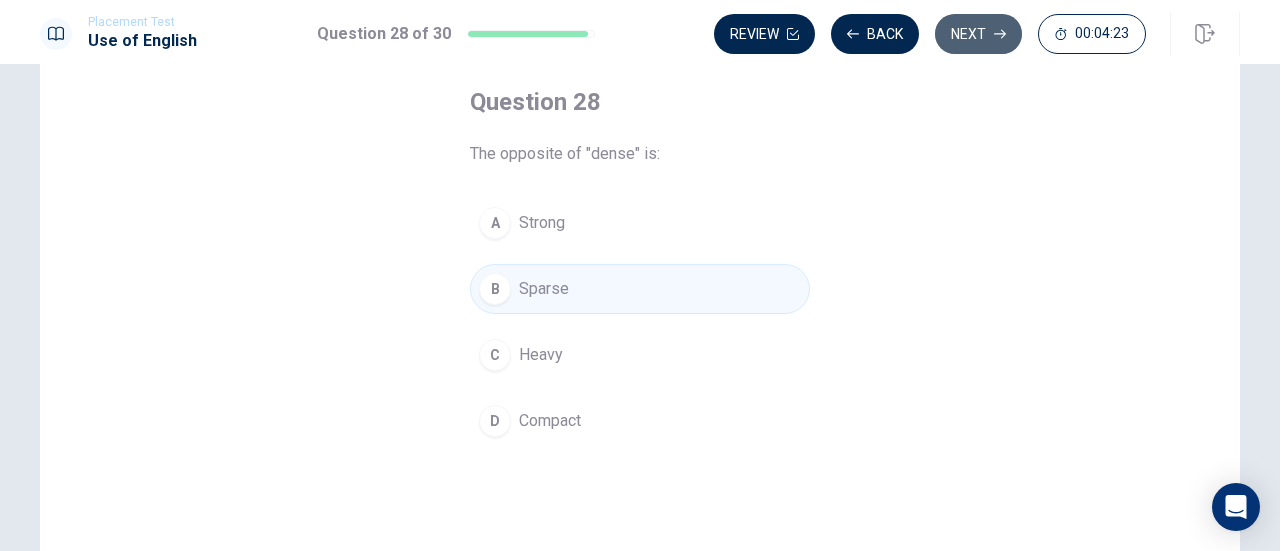 click on "Next" at bounding box center [978, 34] 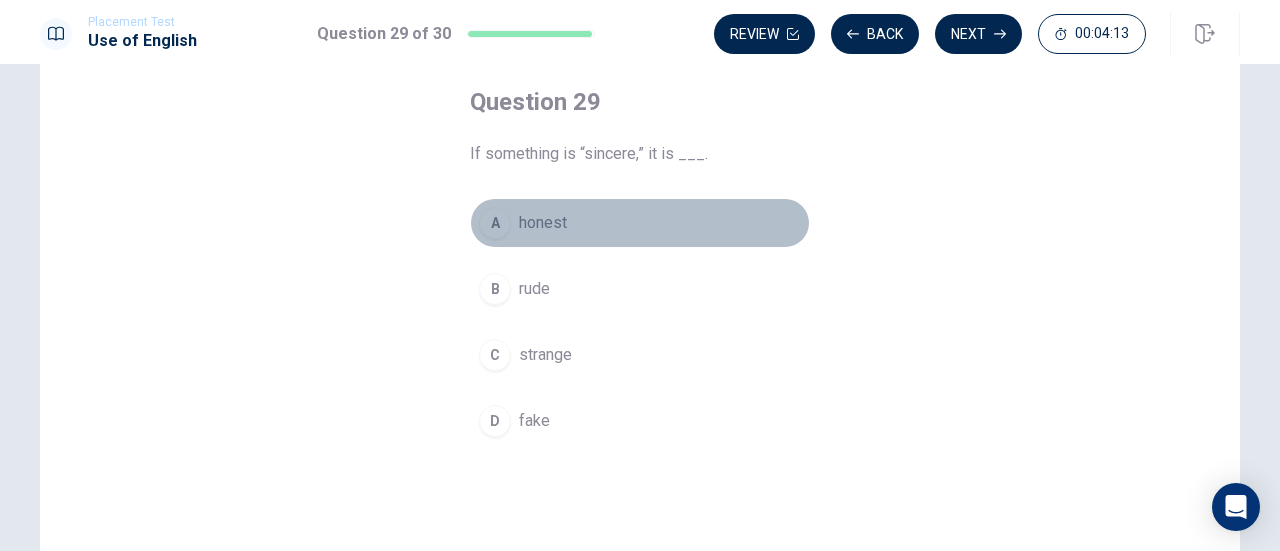 click on "honest" at bounding box center [543, 223] 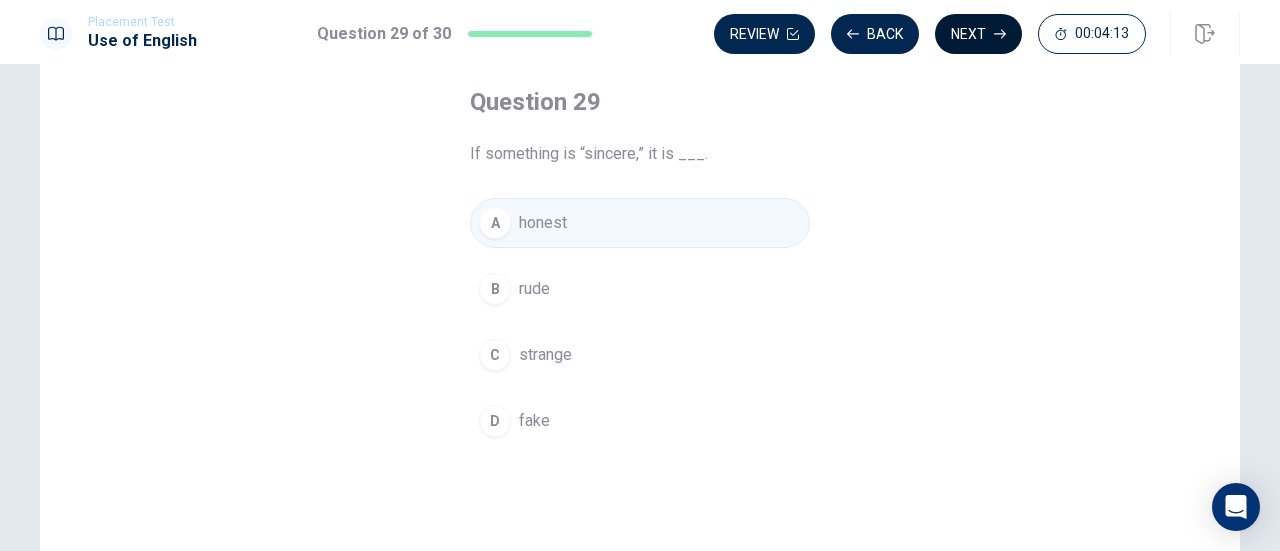 click on "Next" at bounding box center (978, 34) 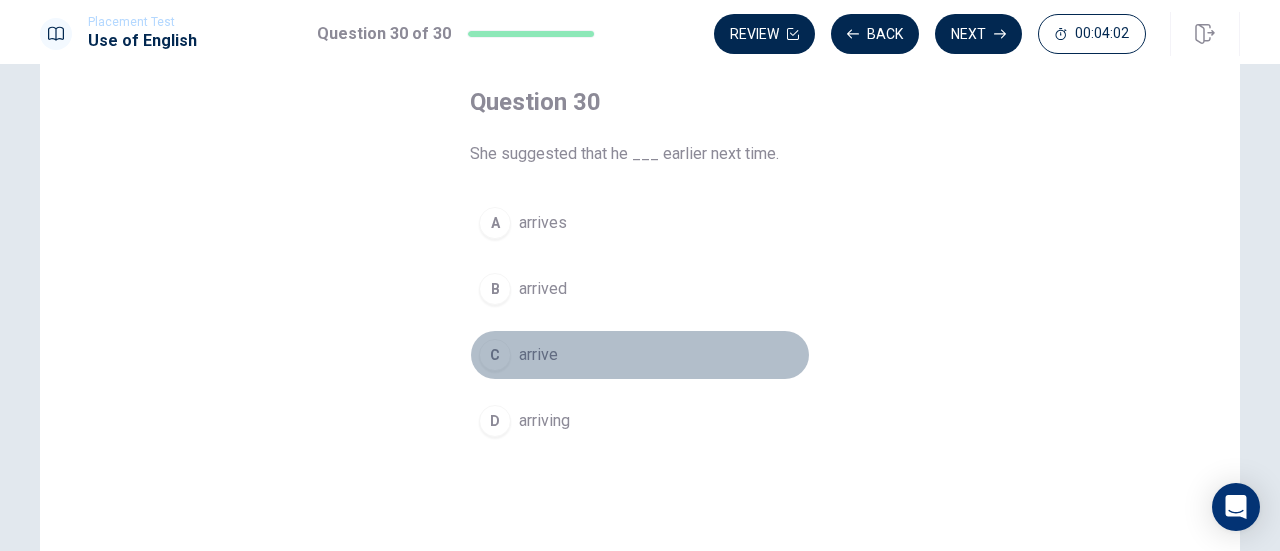 click on "C" at bounding box center (495, 355) 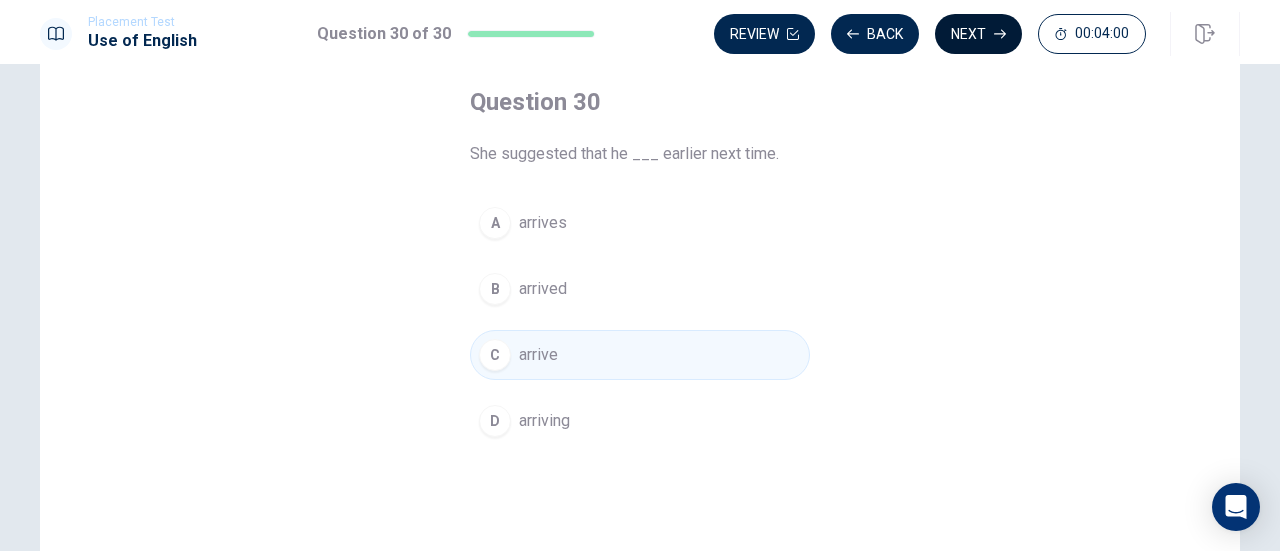 click on "Next" at bounding box center (978, 34) 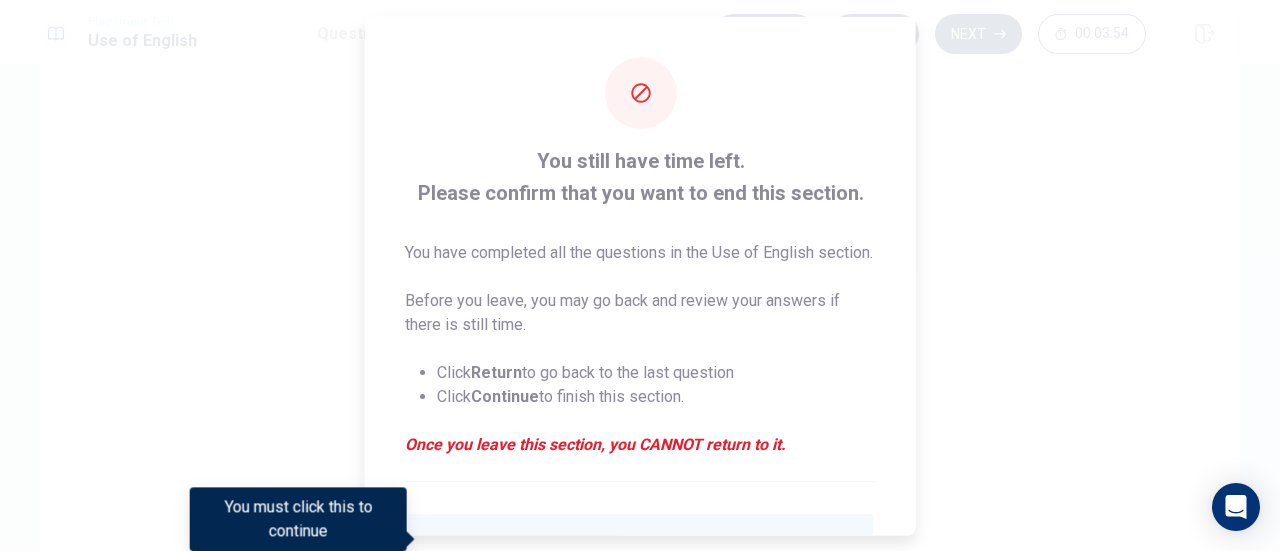 scroll, scrollTop: 100, scrollLeft: 0, axis: vertical 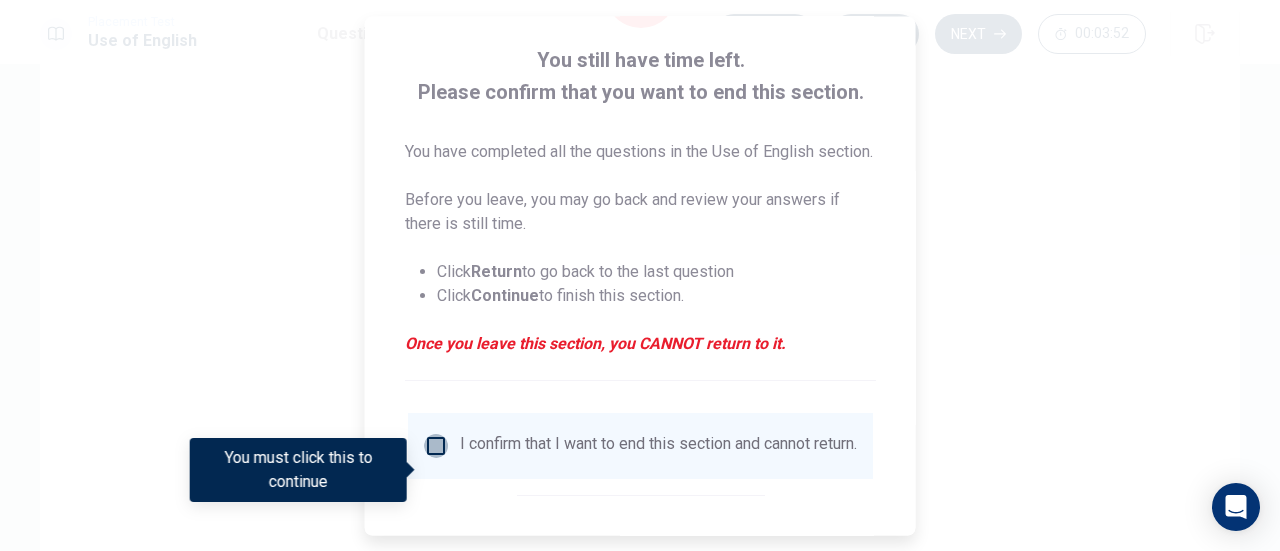 click at bounding box center [436, 446] 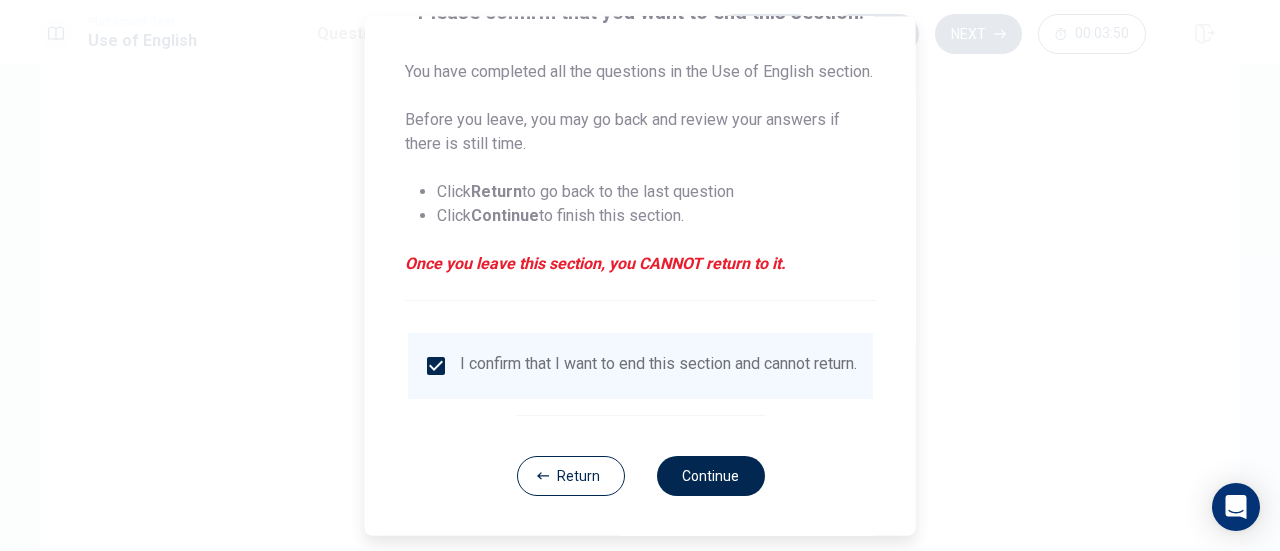 scroll, scrollTop: 218, scrollLeft: 0, axis: vertical 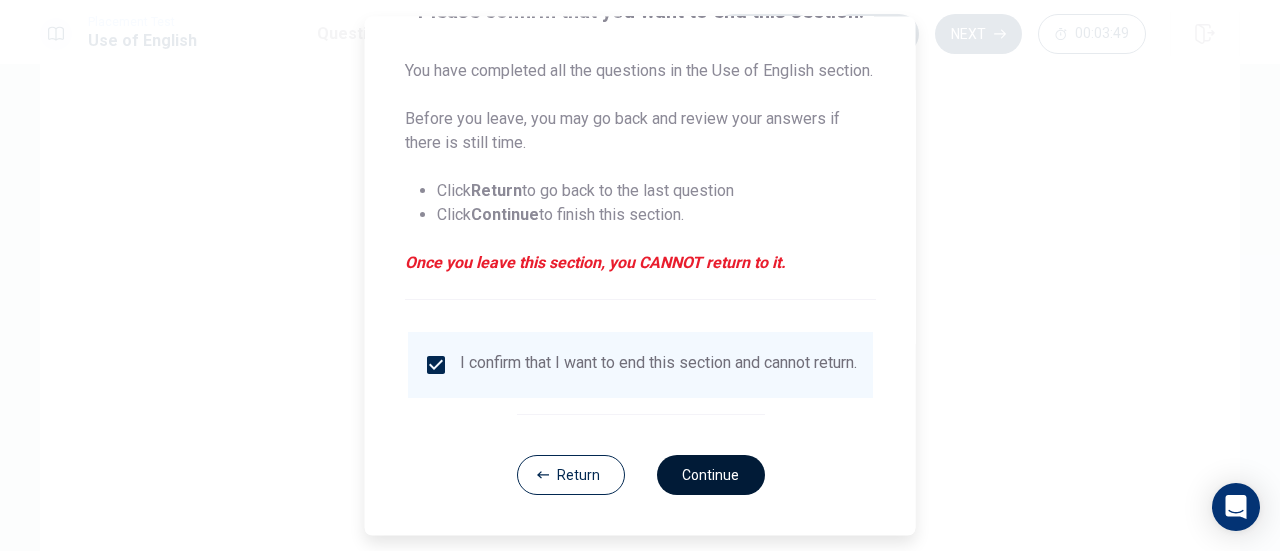 click on "Continue" at bounding box center (710, 475) 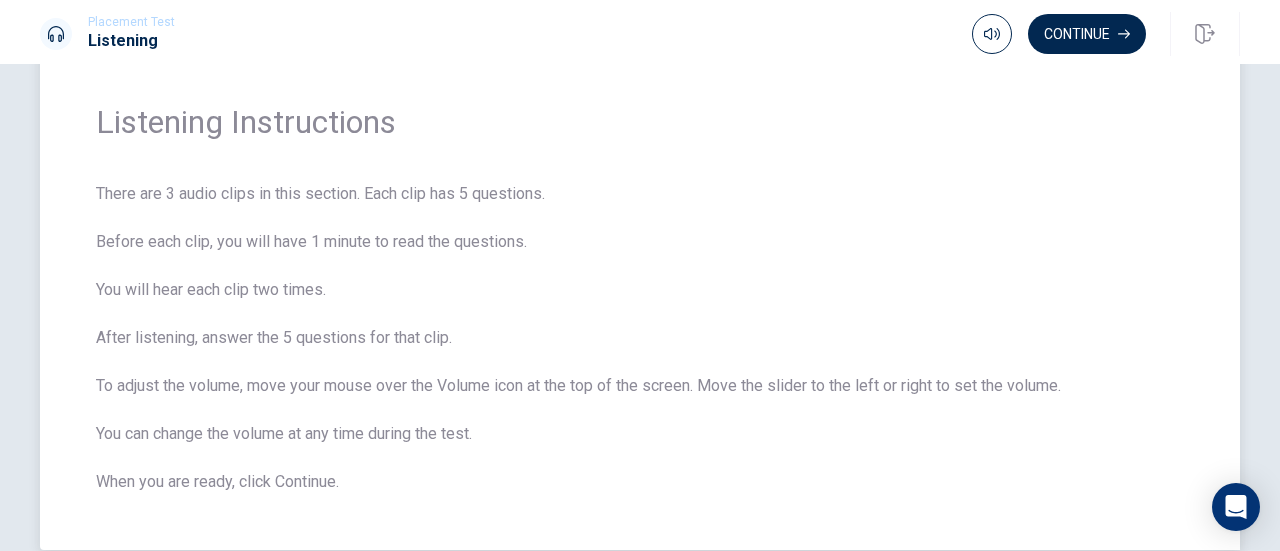 scroll, scrollTop: 100, scrollLeft: 0, axis: vertical 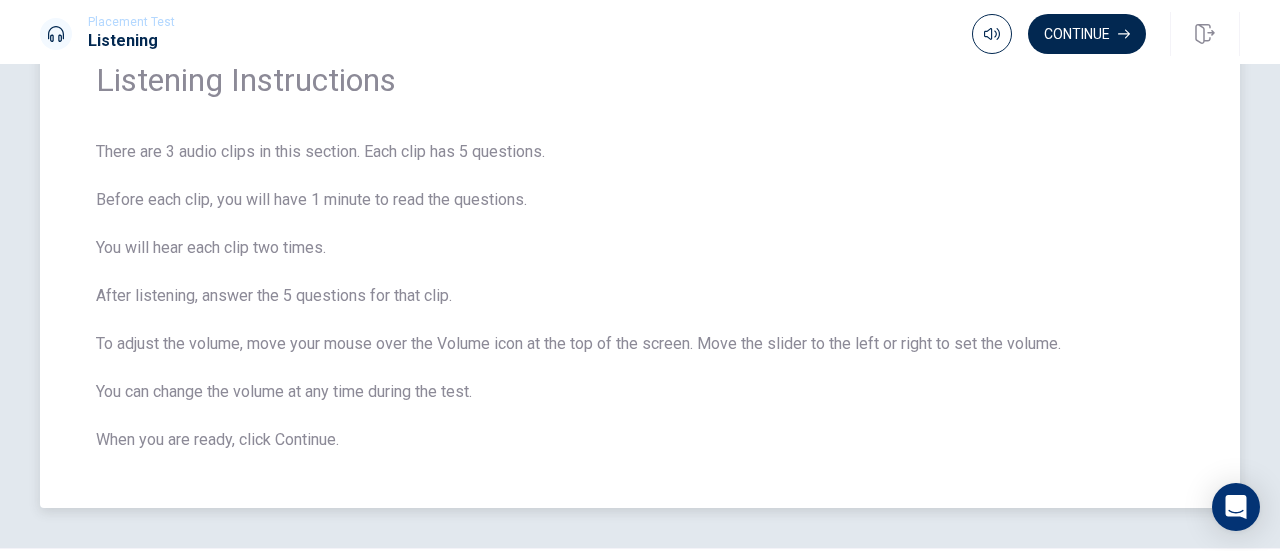 drag, startPoint x: 424, startPoint y: 297, endPoint x: 454, endPoint y: 296, distance: 30.016663 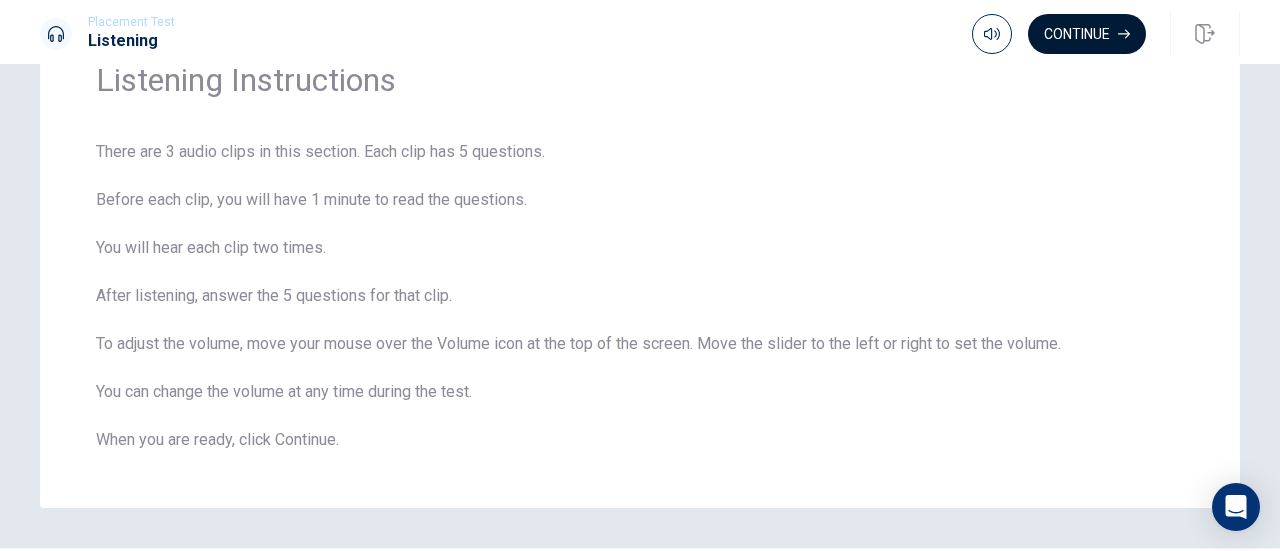 click on "Continue" at bounding box center [1087, 34] 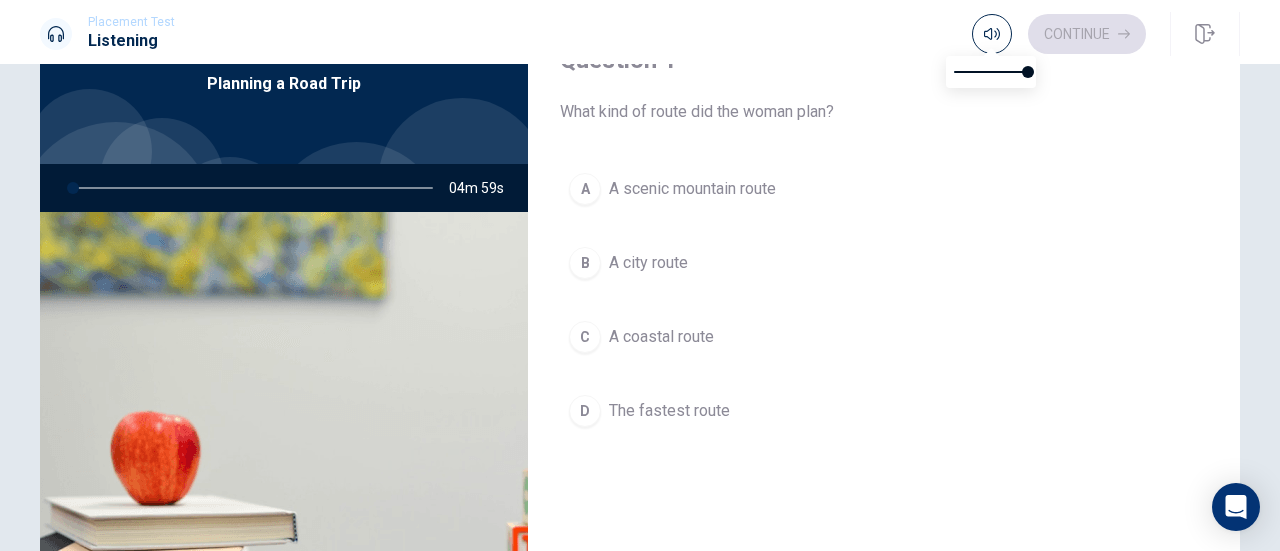 type on "0" 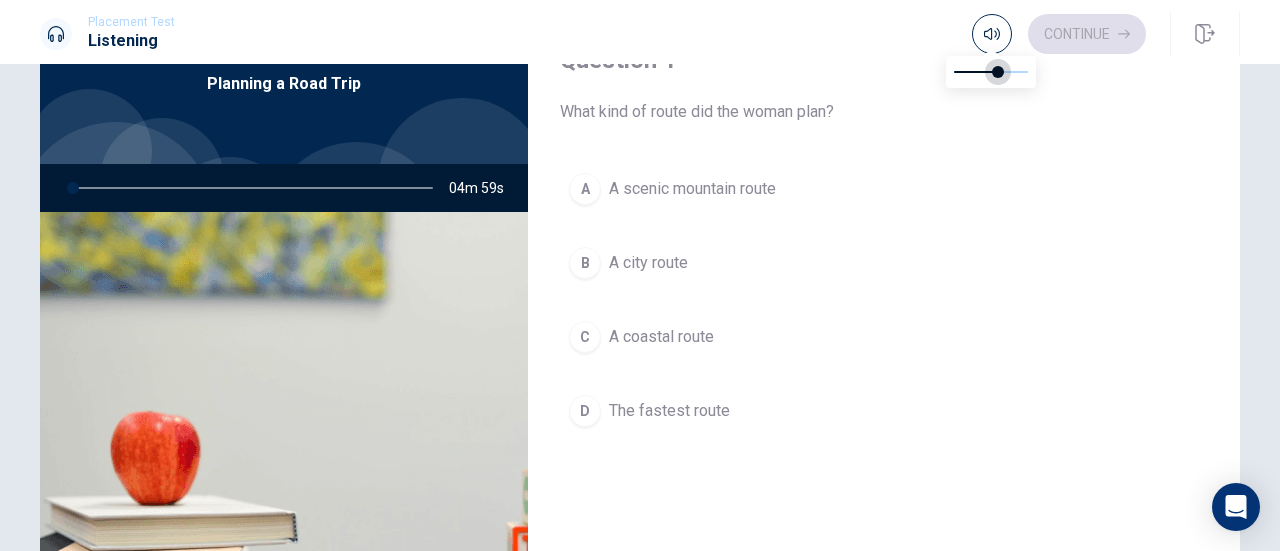 type on "0" 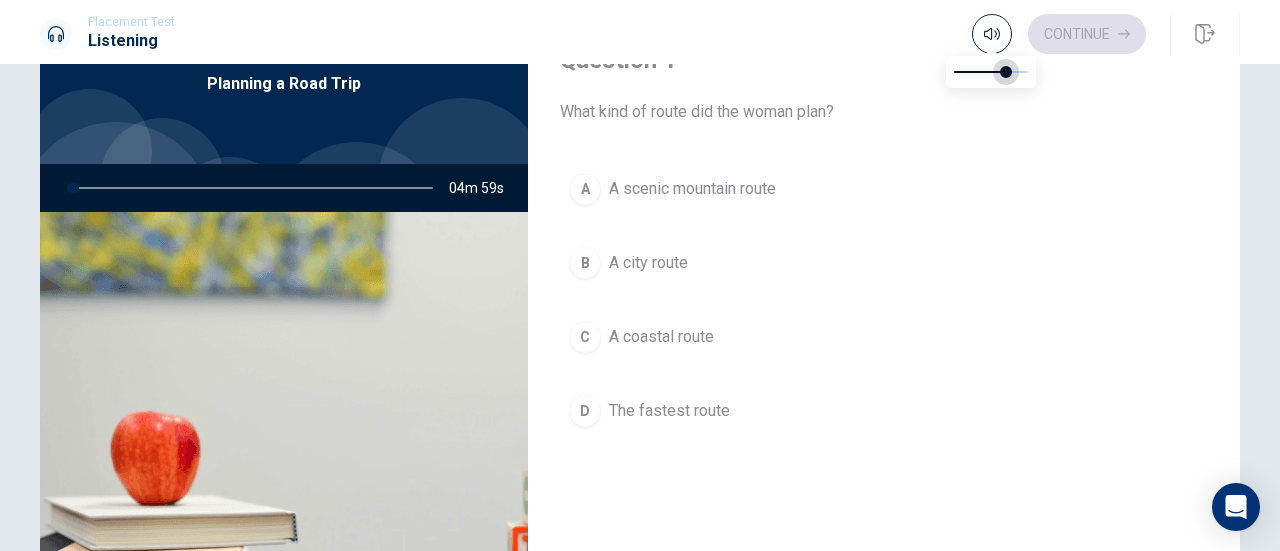 type on "0" 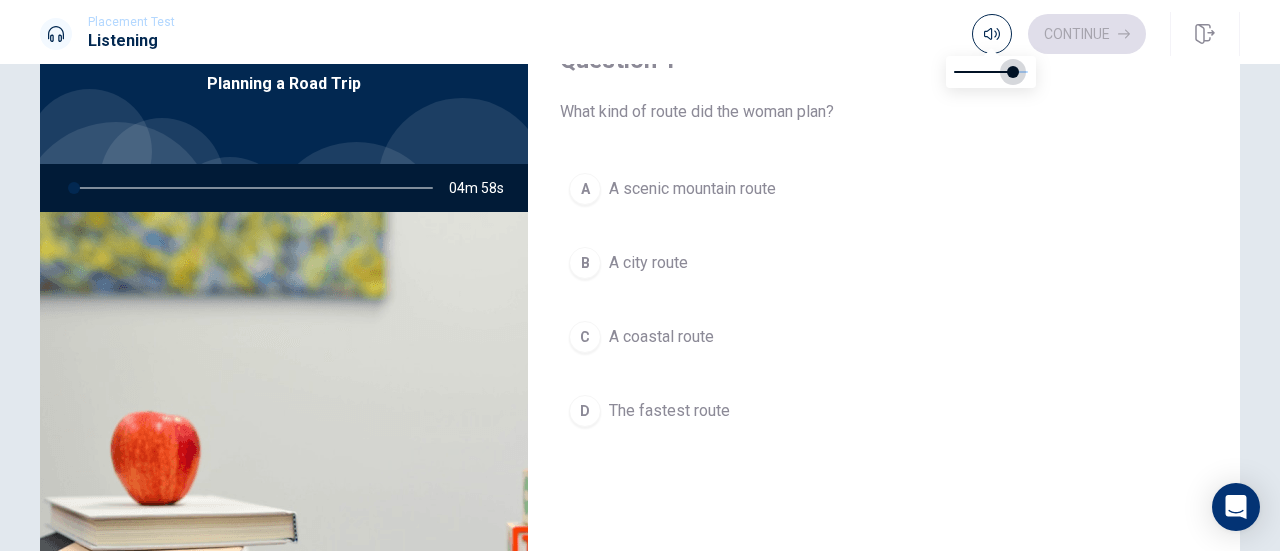 type on "1" 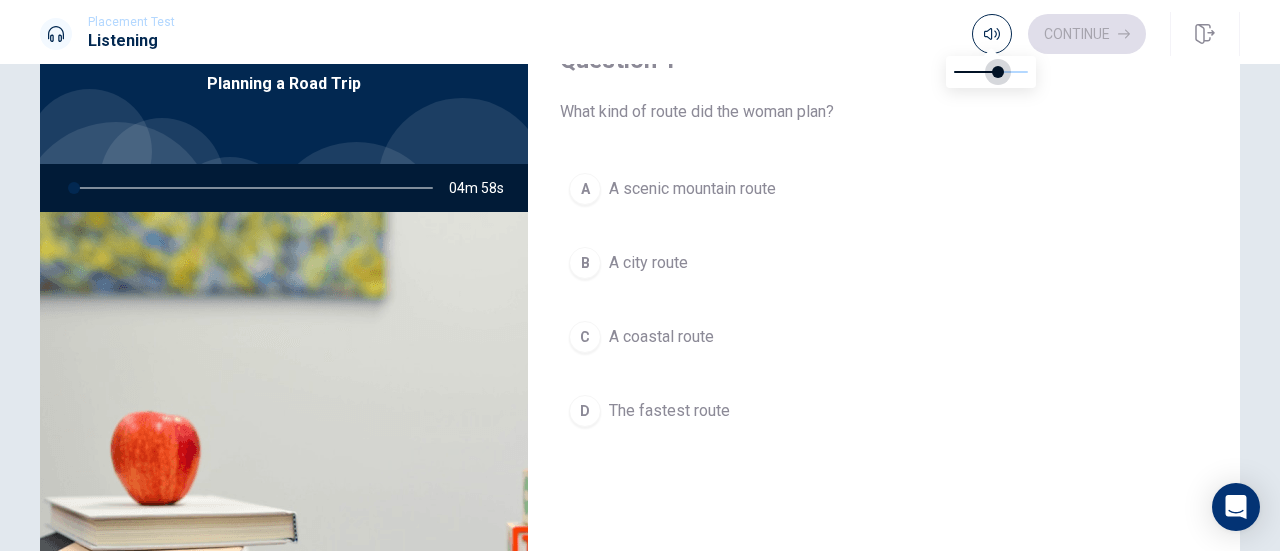 click at bounding box center (991, 72) 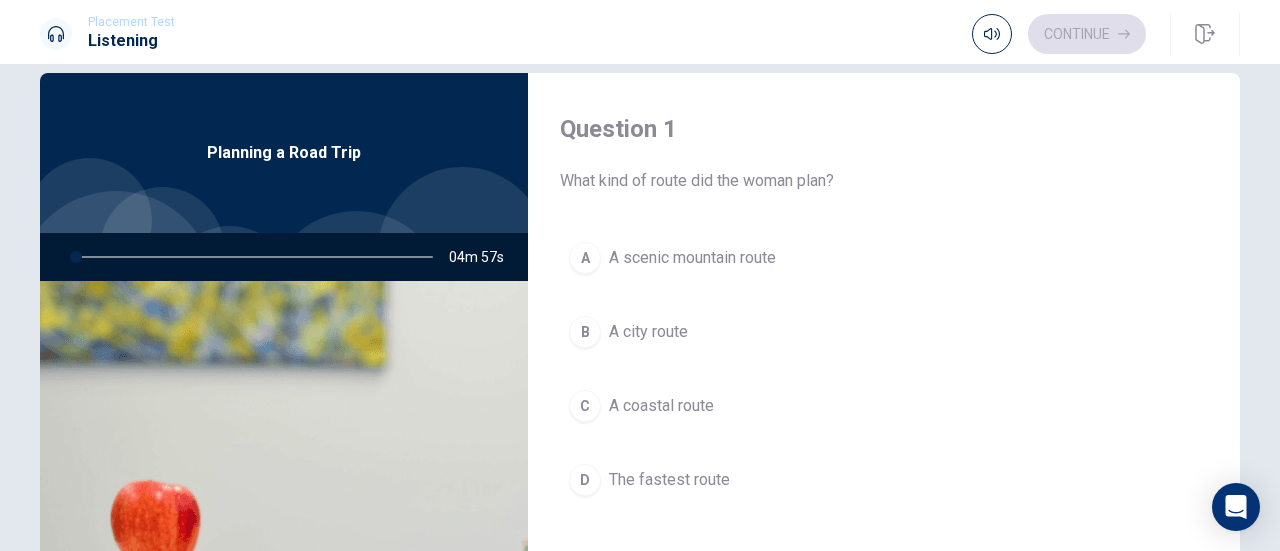 scroll, scrollTop: 0, scrollLeft: 0, axis: both 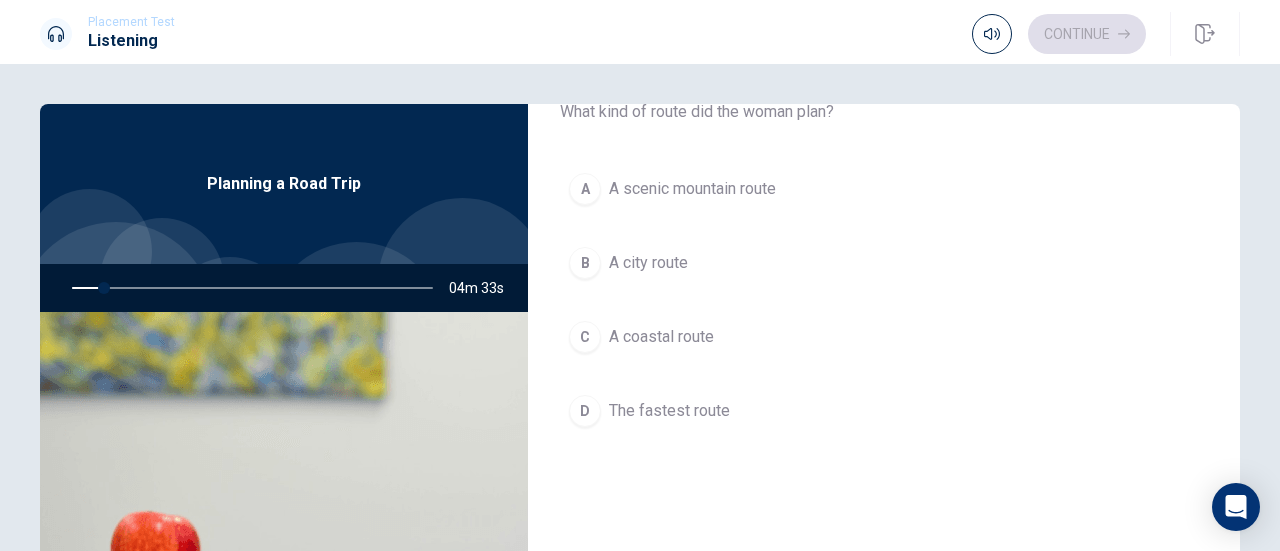 click at bounding box center [284, 555] 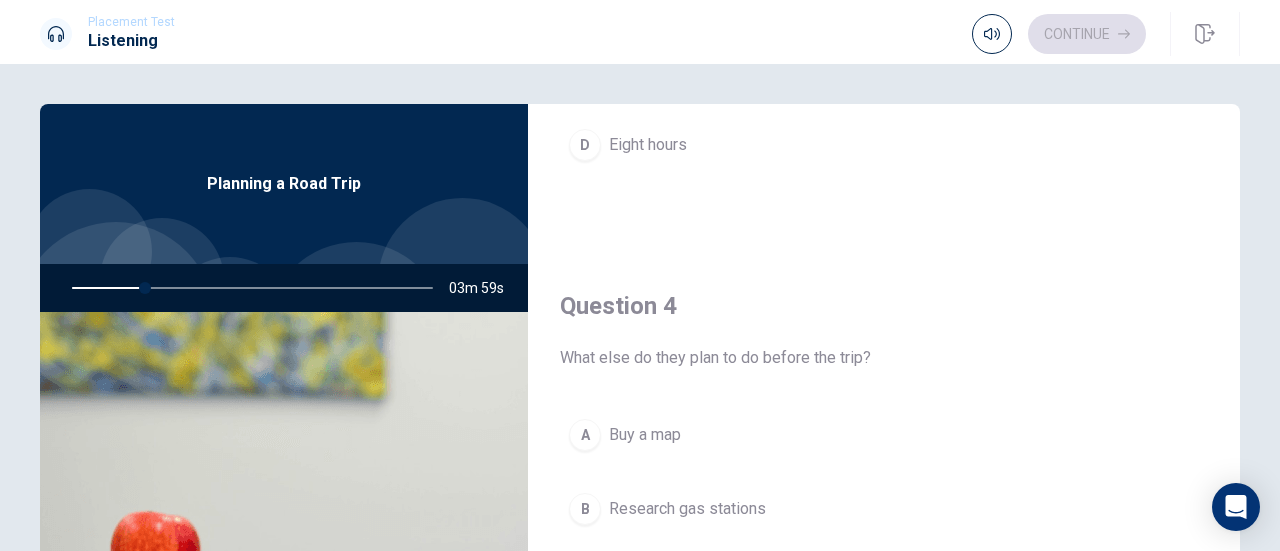scroll, scrollTop: 1500, scrollLeft: 0, axis: vertical 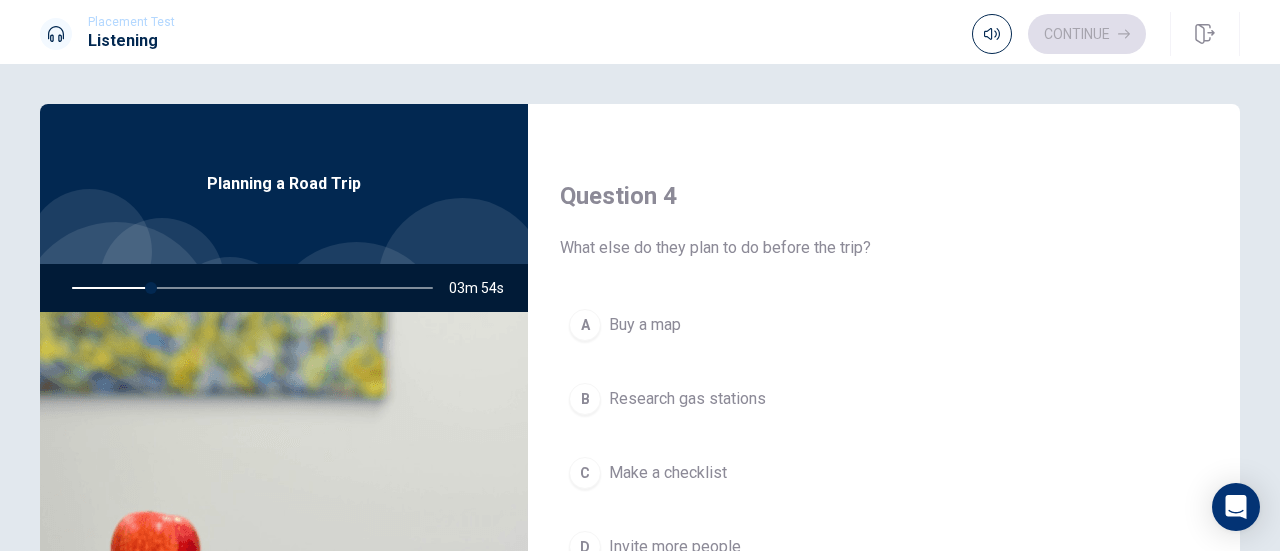 drag, startPoint x: 148, startPoint y: 287, endPoint x: 228, endPoint y: 287, distance: 80 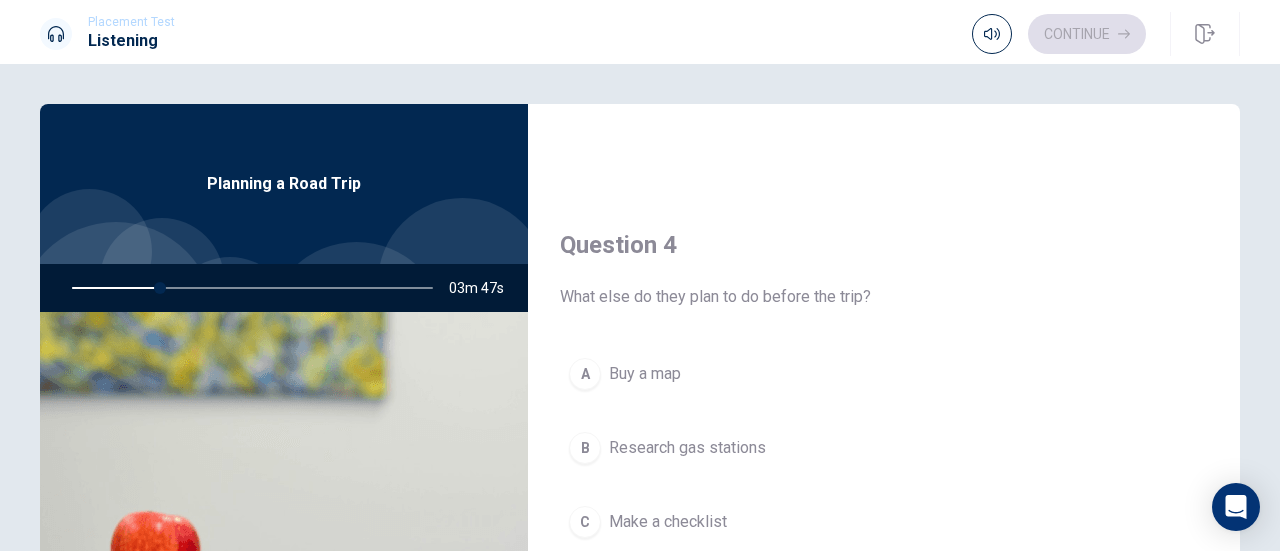 scroll, scrollTop: 1851, scrollLeft: 0, axis: vertical 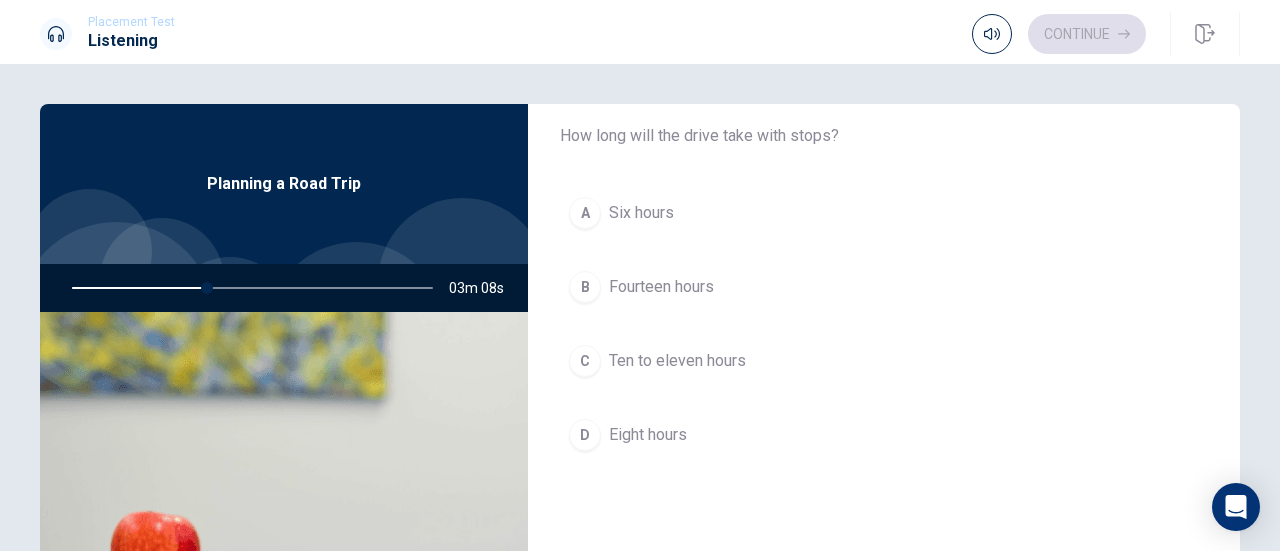 click on "Ten to eleven hours" at bounding box center (677, 361) 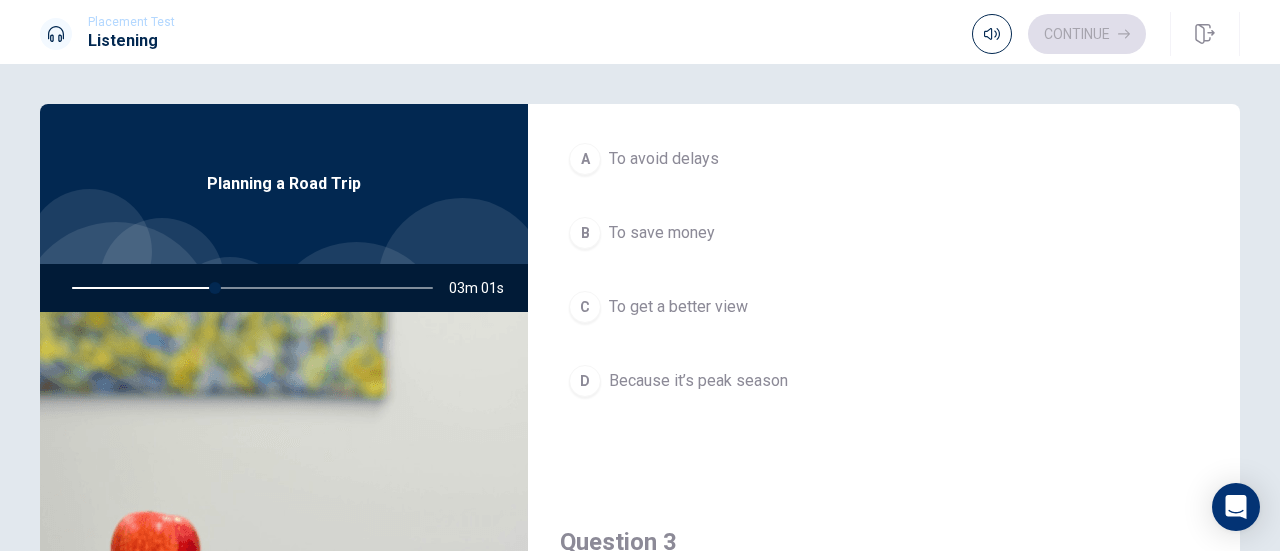scroll, scrollTop: 600, scrollLeft: 0, axis: vertical 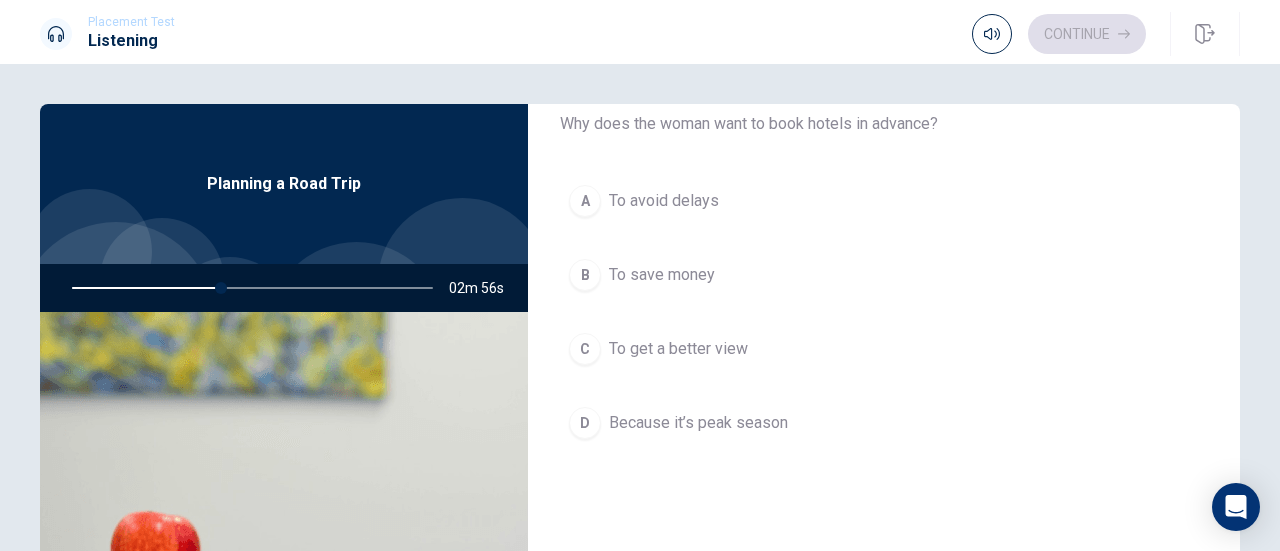 click on "Because it’s peak season" at bounding box center [698, 423] 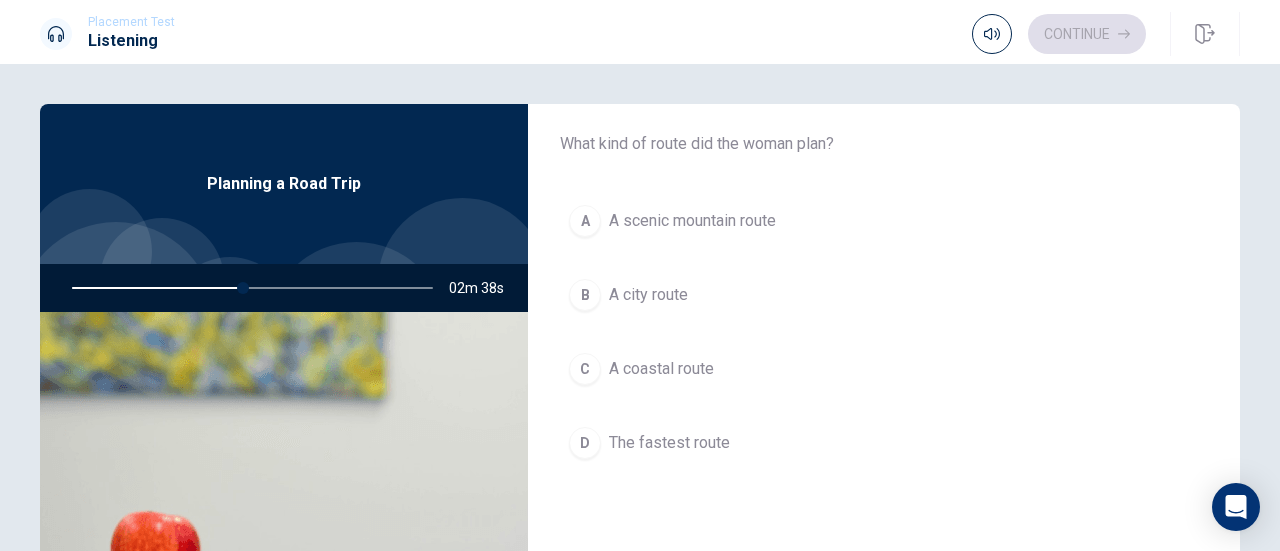 scroll, scrollTop: 100, scrollLeft: 0, axis: vertical 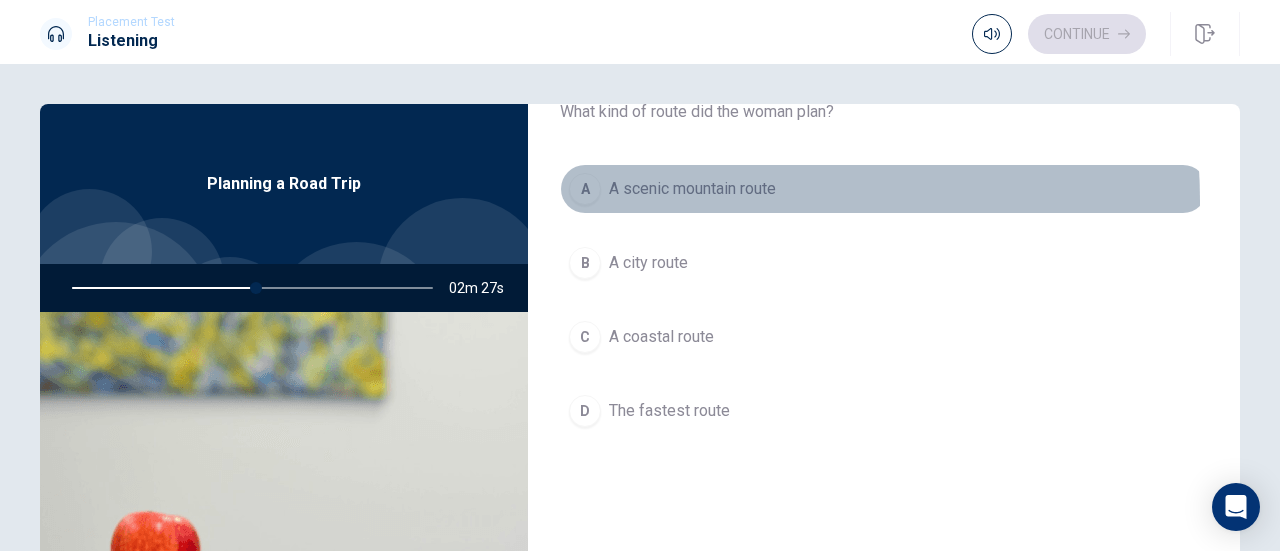 click on "A A scenic mountain route" at bounding box center [884, 189] 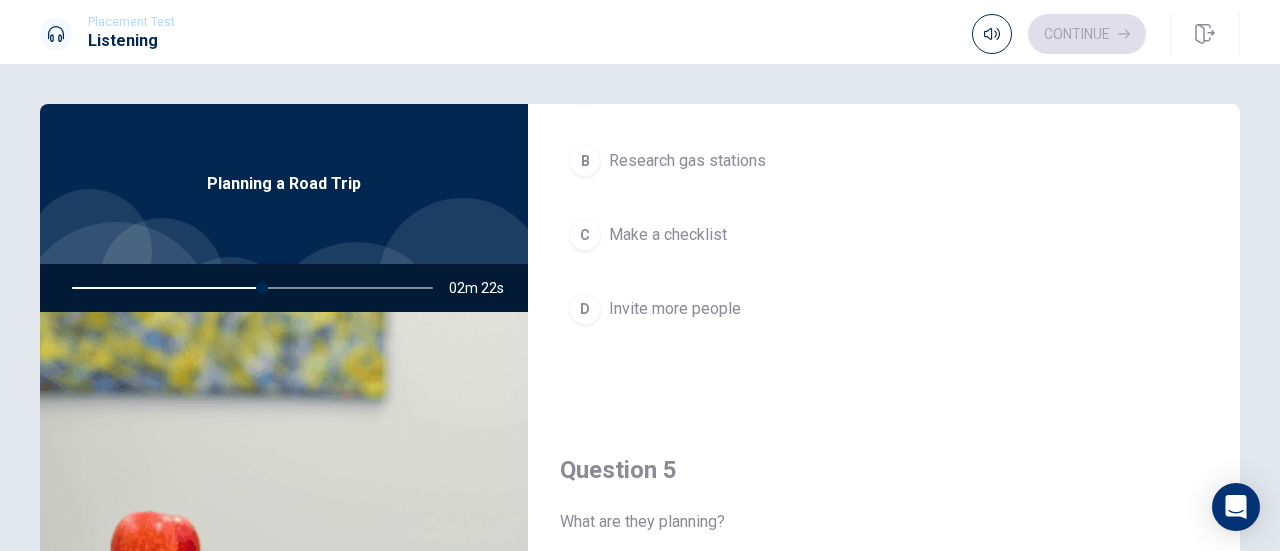 scroll, scrollTop: 1851, scrollLeft: 0, axis: vertical 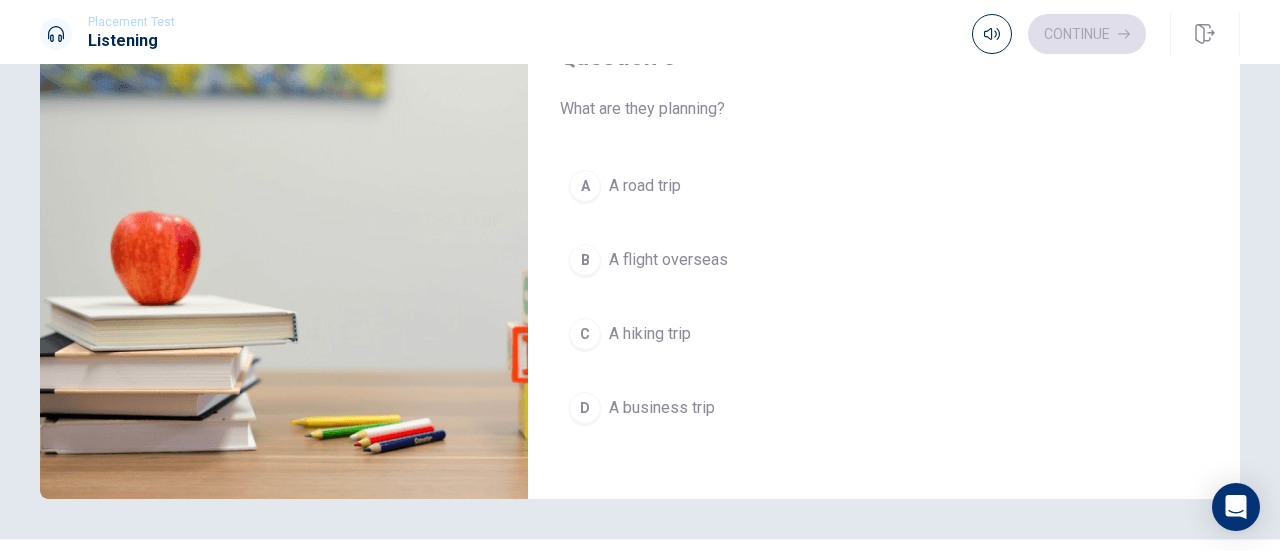 drag, startPoint x: 647, startPoint y: 313, endPoint x: 672, endPoint y: 315, distance: 25.079872 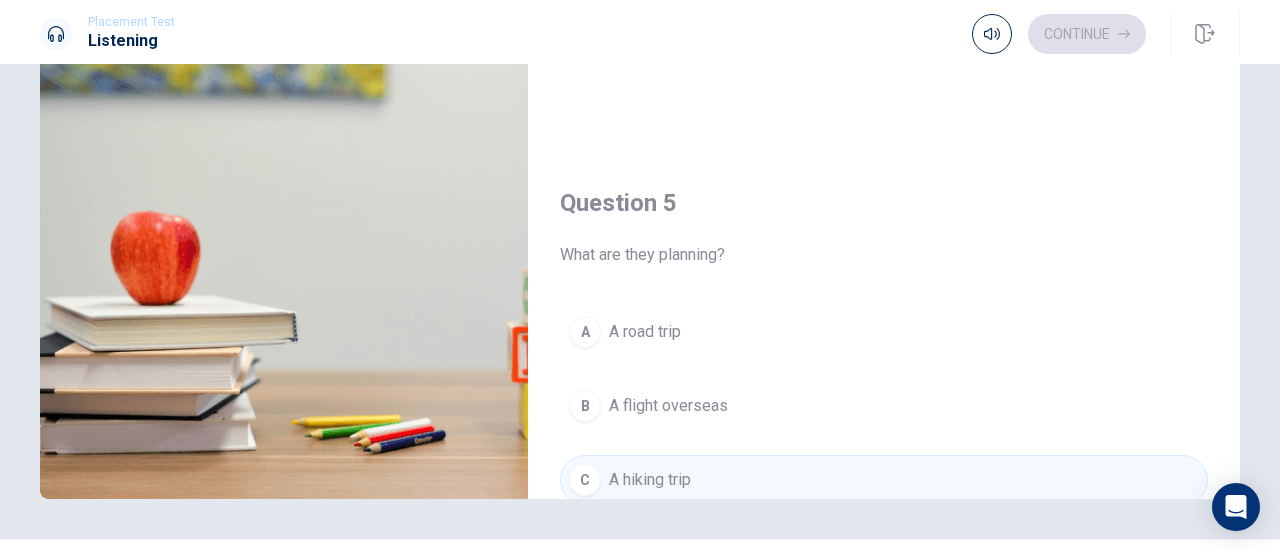 scroll, scrollTop: 1751, scrollLeft: 0, axis: vertical 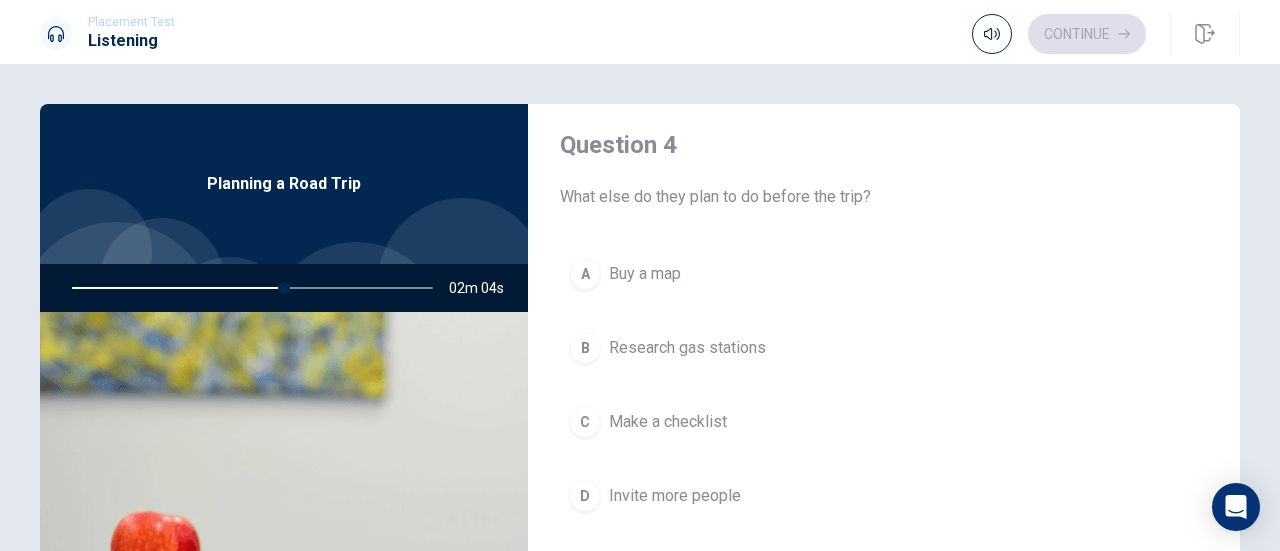 click on "Buy a map" at bounding box center [645, 274] 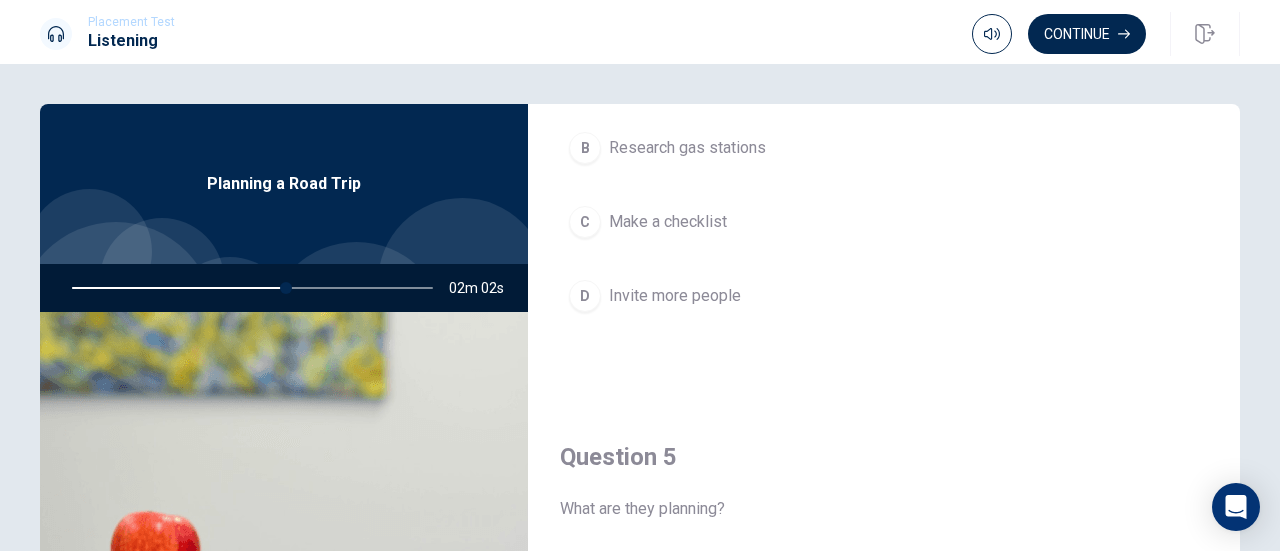 scroll, scrollTop: 1851, scrollLeft: 0, axis: vertical 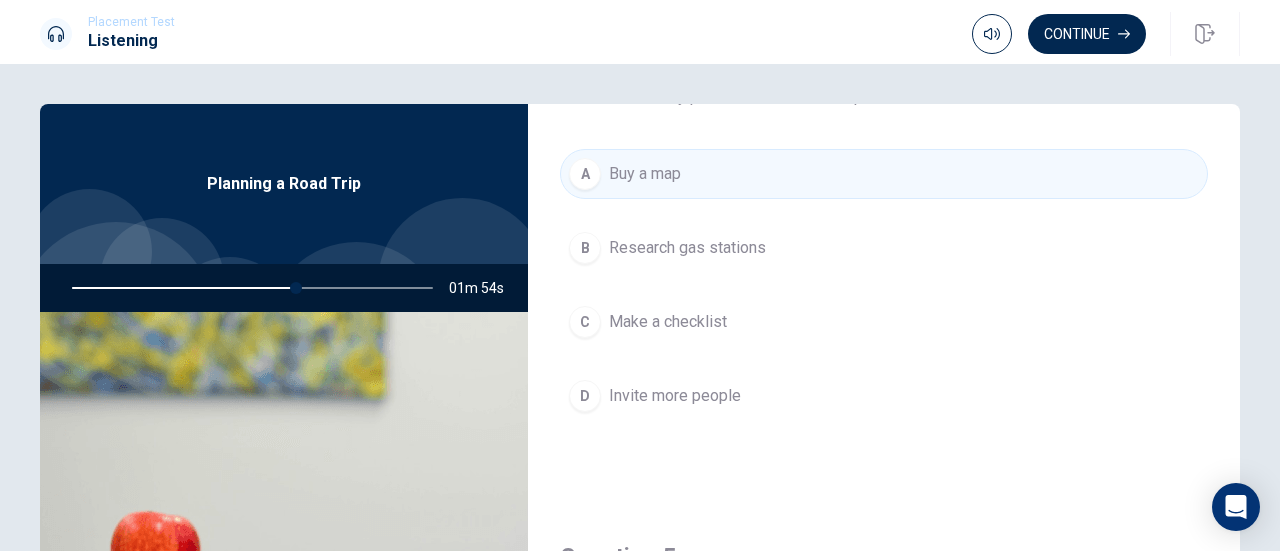 click on "Make a checklist" at bounding box center [668, 322] 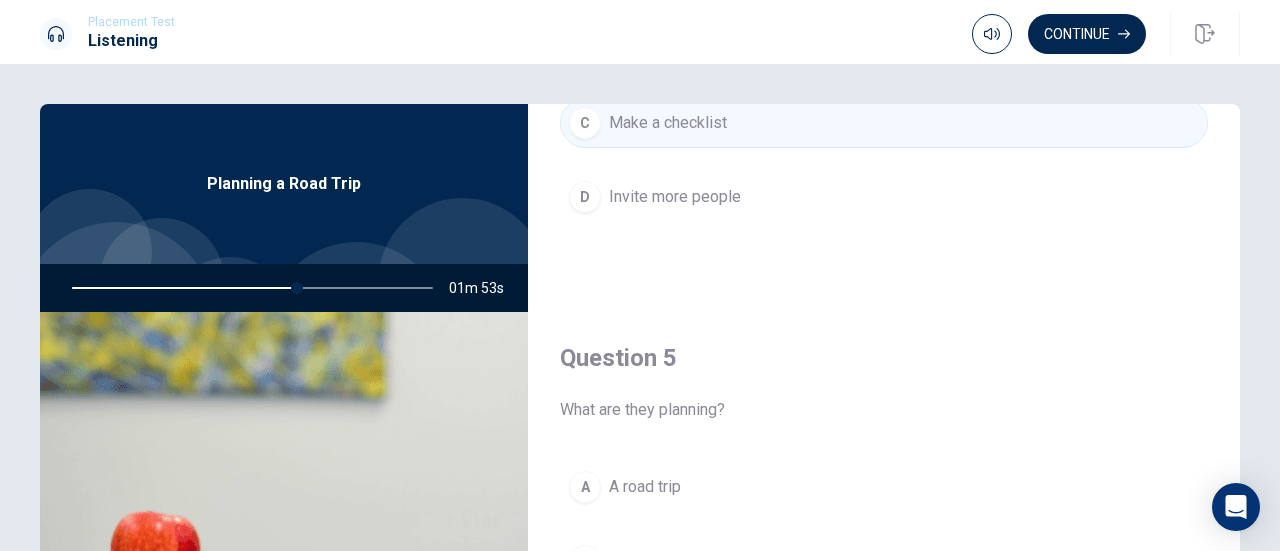 scroll, scrollTop: 1851, scrollLeft: 0, axis: vertical 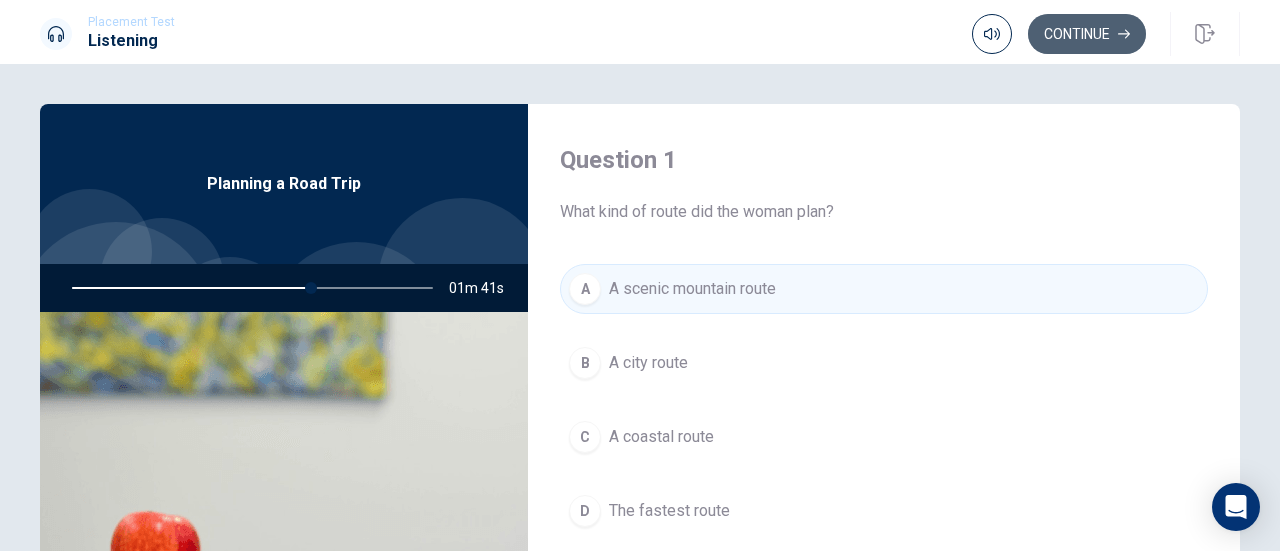 click on "Continue" at bounding box center [1087, 34] 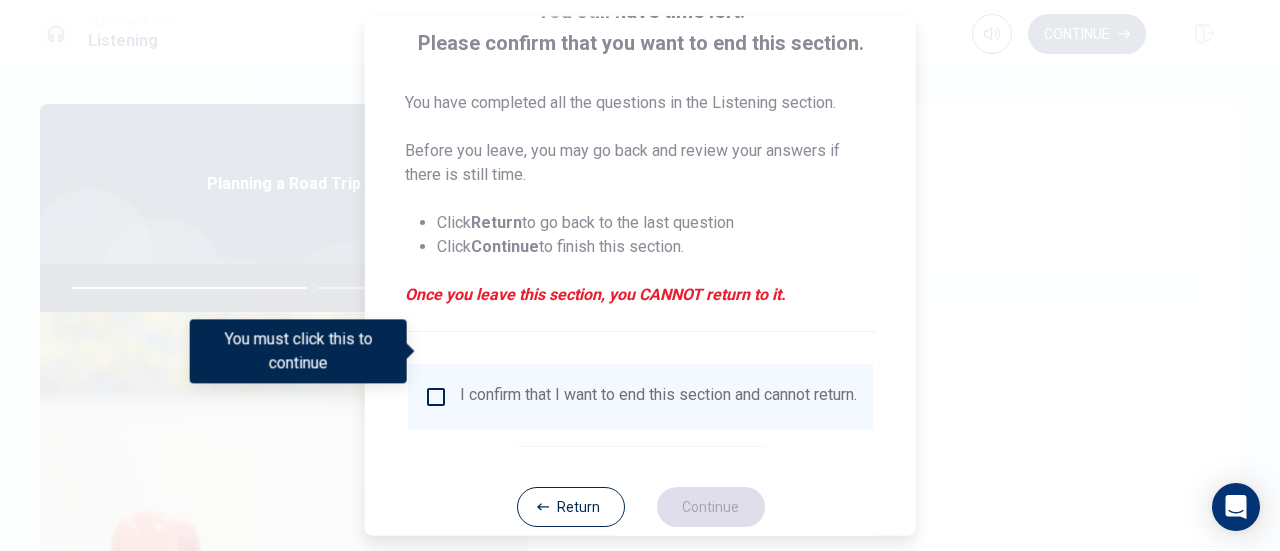 scroll, scrollTop: 194, scrollLeft: 0, axis: vertical 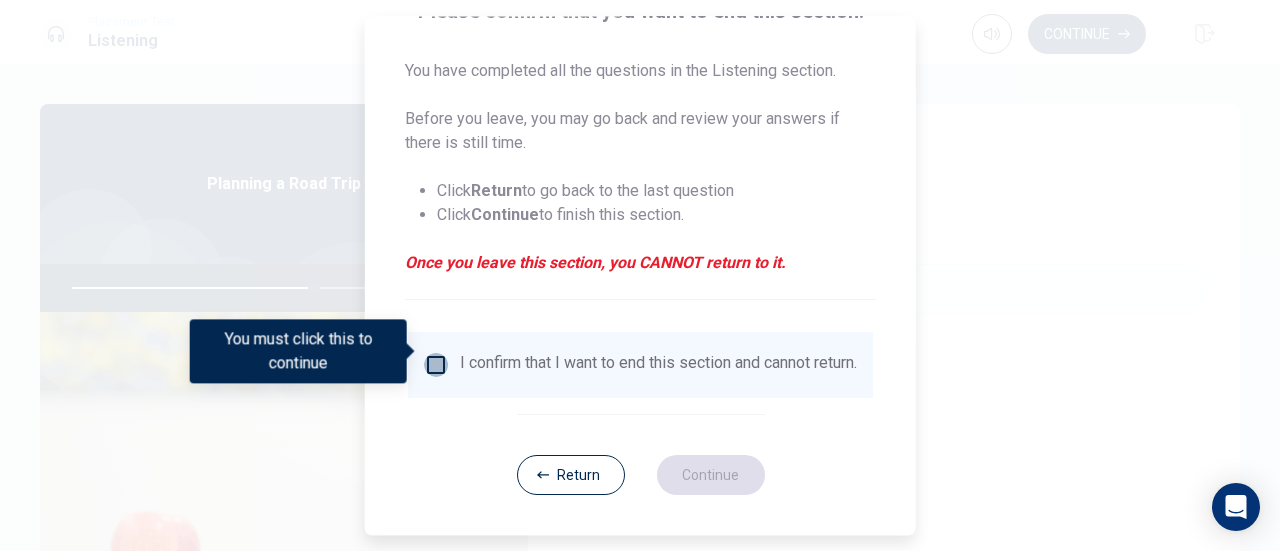 click at bounding box center (436, 365) 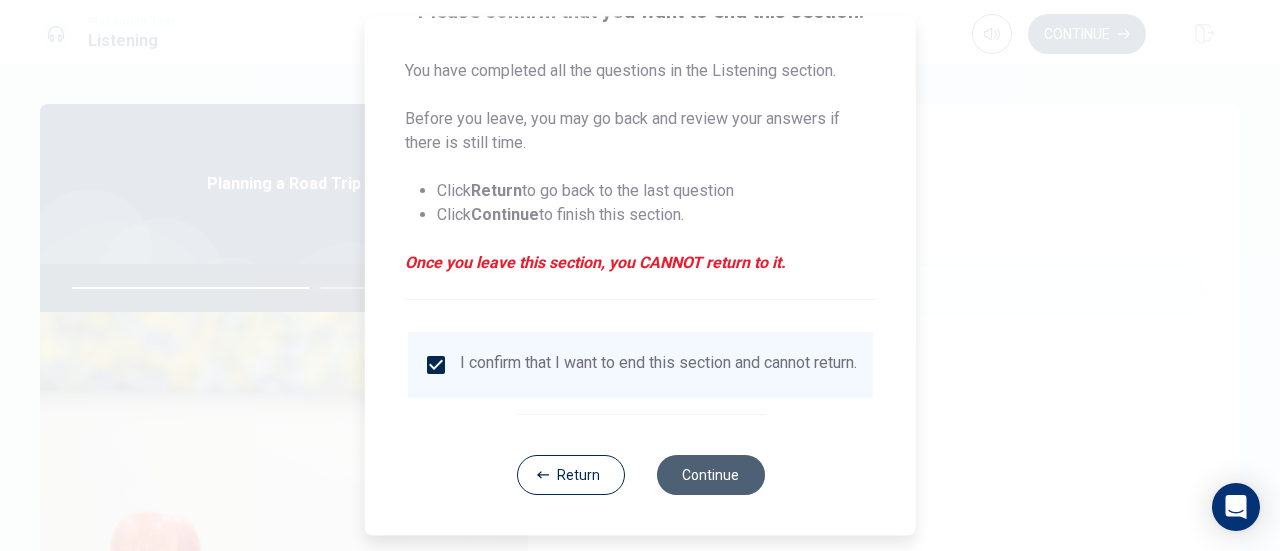 click on "Continue" at bounding box center [710, 475] 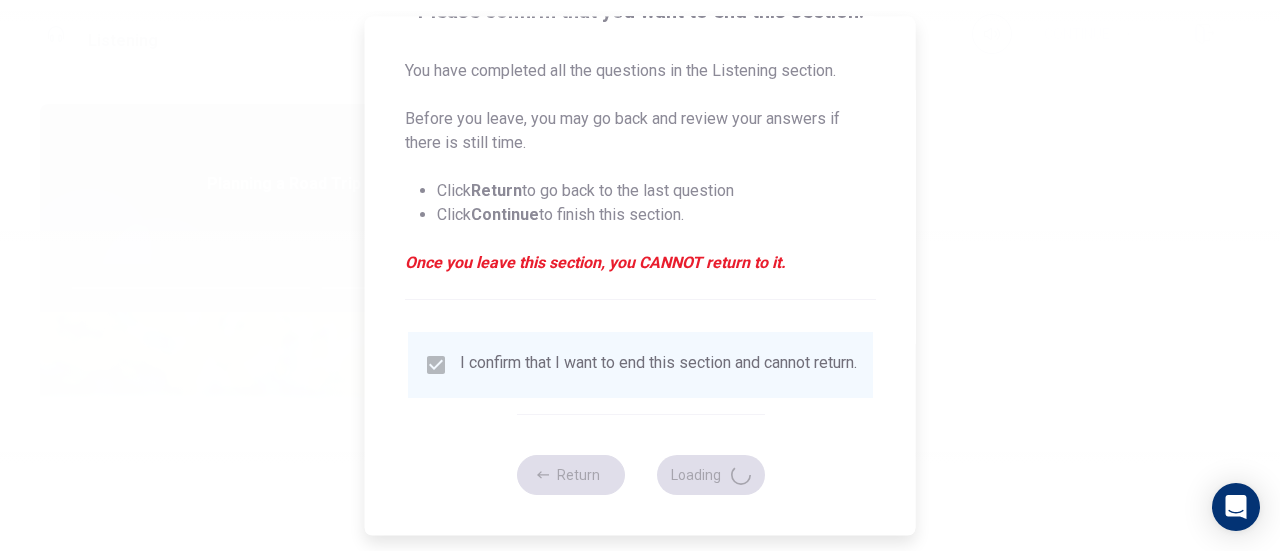 type on "68" 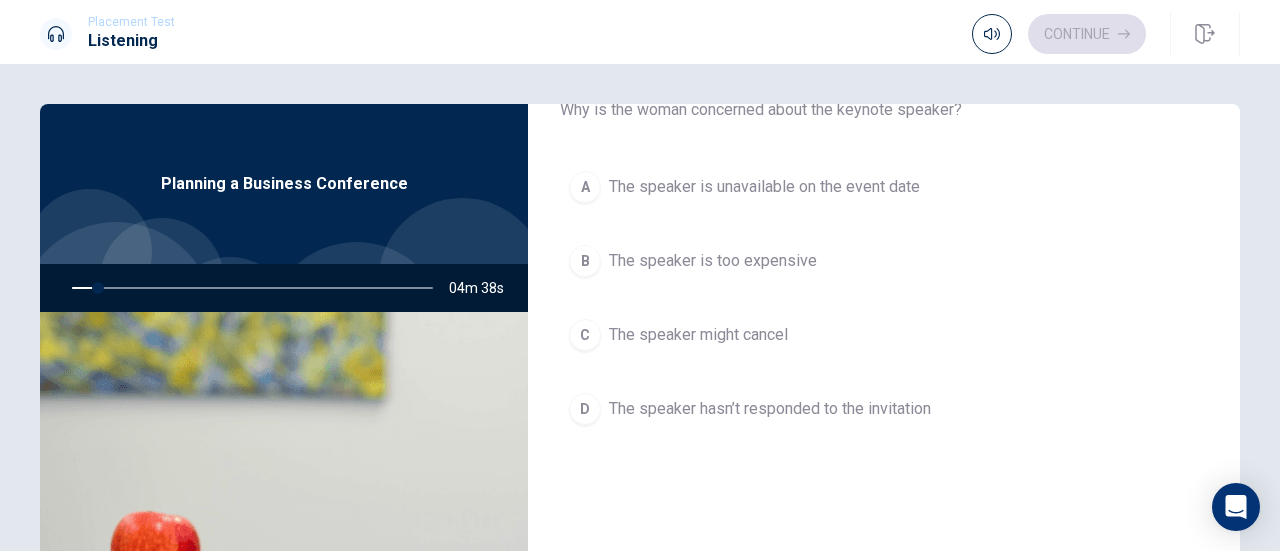 scroll, scrollTop: 1000, scrollLeft: 0, axis: vertical 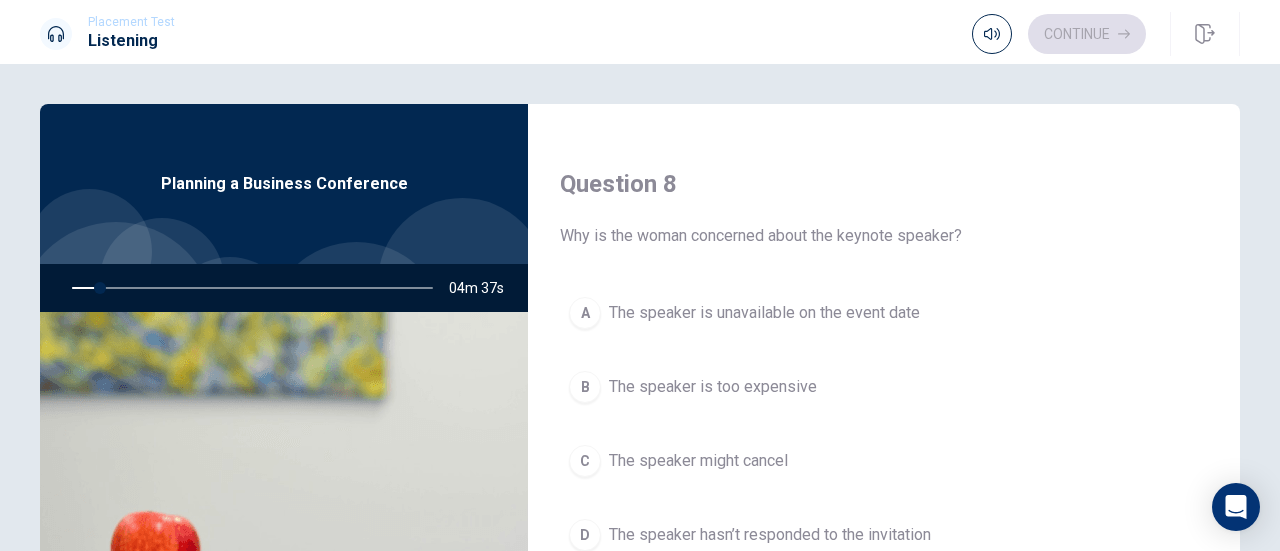 drag, startPoint x: 842, startPoint y: 236, endPoint x: 892, endPoint y: 235, distance: 50.01 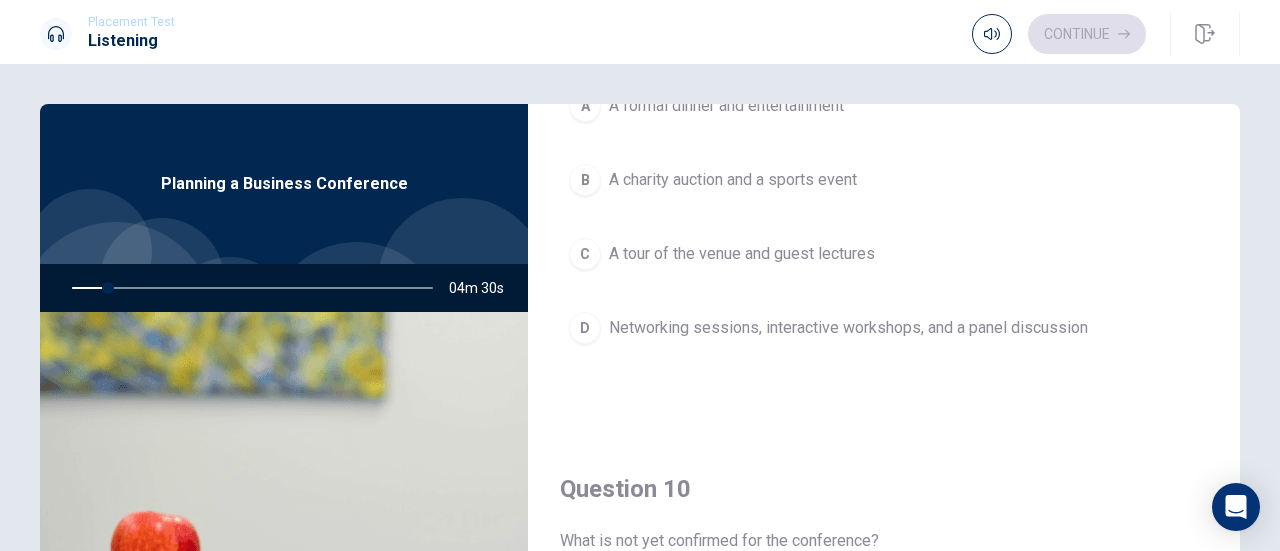 scroll, scrollTop: 1851, scrollLeft: 0, axis: vertical 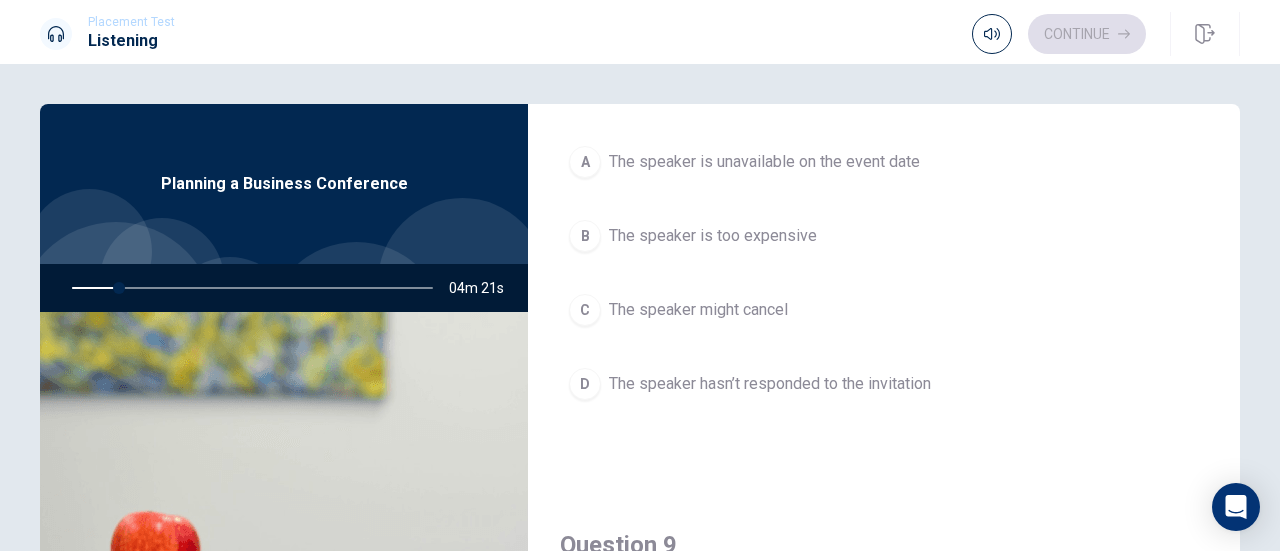 drag, startPoint x: 120, startPoint y: 289, endPoint x: 190, endPoint y: 287, distance: 70.028564 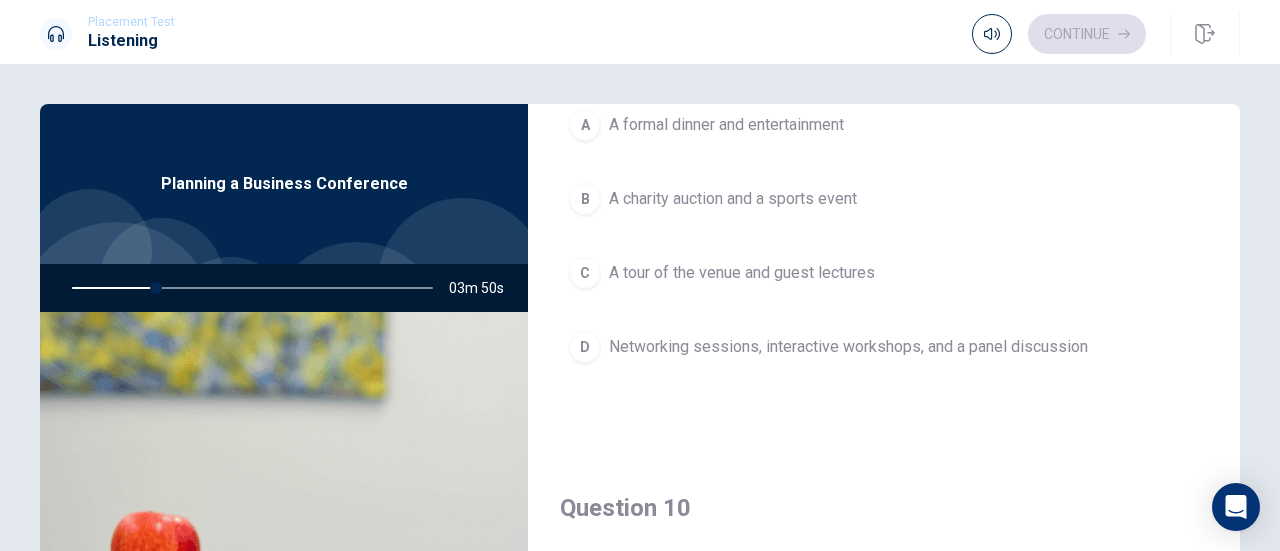 scroll, scrollTop: 1851, scrollLeft: 0, axis: vertical 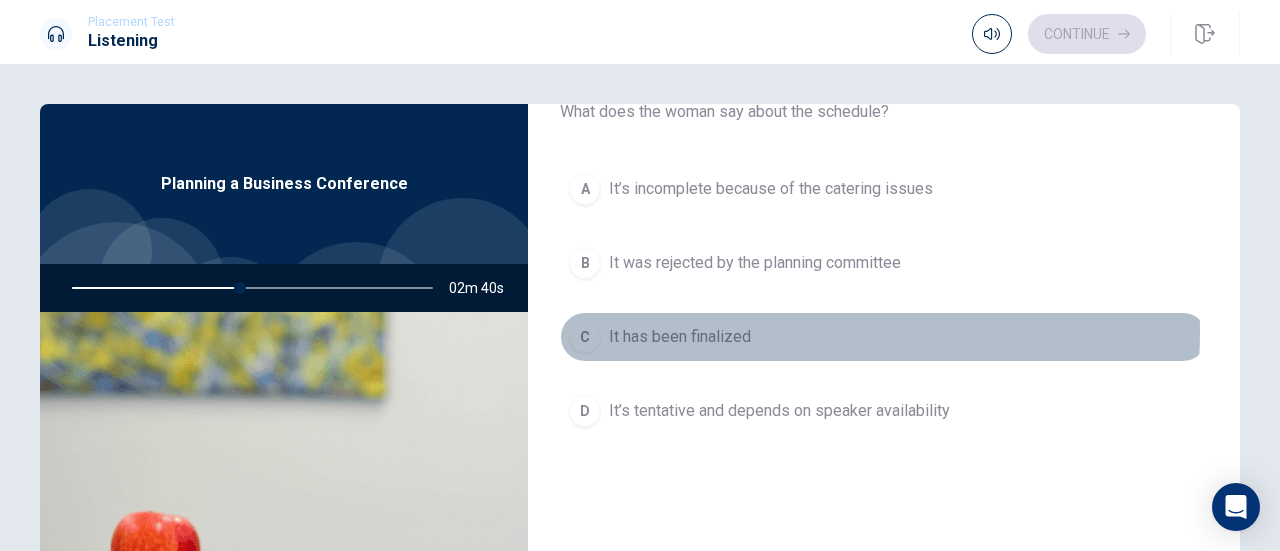 click on "It has been finalized" at bounding box center [680, 337] 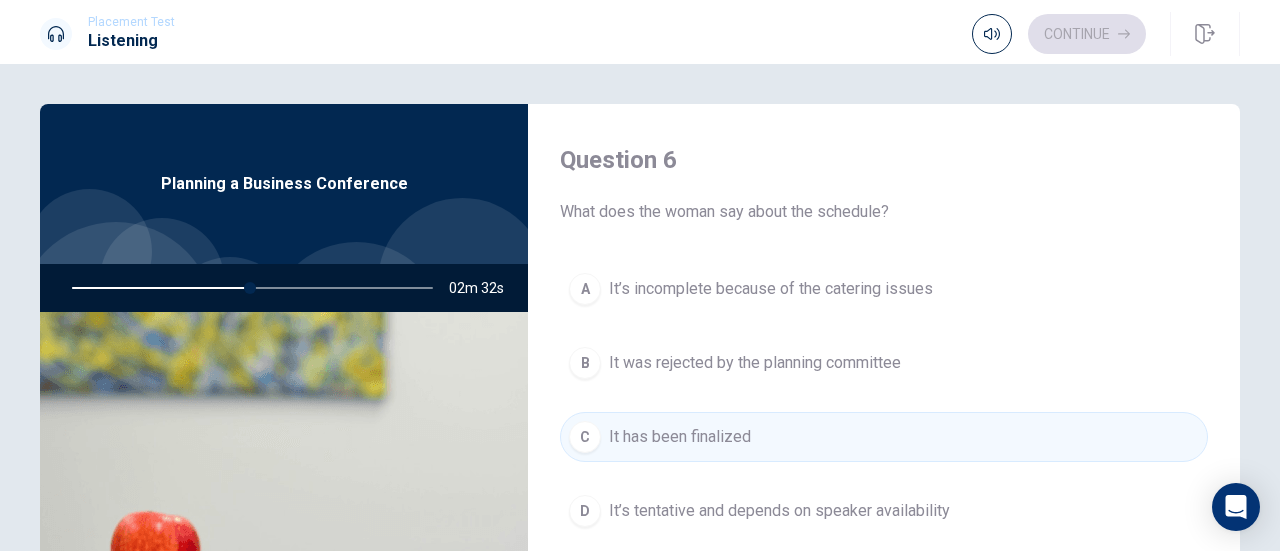 scroll, scrollTop: 200, scrollLeft: 0, axis: vertical 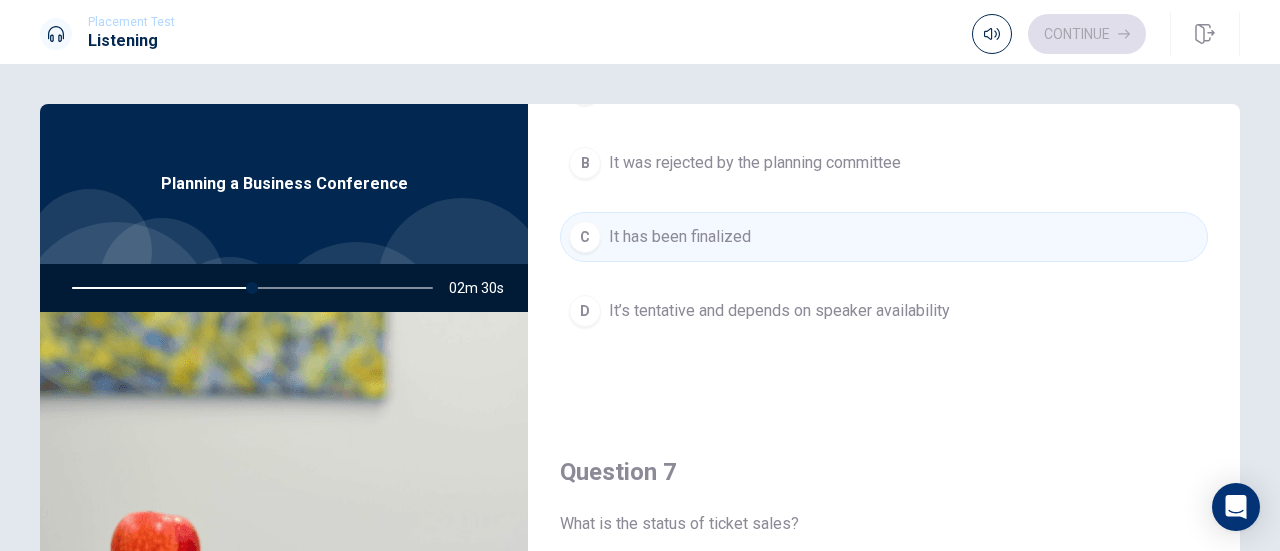 click on "D It’s tentative and depends on speaker availability" at bounding box center [884, 311] 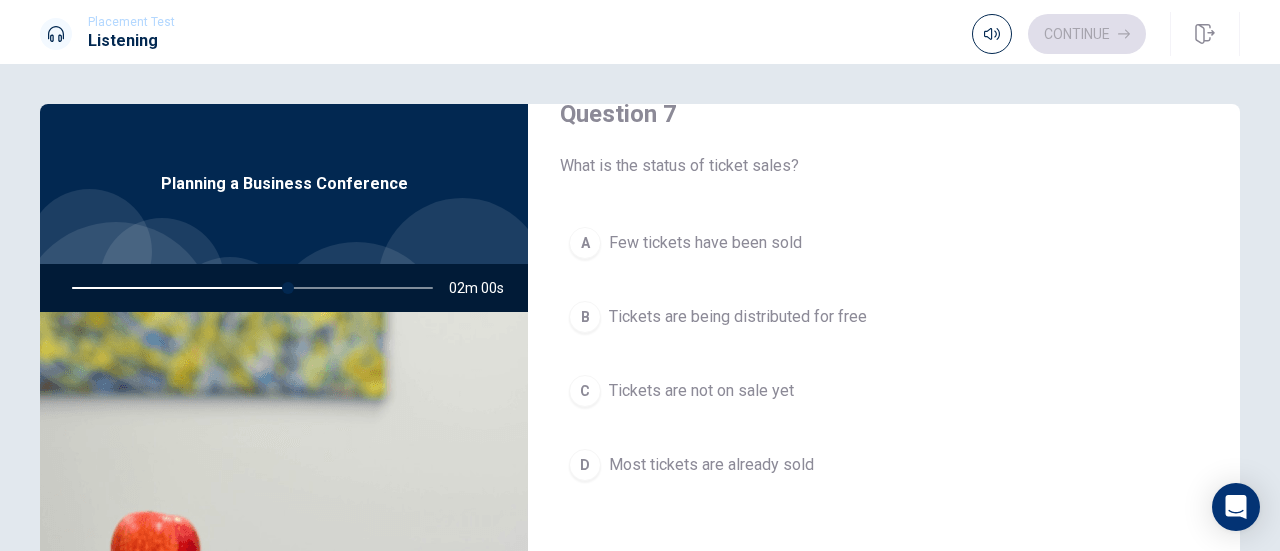scroll, scrollTop: 600, scrollLeft: 0, axis: vertical 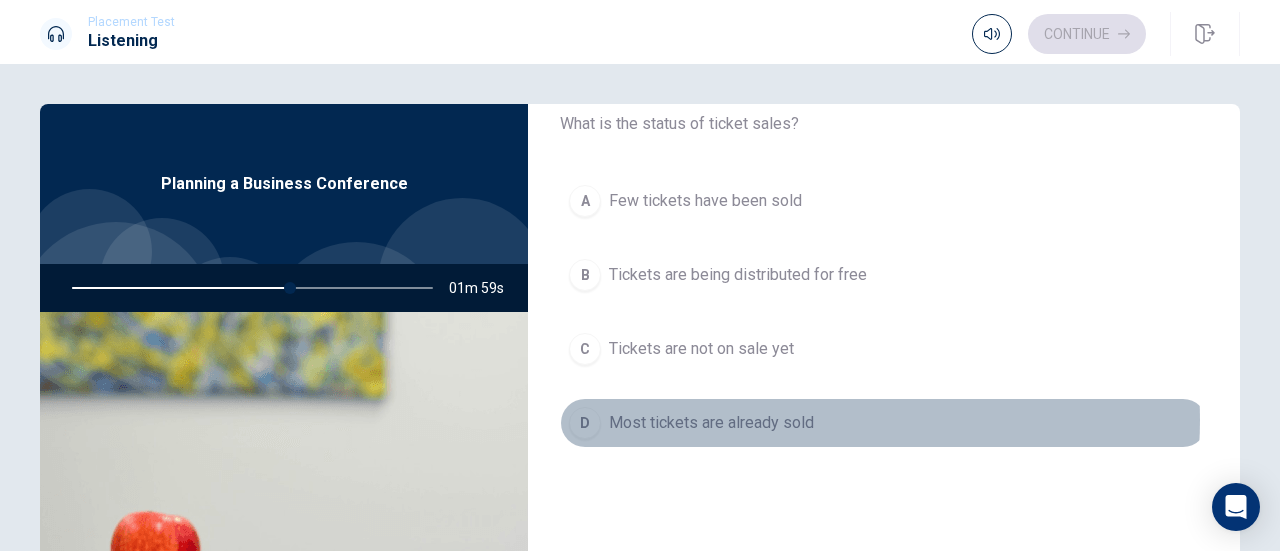 click on "Most tickets are already sold" at bounding box center [711, 423] 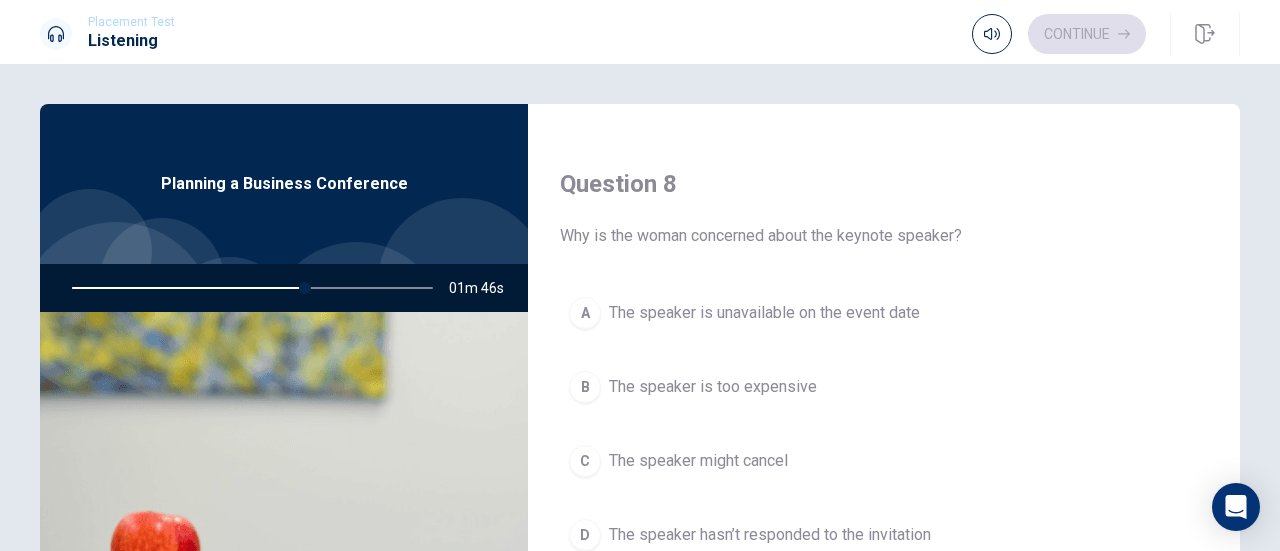 scroll, scrollTop: 1100, scrollLeft: 0, axis: vertical 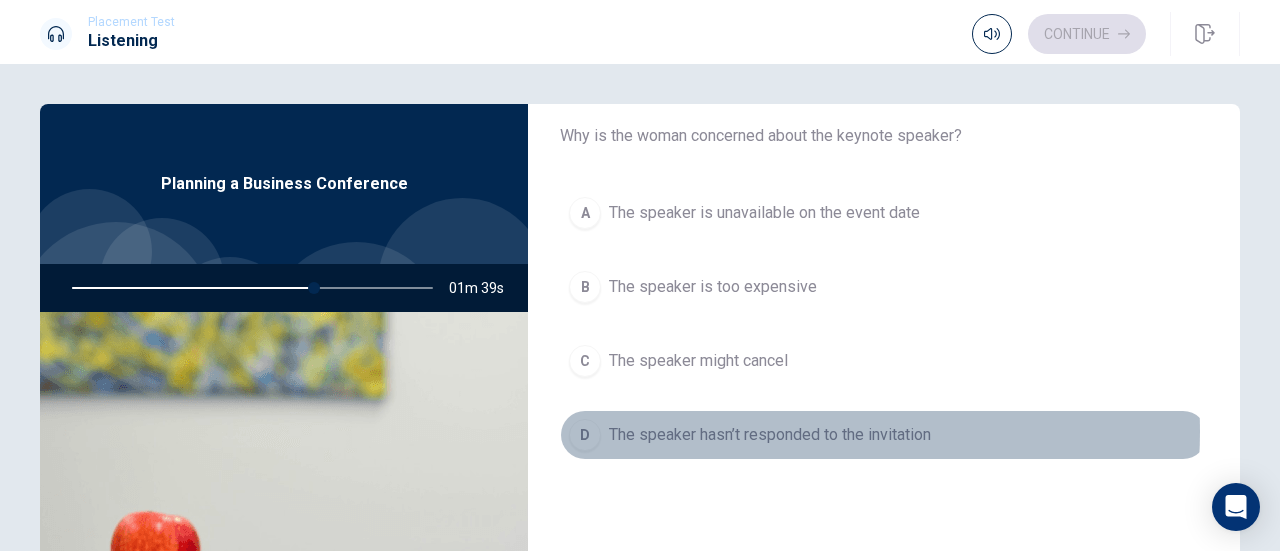 click on "The speaker hasn’t responded to the invitation" at bounding box center [770, 435] 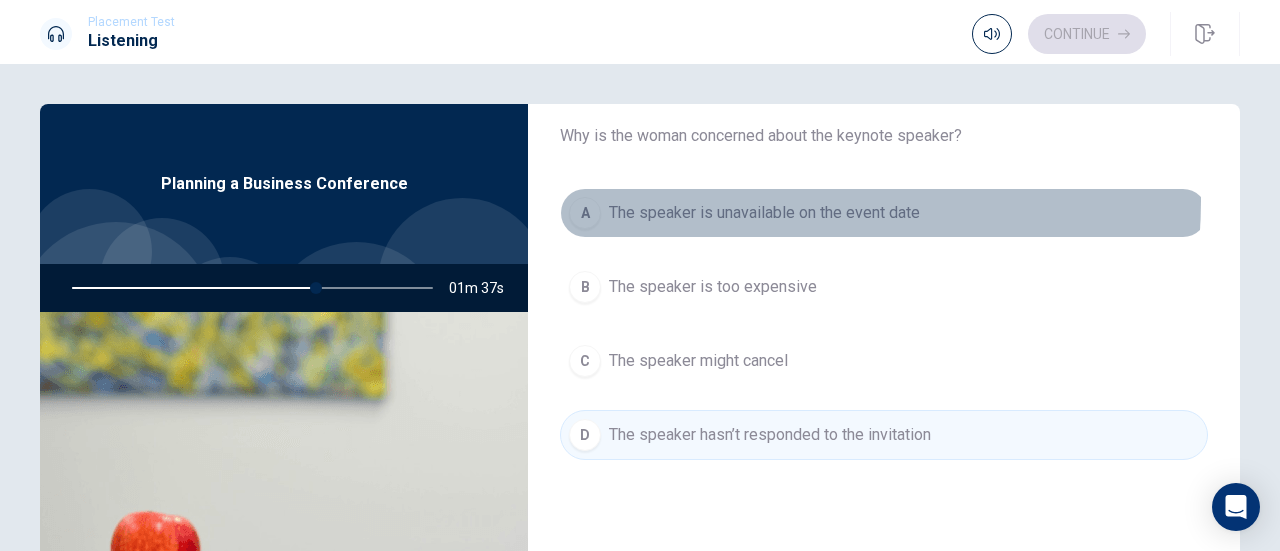 click on "A The speaker is unavailable on the event date" at bounding box center (884, 213) 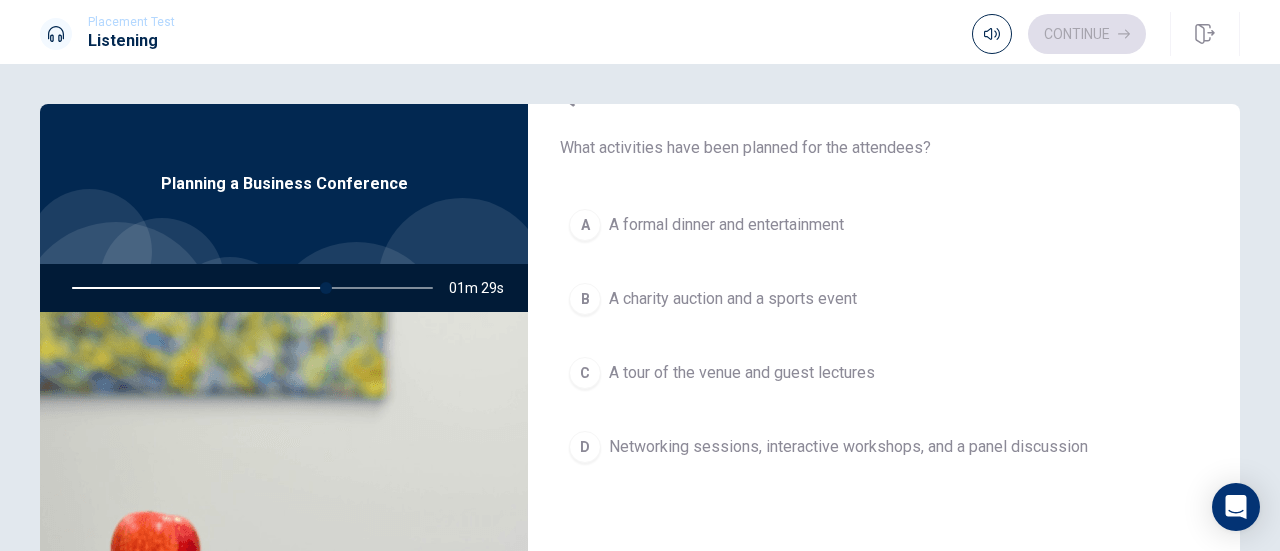 scroll, scrollTop: 1700, scrollLeft: 0, axis: vertical 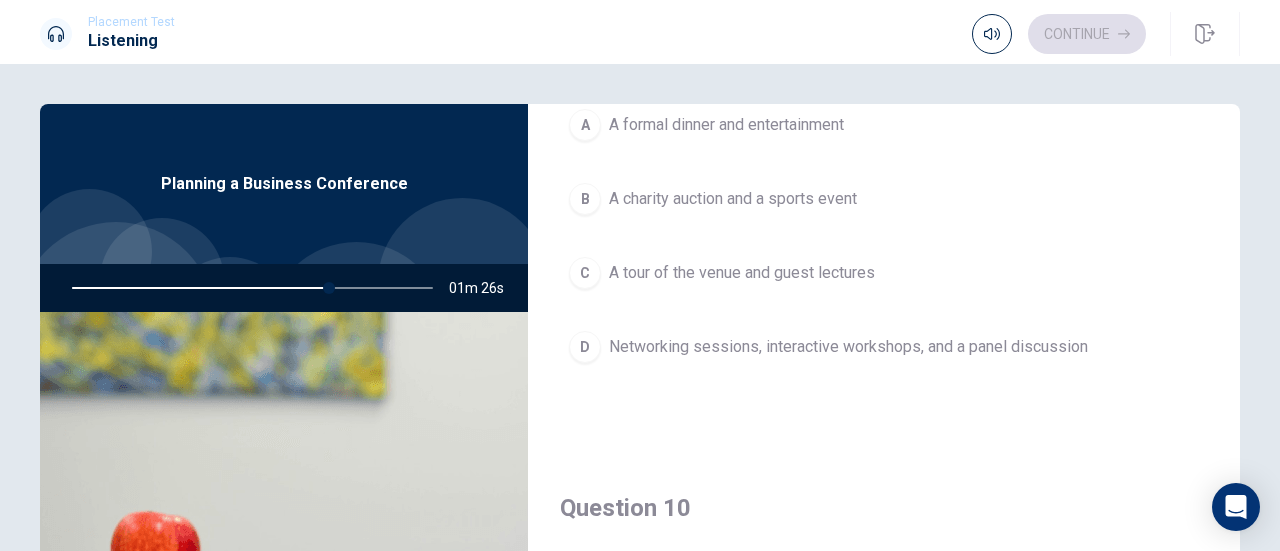 click on "Networking sessions, interactive workshops, and a panel discussion" at bounding box center (848, 347) 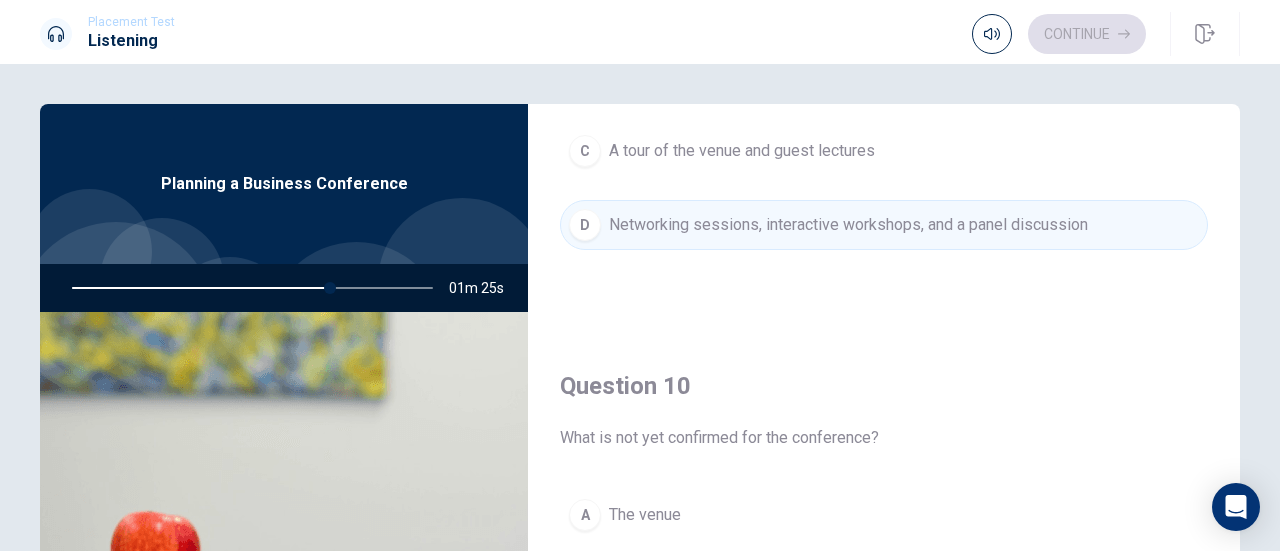 scroll, scrollTop: 1851, scrollLeft: 0, axis: vertical 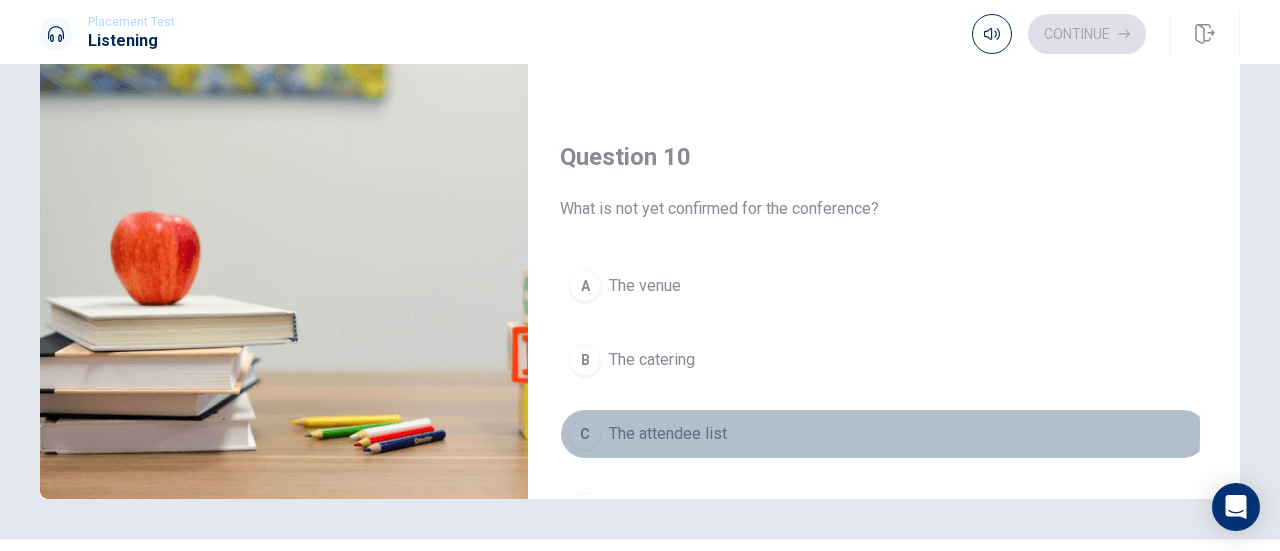 click on "The attendee list" at bounding box center [668, 434] 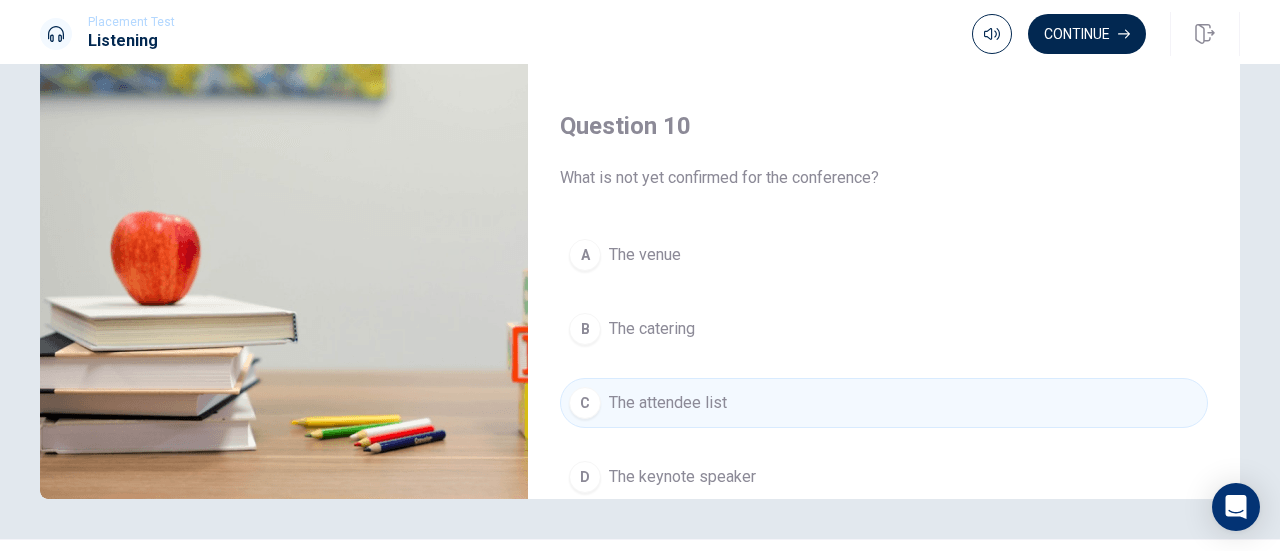 scroll, scrollTop: 1751, scrollLeft: 0, axis: vertical 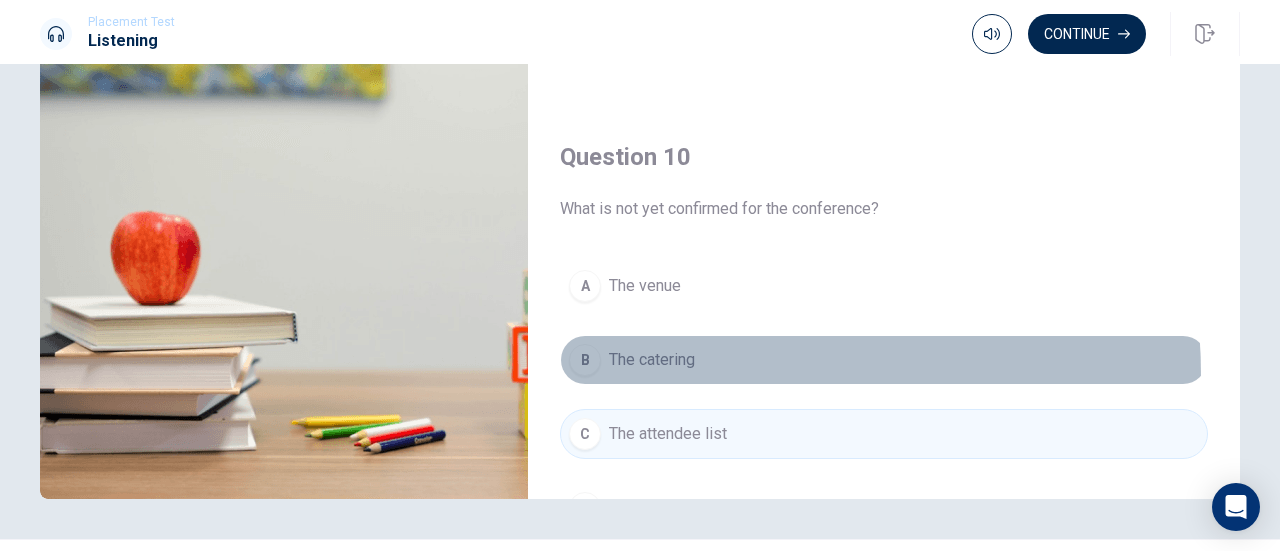 click on "B The catering" at bounding box center [884, 360] 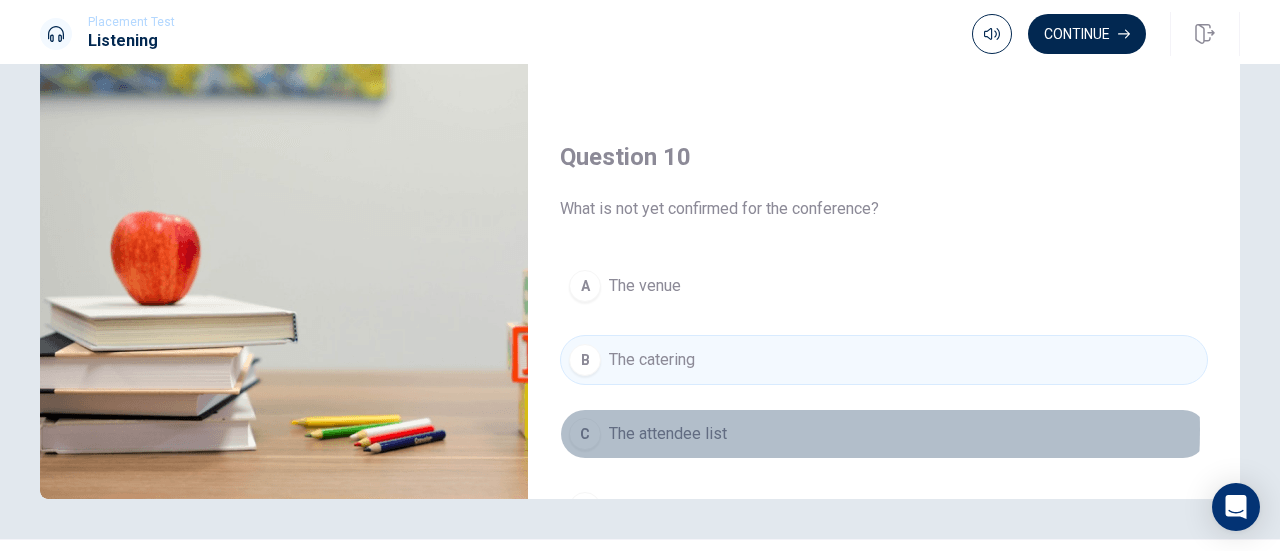 click on "C The attendee list" at bounding box center (884, 434) 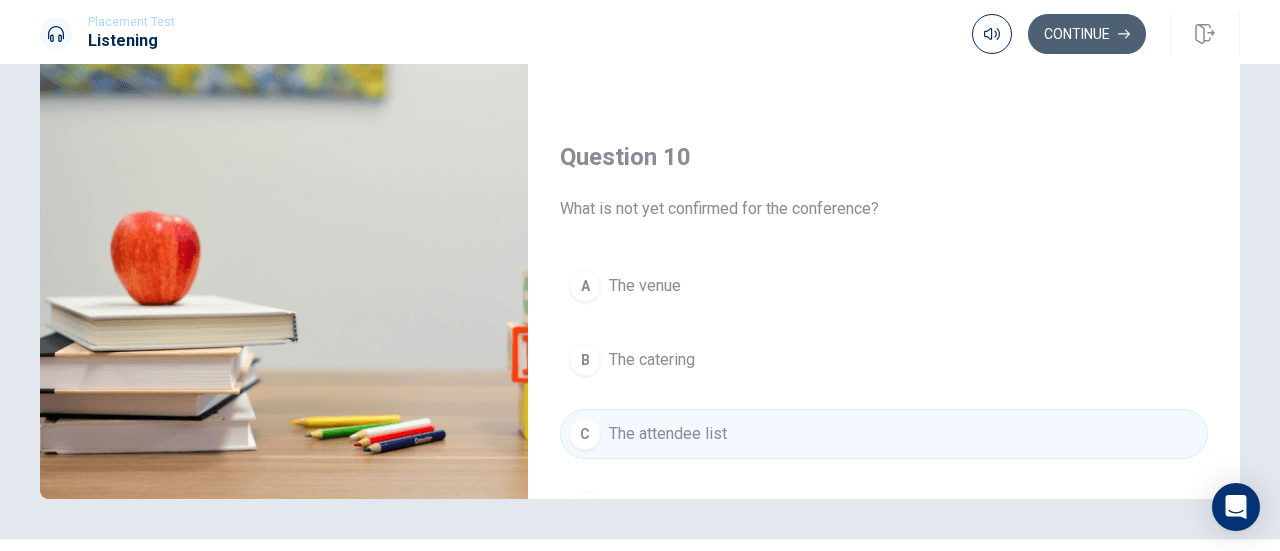 click on "Continue" at bounding box center (1087, 34) 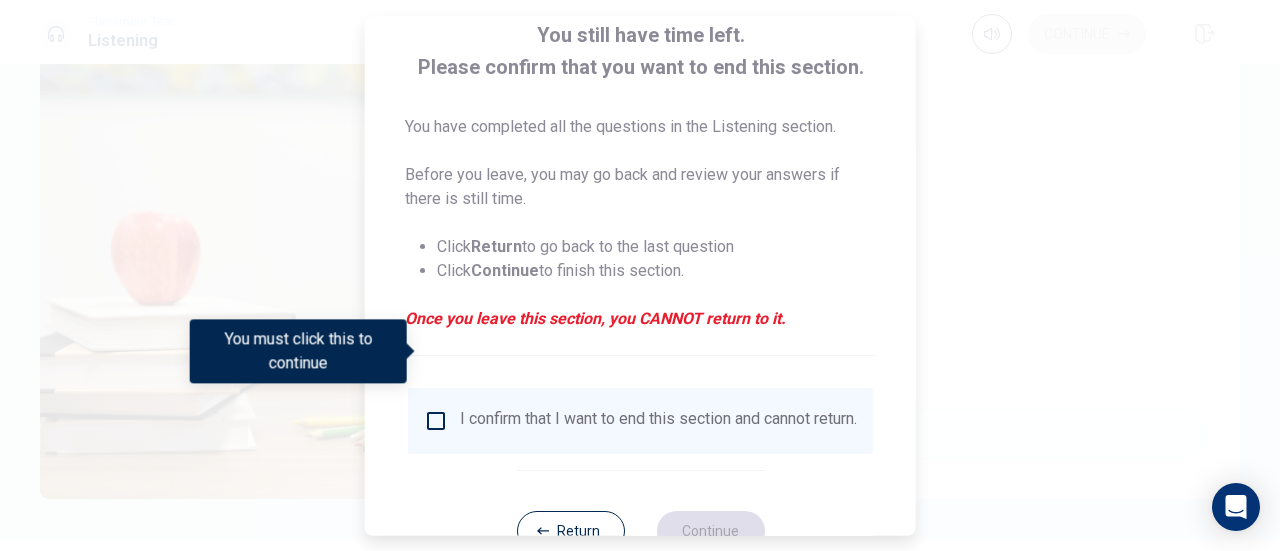 scroll, scrollTop: 194, scrollLeft: 0, axis: vertical 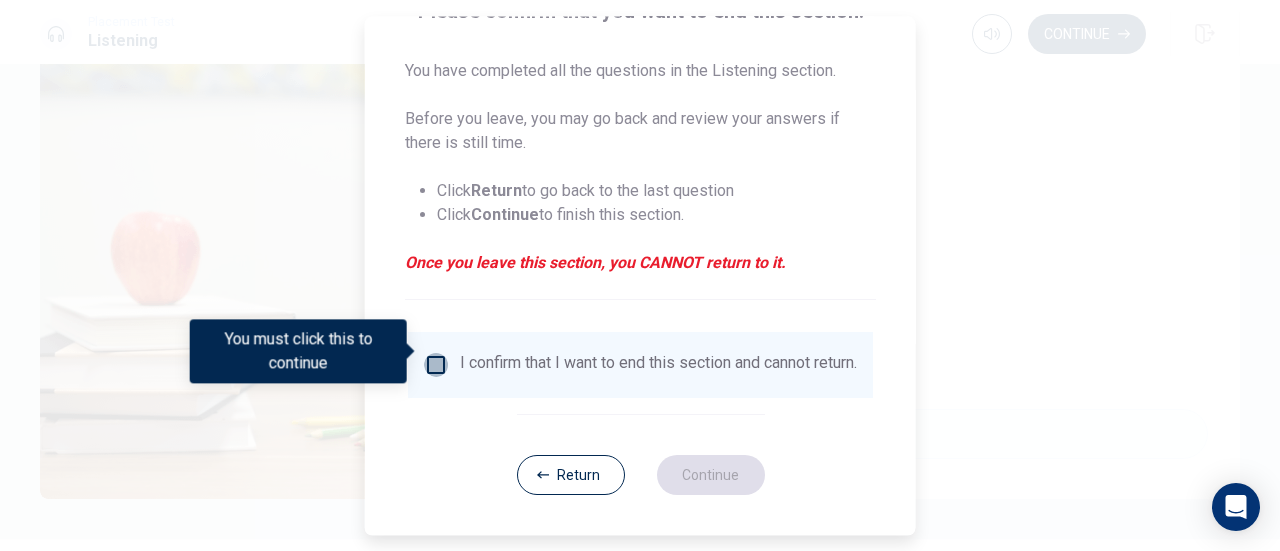 drag, startPoint x: 437, startPoint y: 351, endPoint x: 515, endPoint y: 383, distance: 84.30895 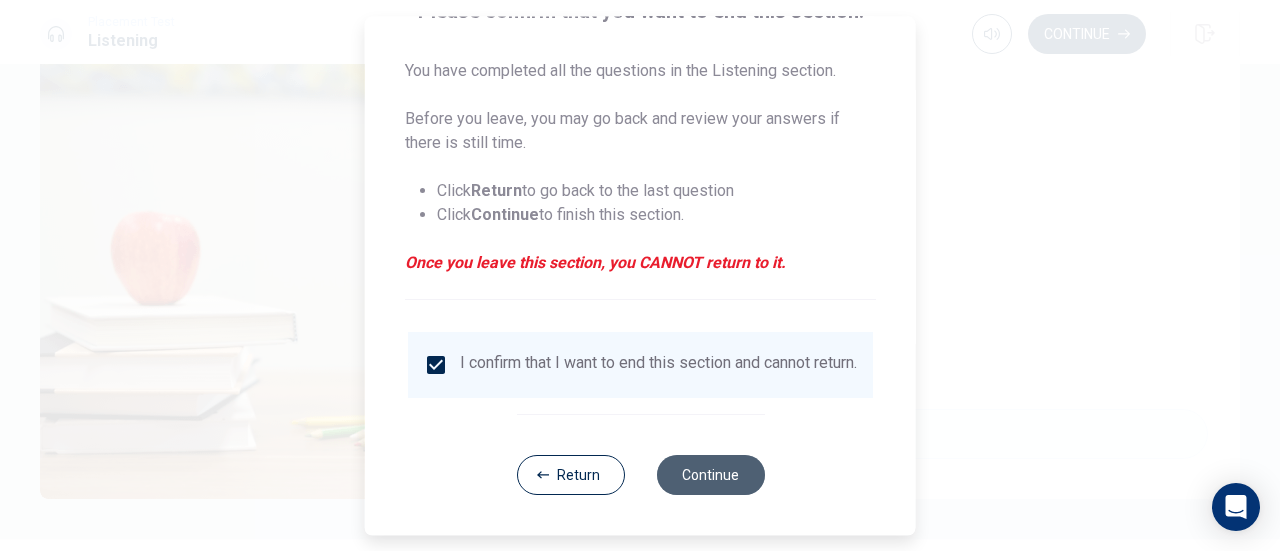 click on "Continue" at bounding box center (710, 475) 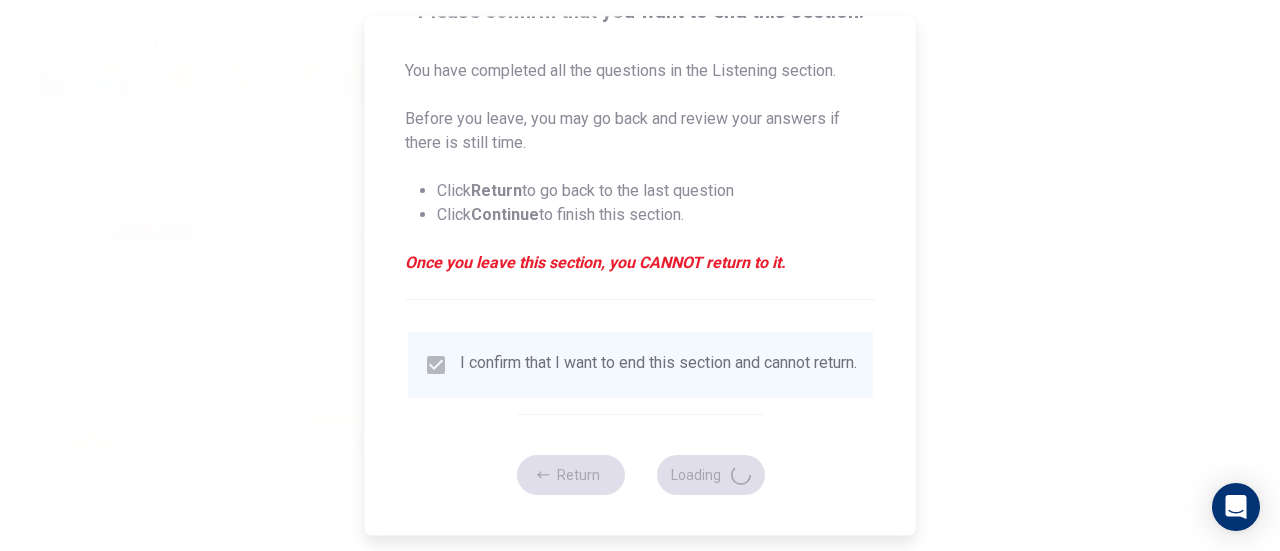 type on "81" 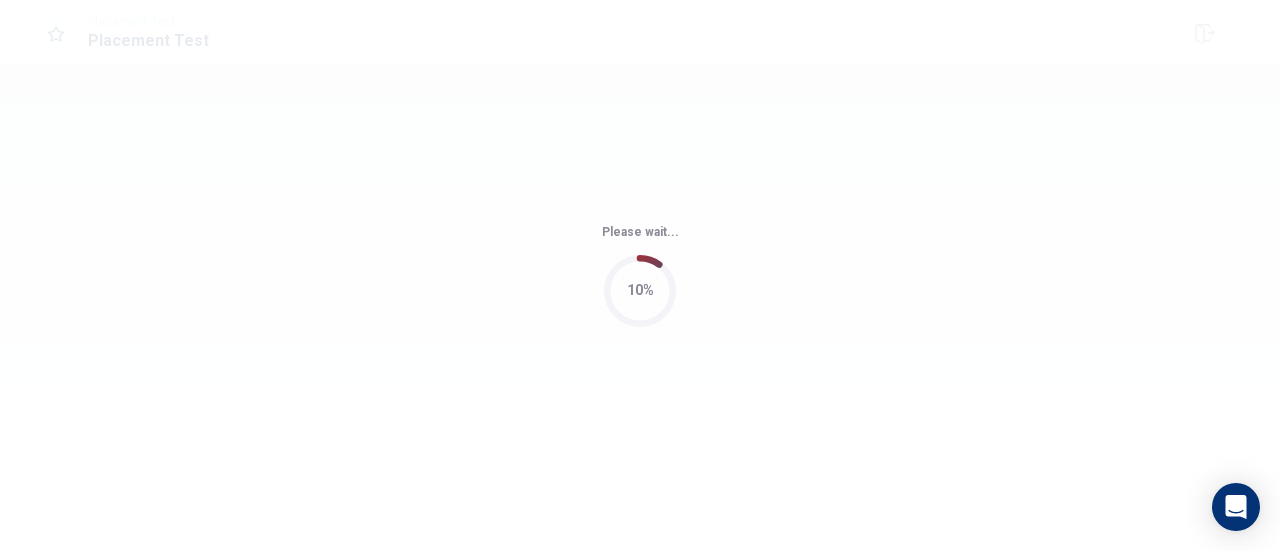 scroll, scrollTop: 0, scrollLeft: 0, axis: both 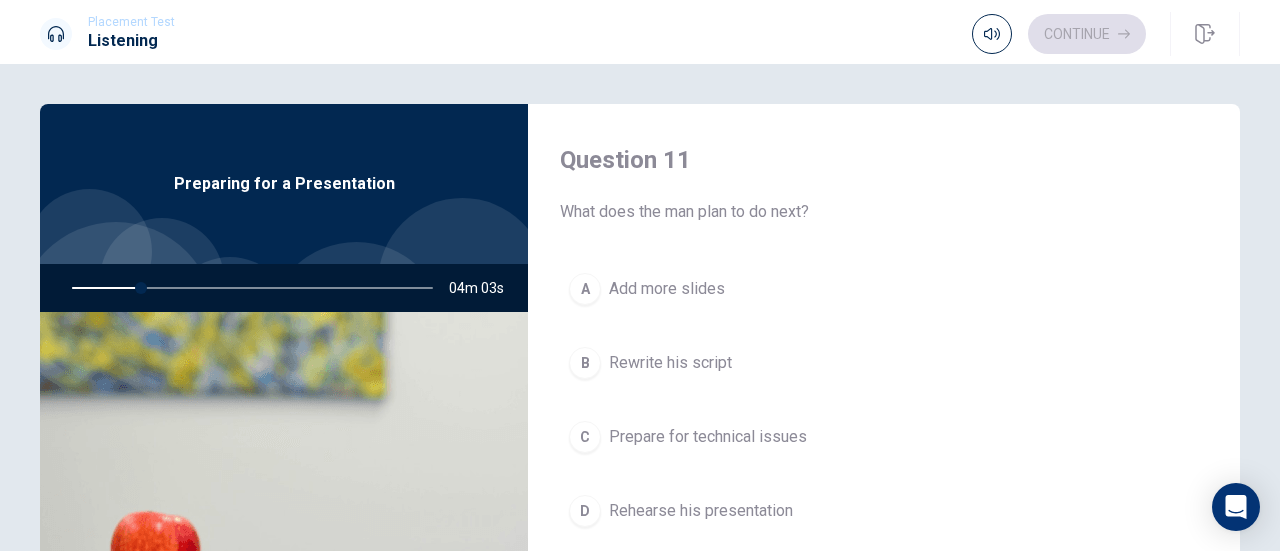 drag, startPoint x: 498, startPoint y: 285, endPoint x: 481, endPoint y: 287, distance: 17.117243 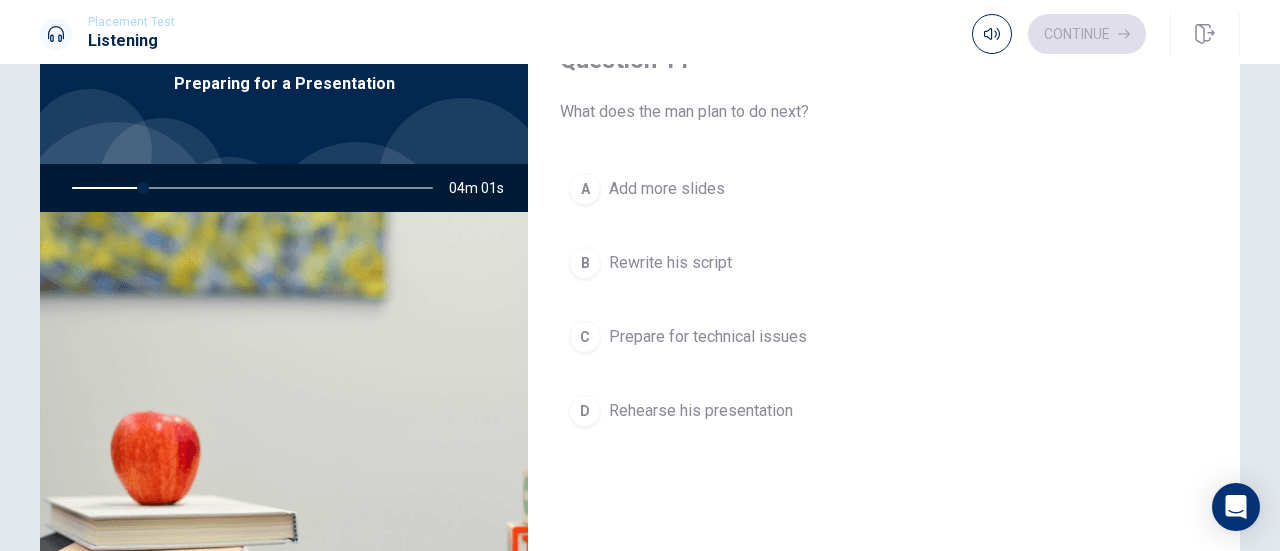 scroll, scrollTop: 0, scrollLeft: 0, axis: both 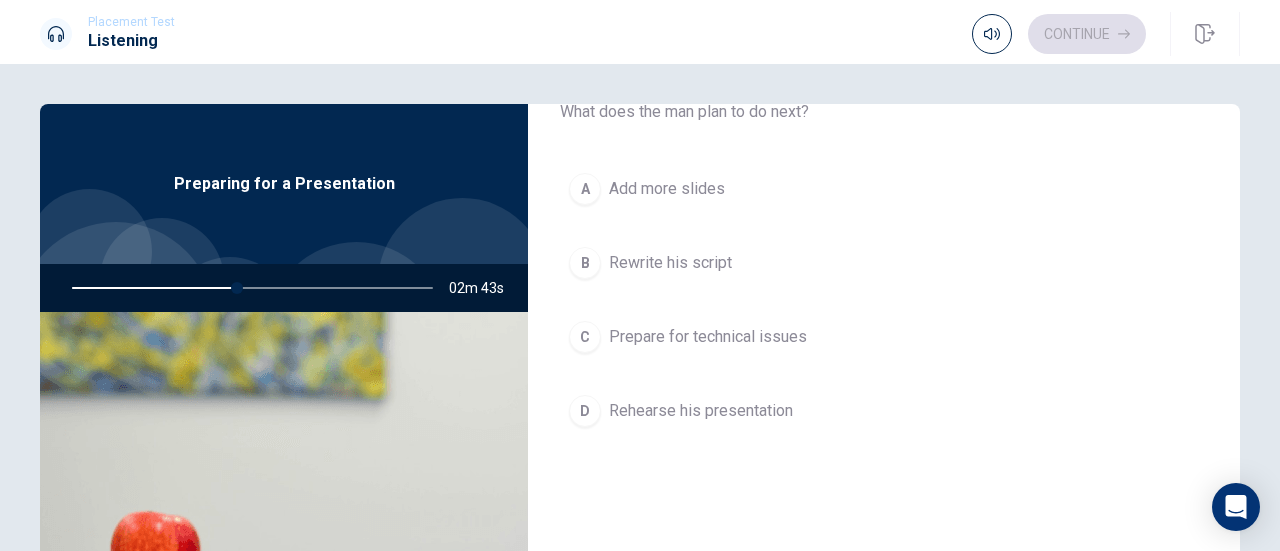 click on "Rewrite his script" at bounding box center [670, 263] 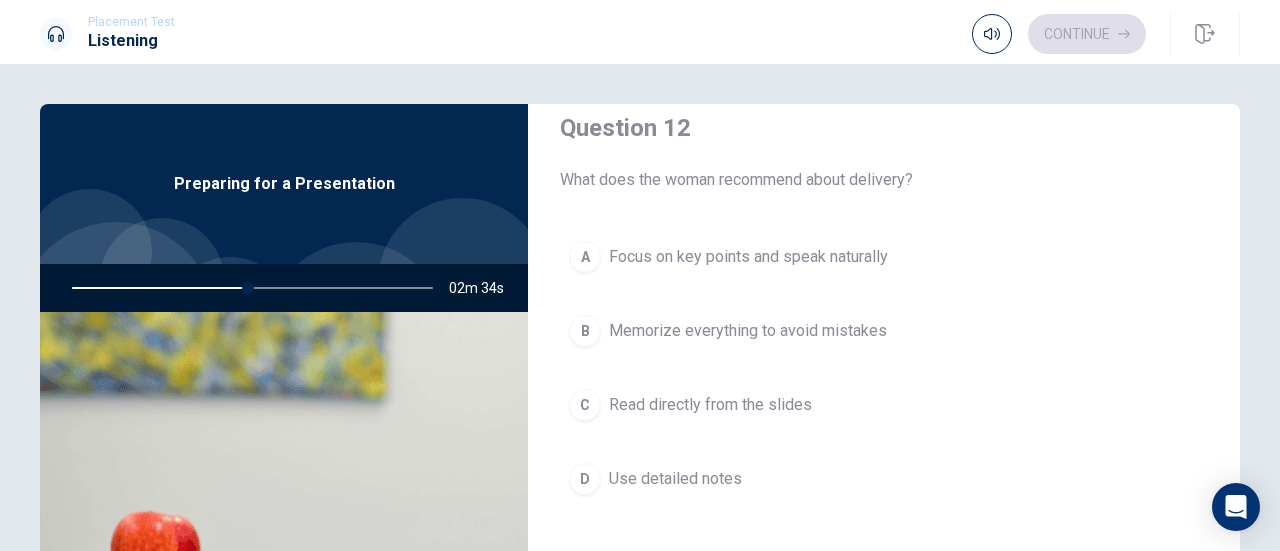 scroll, scrollTop: 500, scrollLeft: 0, axis: vertical 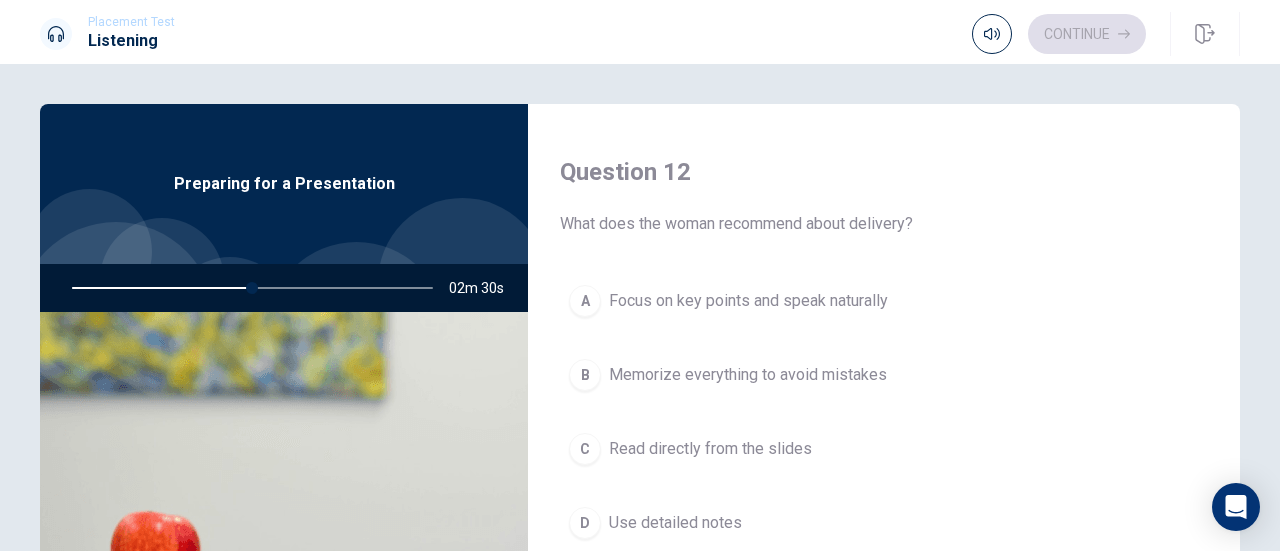 drag, startPoint x: 735, startPoint y: 219, endPoint x: 792, endPoint y: 219, distance: 57 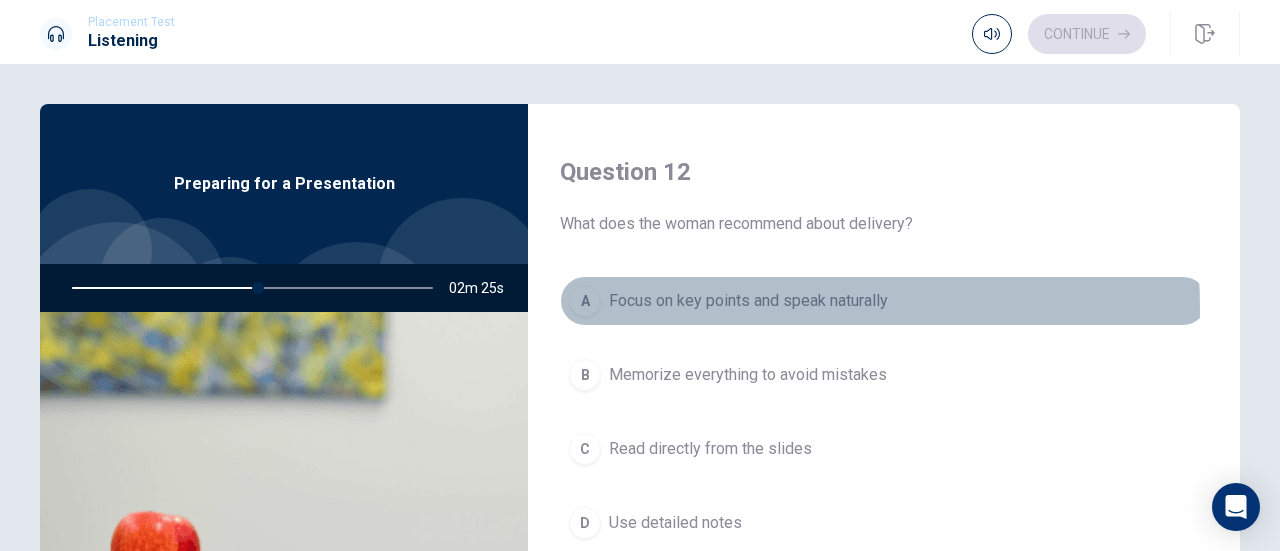 click on "Focus on key points and speak naturally" at bounding box center (748, 301) 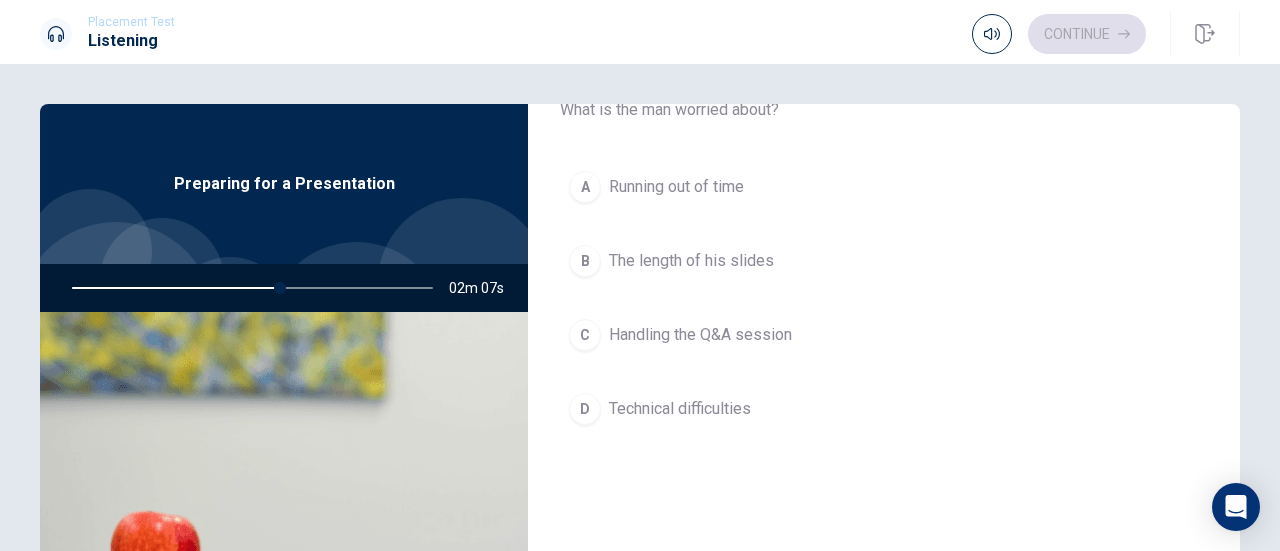 scroll, scrollTop: 1100, scrollLeft: 0, axis: vertical 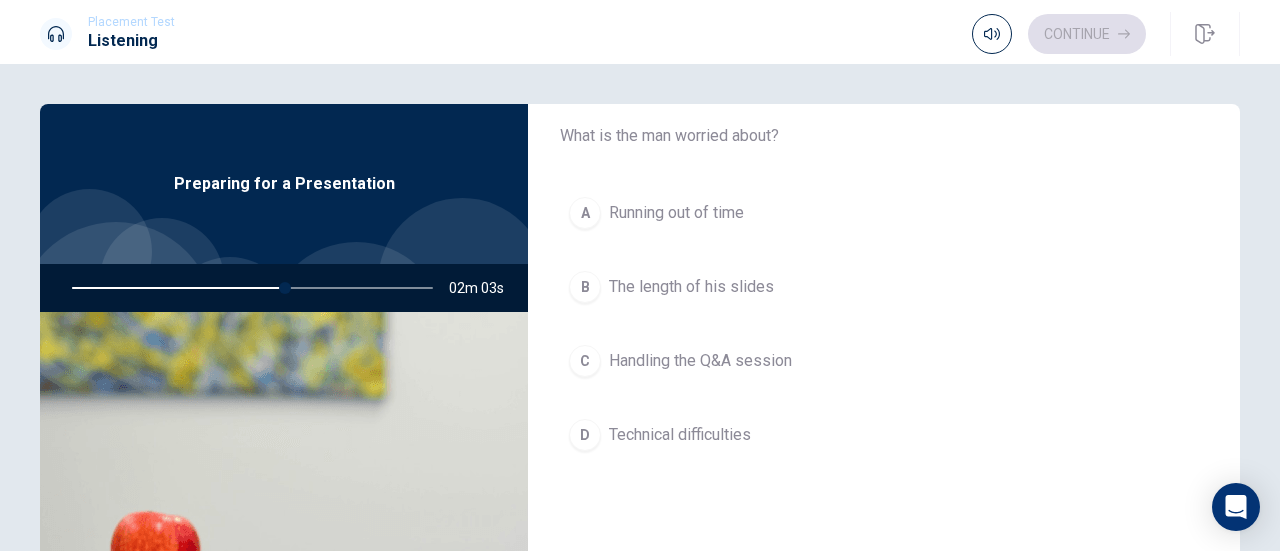click on "The length of his slides" at bounding box center (691, 287) 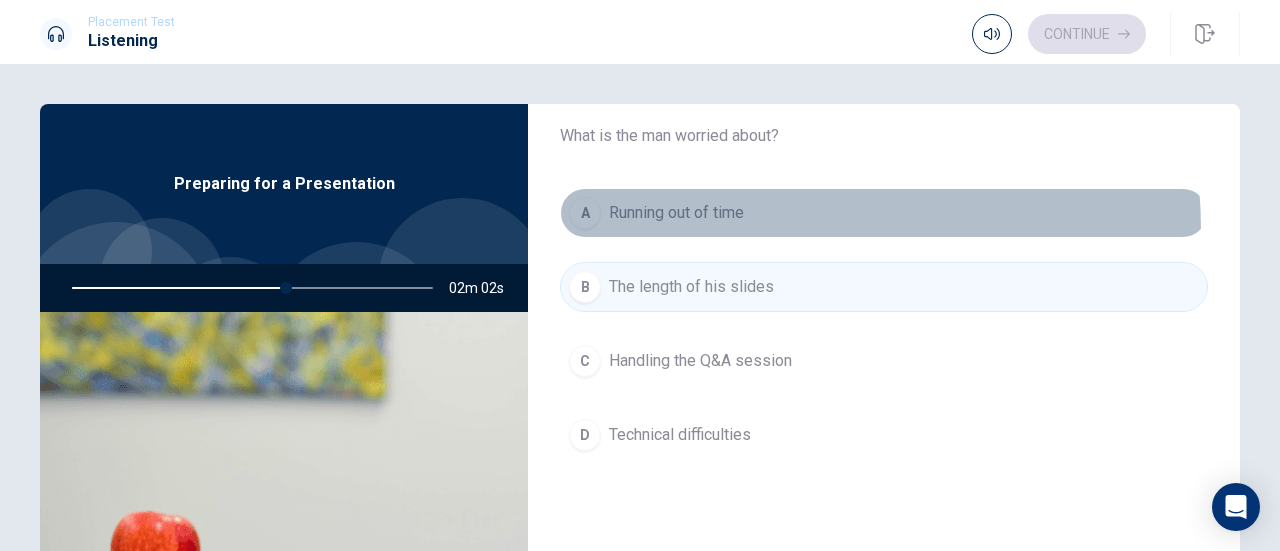 click on "A Running out of time" at bounding box center [884, 213] 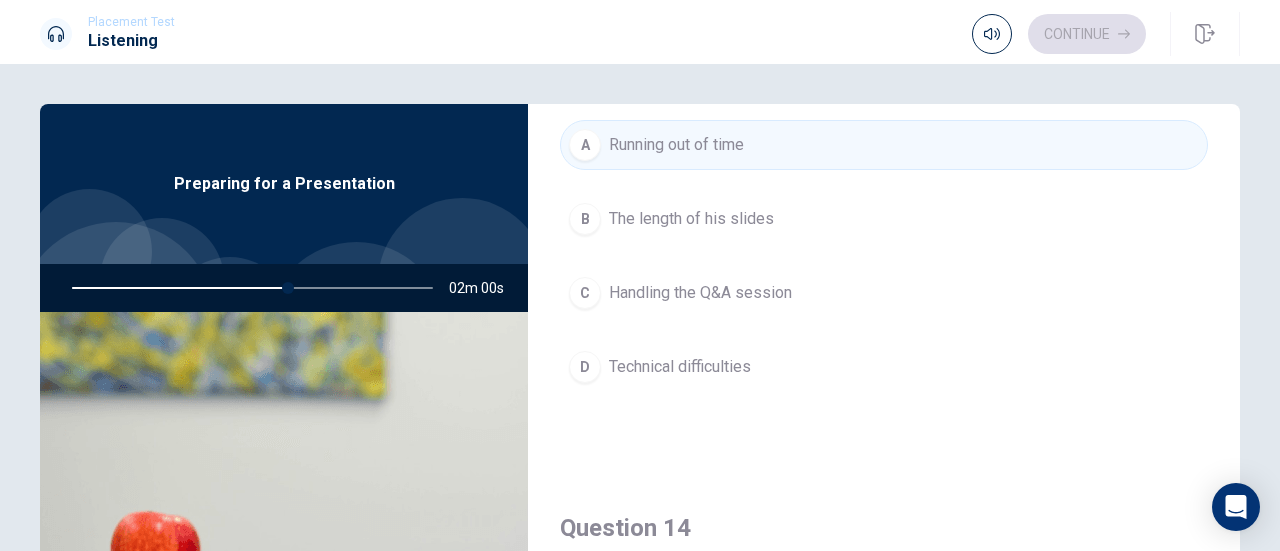 scroll, scrollTop: 1200, scrollLeft: 0, axis: vertical 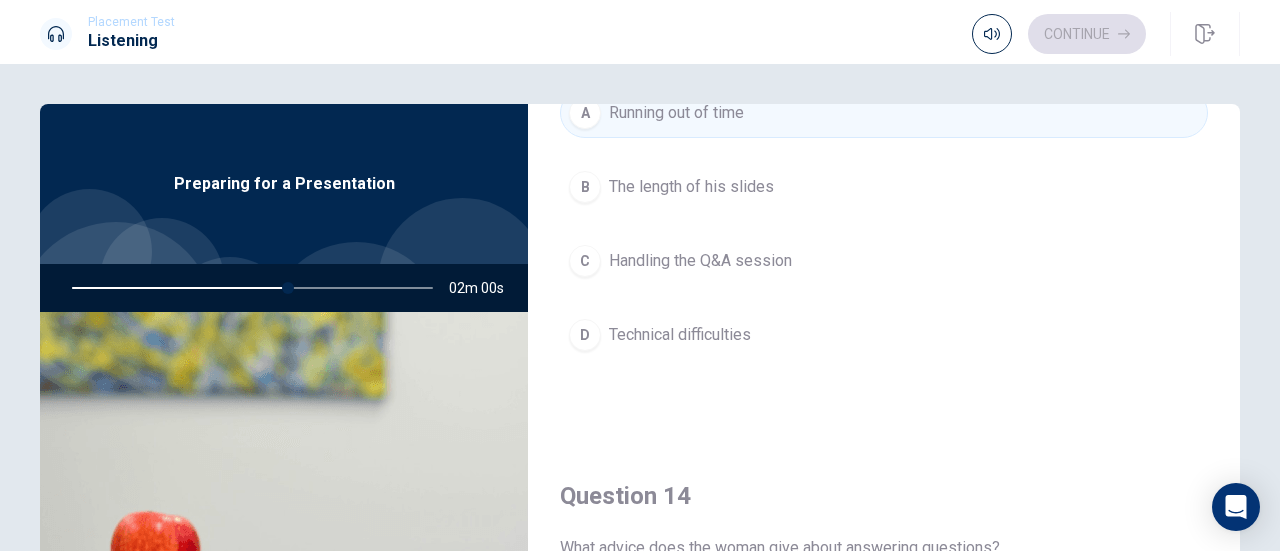 click on "A Running out of time B The length of his slides C Handling the Q&A session D Technical difficulties" at bounding box center (884, 244) 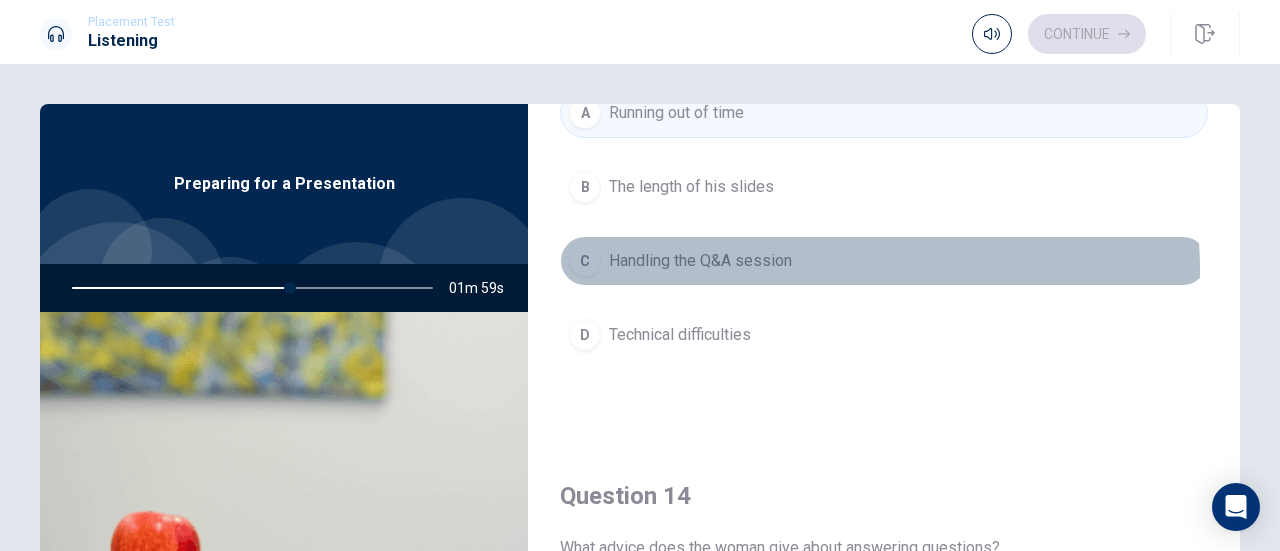 click on "C Handling the Q&A session" at bounding box center (884, 261) 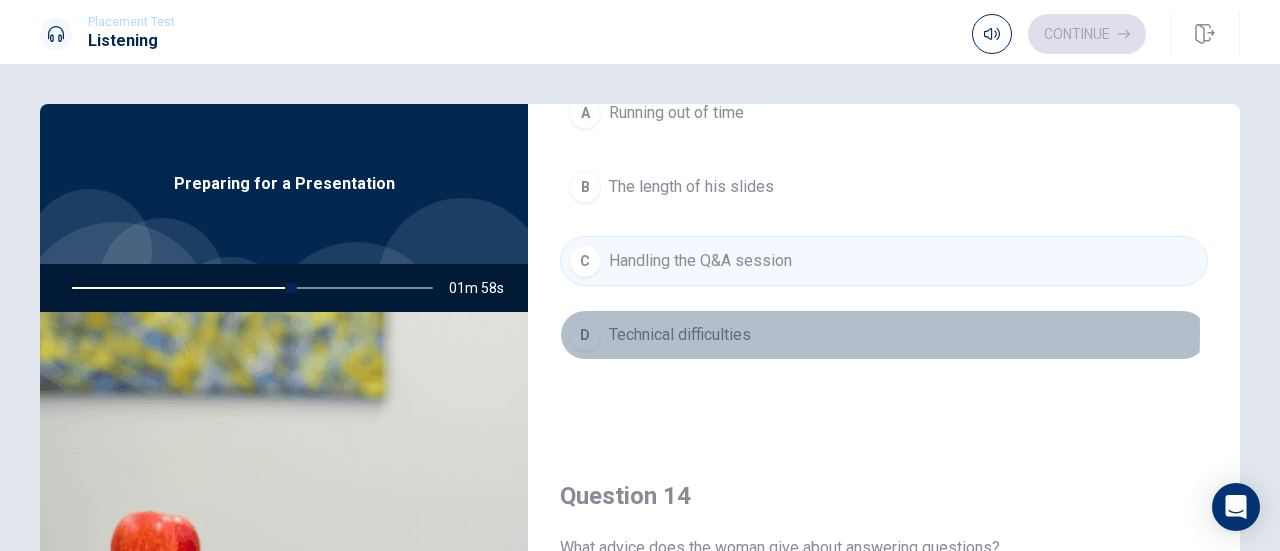 click on "Technical difficulties" at bounding box center [680, 335] 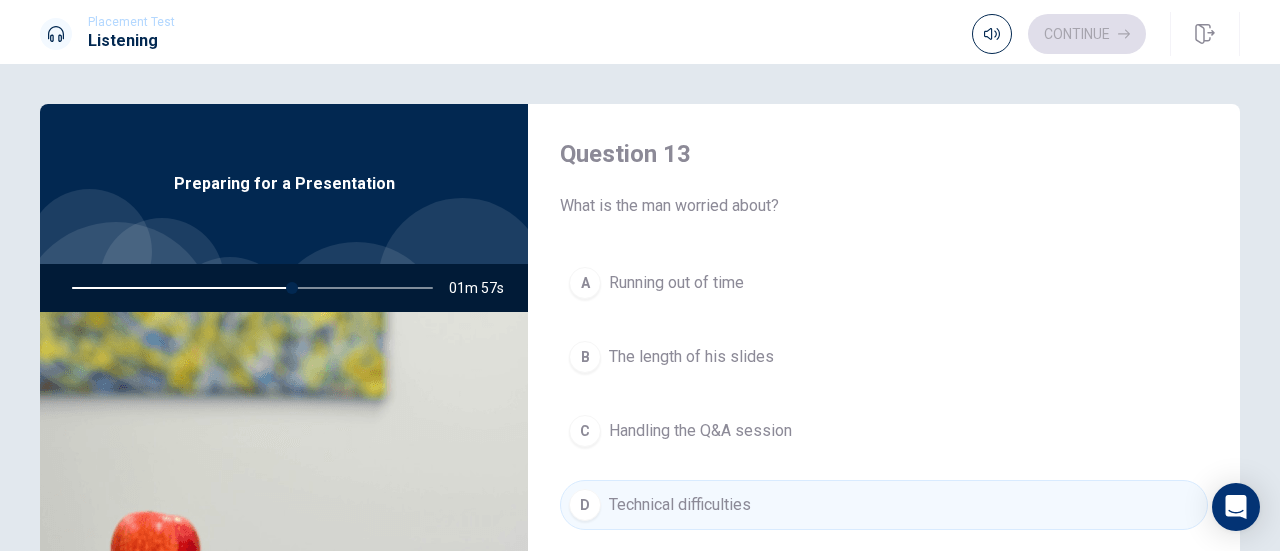 scroll, scrollTop: 1000, scrollLeft: 0, axis: vertical 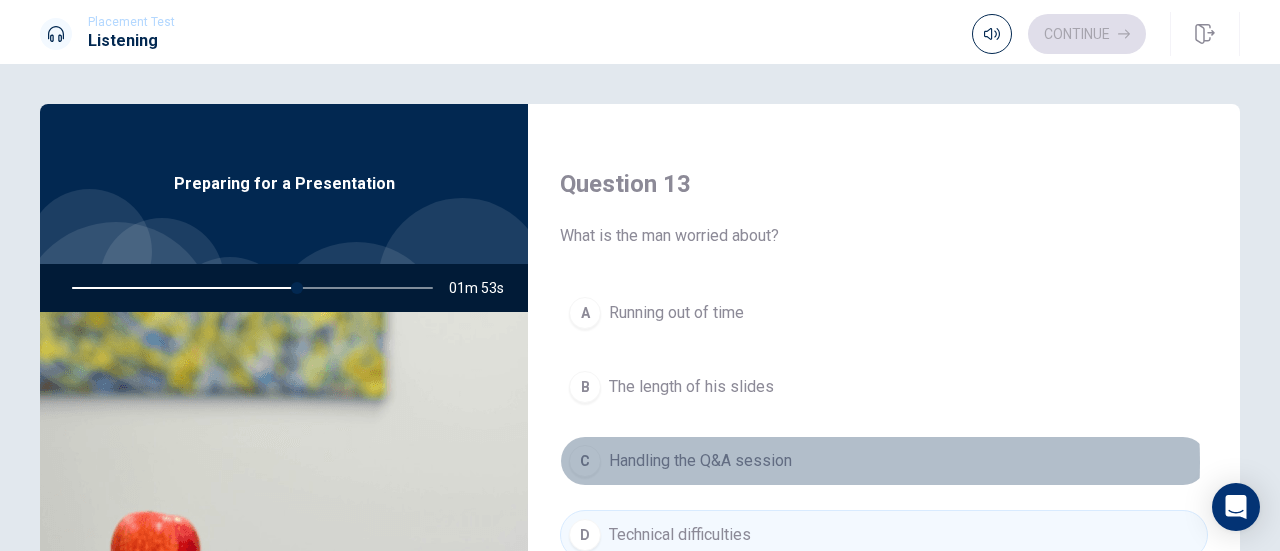 click on "Handling the Q&A session" at bounding box center (700, 461) 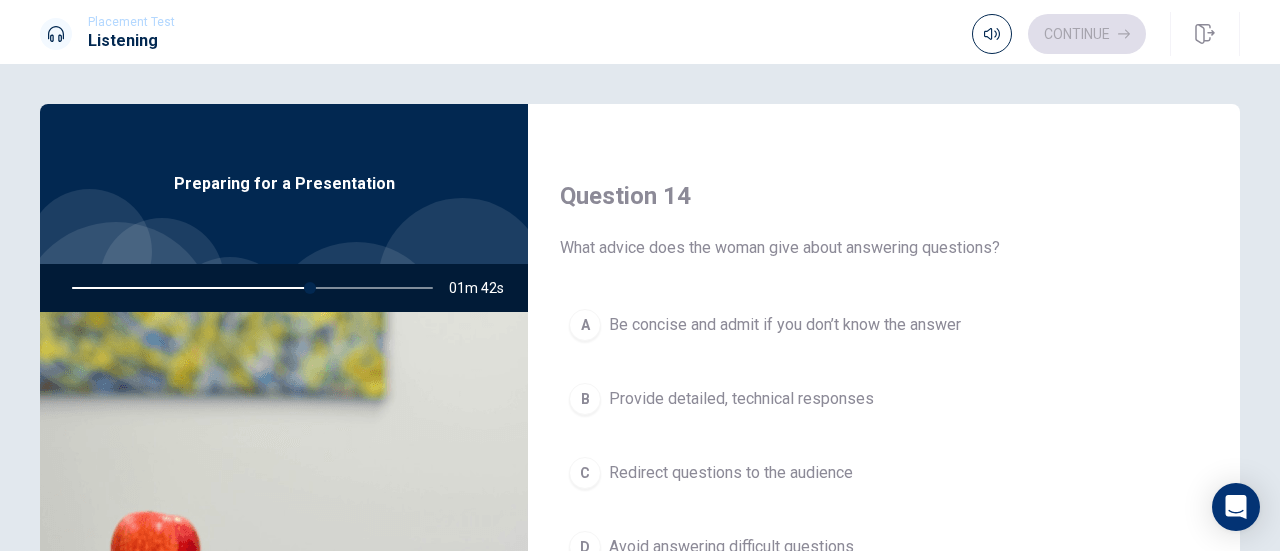 scroll, scrollTop: 1600, scrollLeft: 0, axis: vertical 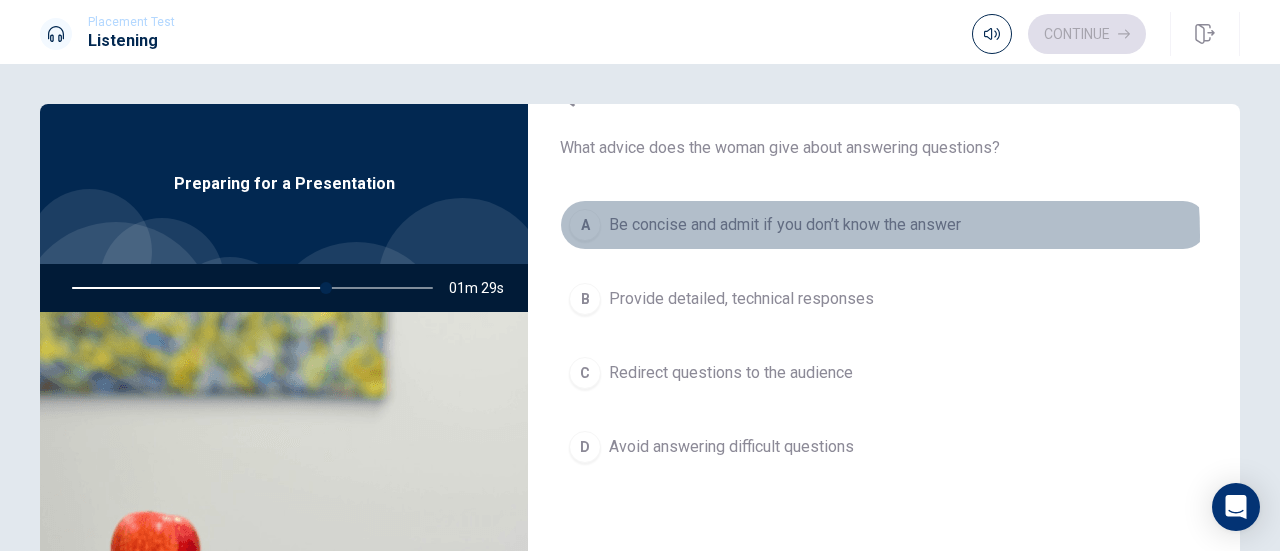 click on "Be concise and admit if you don’t know the answer" at bounding box center (785, 225) 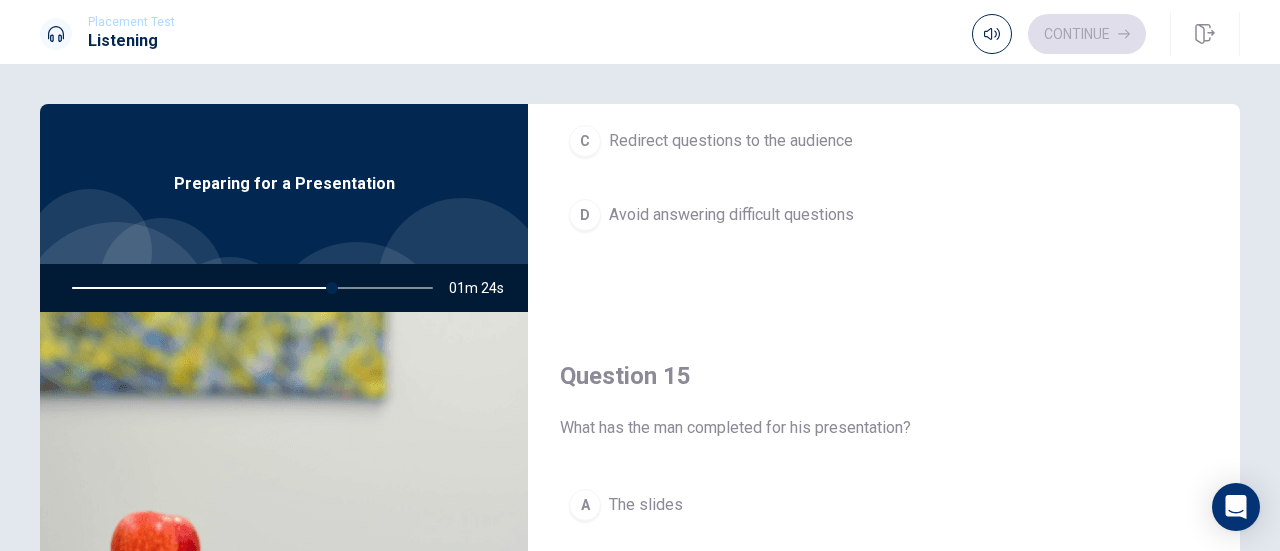 scroll, scrollTop: 1851, scrollLeft: 0, axis: vertical 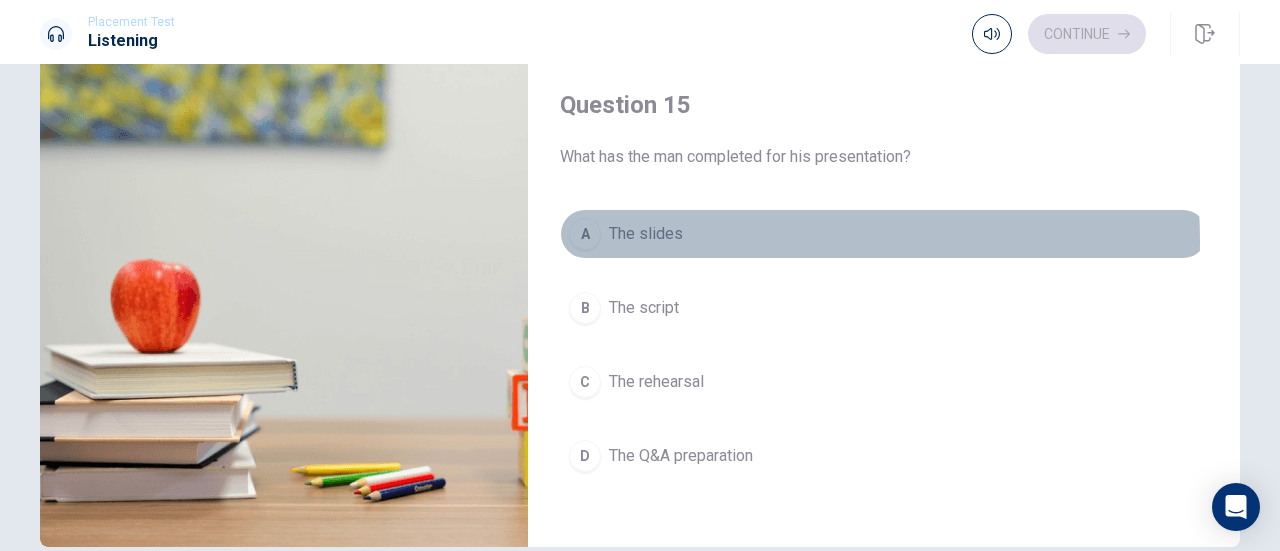 click on "The slides" at bounding box center [646, 234] 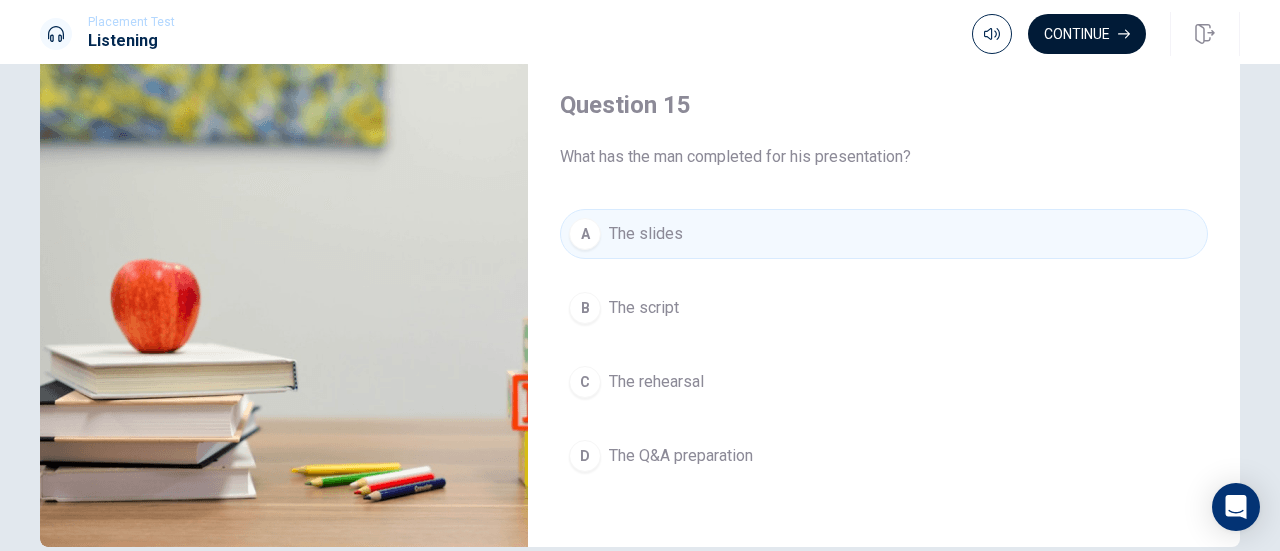 click on "Continue" at bounding box center (1087, 34) 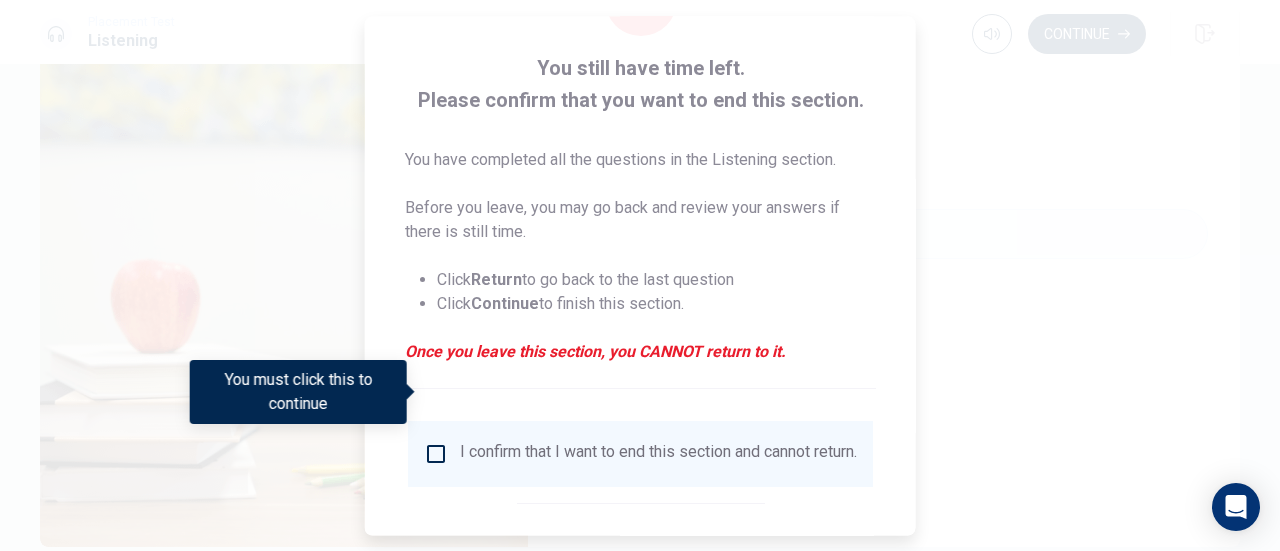 scroll, scrollTop: 194, scrollLeft: 0, axis: vertical 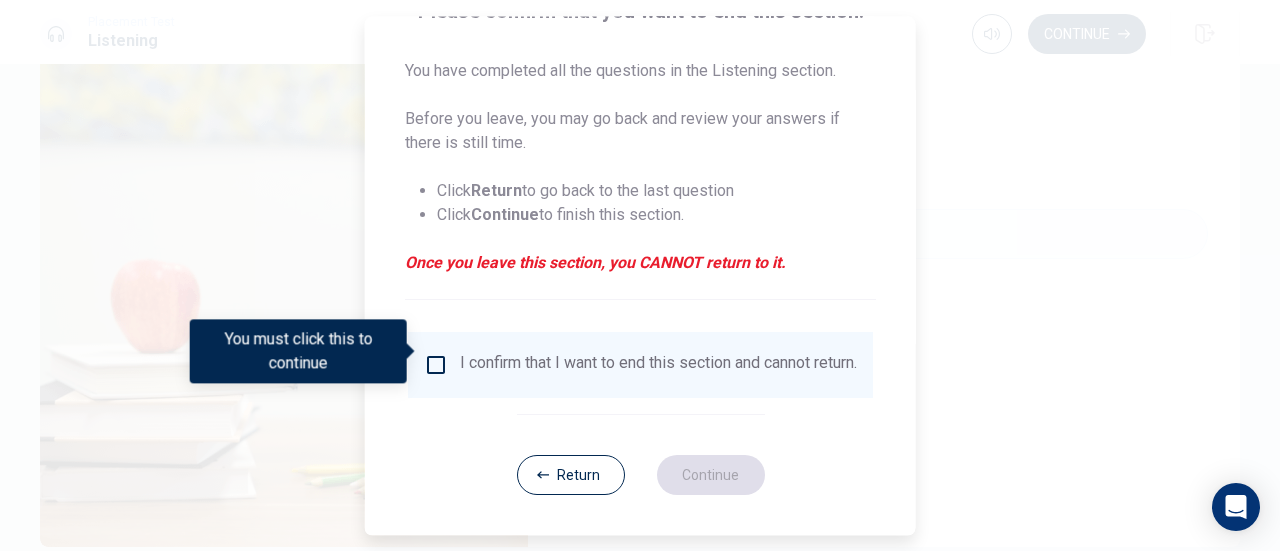 click at bounding box center [436, 365] 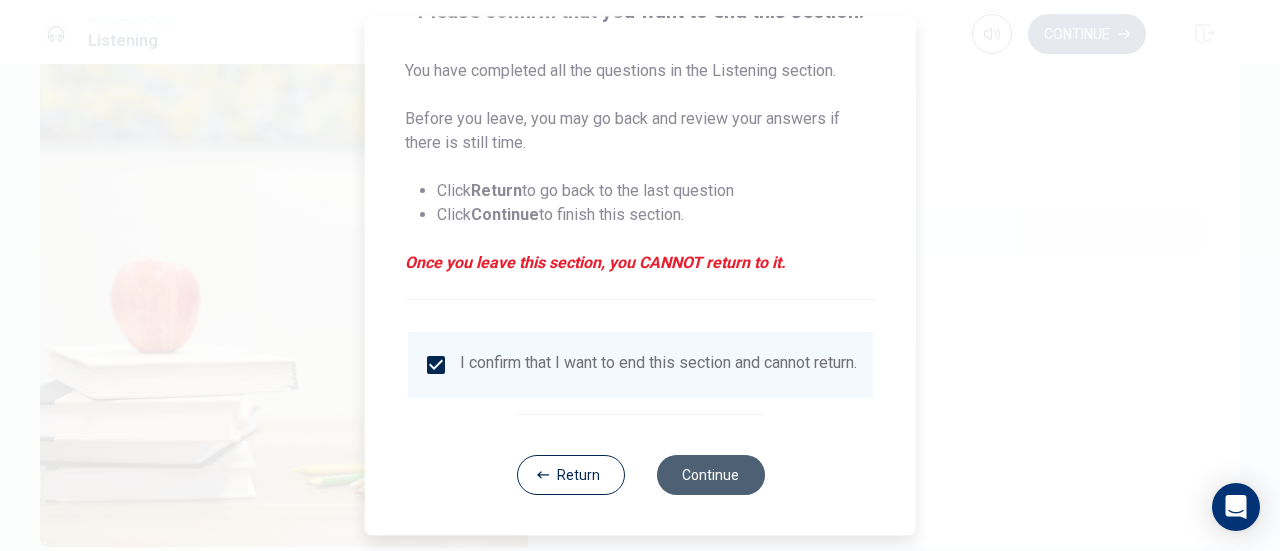 click on "Continue" at bounding box center (710, 475) 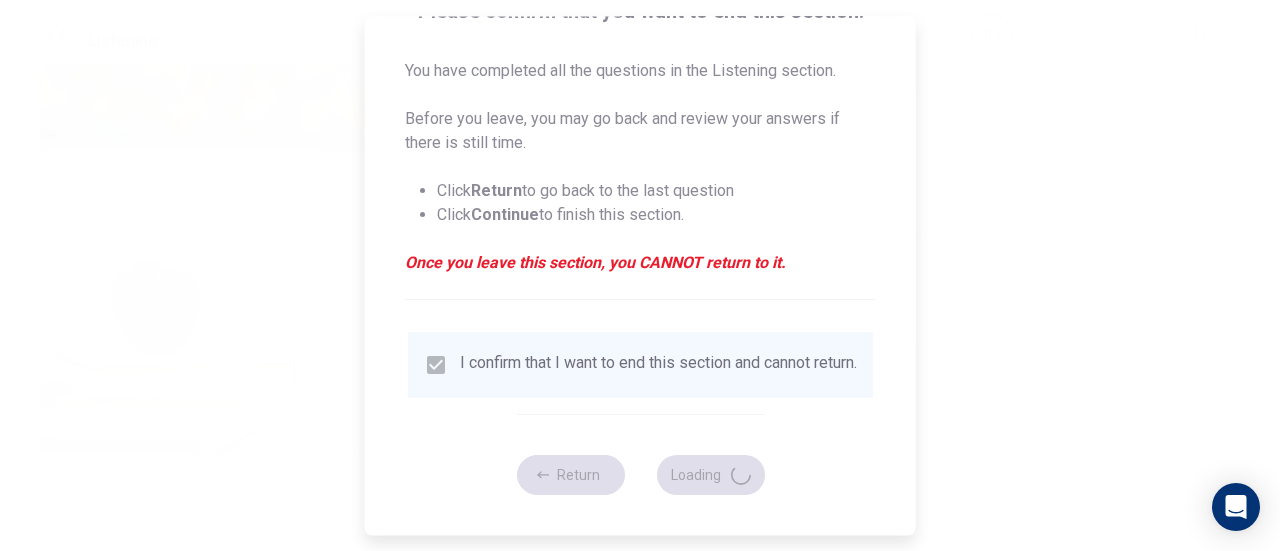 type on "76" 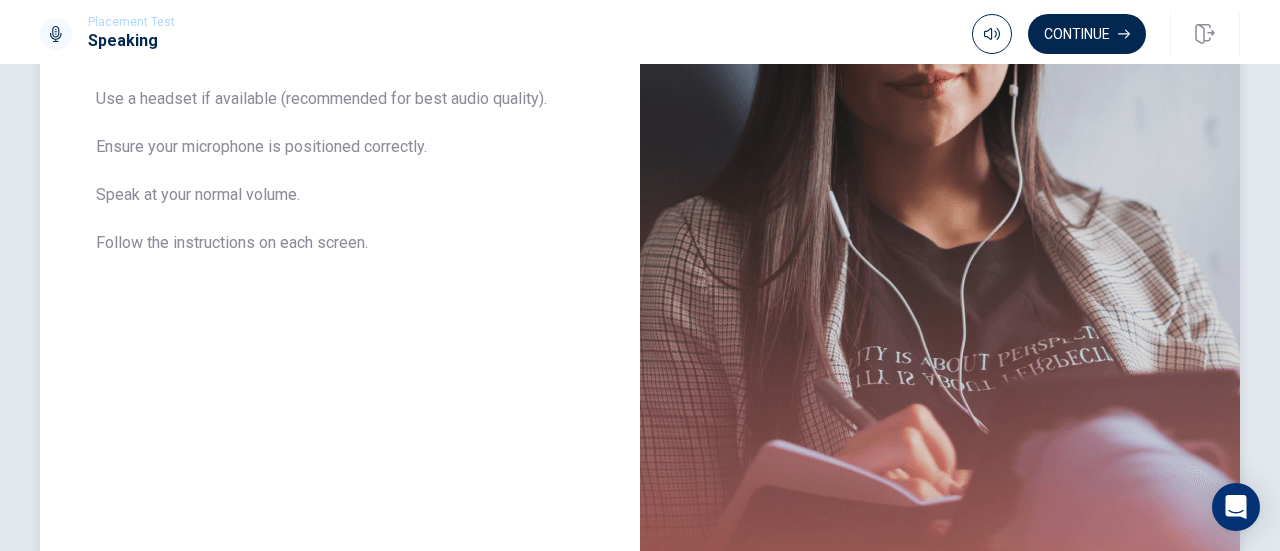 scroll, scrollTop: 528, scrollLeft: 0, axis: vertical 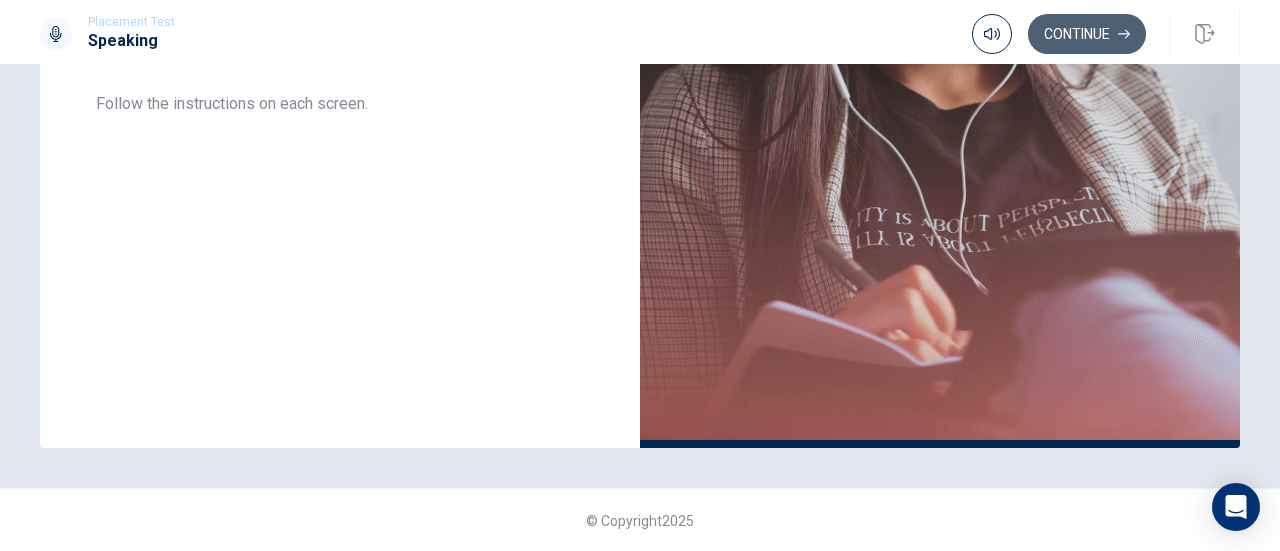click on "Continue" at bounding box center [1087, 34] 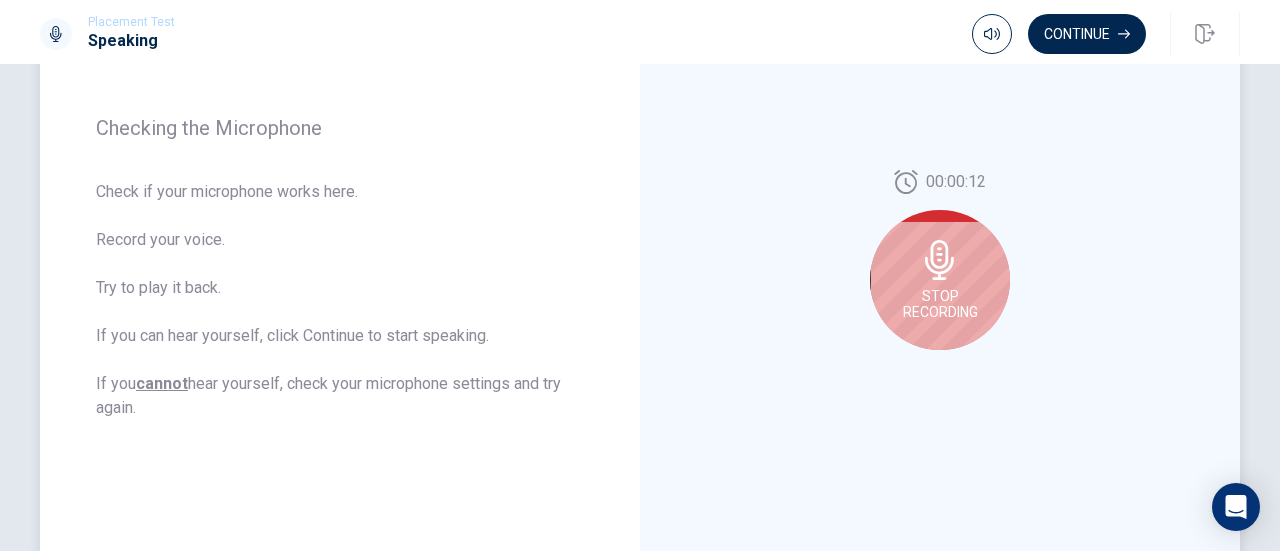 scroll, scrollTop: 228, scrollLeft: 0, axis: vertical 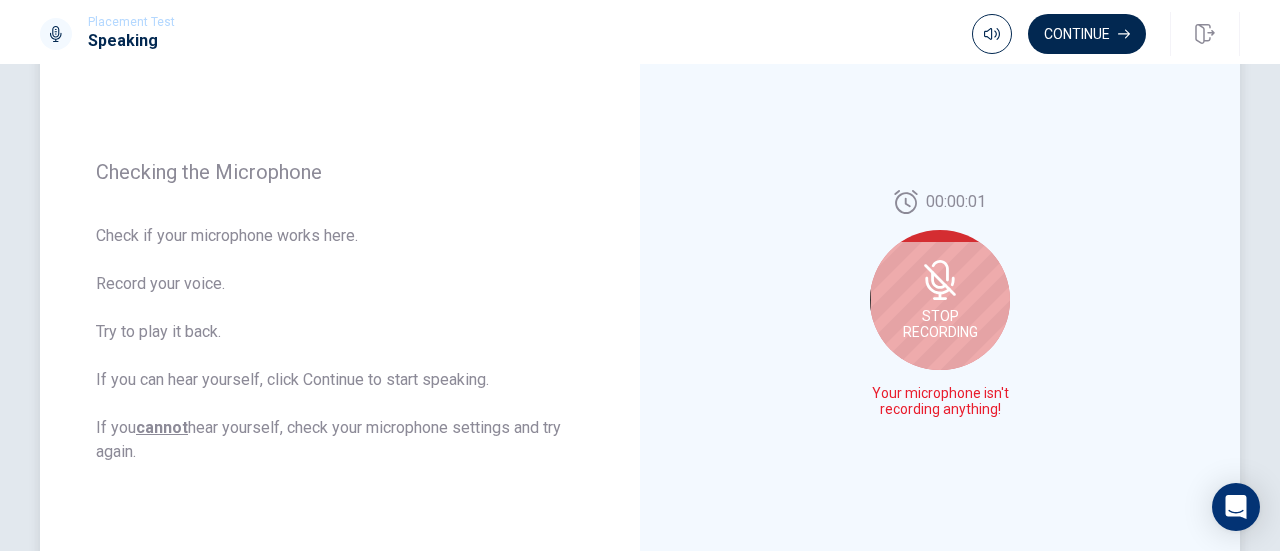 click on "Stop   Recording" at bounding box center [940, 300] 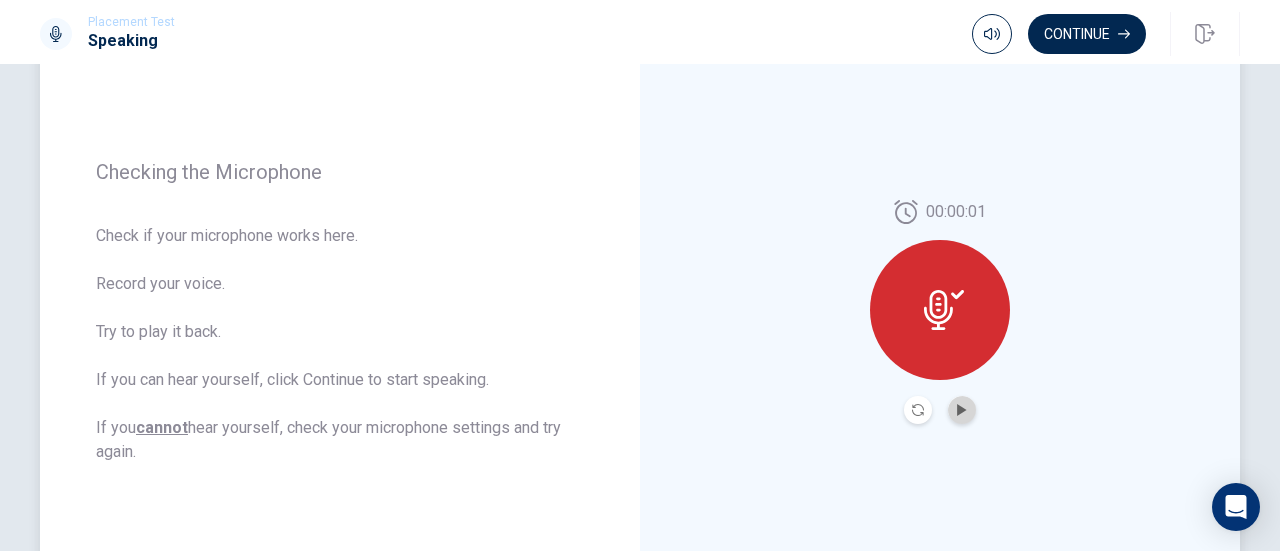 click at bounding box center (962, 410) 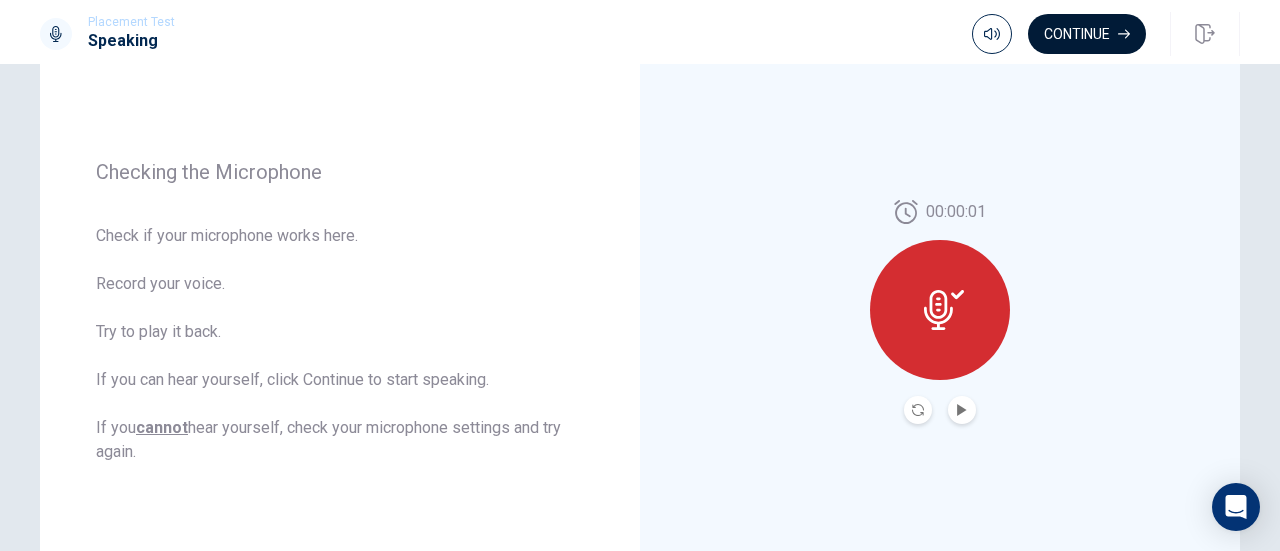 click 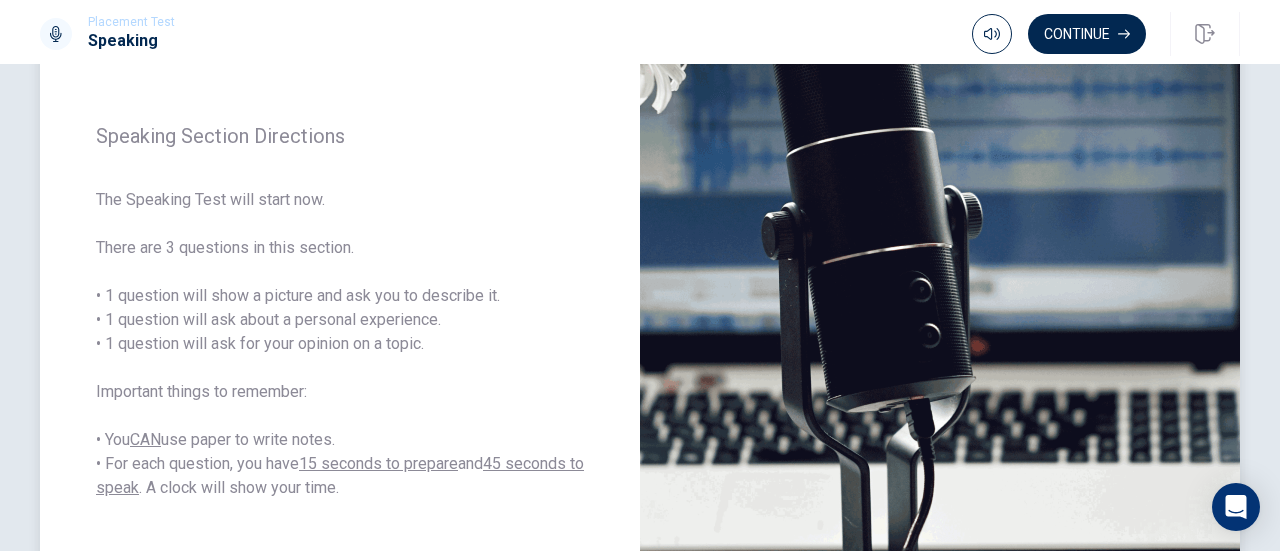 drag, startPoint x: 434, startPoint y: 315, endPoint x: 240, endPoint y: 311, distance: 194.04123 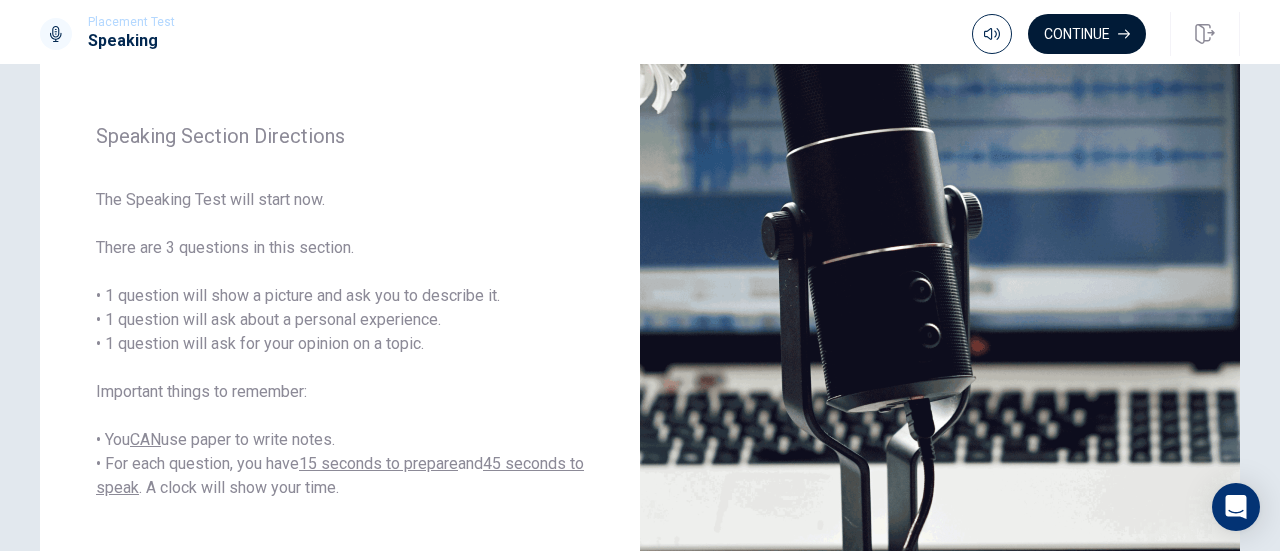 click on "Continue" at bounding box center [1087, 34] 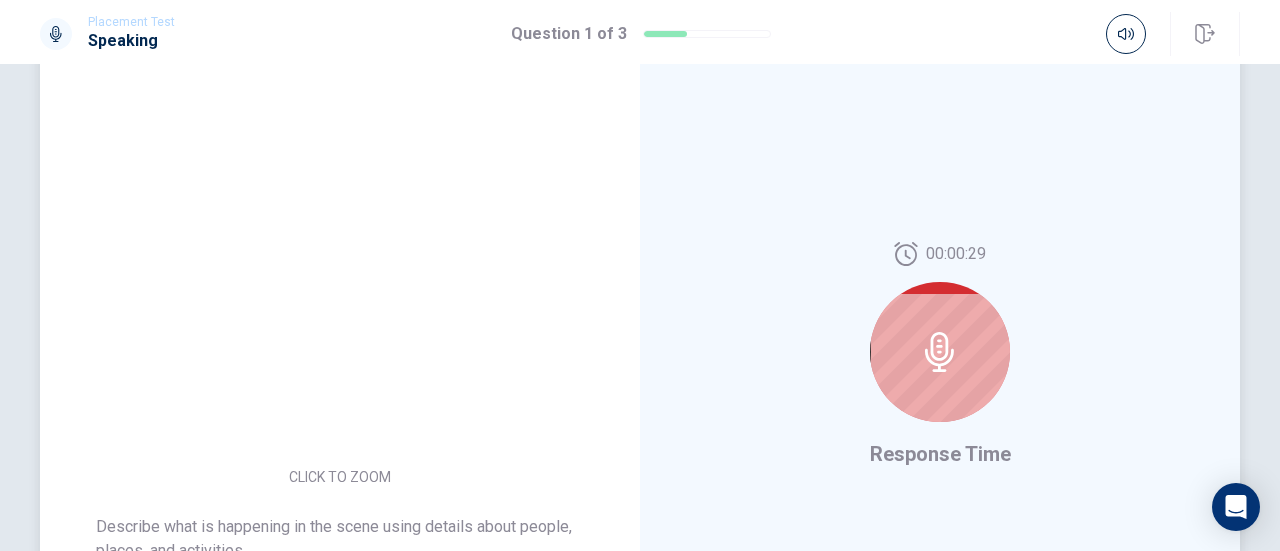 scroll, scrollTop: 226, scrollLeft: 0, axis: vertical 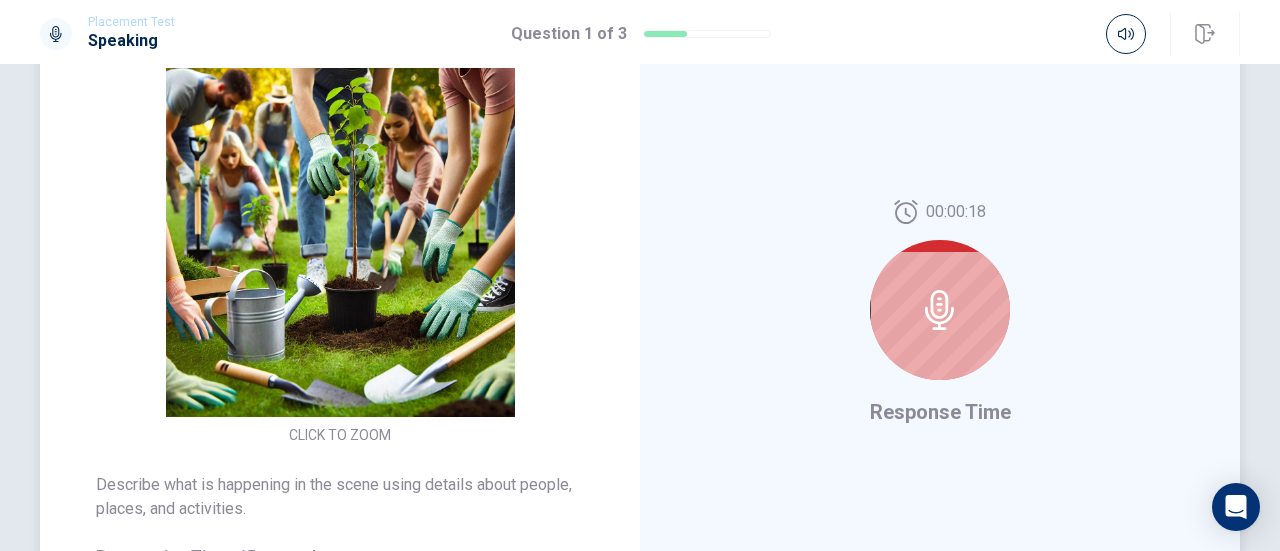click 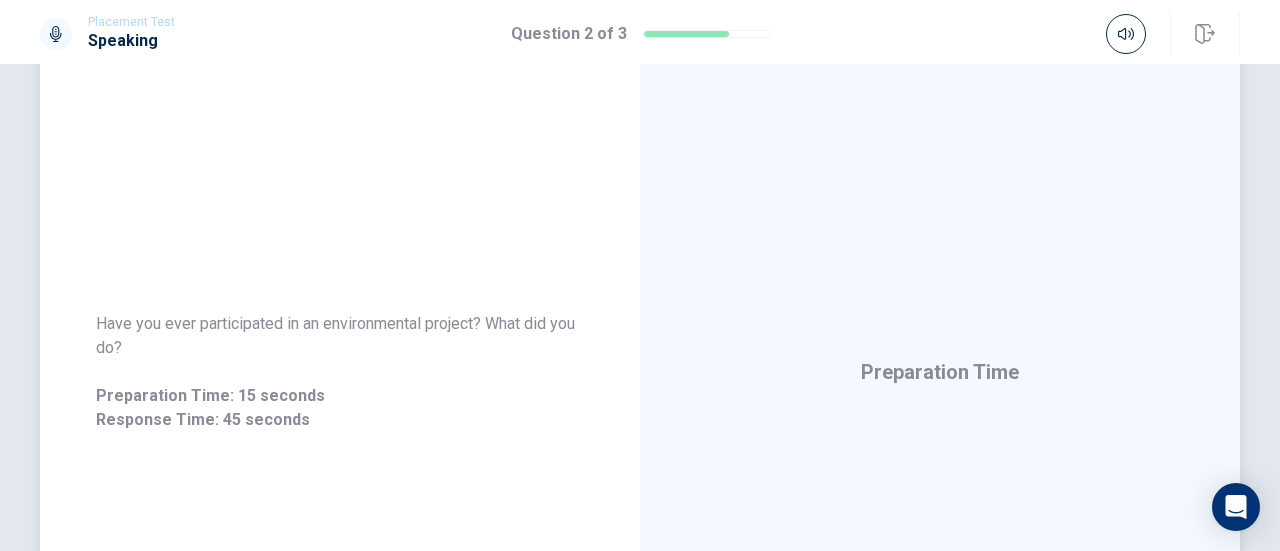 scroll, scrollTop: 200, scrollLeft: 0, axis: vertical 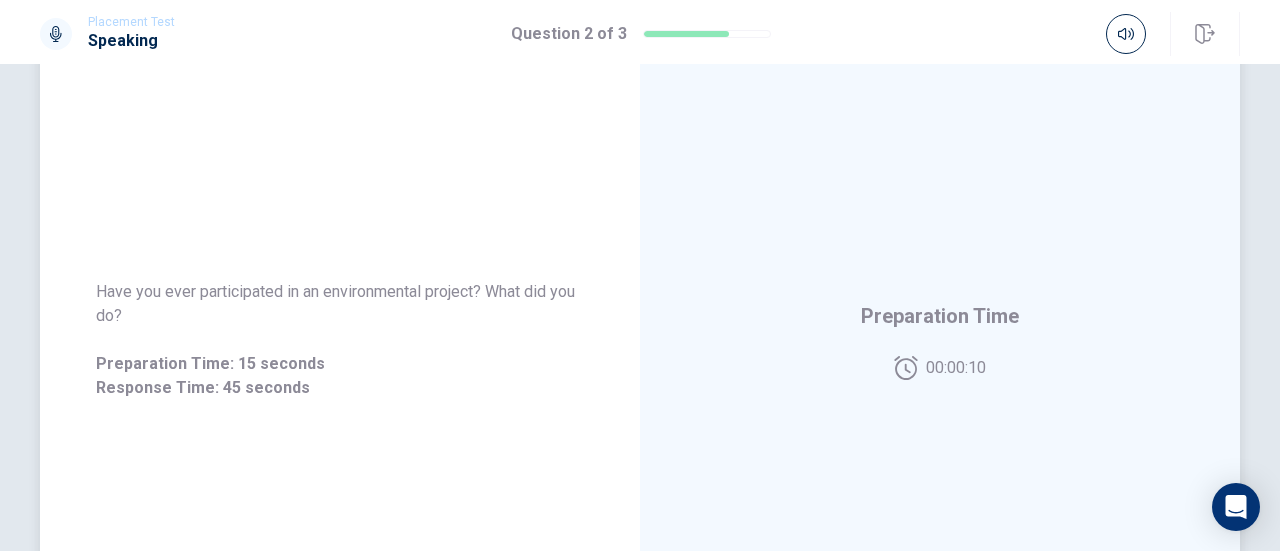 drag, startPoint x: 324, startPoint y: 294, endPoint x: 357, endPoint y: 294, distance: 33 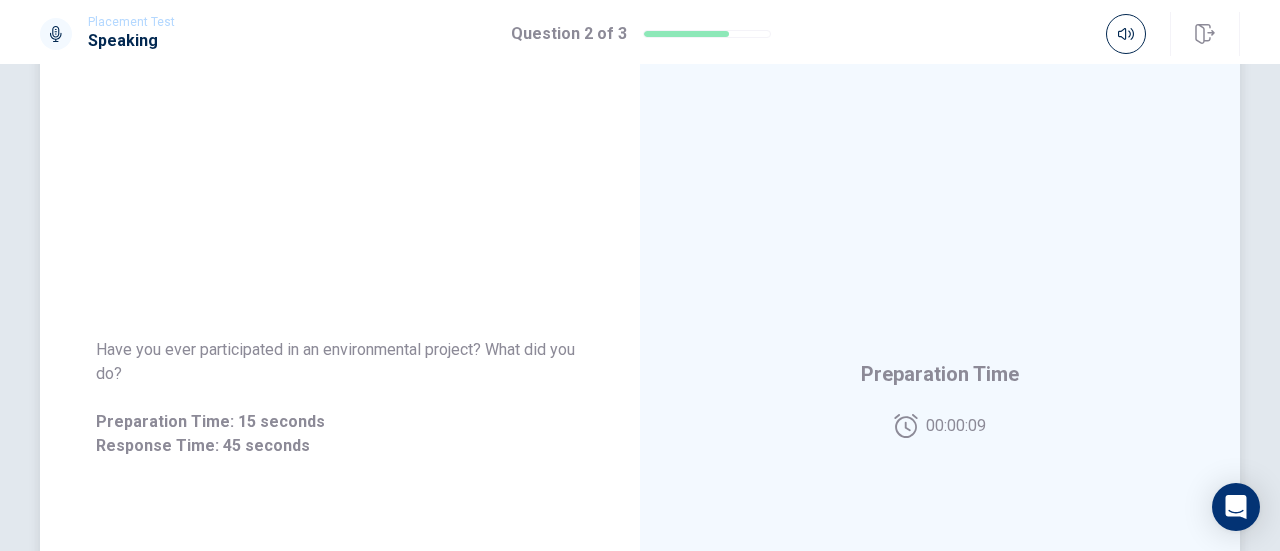 scroll, scrollTop: 100, scrollLeft: 0, axis: vertical 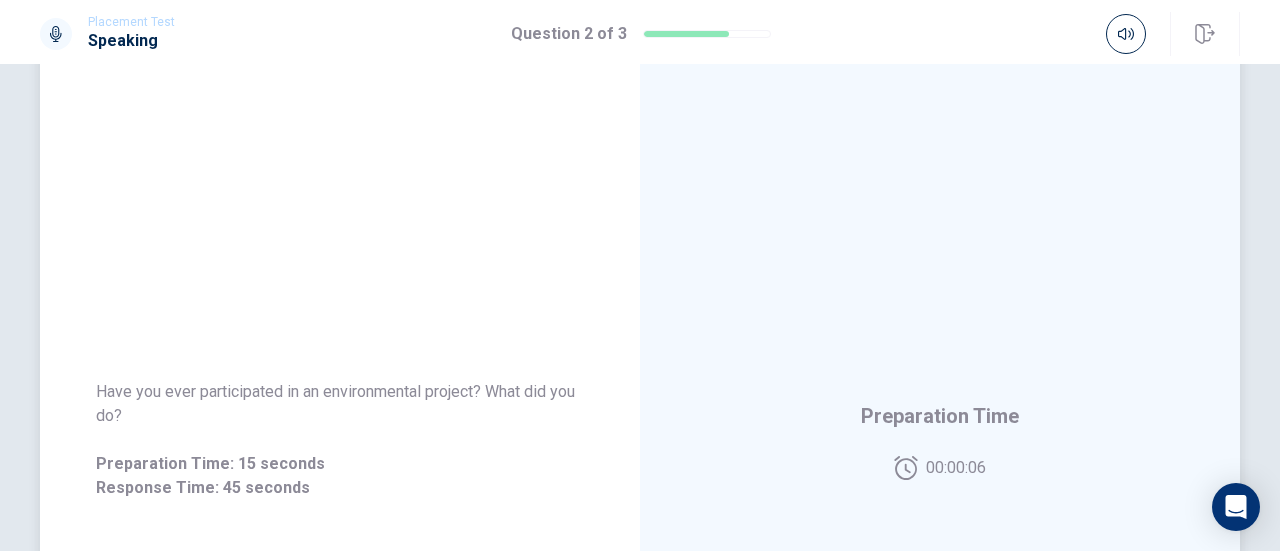 drag, startPoint x: 318, startPoint y: 394, endPoint x: 401, endPoint y: 442, distance: 95.880135 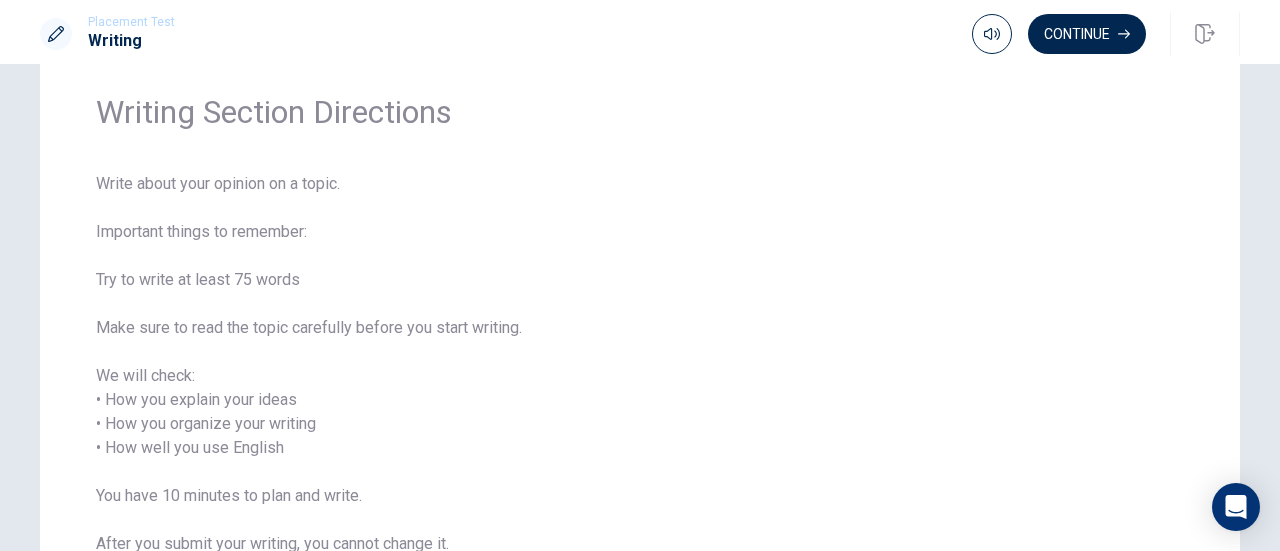scroll, scrollTop: 100, scrollLeft: 0, axis: vertical 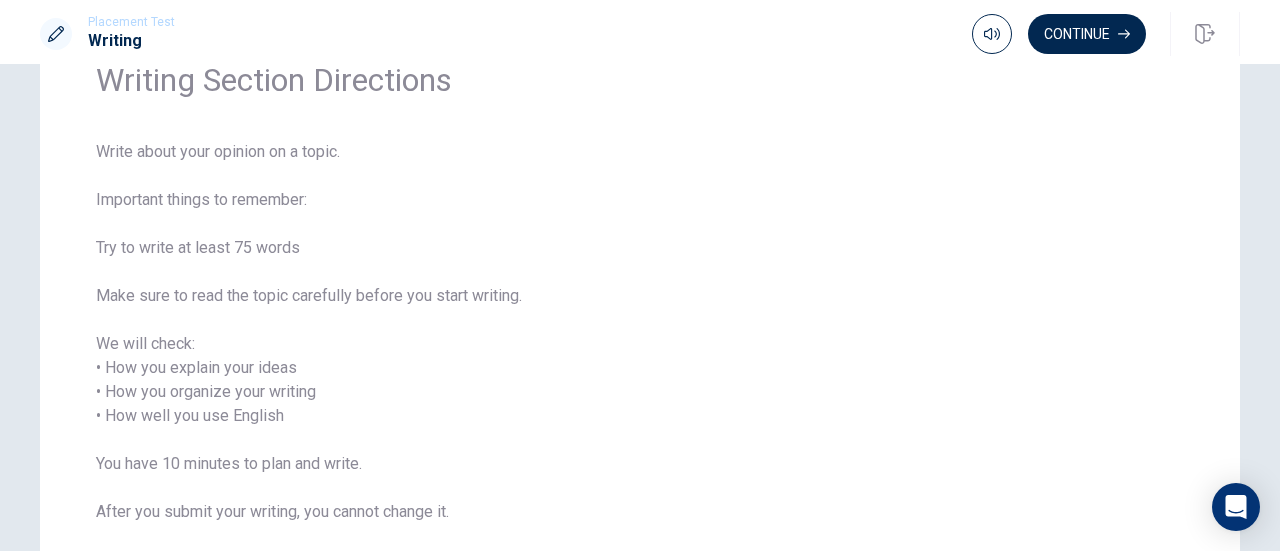 drag, startPoint x: 194, startPoint y: 193, endPoint x: 257, endPoint y: 217, distance: 67.41662 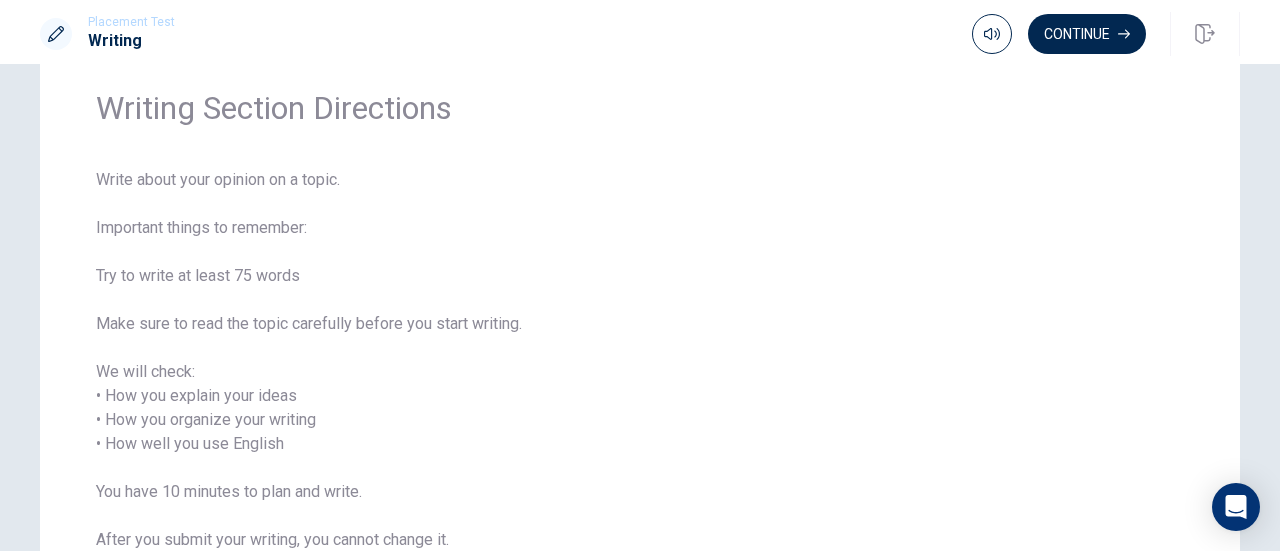 scroll, scrollTop: 200, scrollLeft: 0, axis: vertical 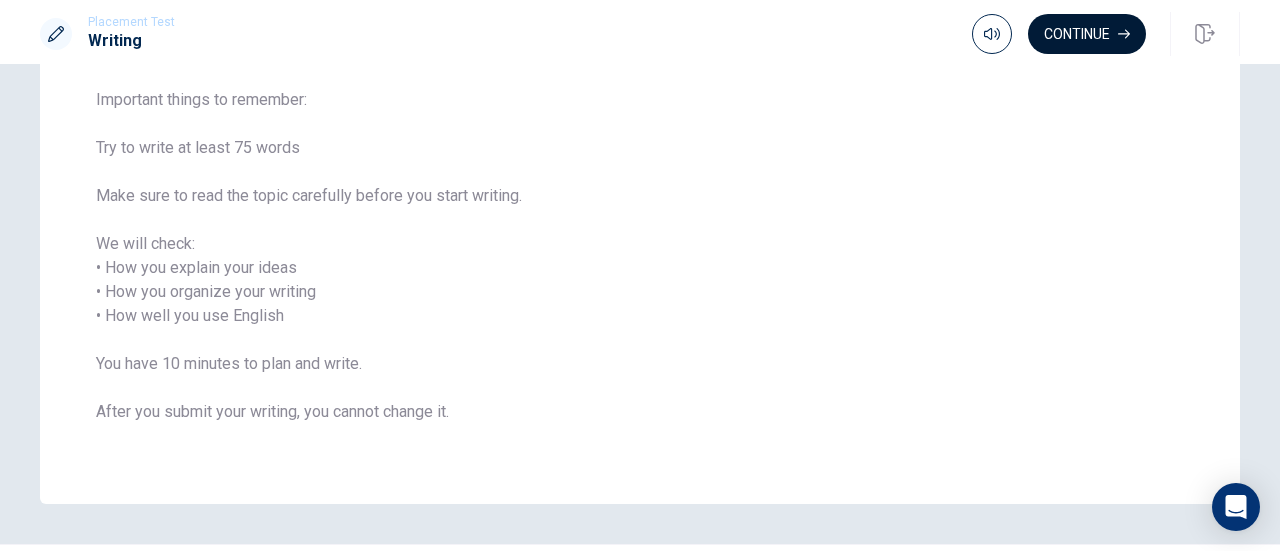 click on "Continue" at bounding box center (1087, 34) 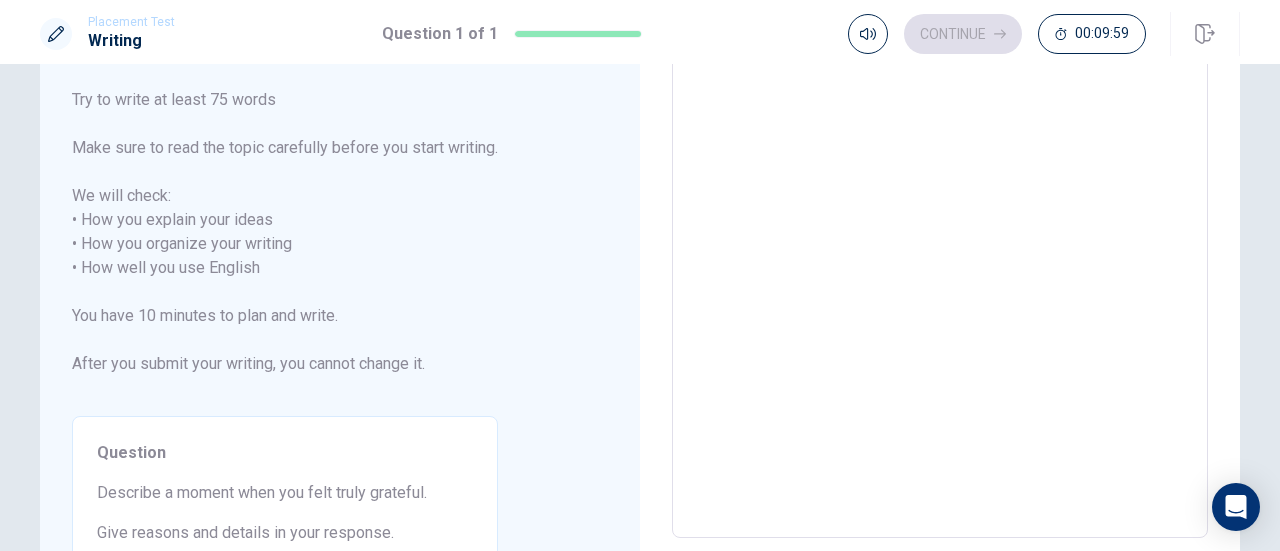 click at bounding box center (940, 256) 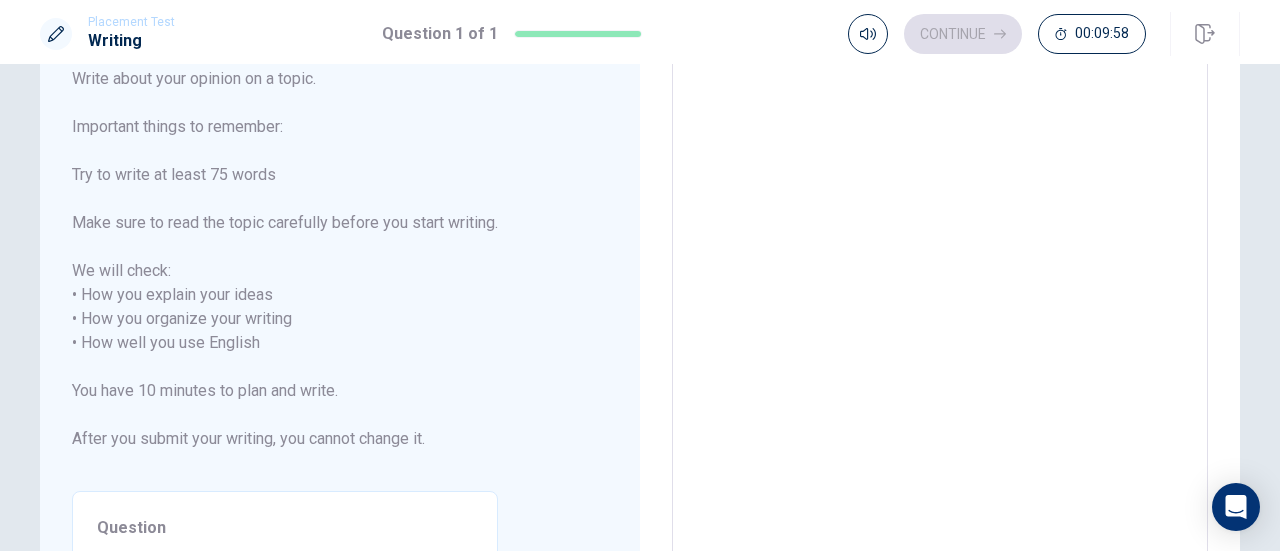 scroll, scrollTop: 0, scrollLeft: 0, axis: both 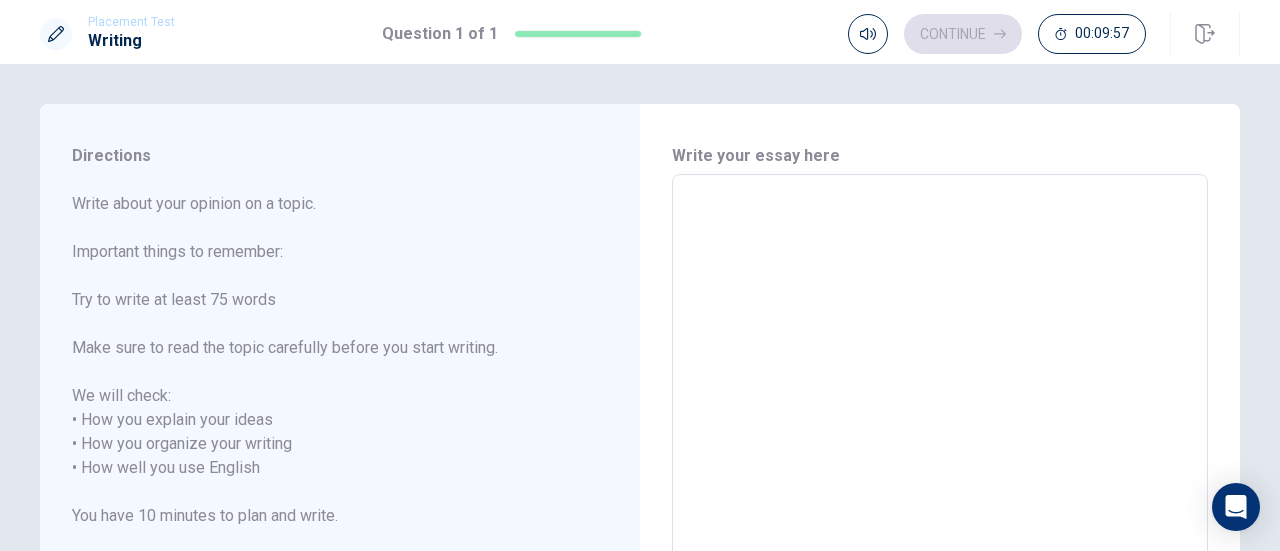 click at bounding box center (940, 456) 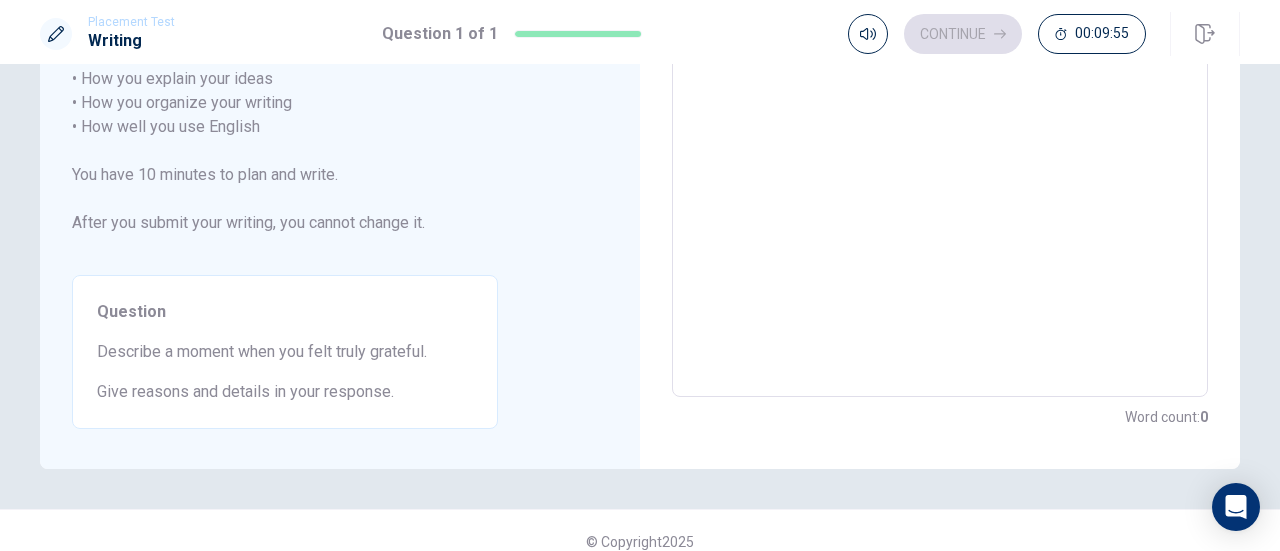scroll, scrollTop: 362, scrollLeft: 0, axis: vertical 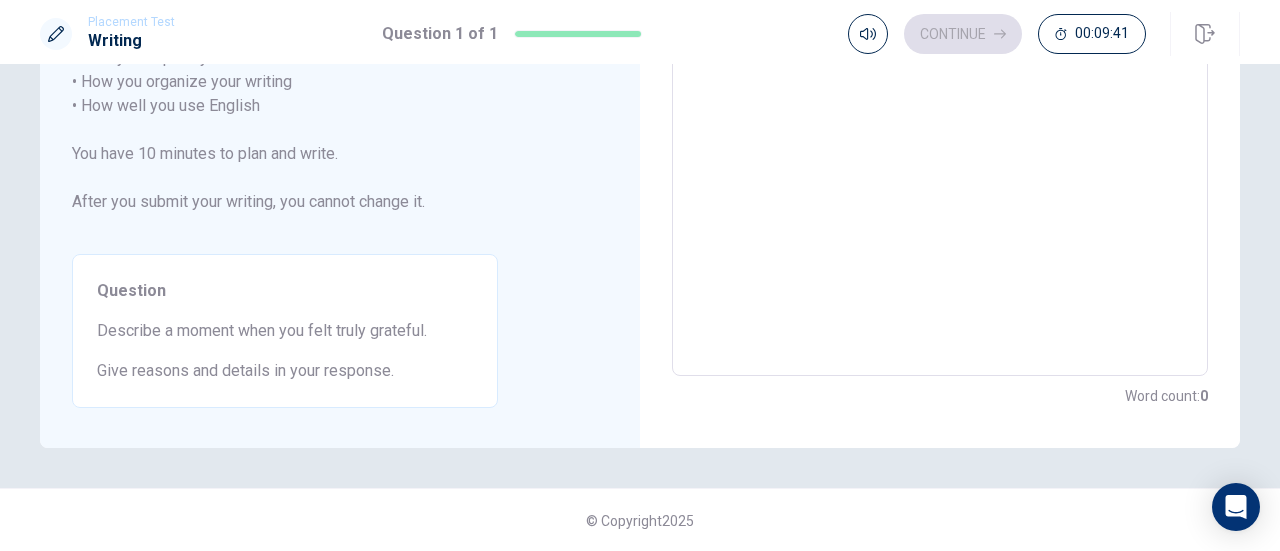 drag, startPoint x: 390, startPoint y: 374, endPoint x: 341, endPoint y: 371, distance: 49.09175 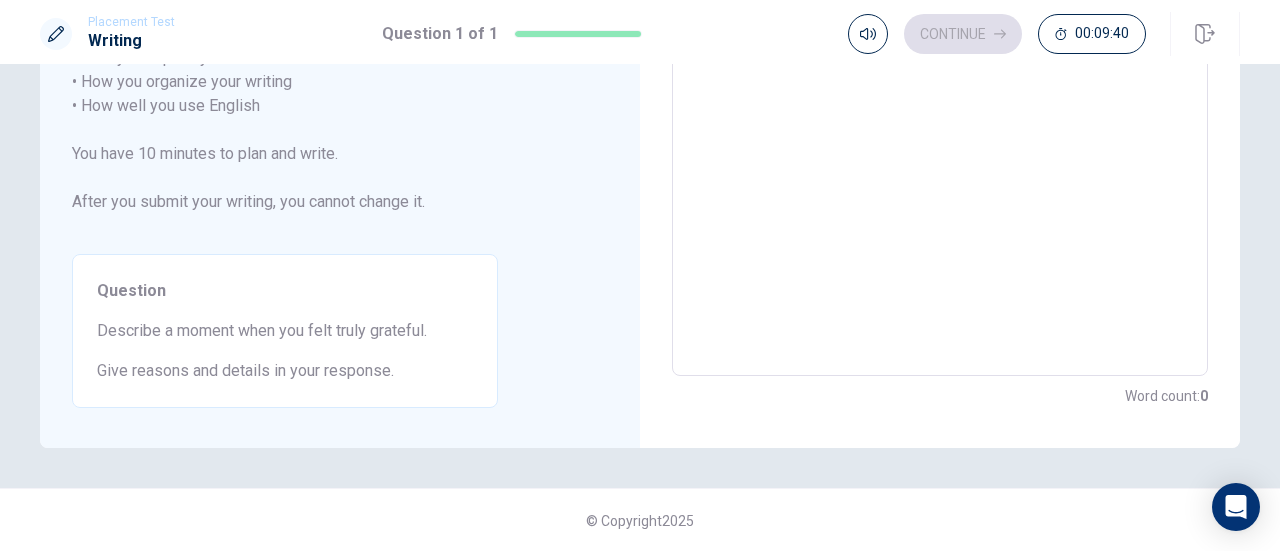 drag, startPoint x: 339, startPoint y: 370, endPoint x: 299, endPoint y: 371, distance: 40.012497 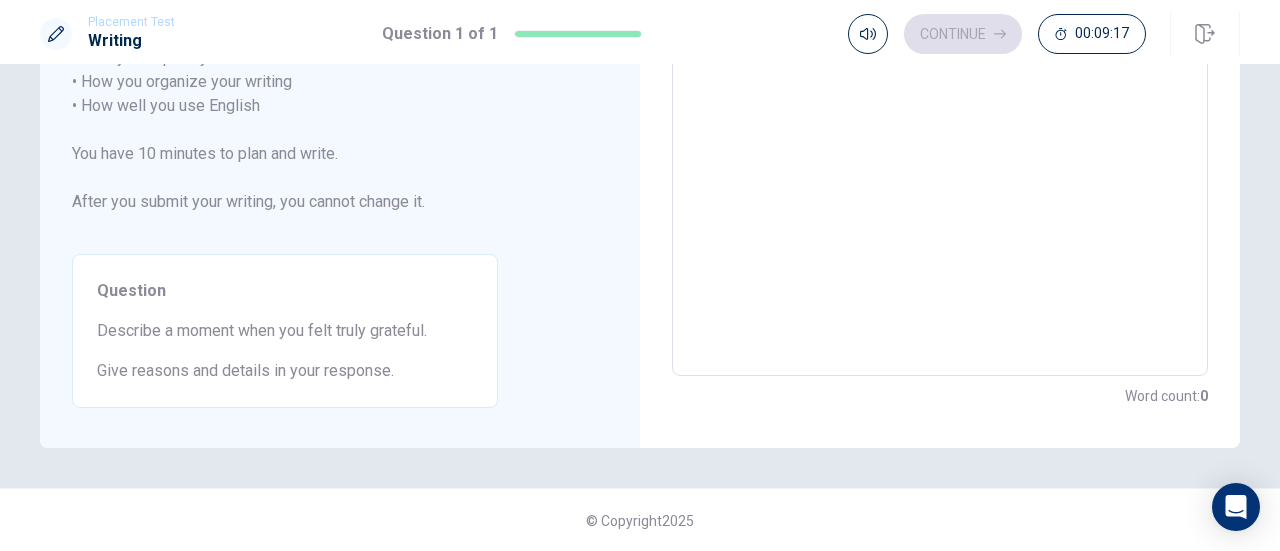 scroll, scrollTop: 62, scrollLeft: 0, axis: vertical 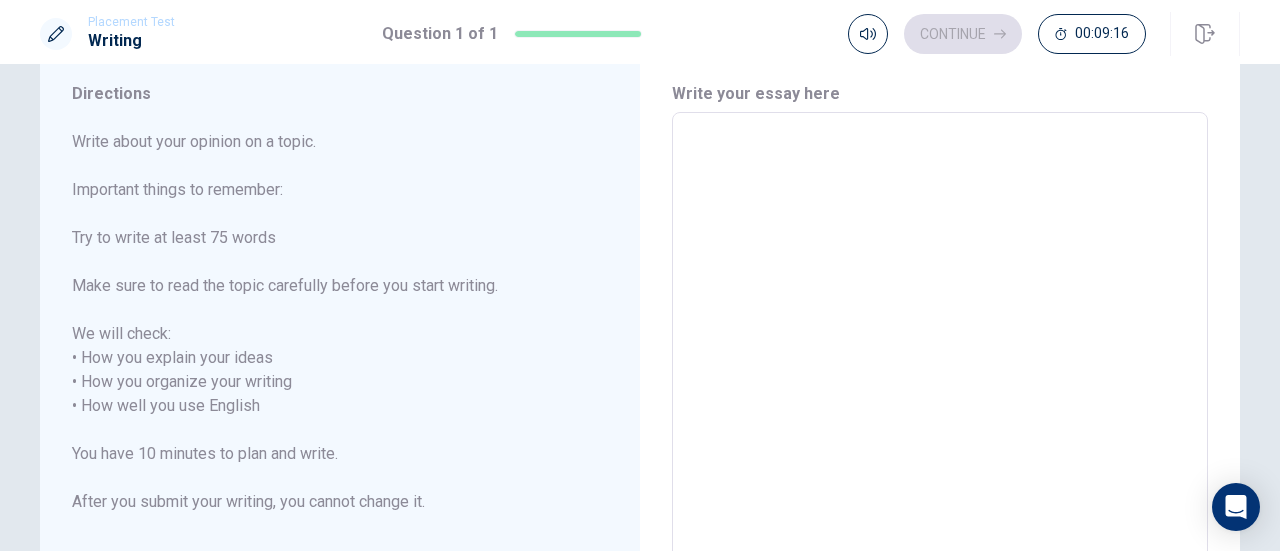 click on "x ​" at bounding box center [940, 394] 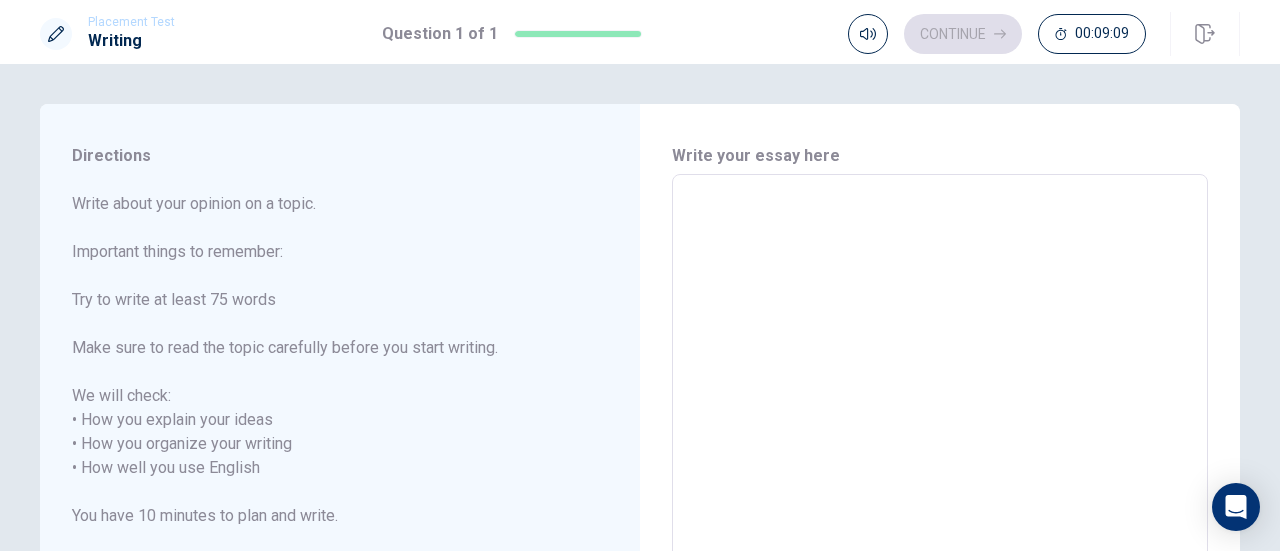 scroll, scrollTop: 0, scrollLeft: 0, axis: both 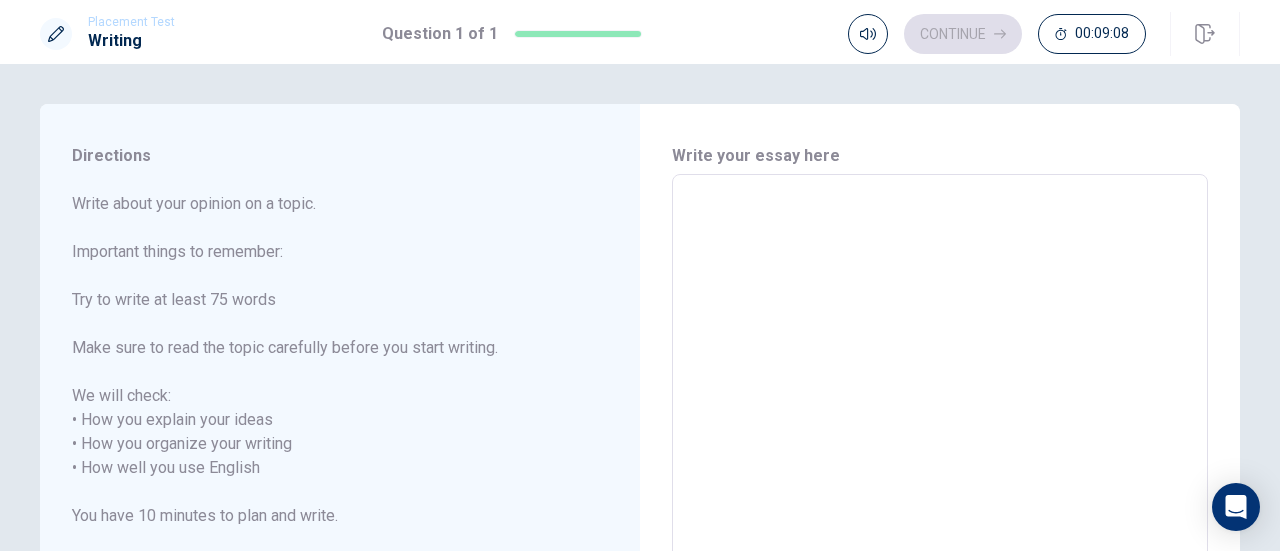 type on "T" 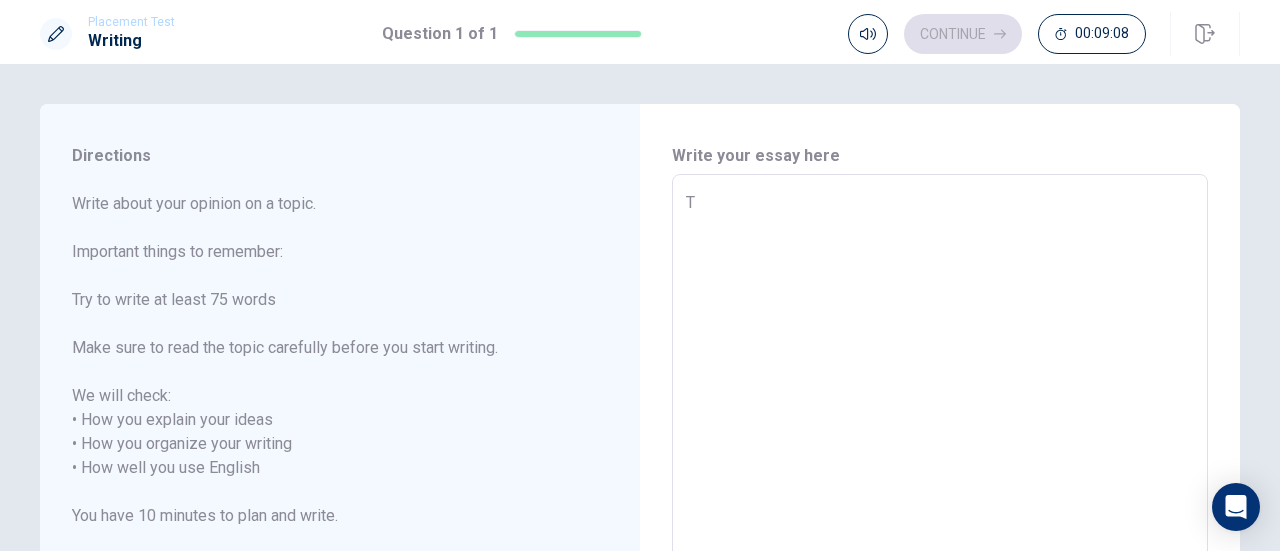 type on "x" 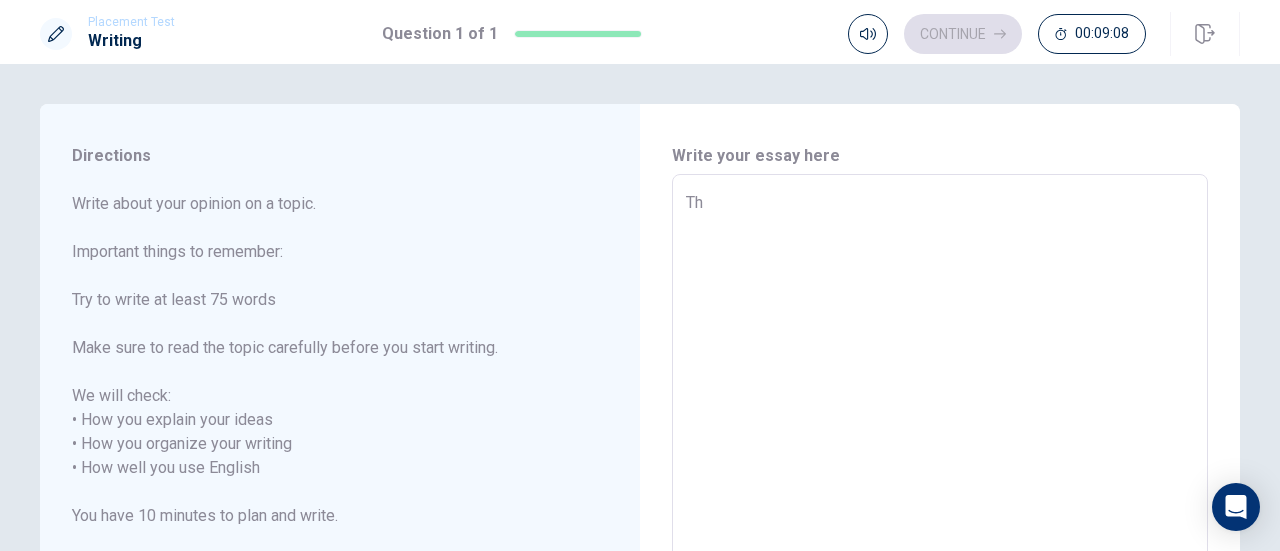 type on "x" 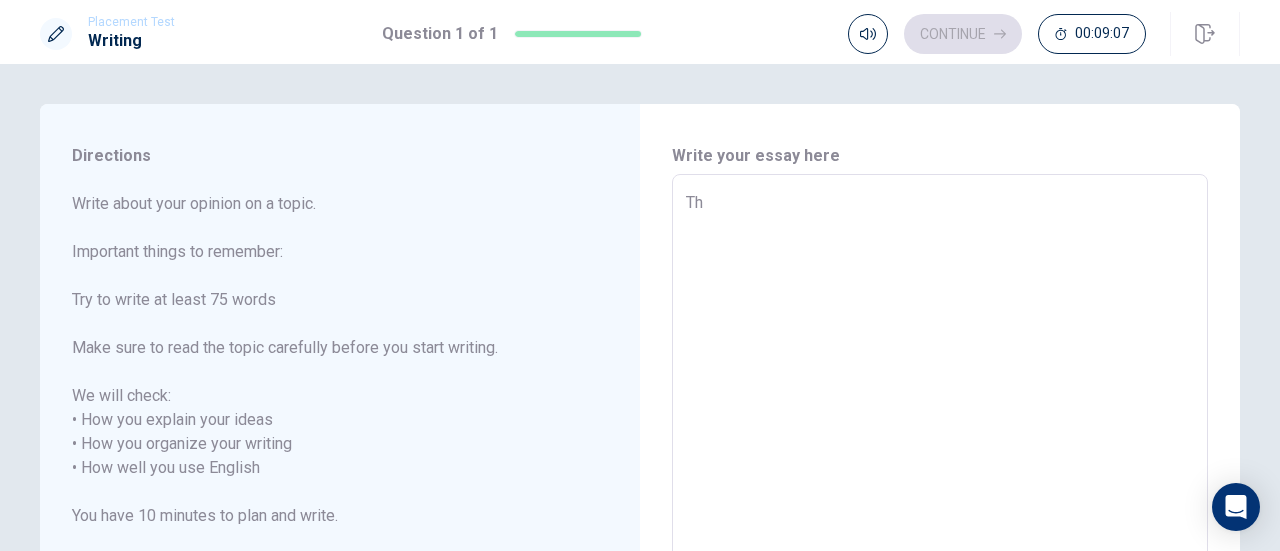 type on "The" 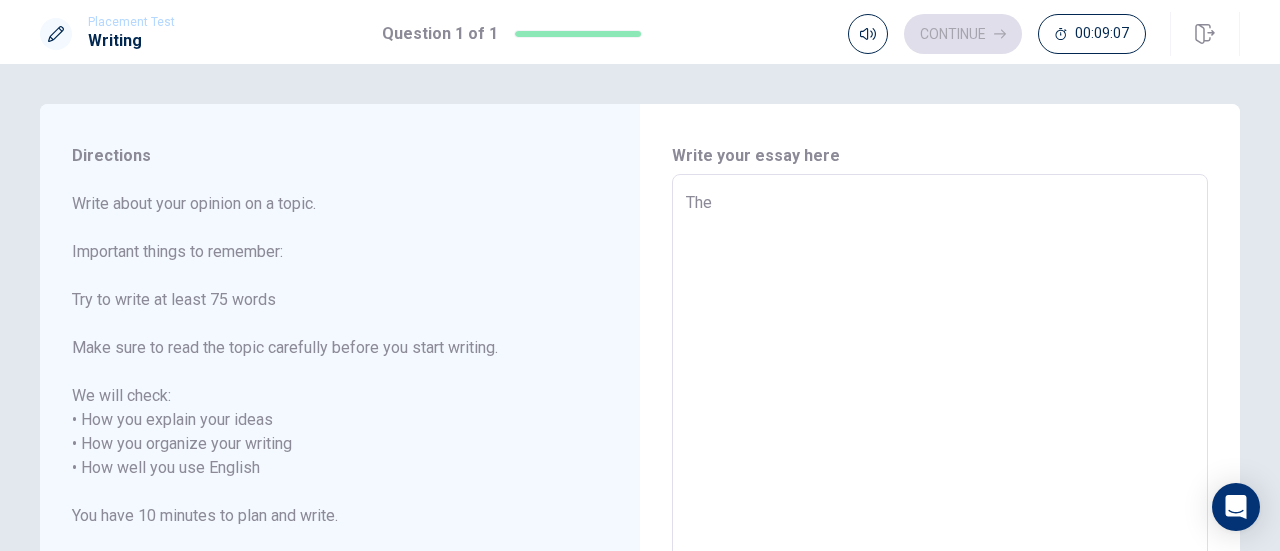 type on "x" 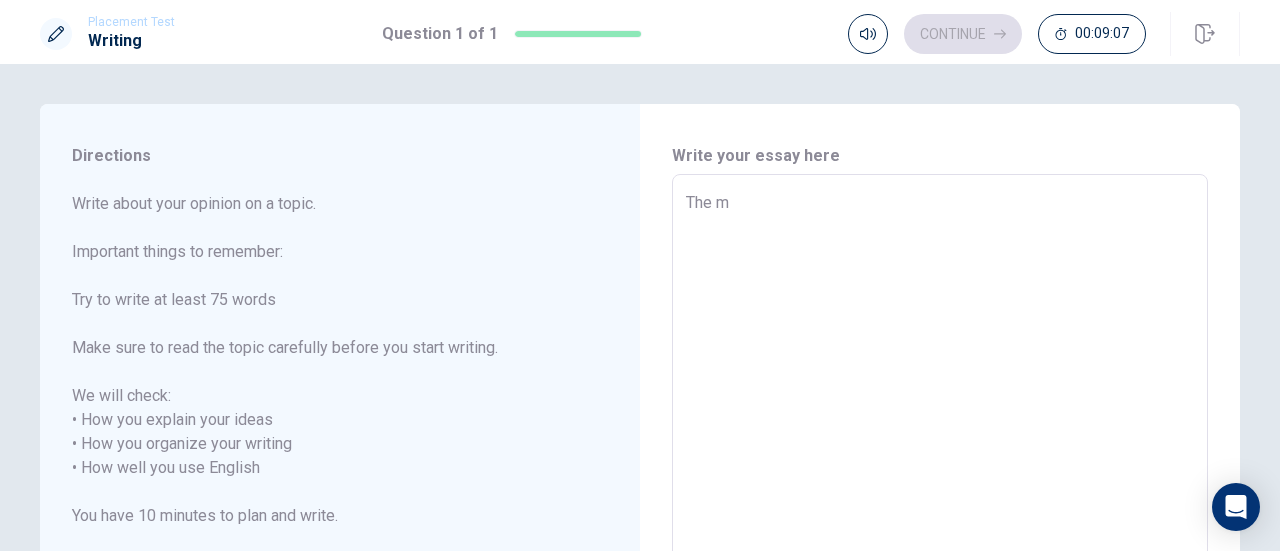 type on "x" 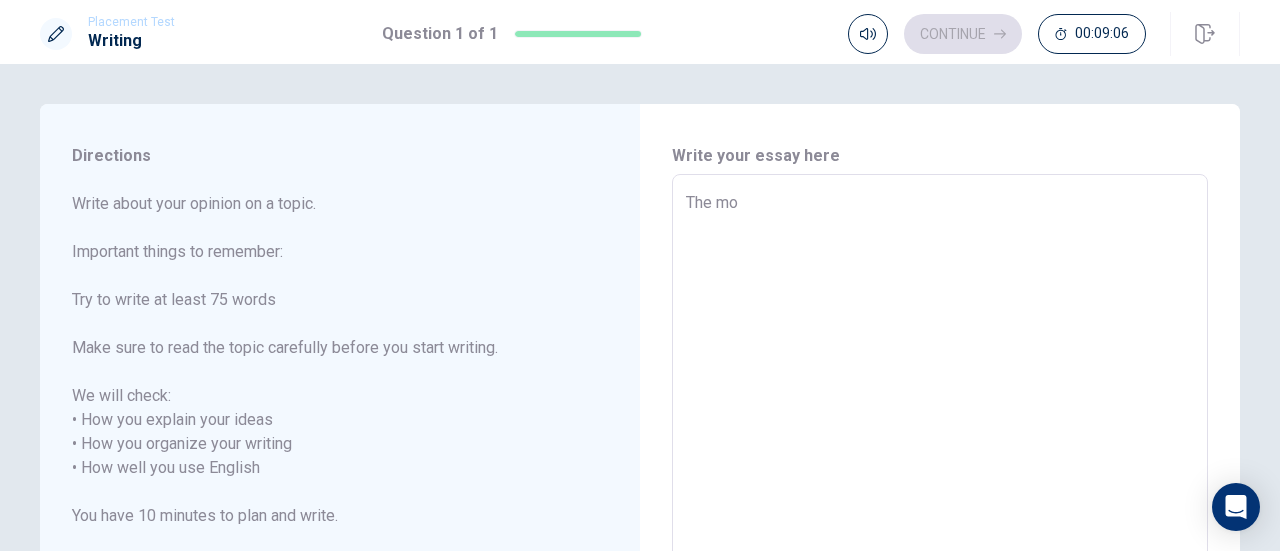 type on "x" 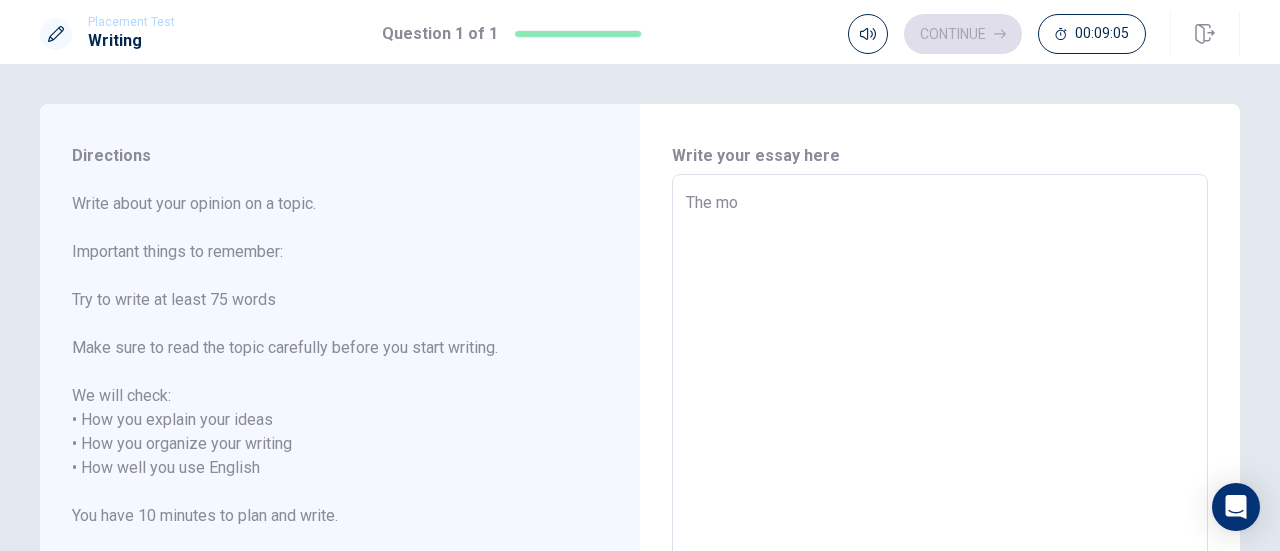 type on "The m" 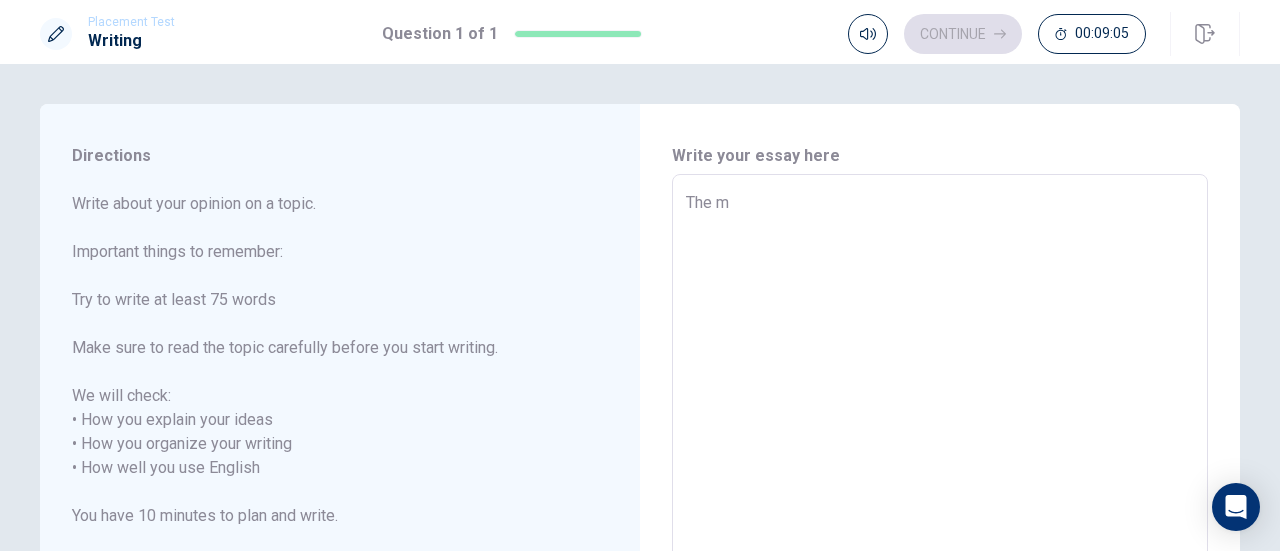 type on "x" 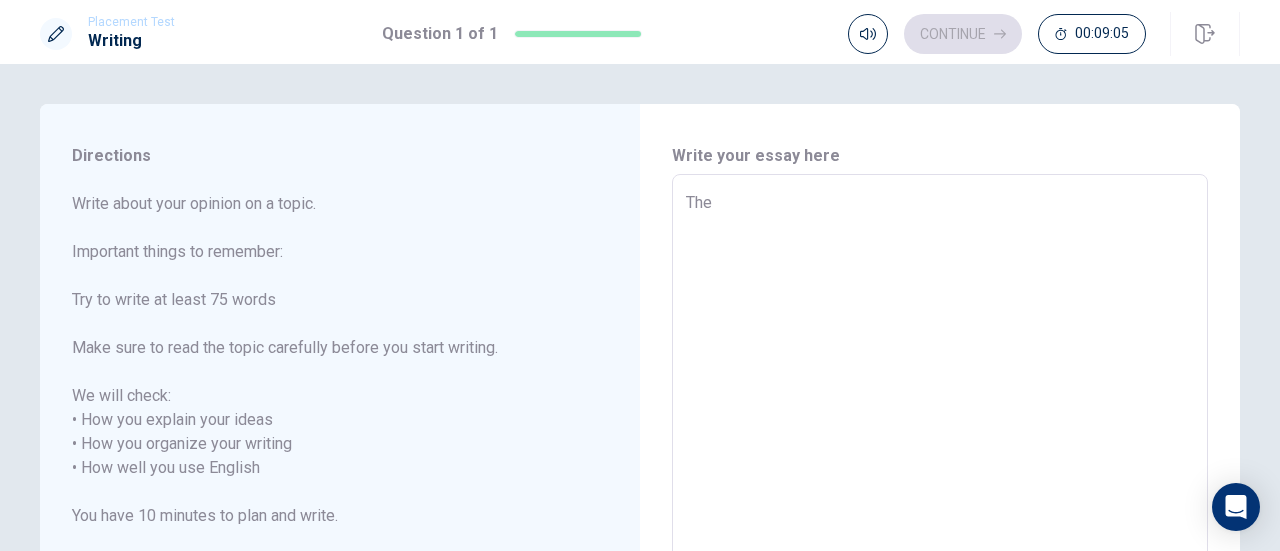 type on "x" 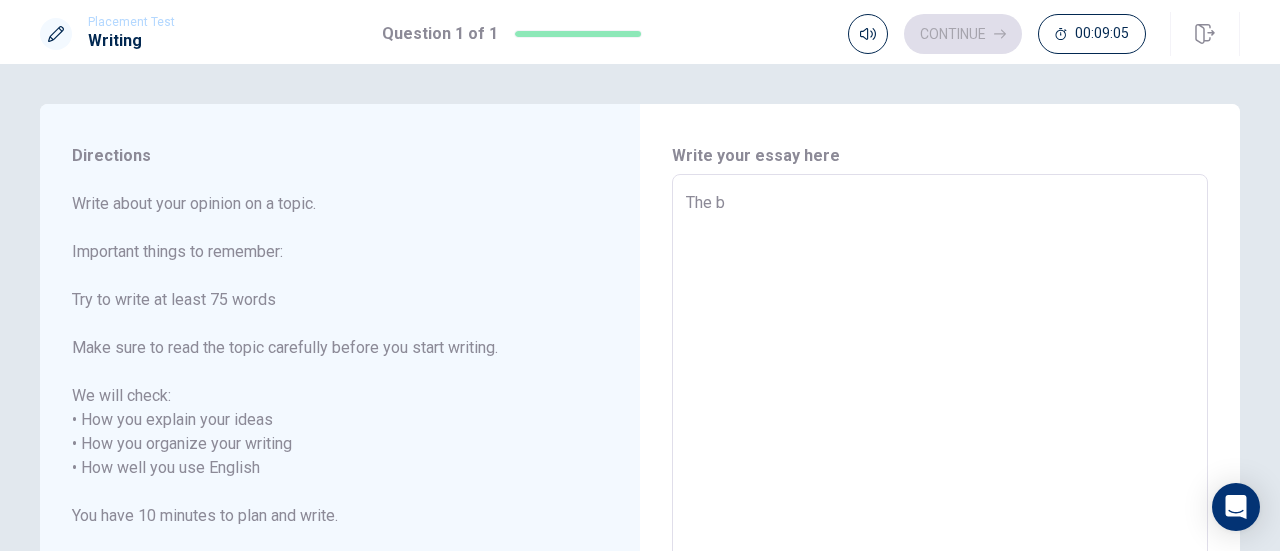 type on "x" 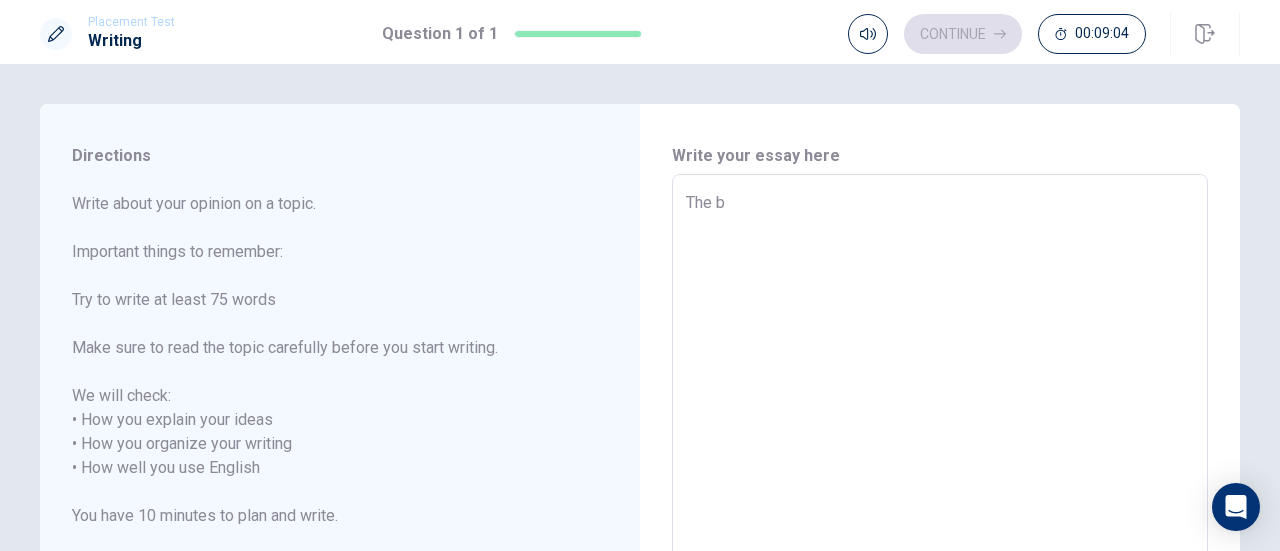 type on "The be" 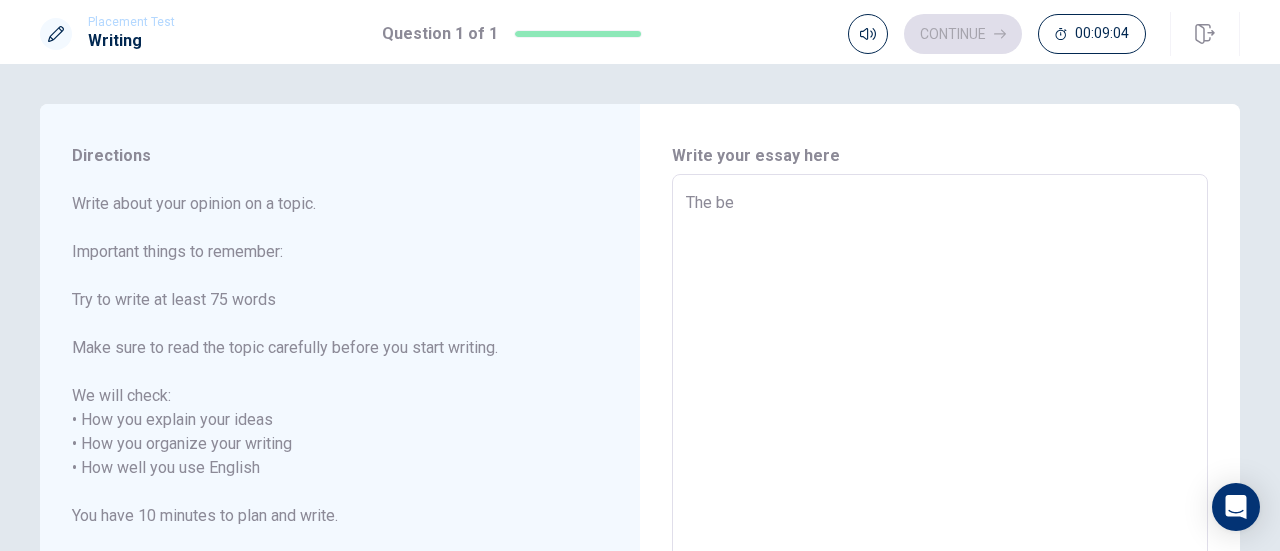 type on "x" 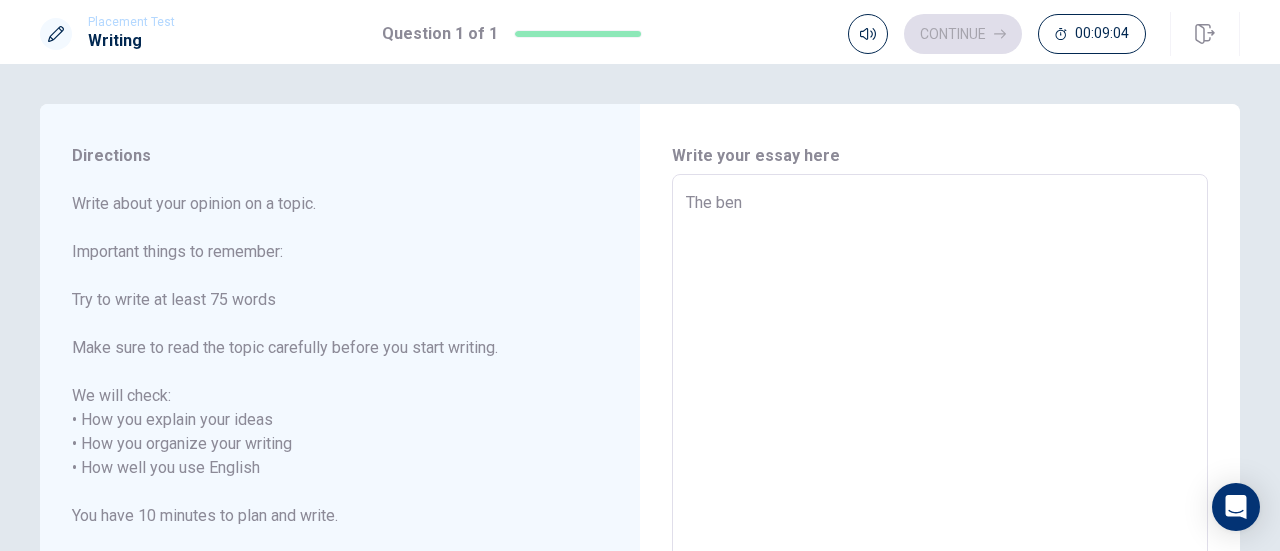 type on "x" 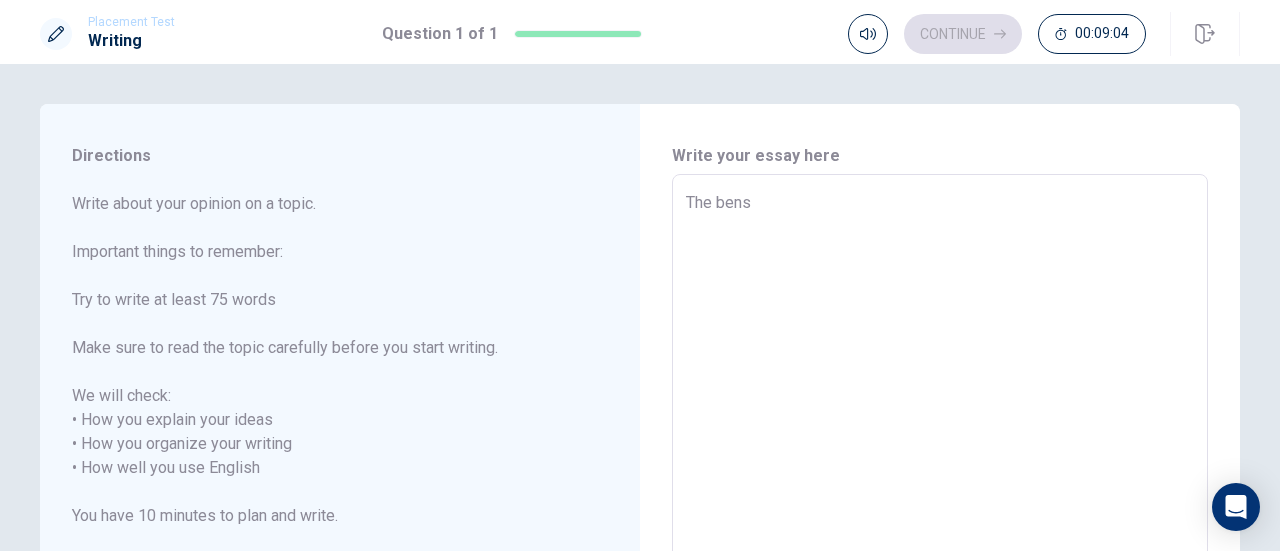 type on "x" 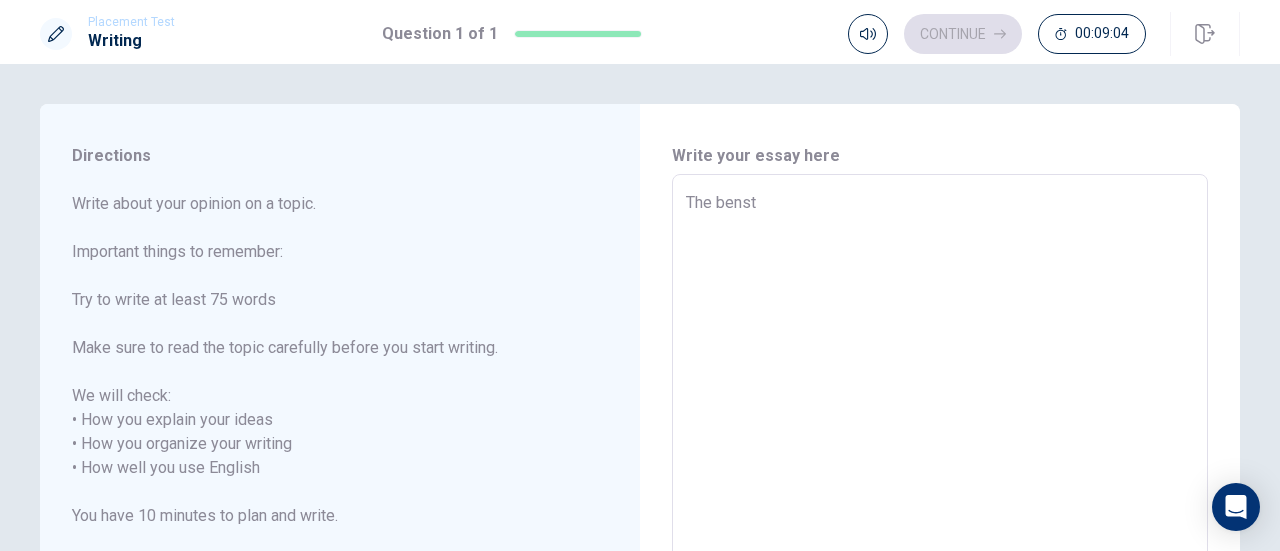 type on "x" 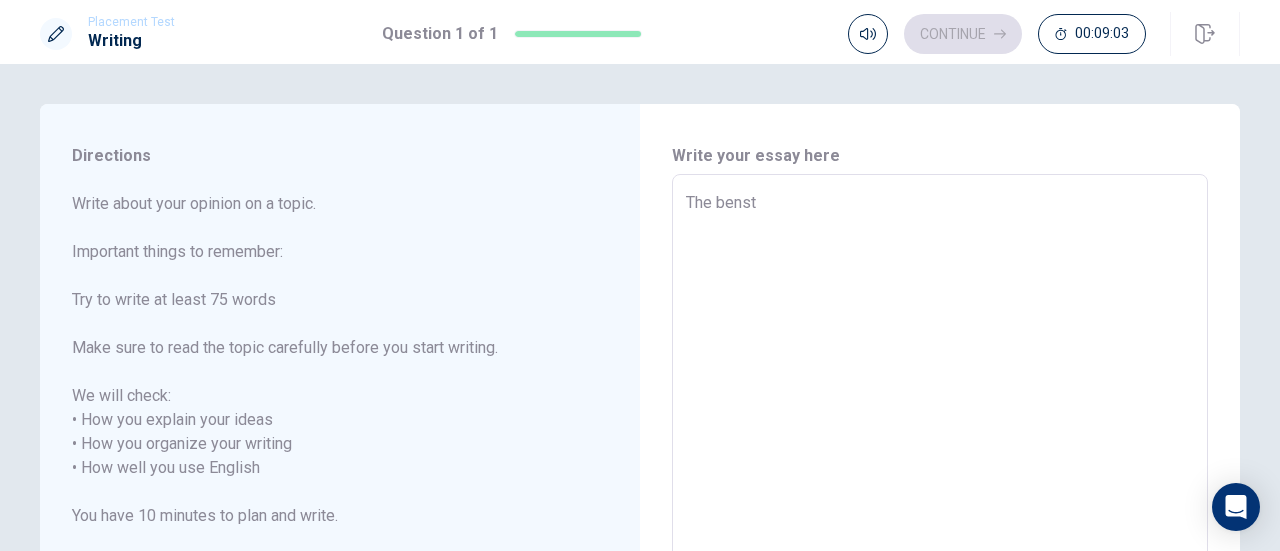 type on "The bens" 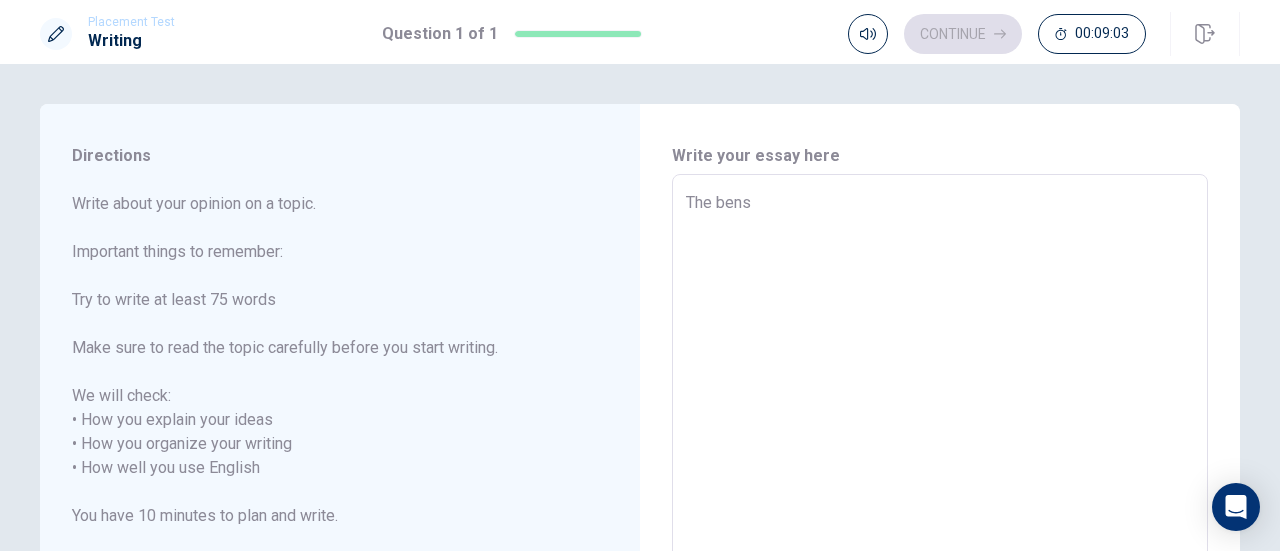 type on "x" 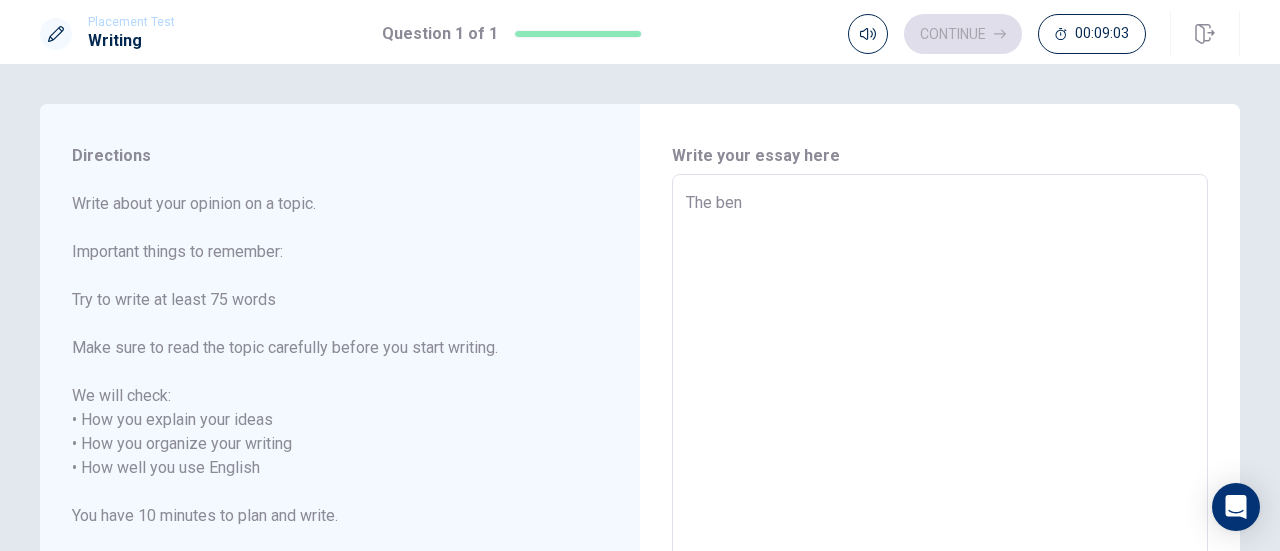 type on "x" 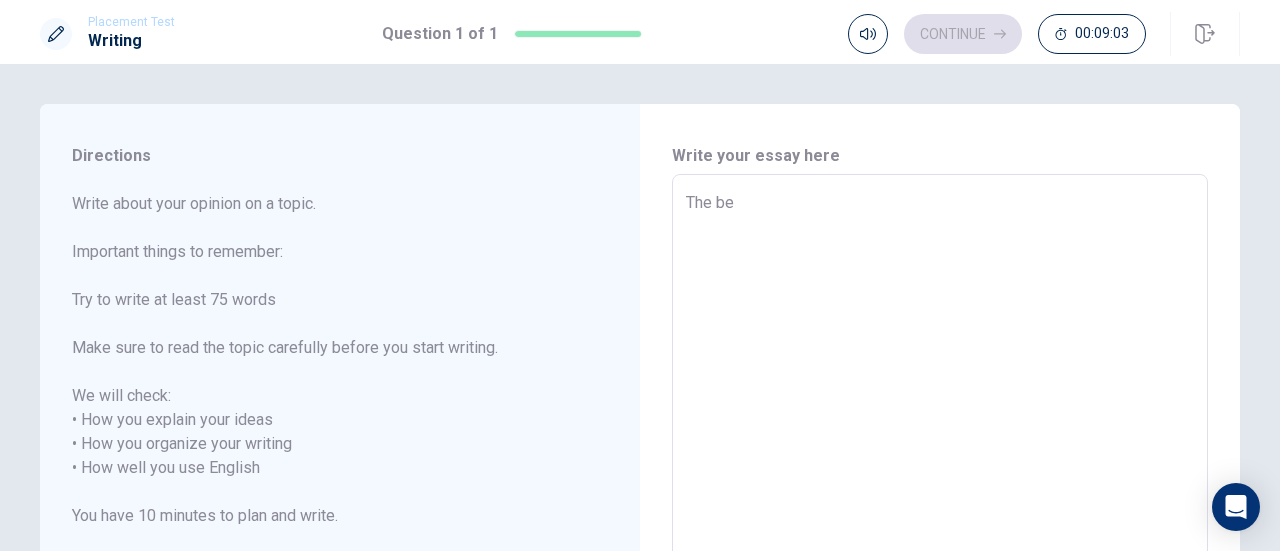 type on "x" 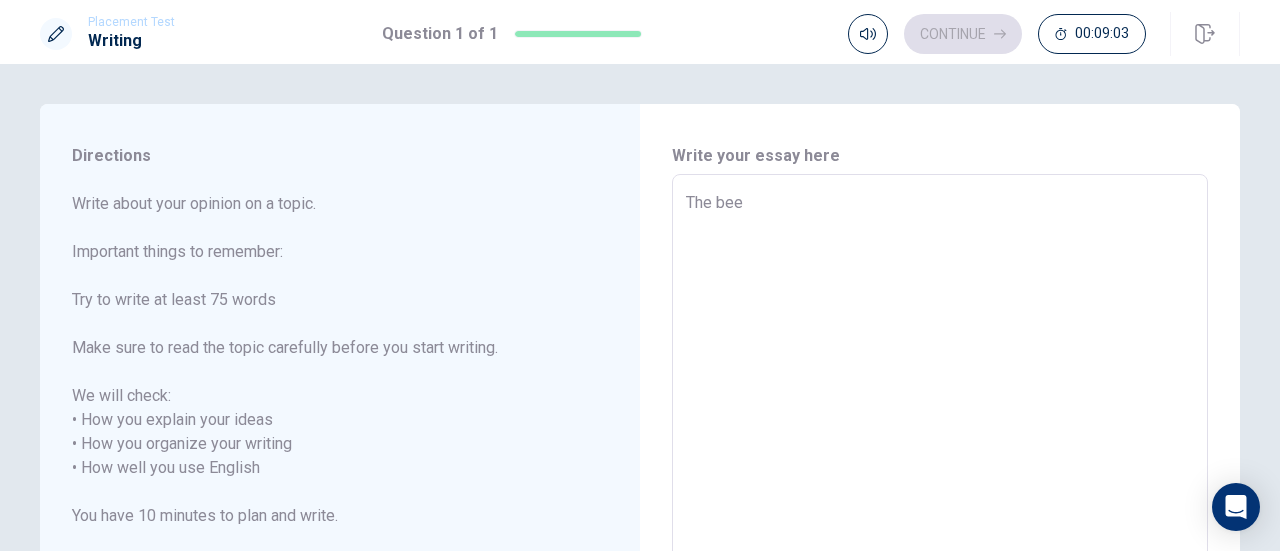 type on "x" 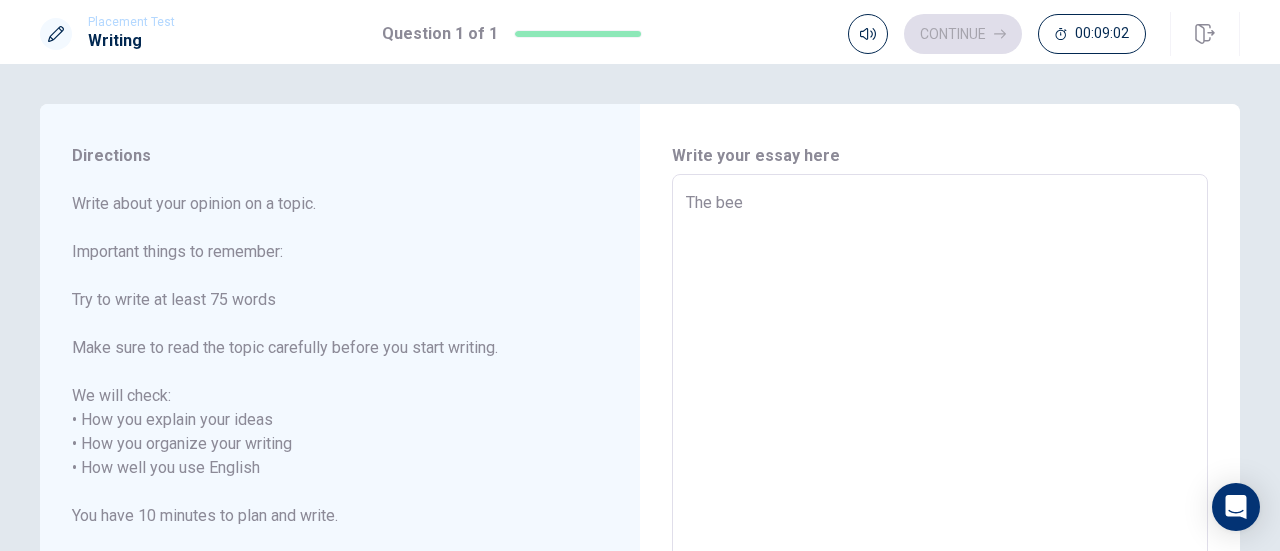 type on "The be" 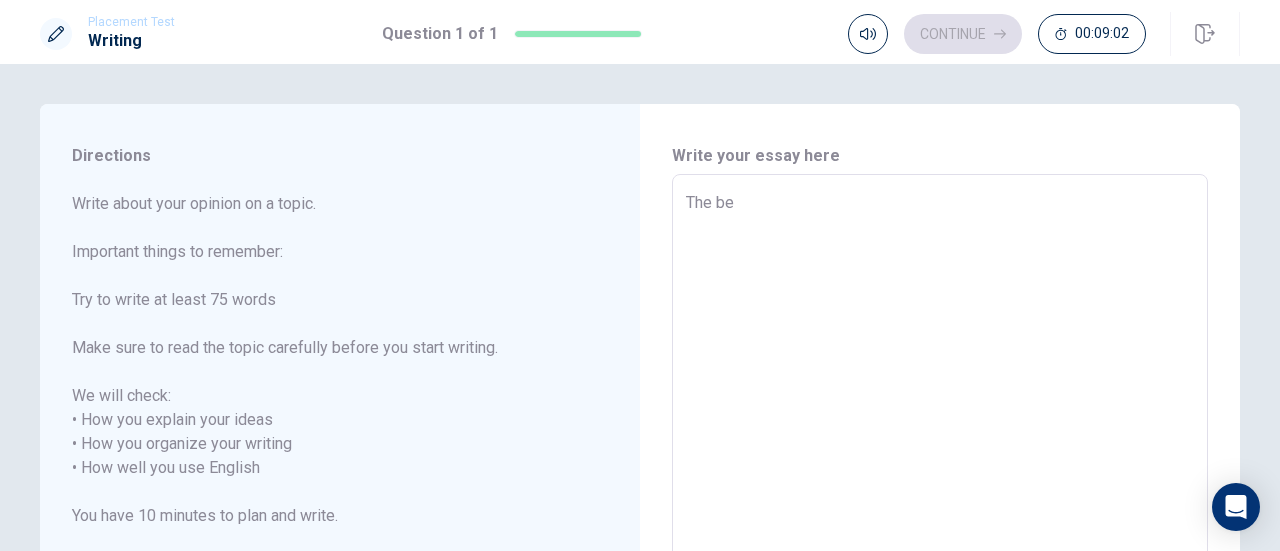 type on "x" 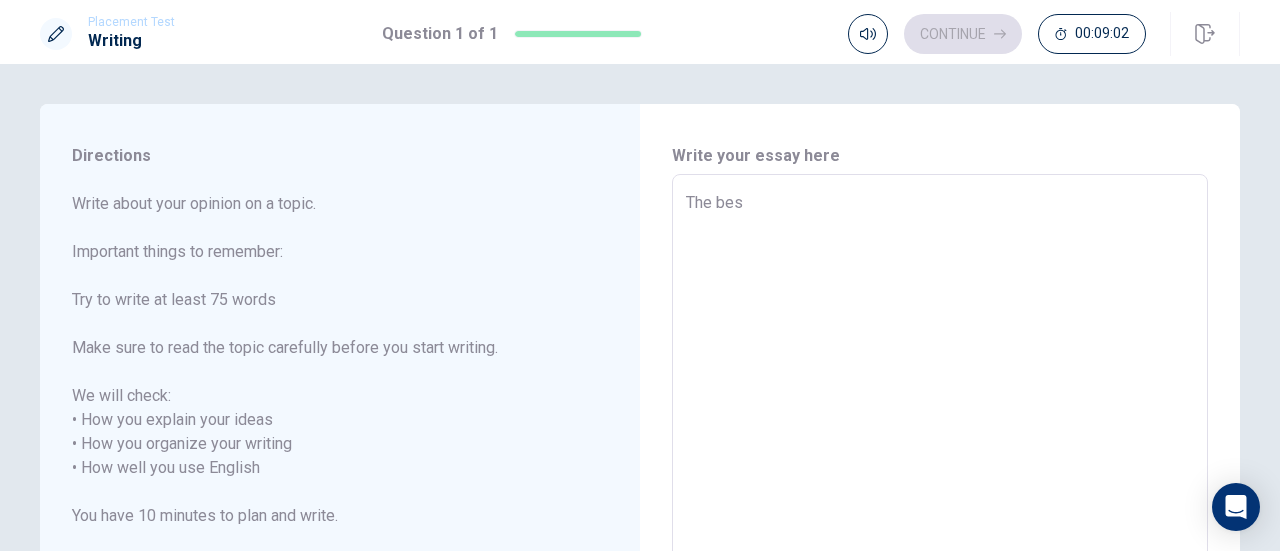 type on "x" 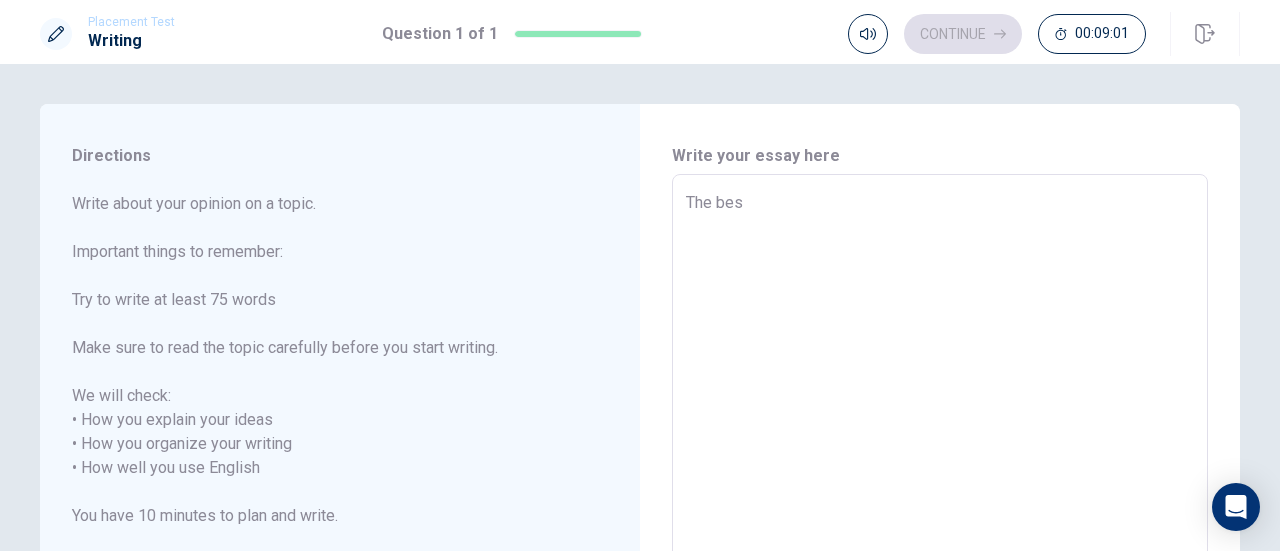 type on "The best" 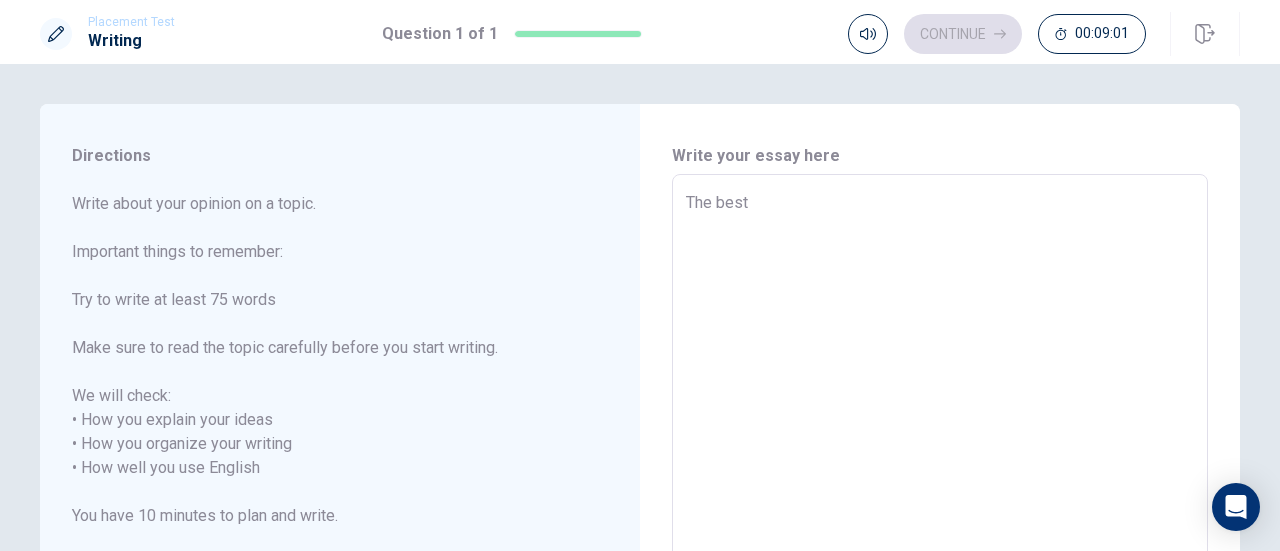 type on "x" 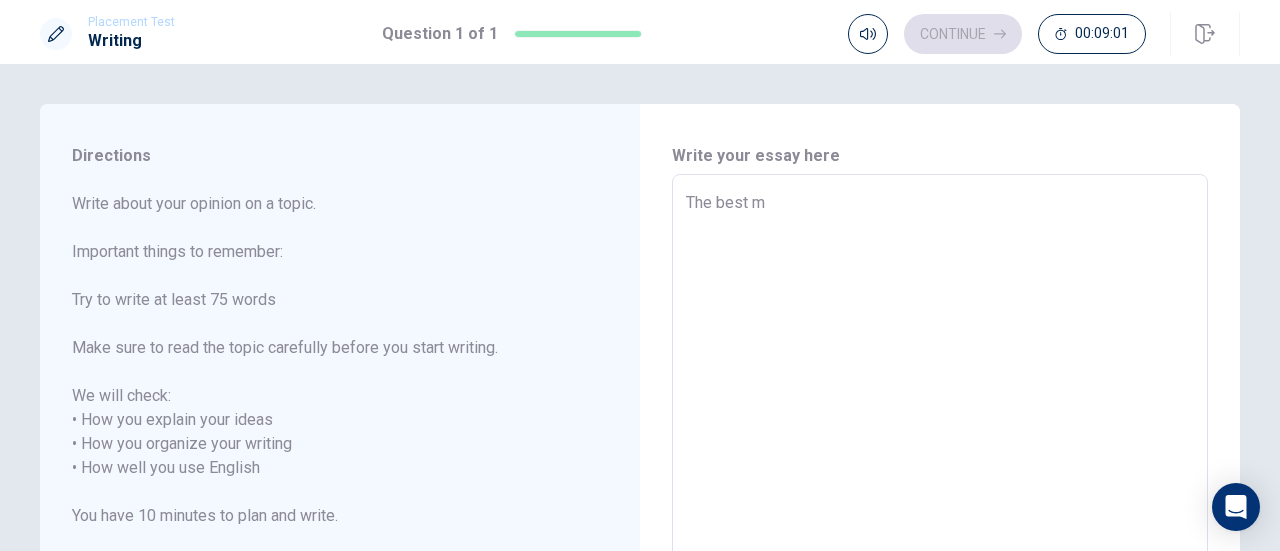 type on "x" 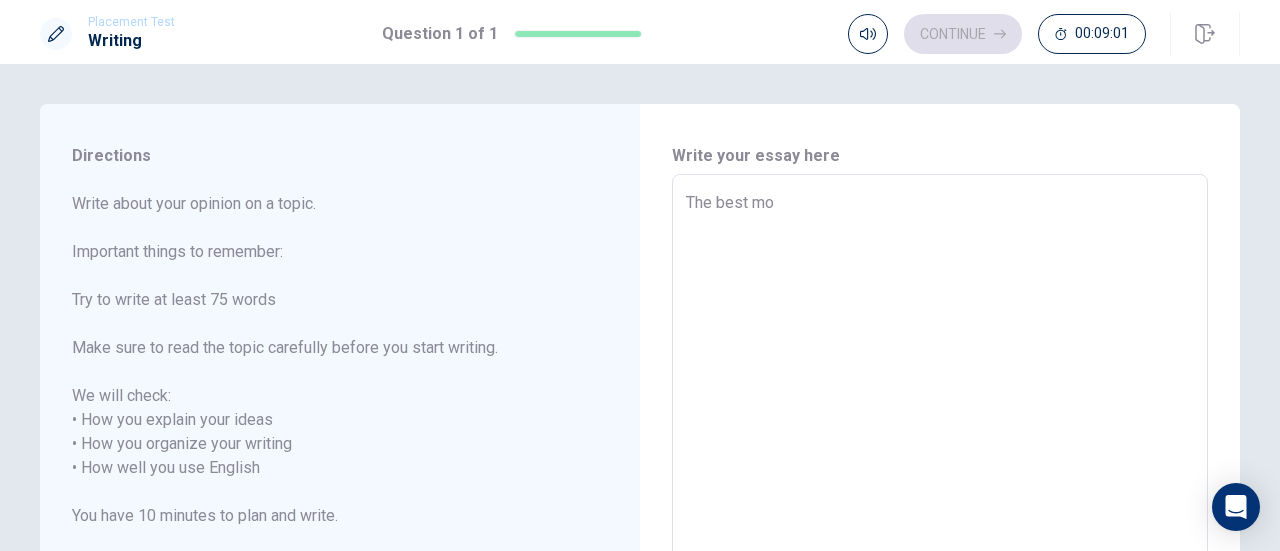 type on "x" 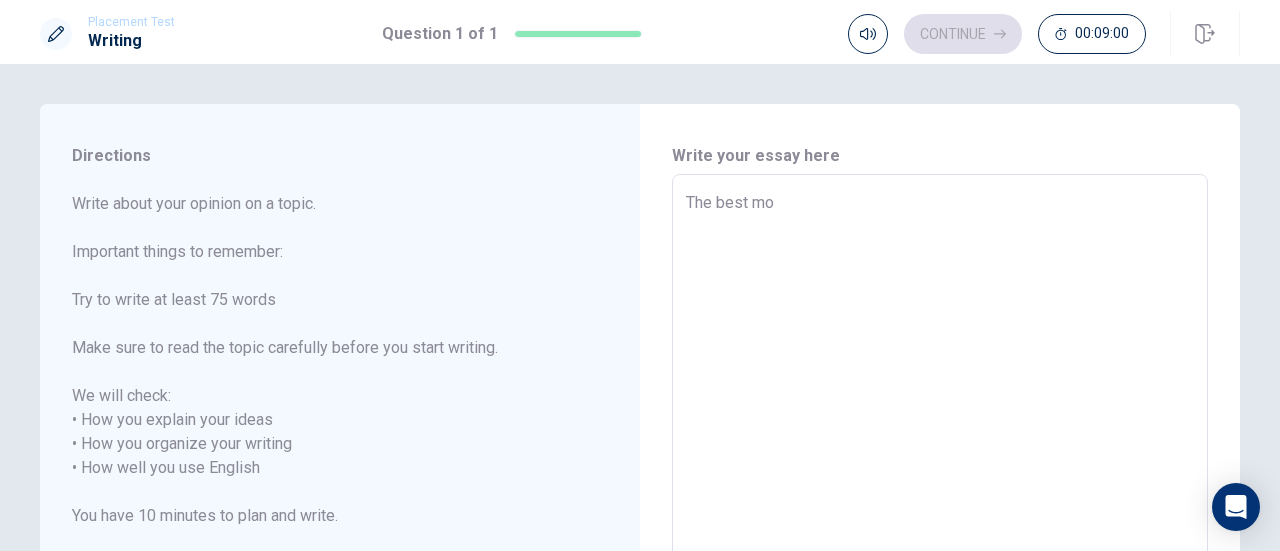 type on "The best mom" 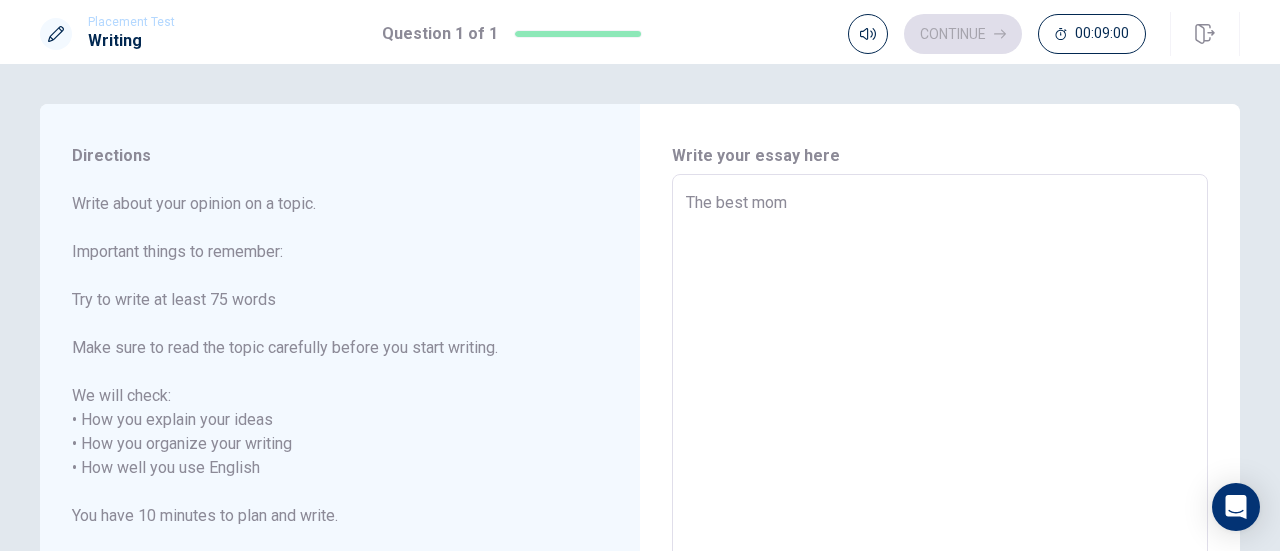 type on "x" 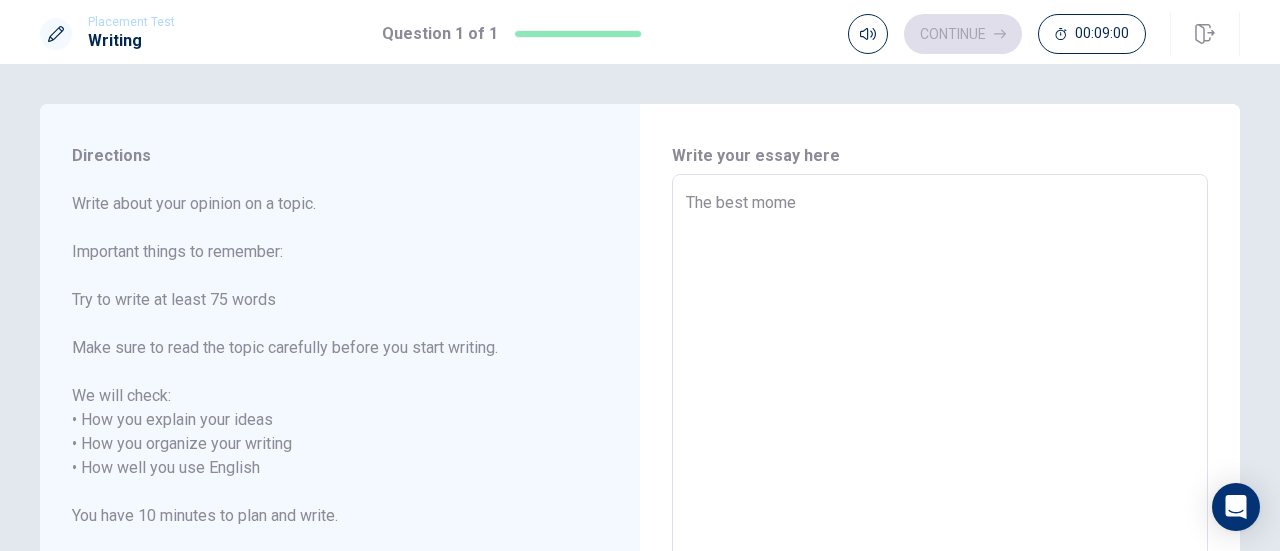 type on "x" 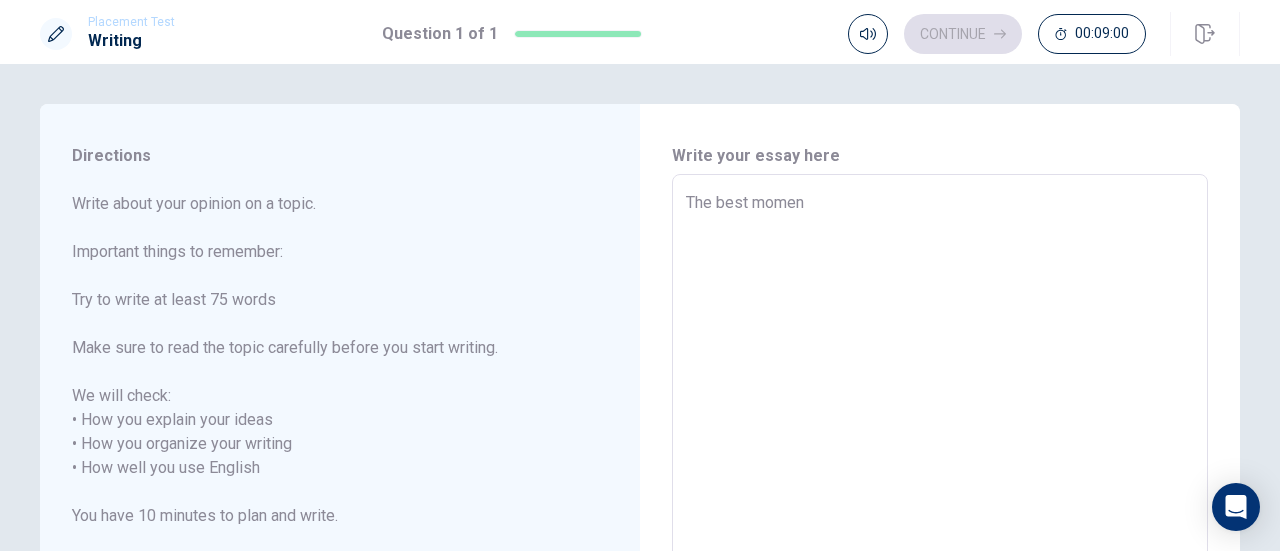 type on "x" 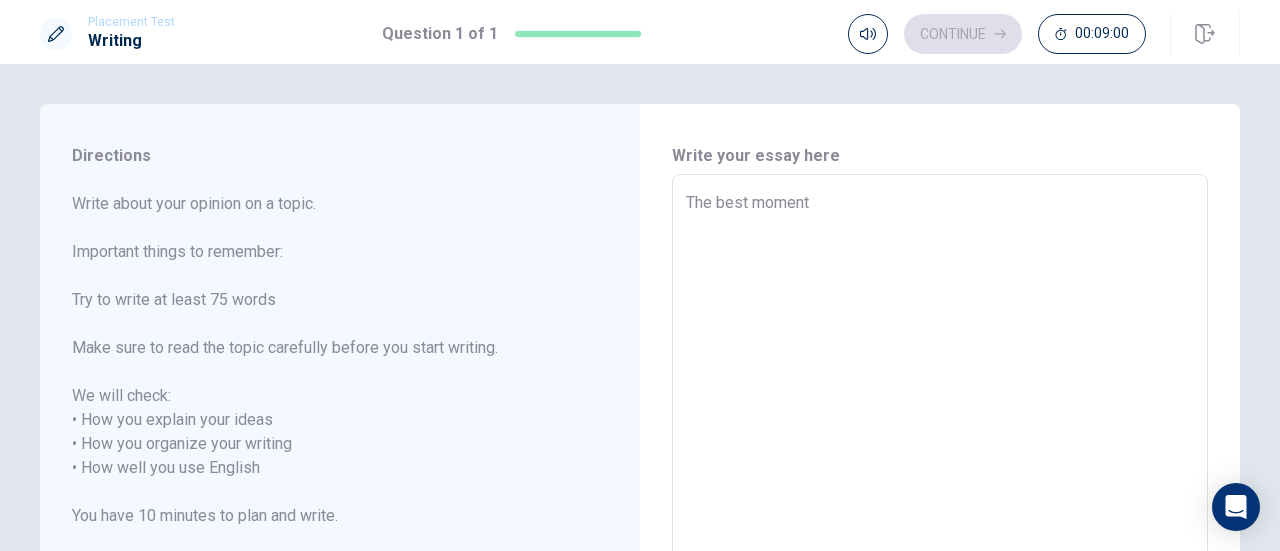 type on "x" 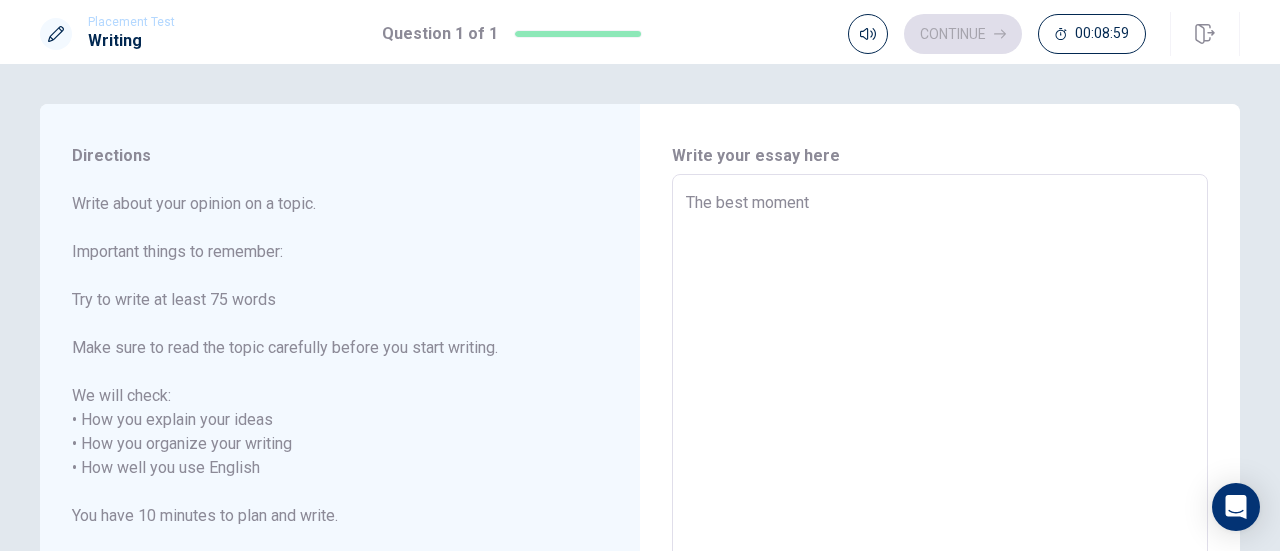 type on "The best moment" 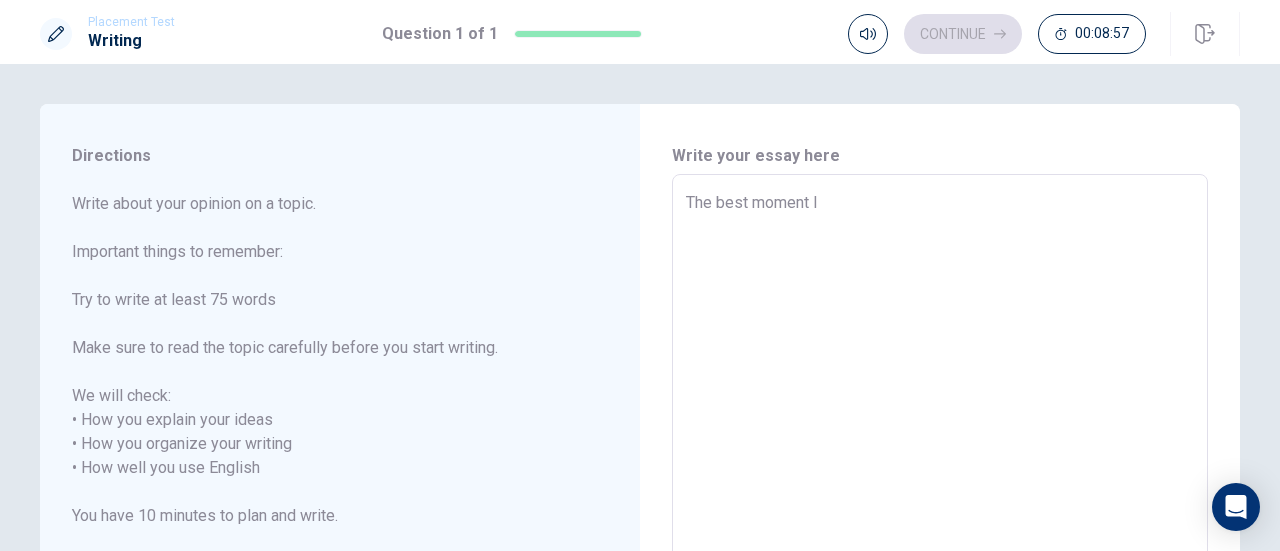 type on "x" 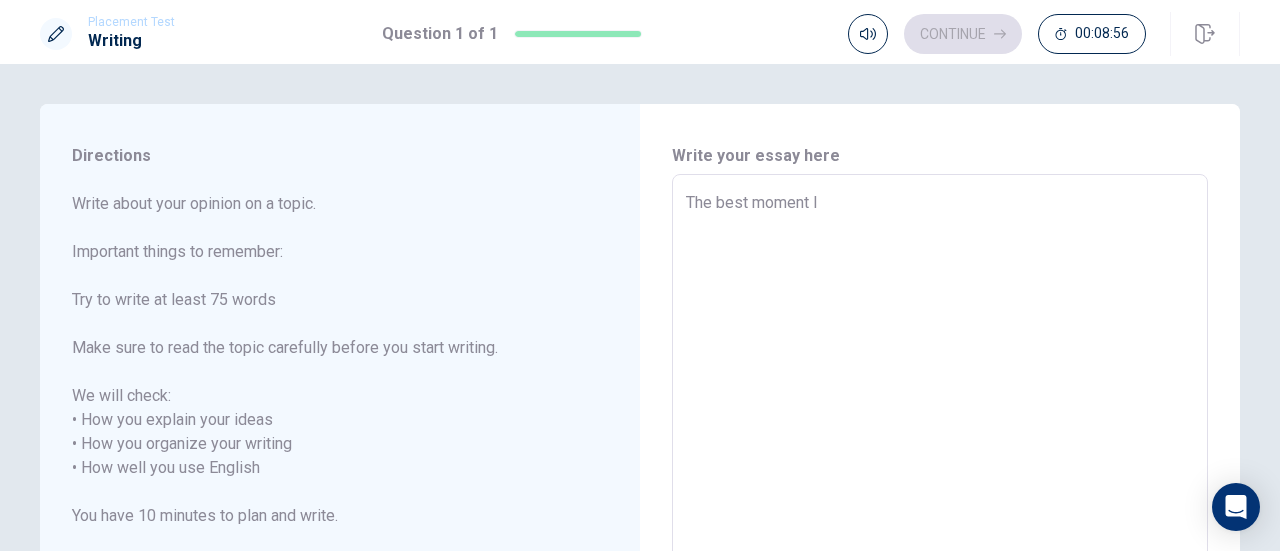 type on "The best moment It" 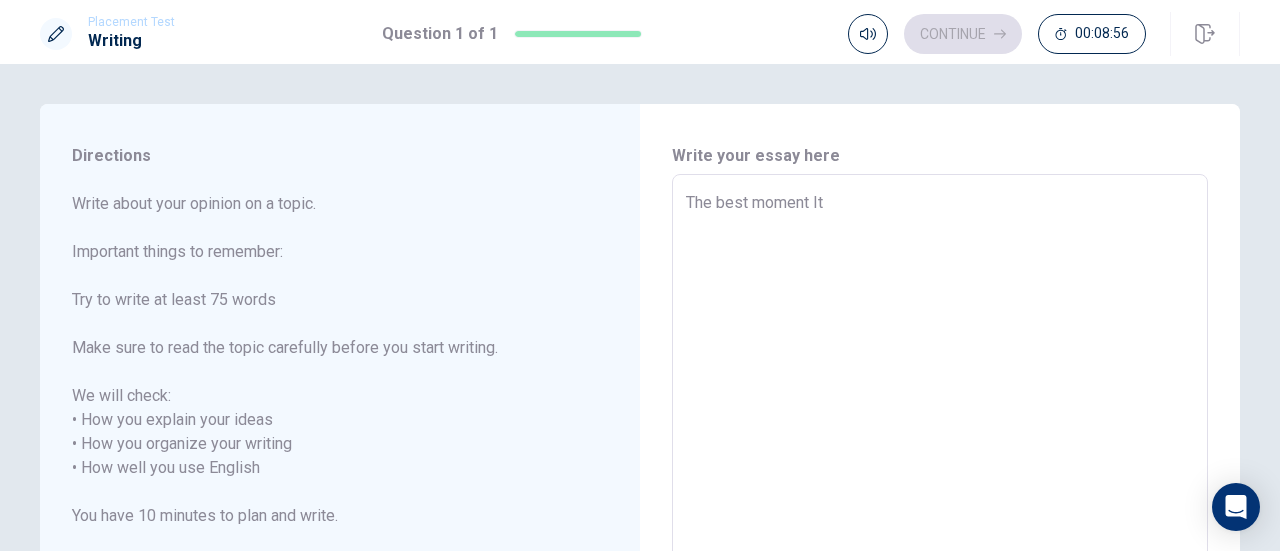 type on "x" 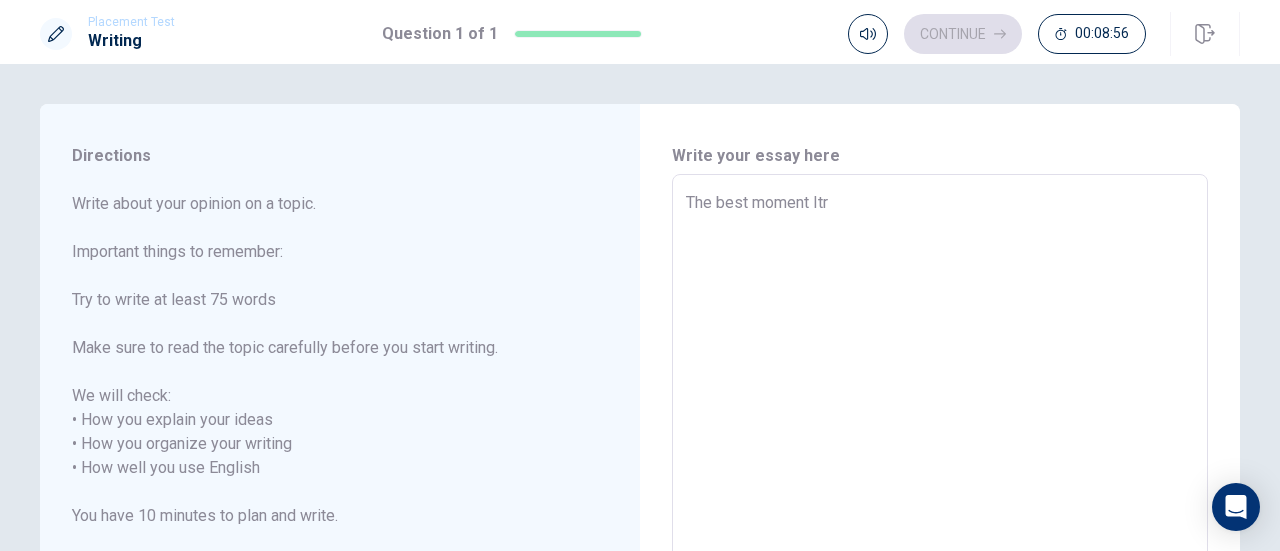 type on "x" 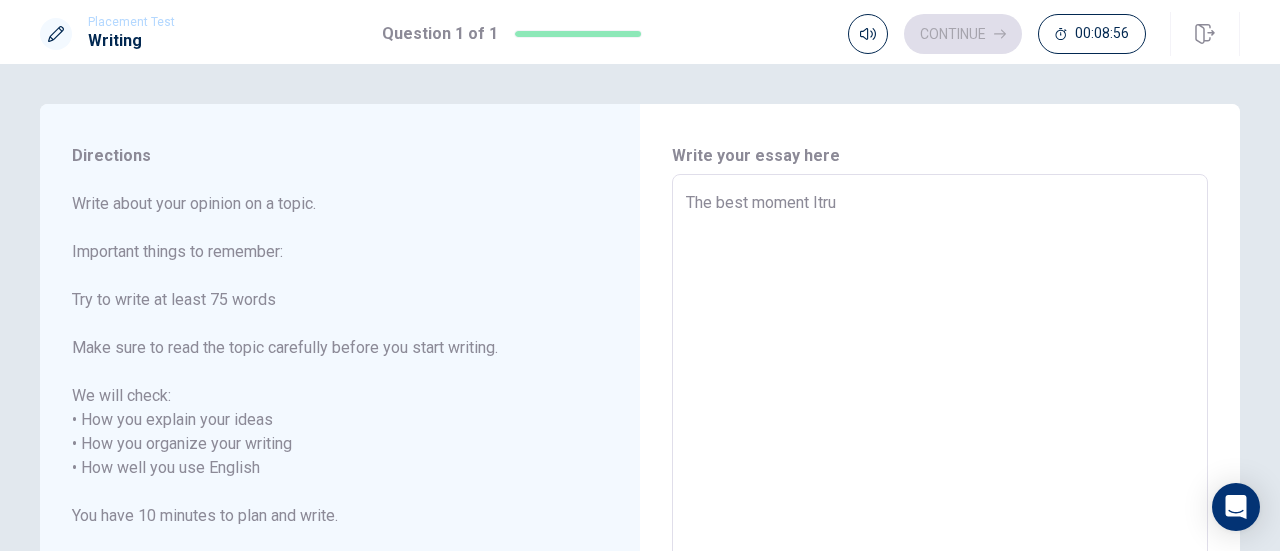 type on "x" 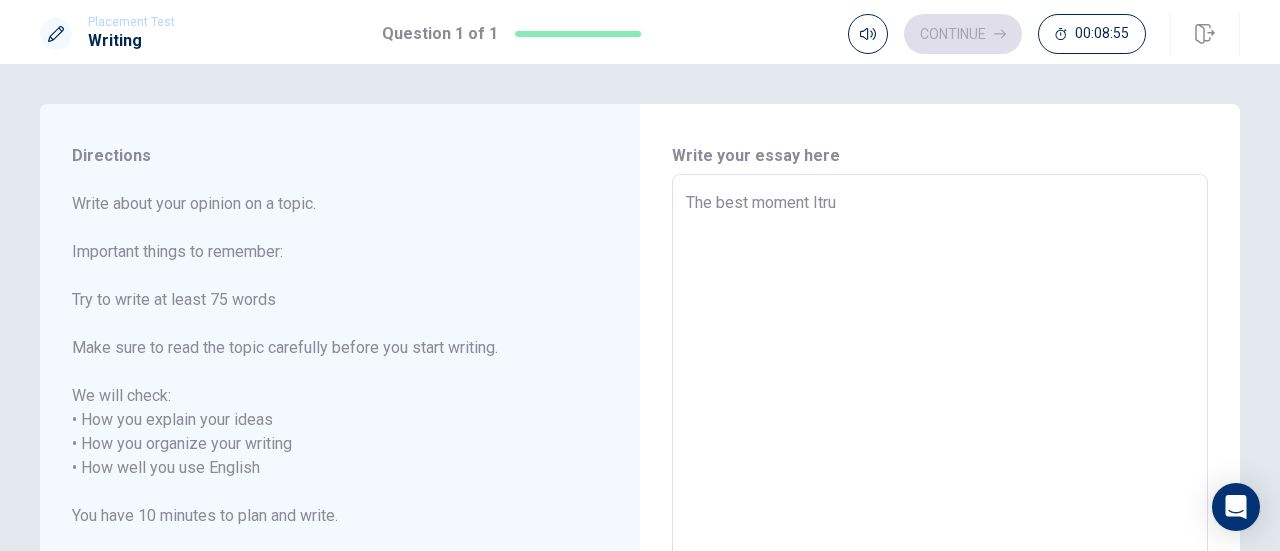 type on "The best moment Itr" 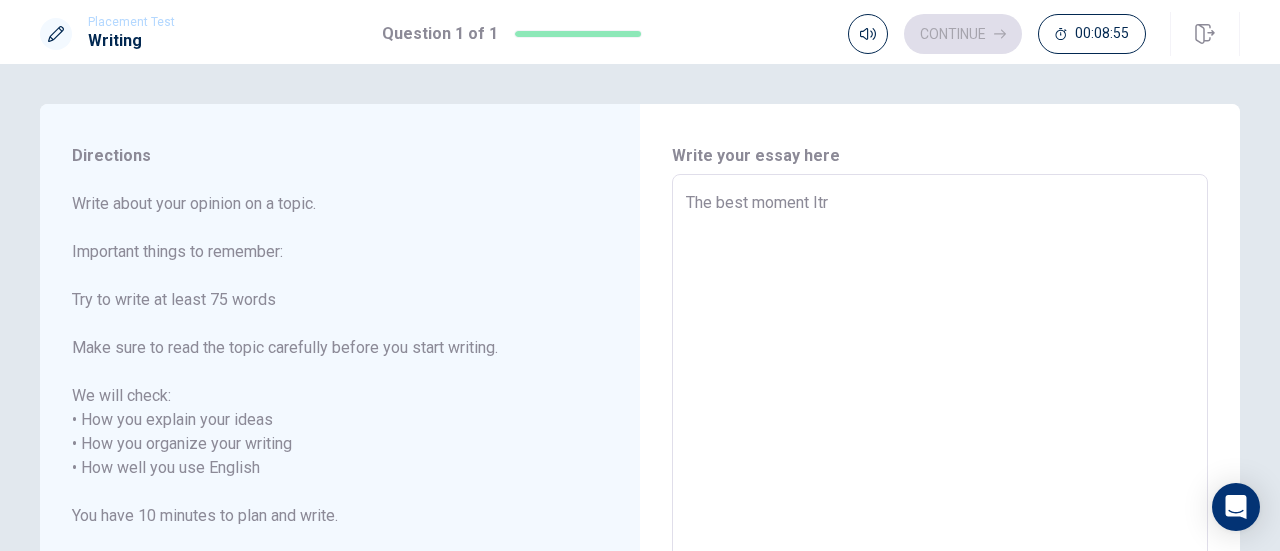 type on "x" 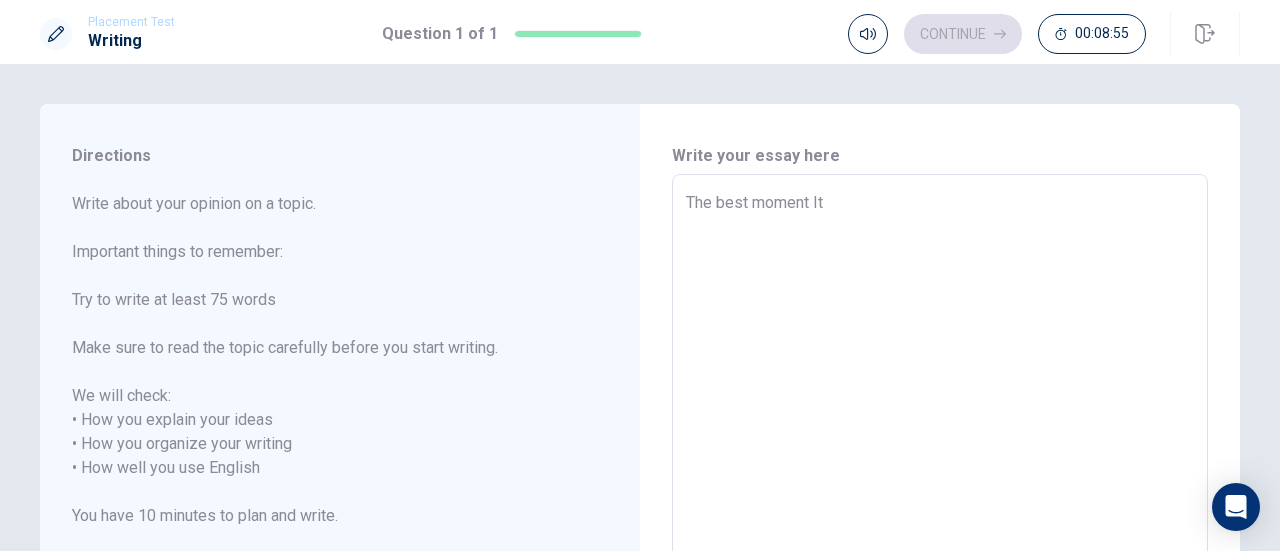 type on "x" 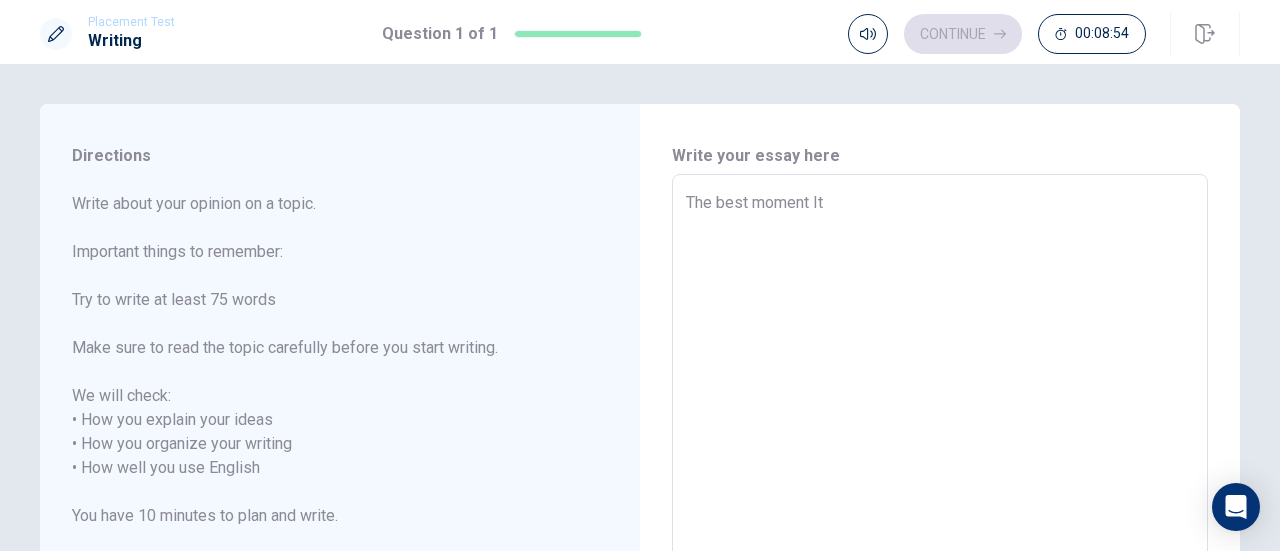type on "The best moment I" 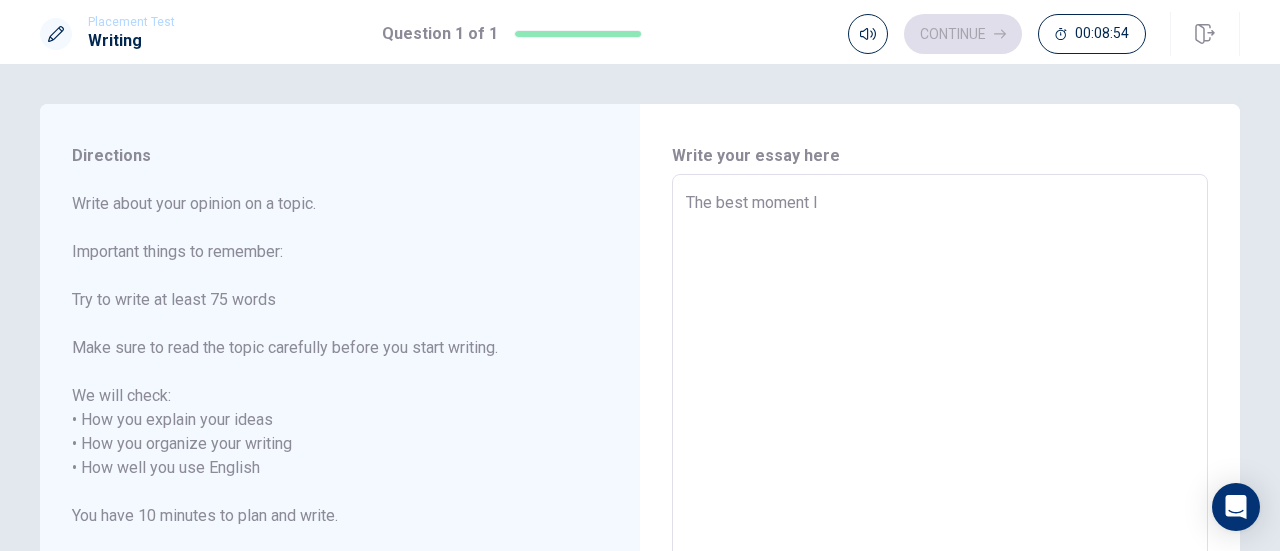 type on "x" 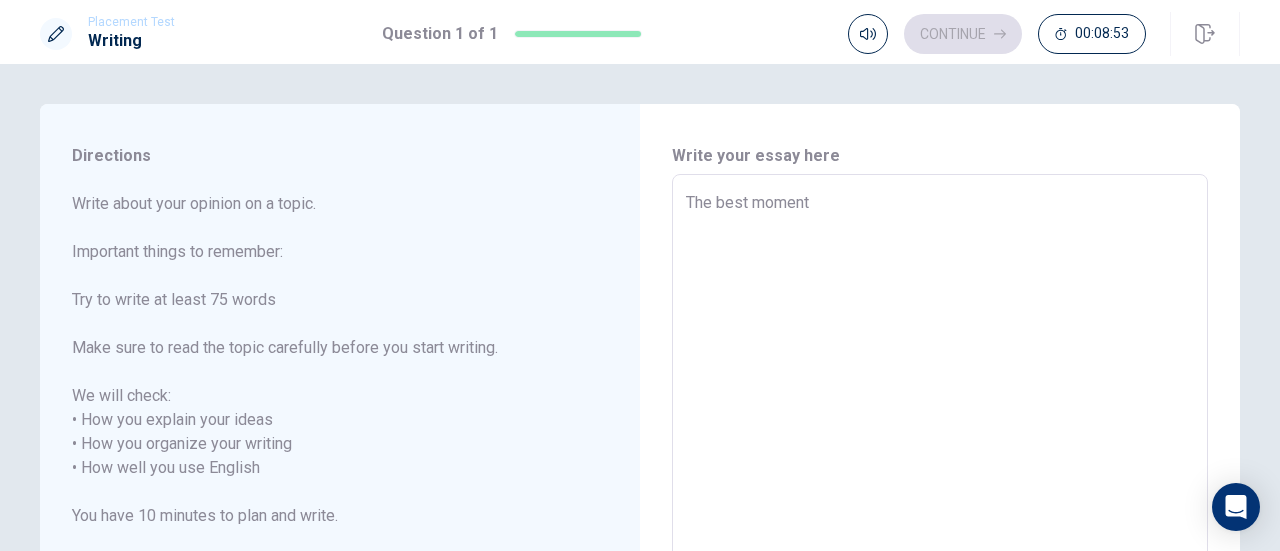type on "x" 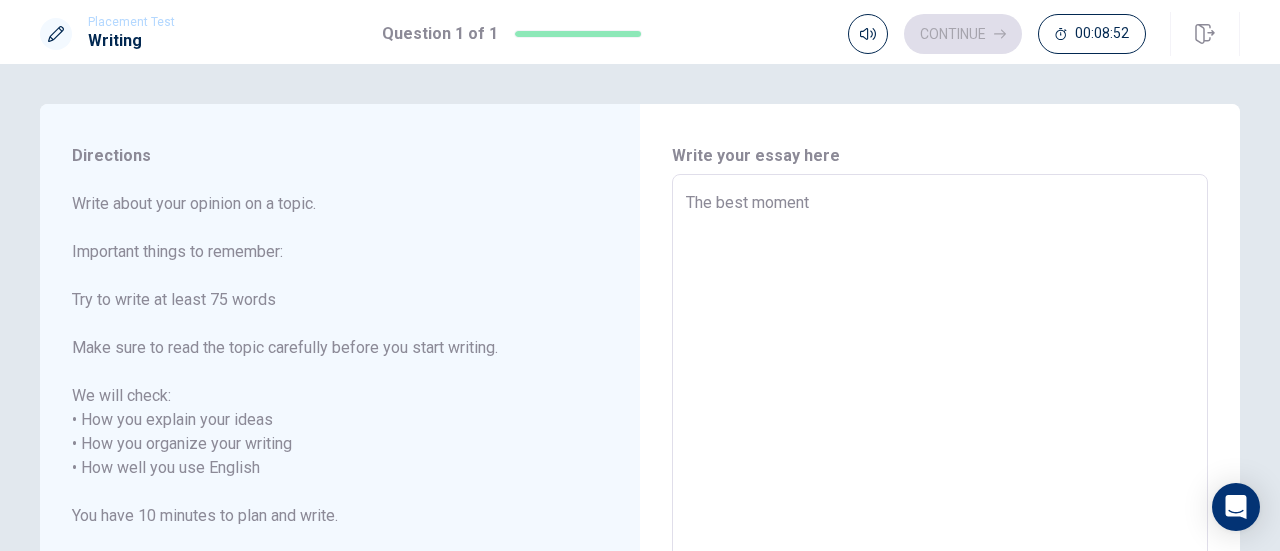 type on "The best moment I" 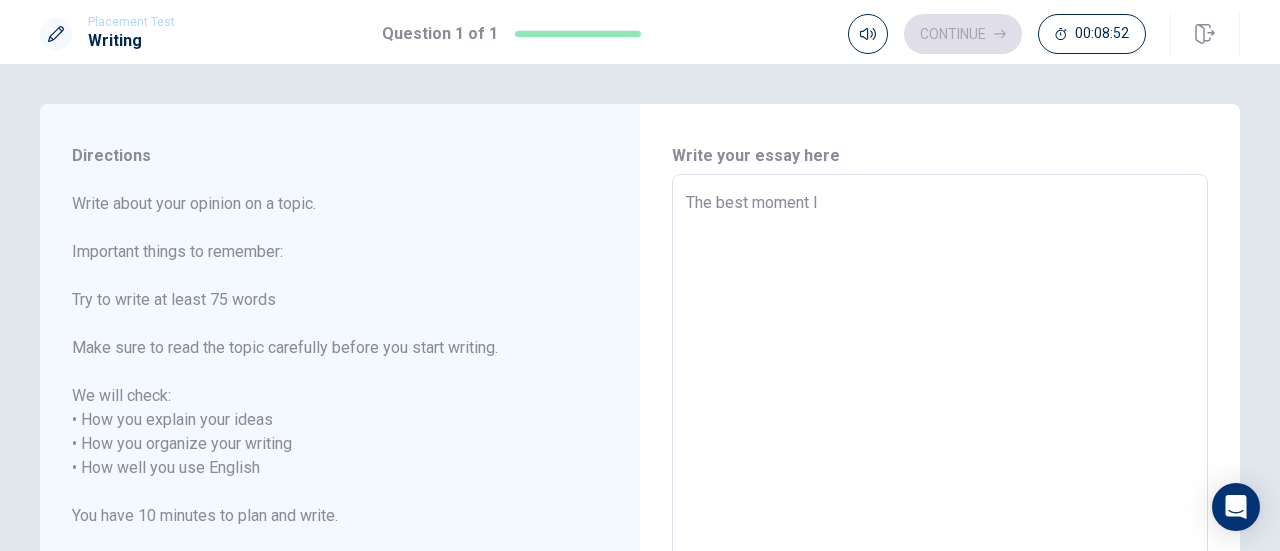 type on "x" 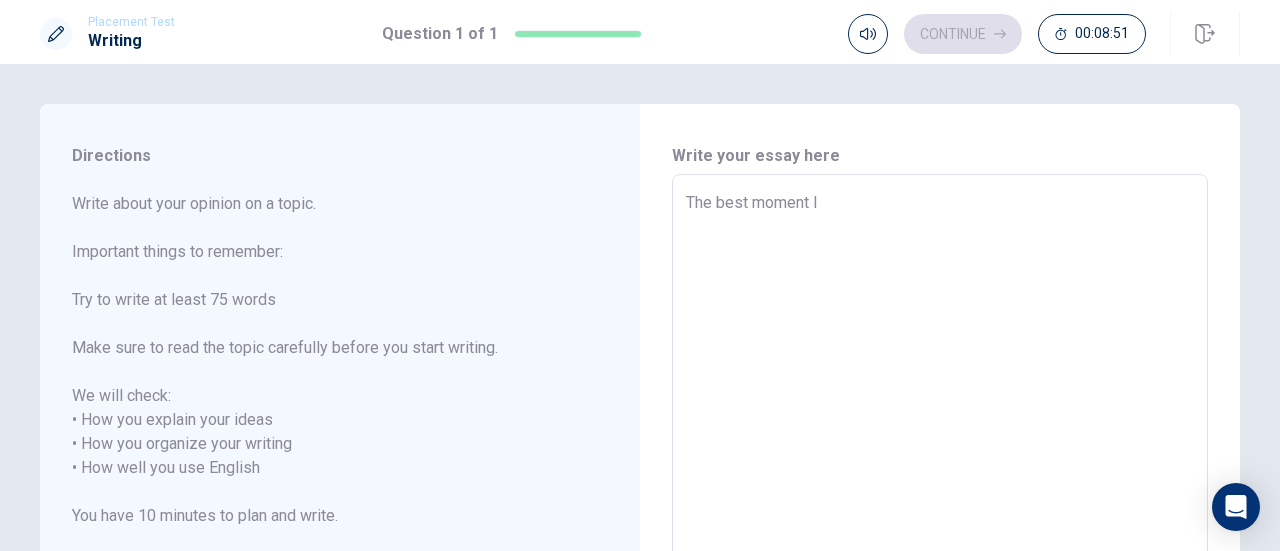 type on "The best moment It" 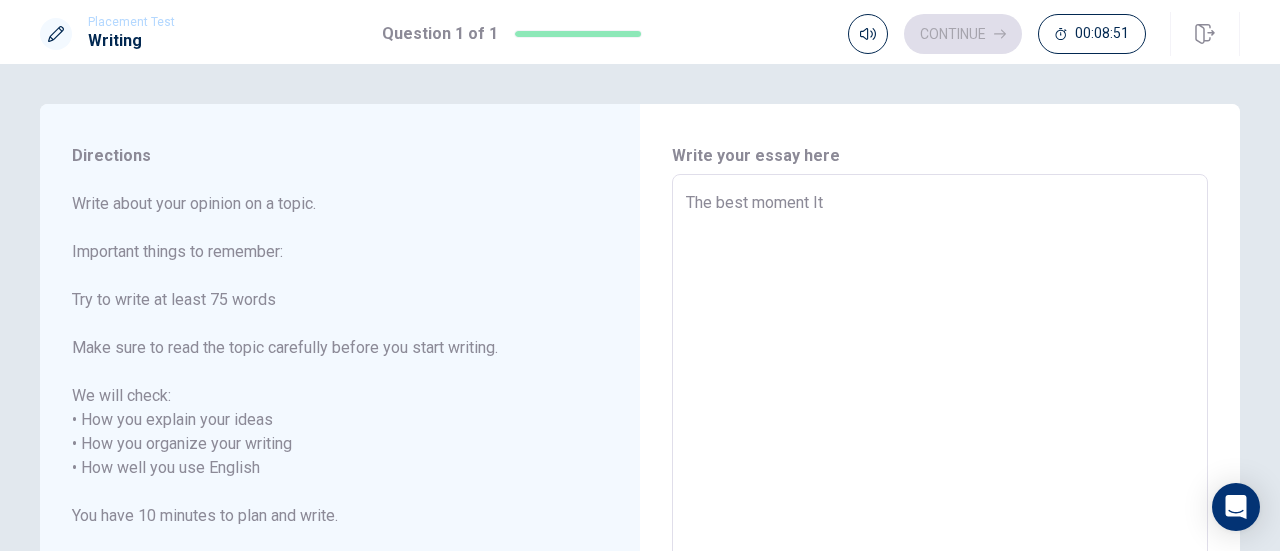 type on "x" 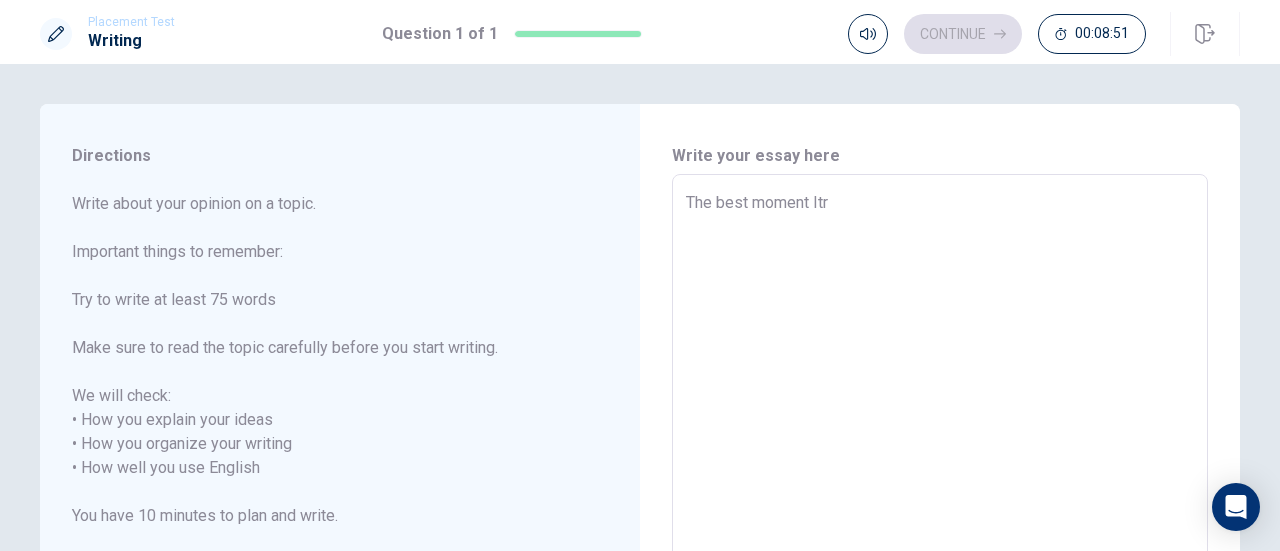 type on "x" 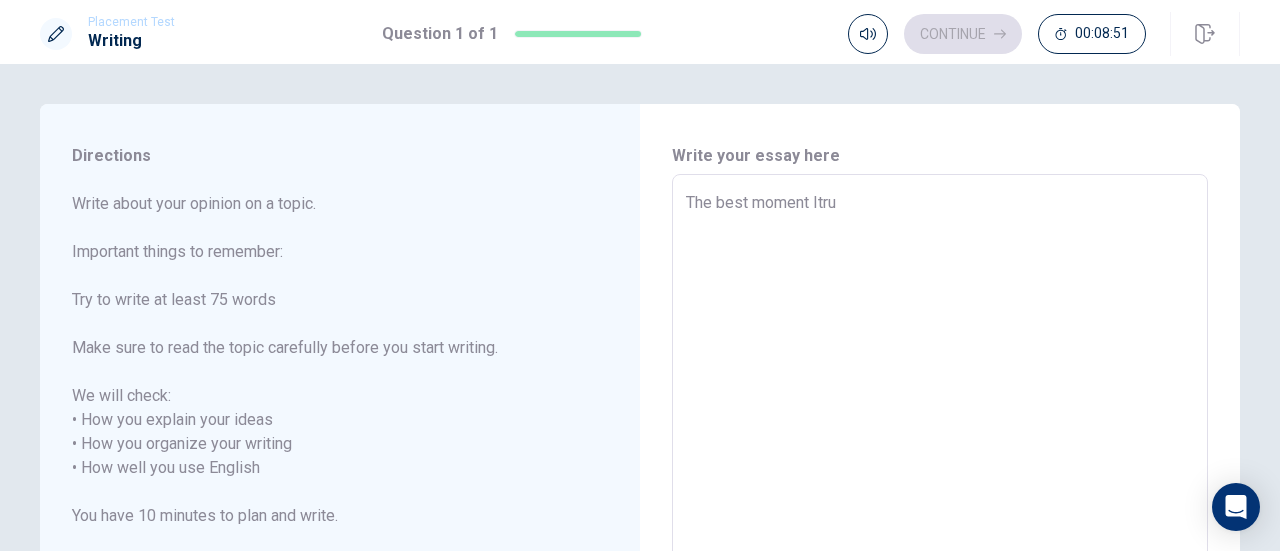 type on "x" 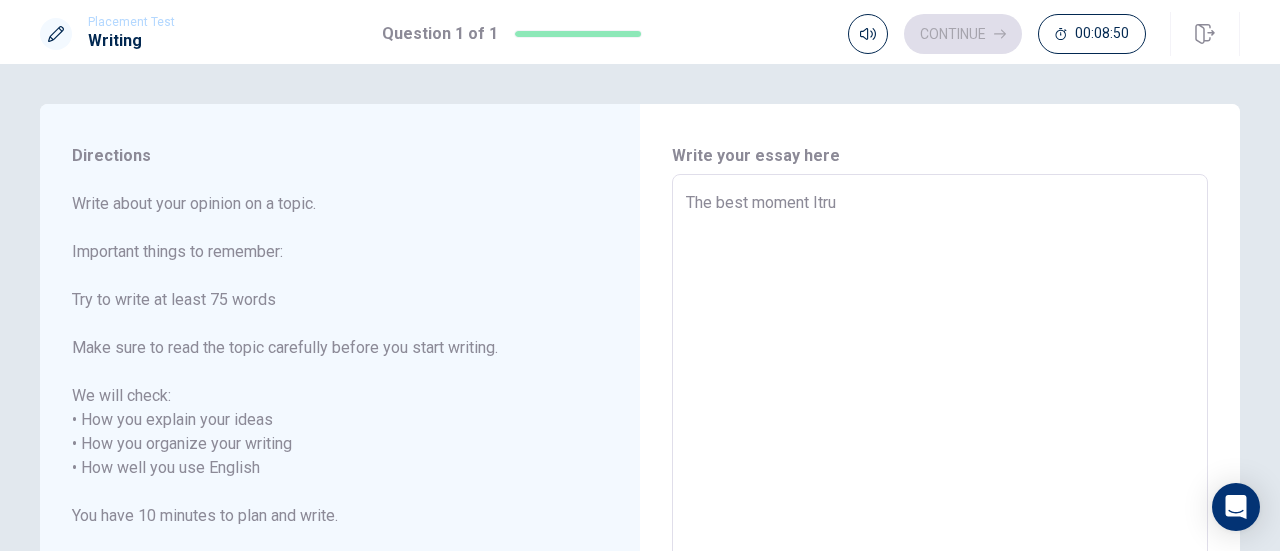type on "The best moment Itr" 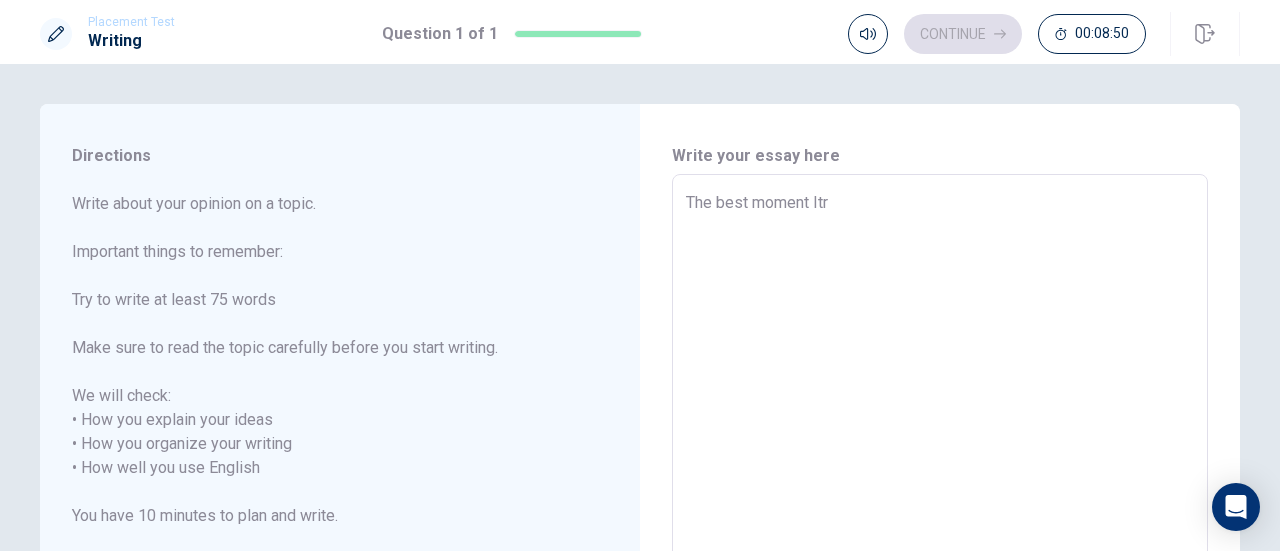 type on "x" 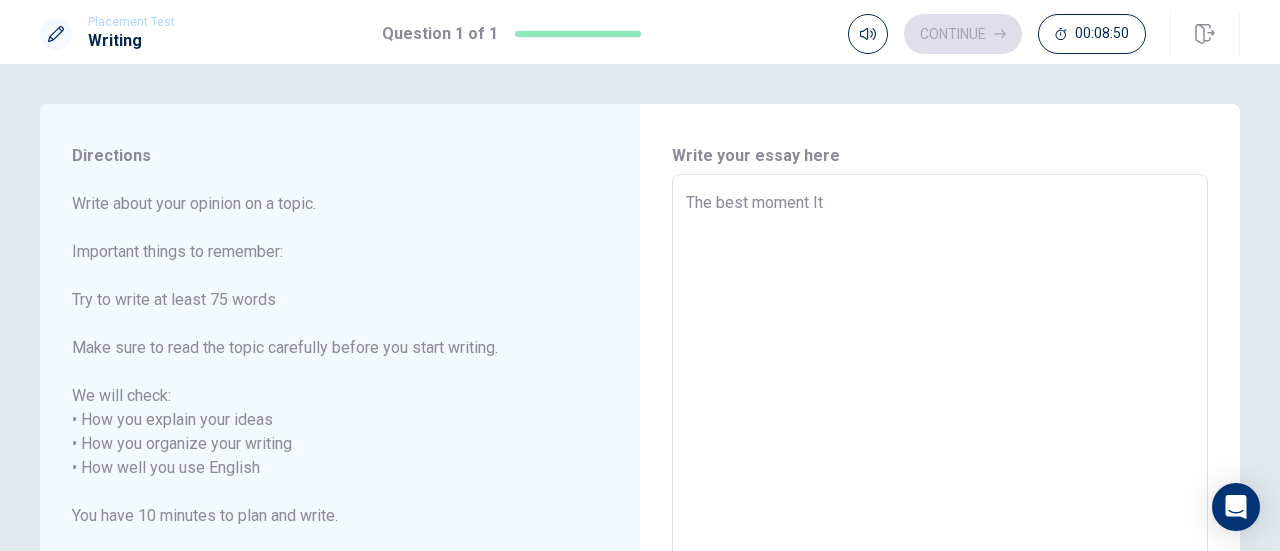 type on "x" 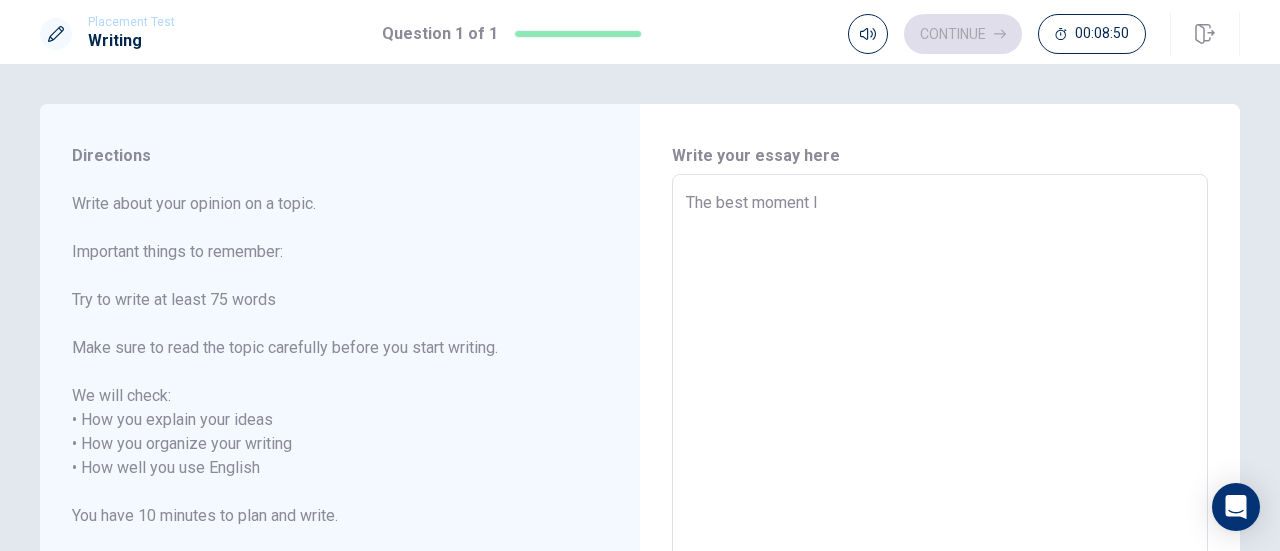 type on "x" 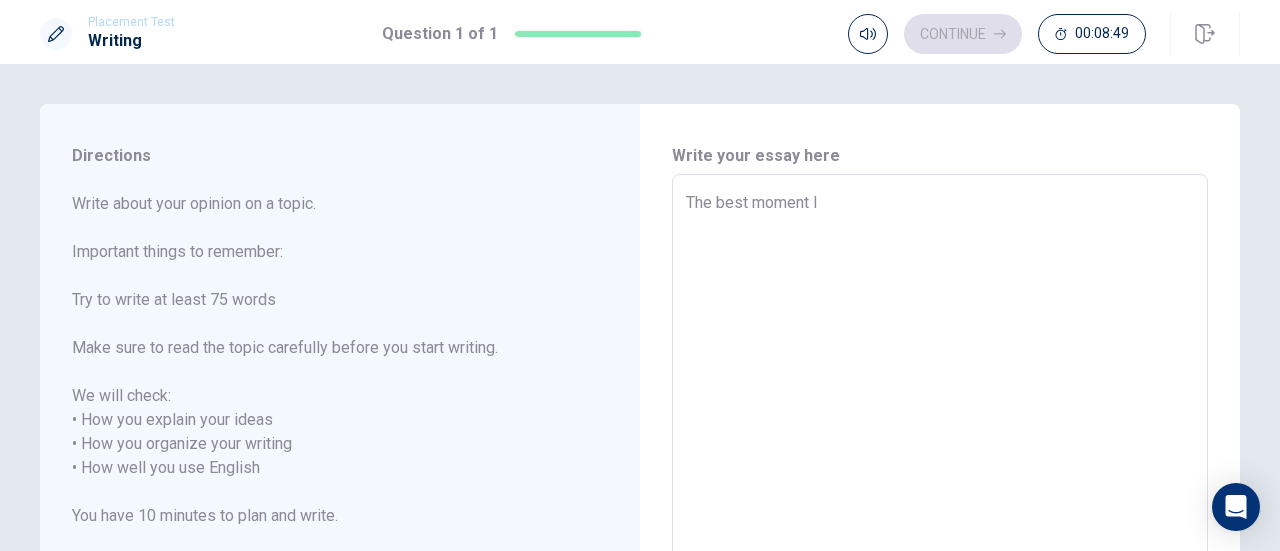 type on "The best moment I" 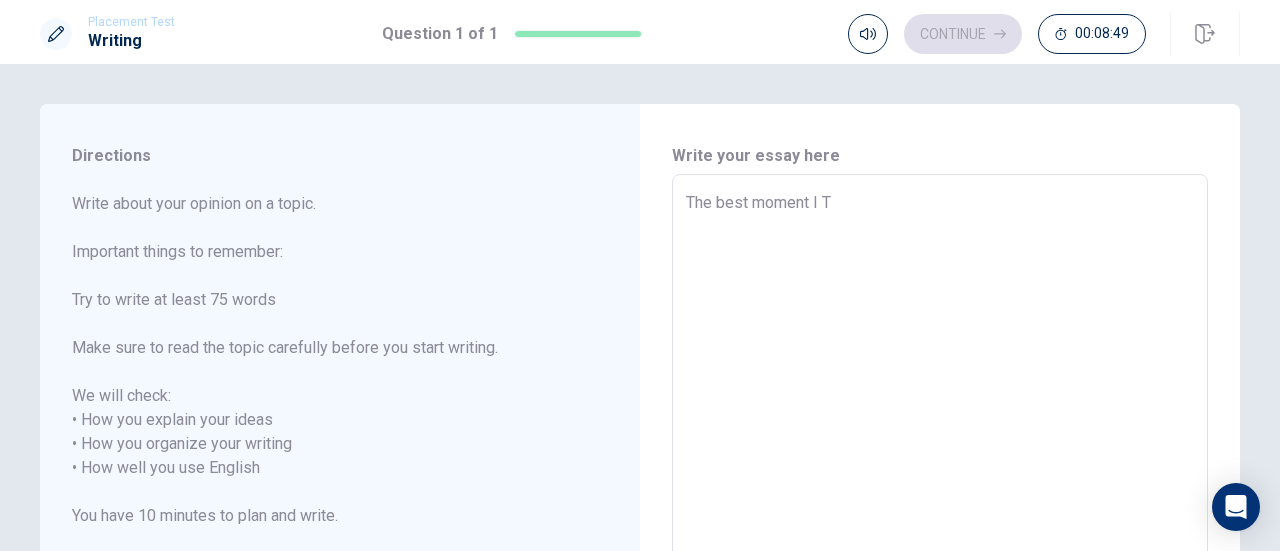 type on "x" 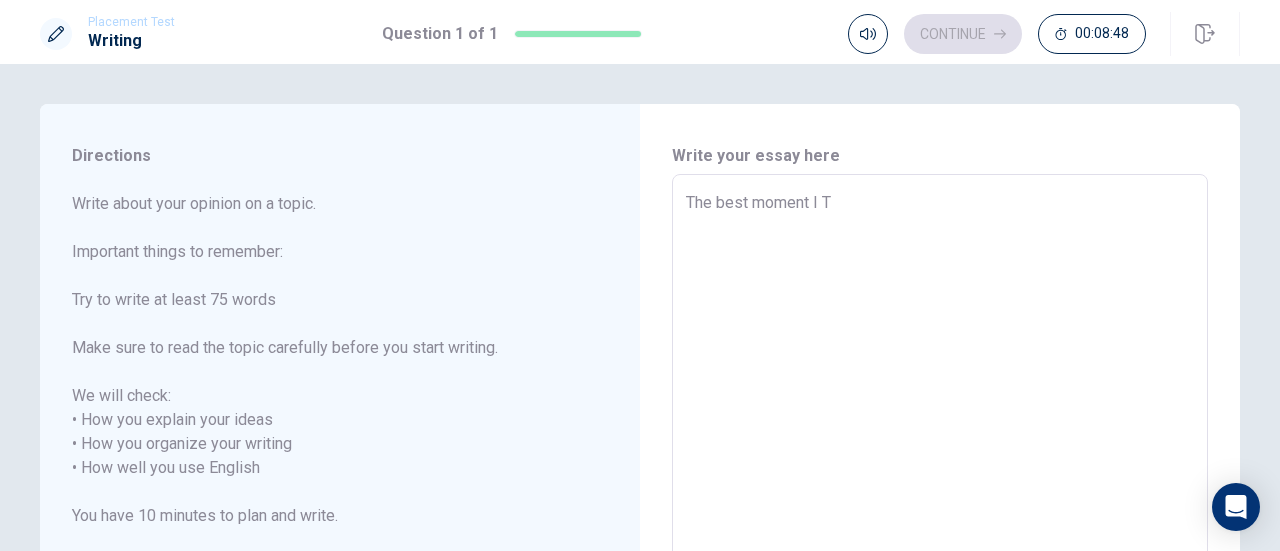 type on "The best moment I" 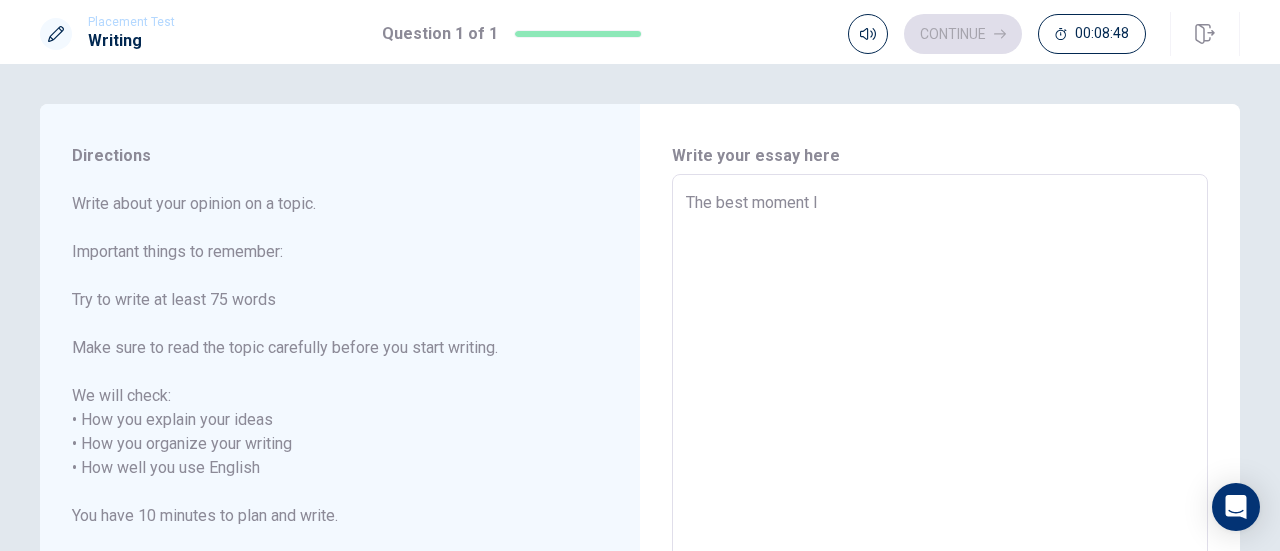 type on "x" 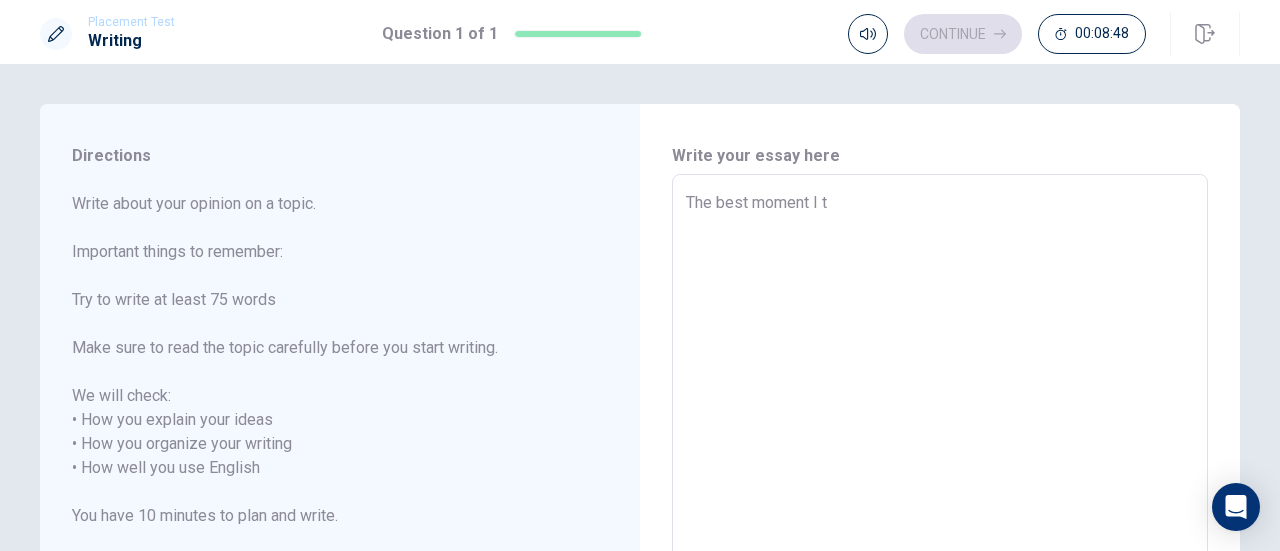 type on "x" 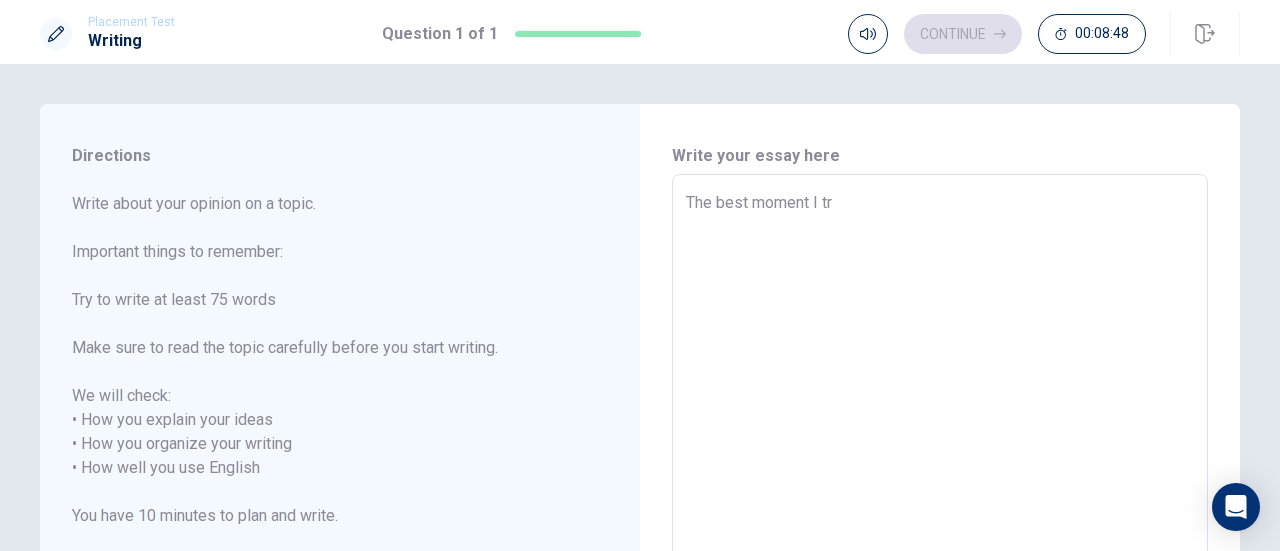 type on "x" 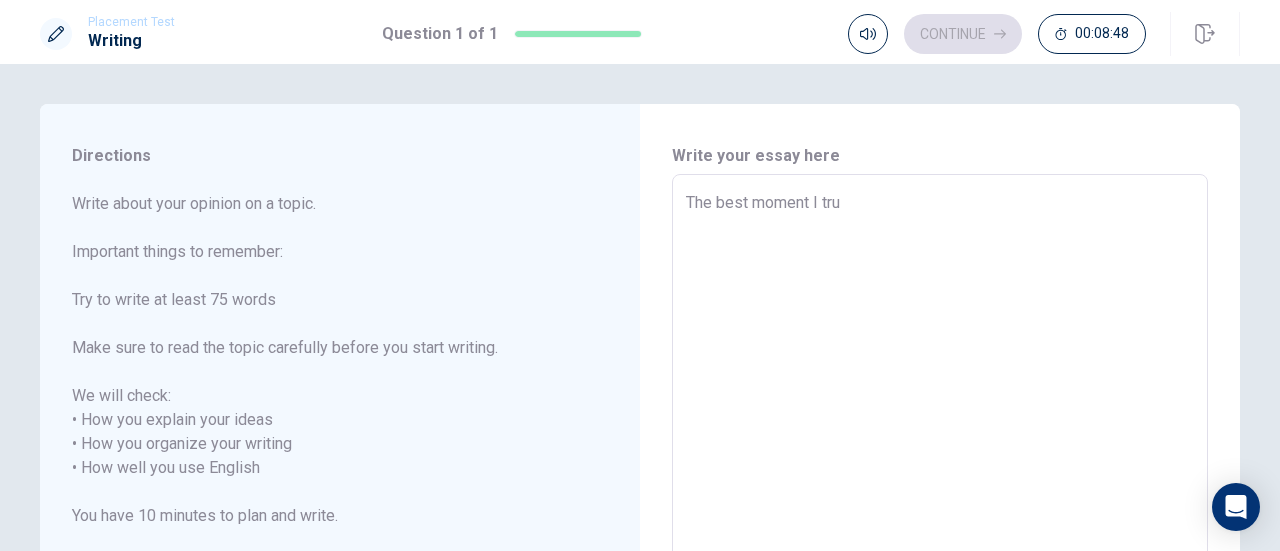 type on "x" 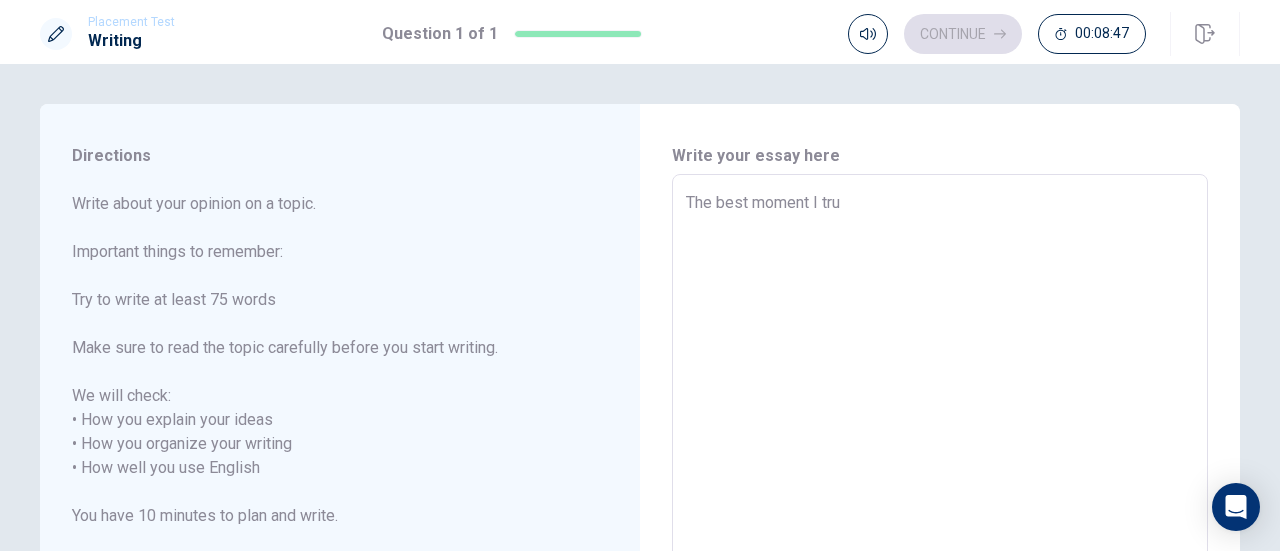 type on "The best moment I trul" 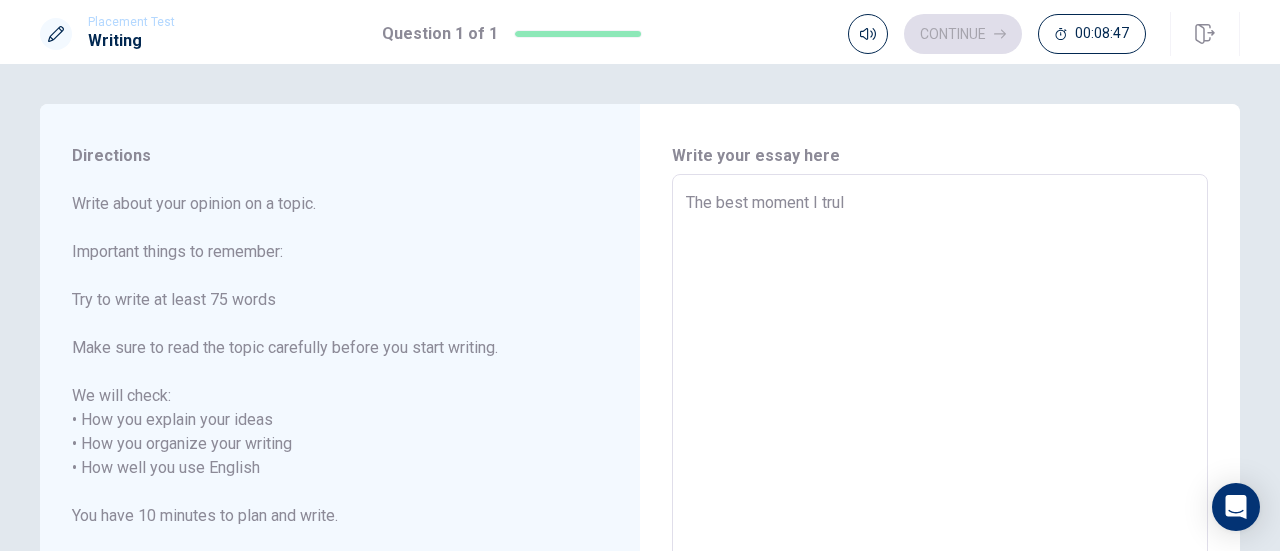 type on "x" 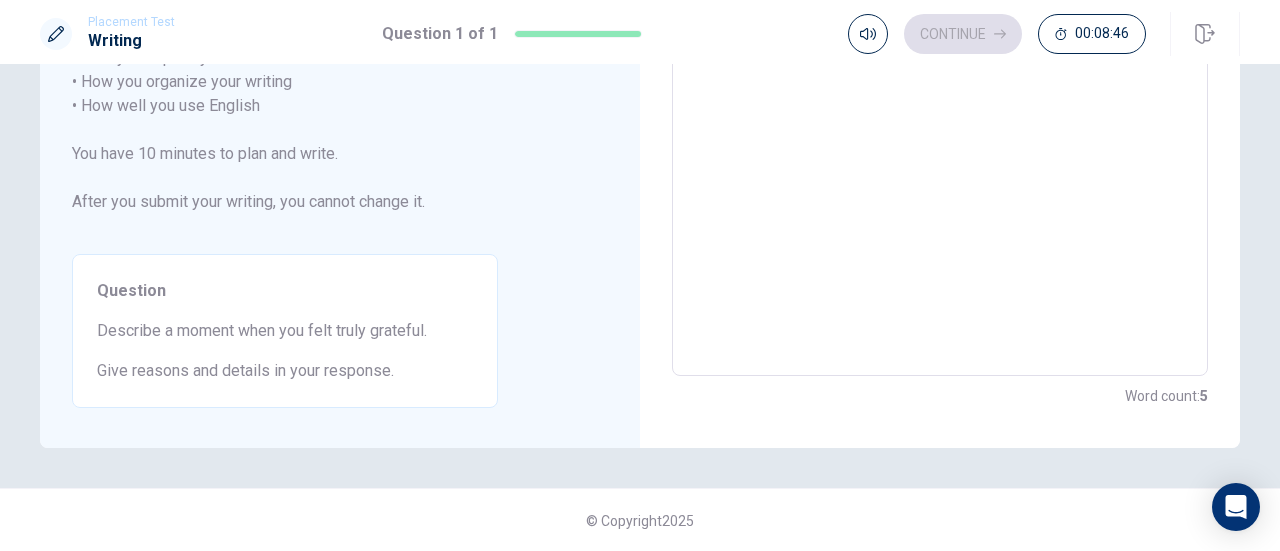 type on "x" 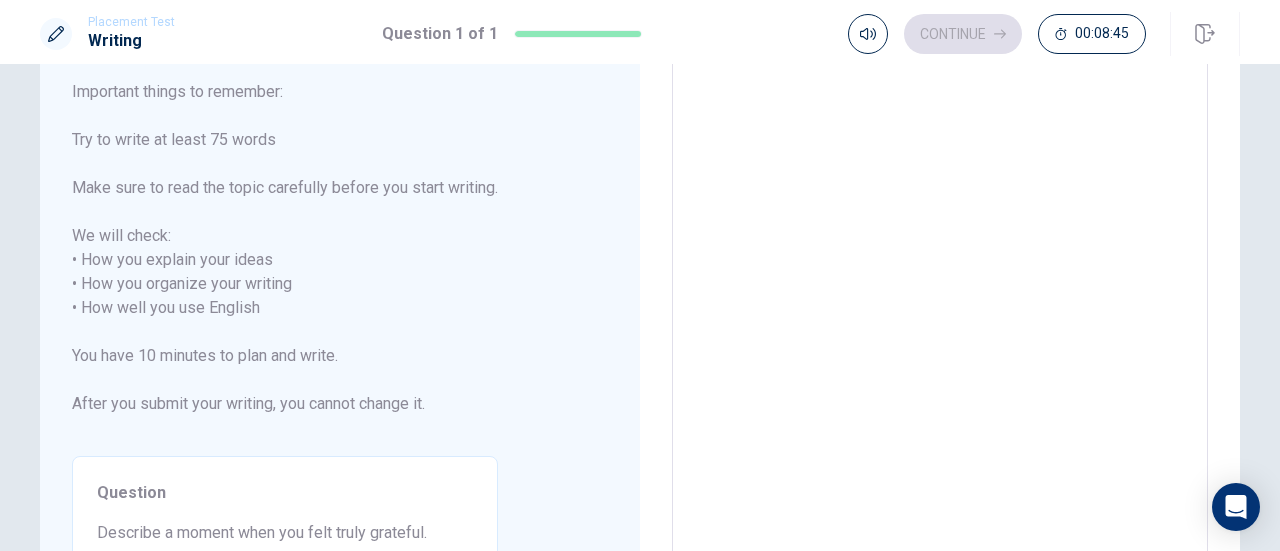 scroll, scrollTop: 0, scrollLeft: 0, axis: both 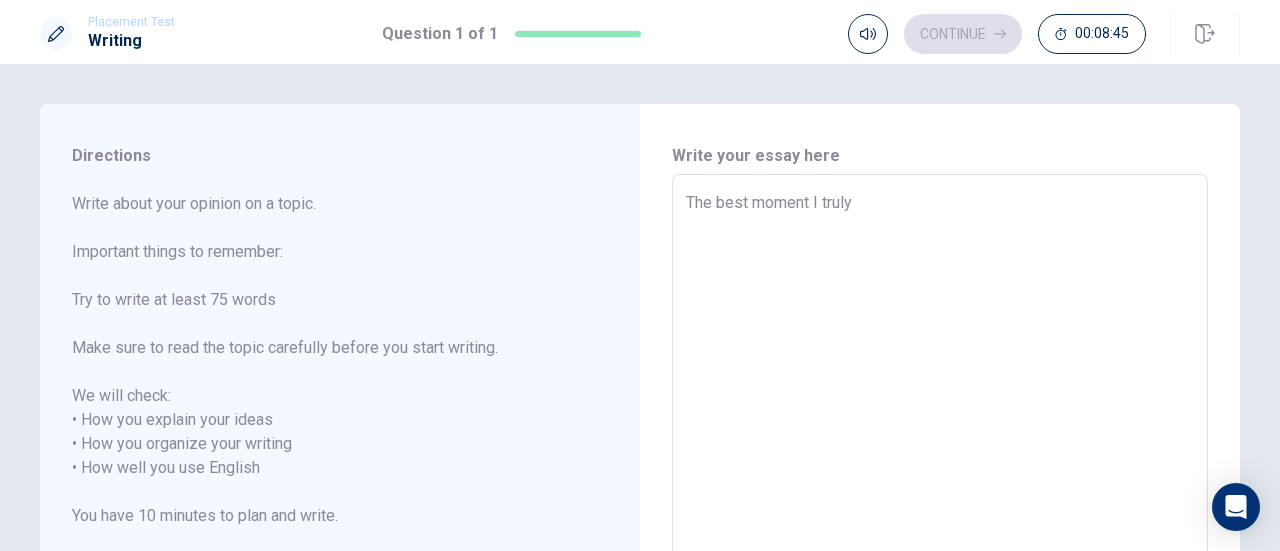 type on "The best moment I truly" 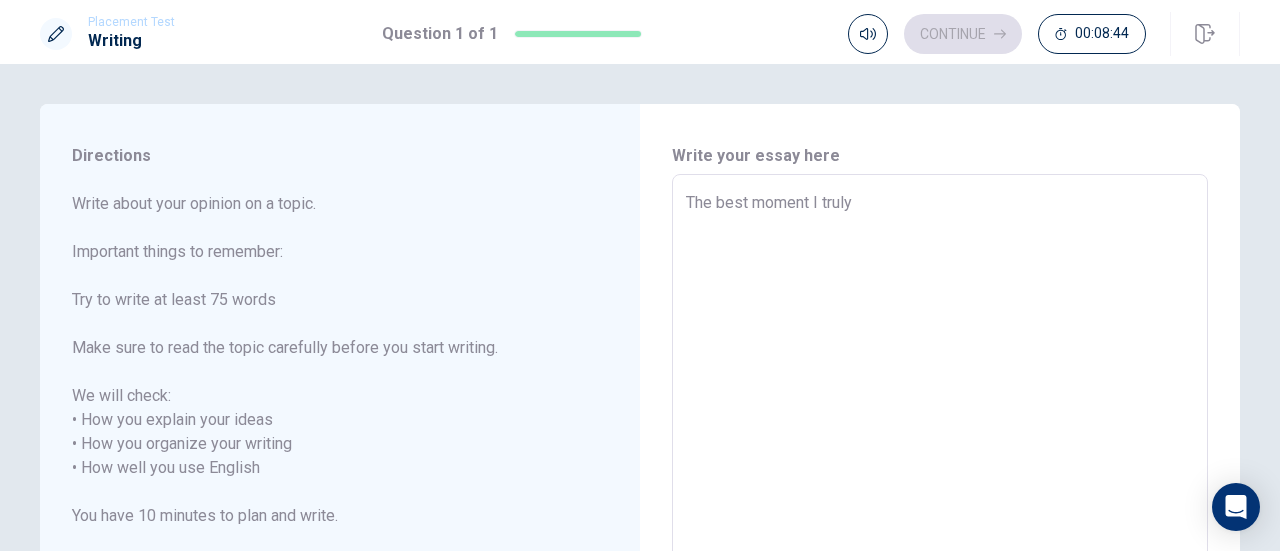 type on "The best moment I truly g" 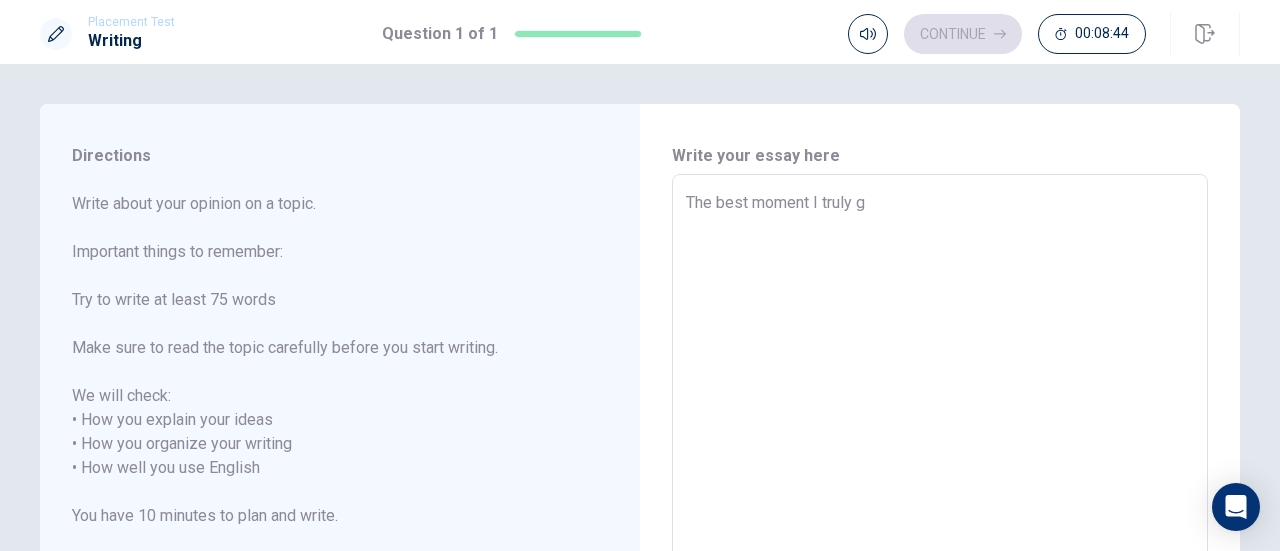 type on "x" 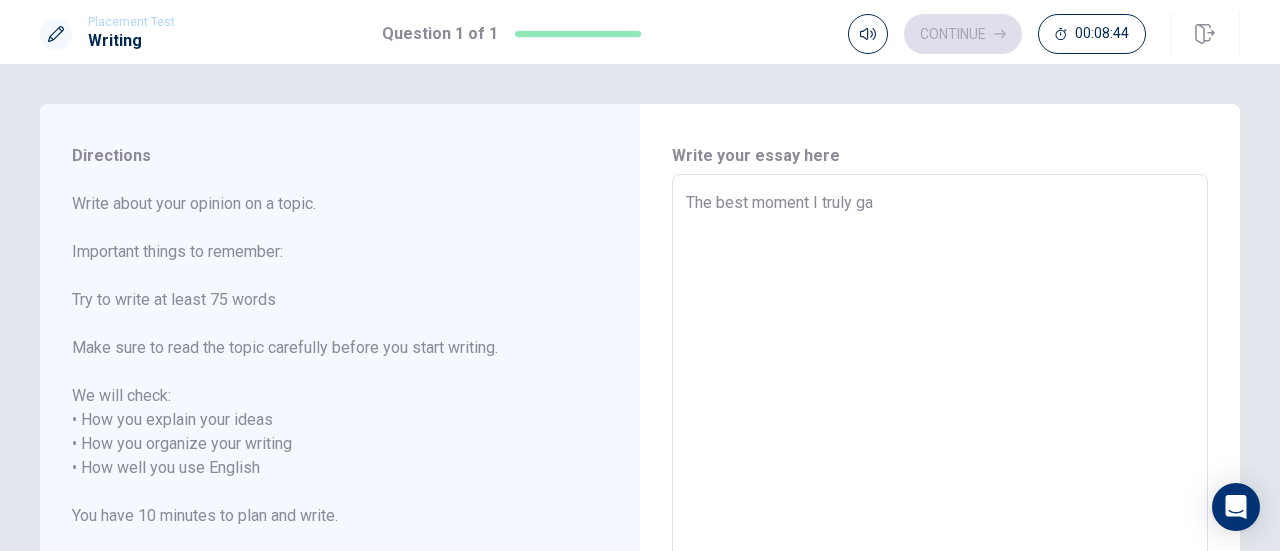 type on "x" 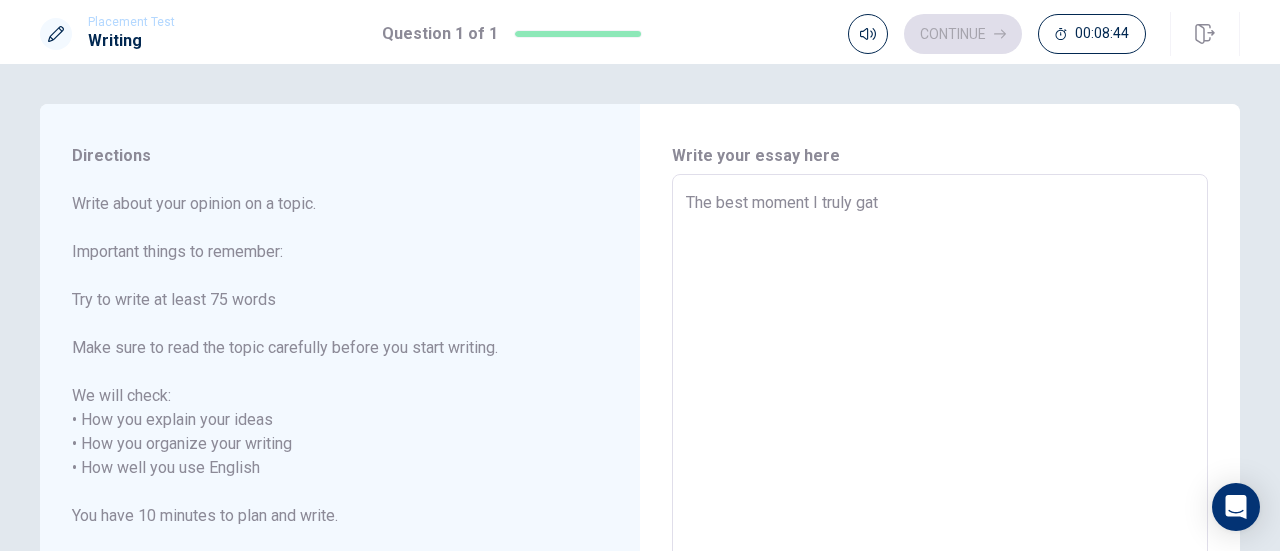 type on "The best moment I truly gate" 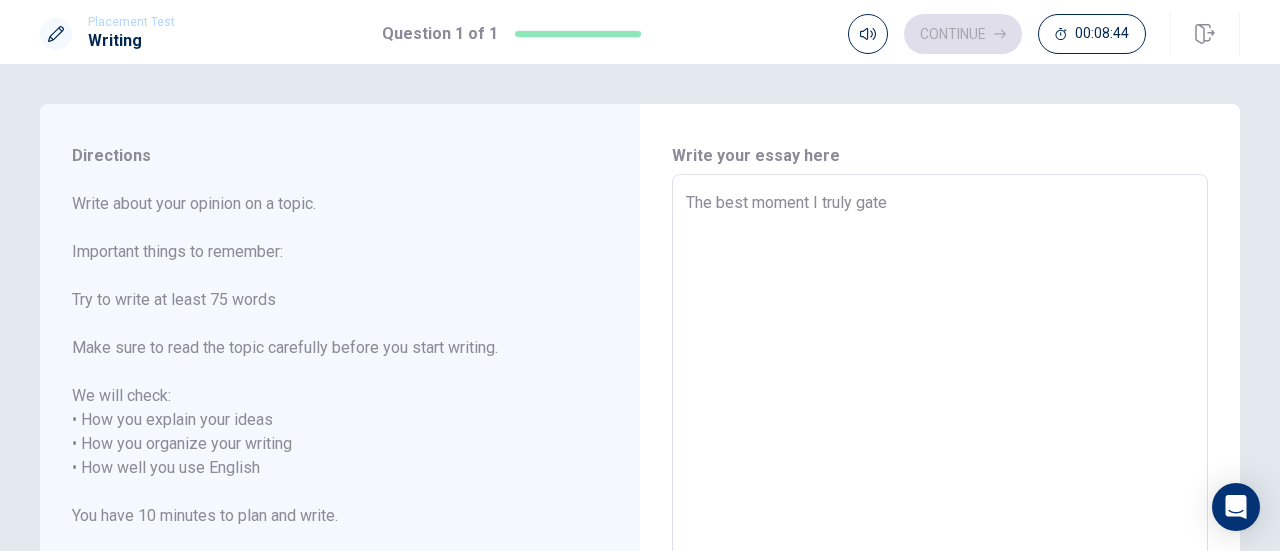 type on "x" 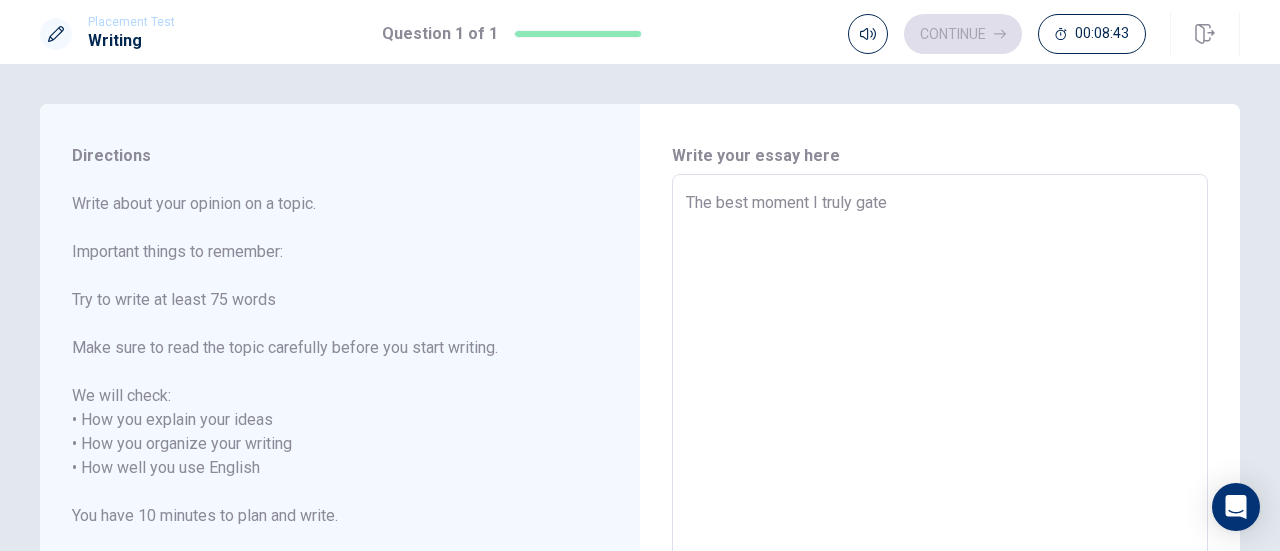 type on "The best moment I truly gatef" 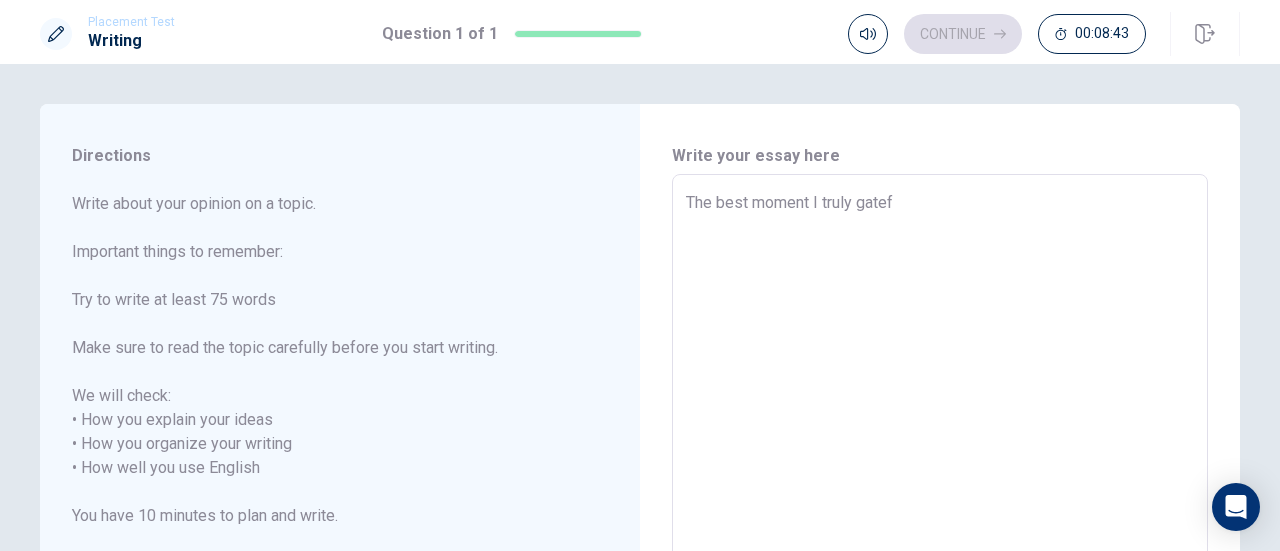 type on "x" 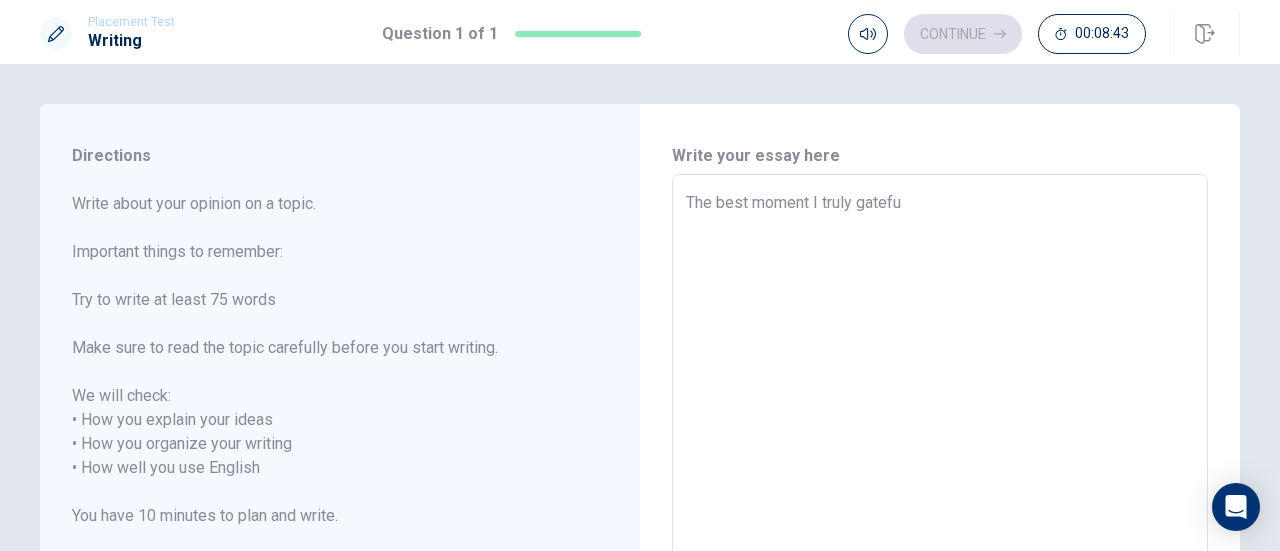 type on "x" 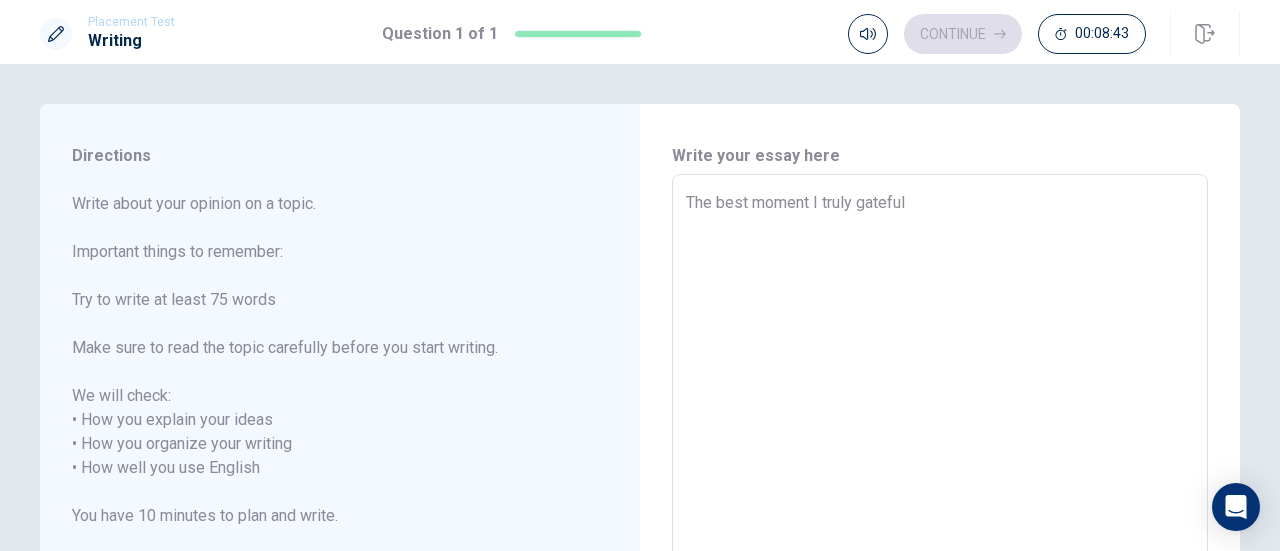 type on "x" 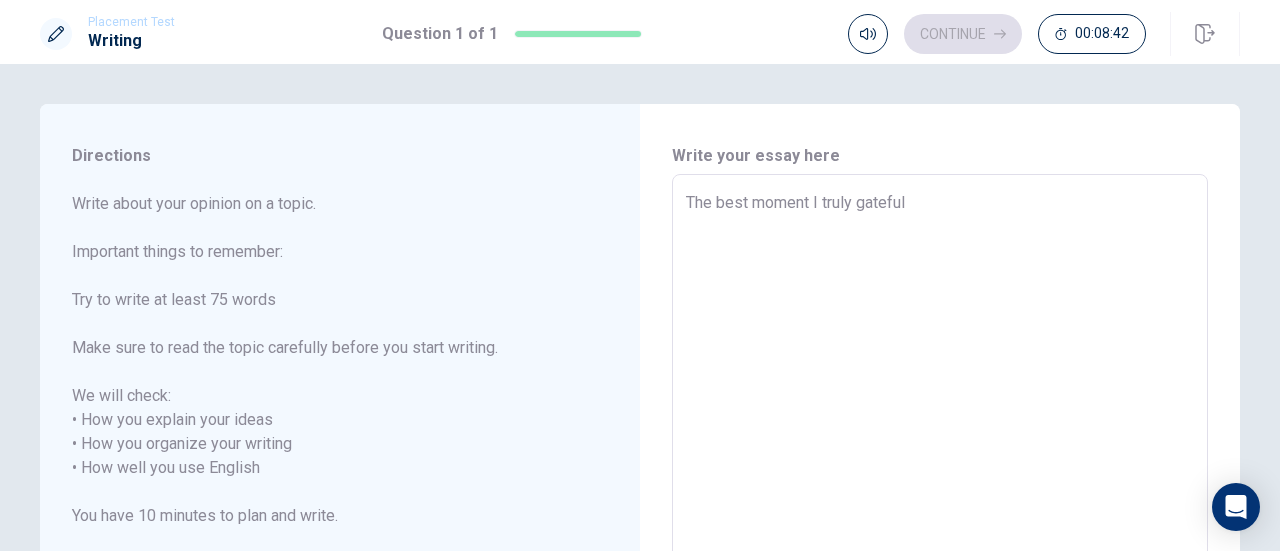 type on "x" 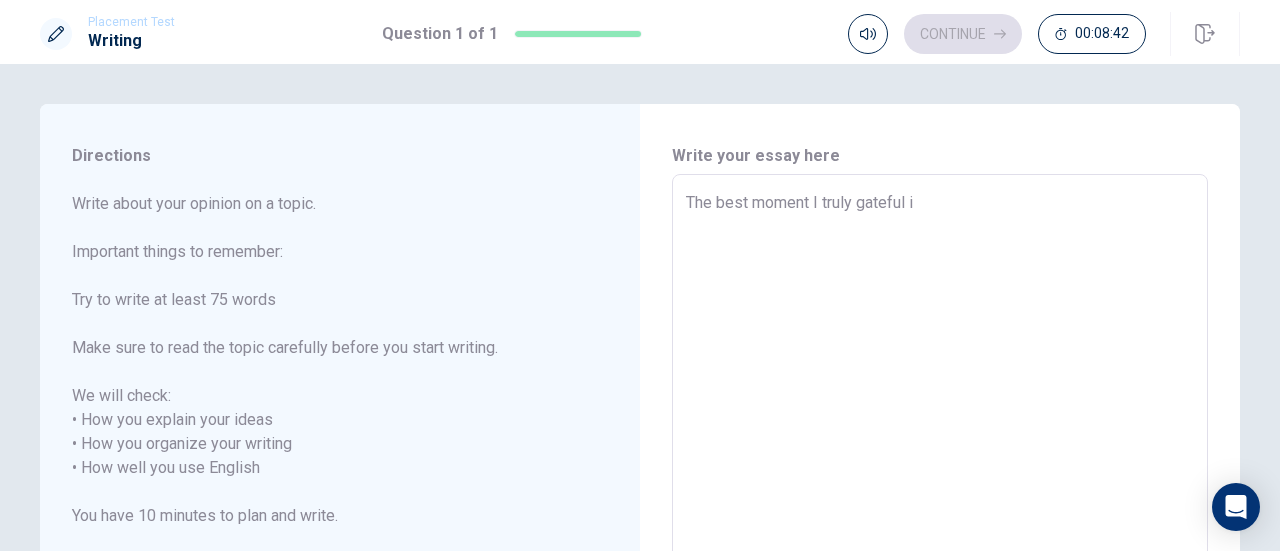 type on "x" 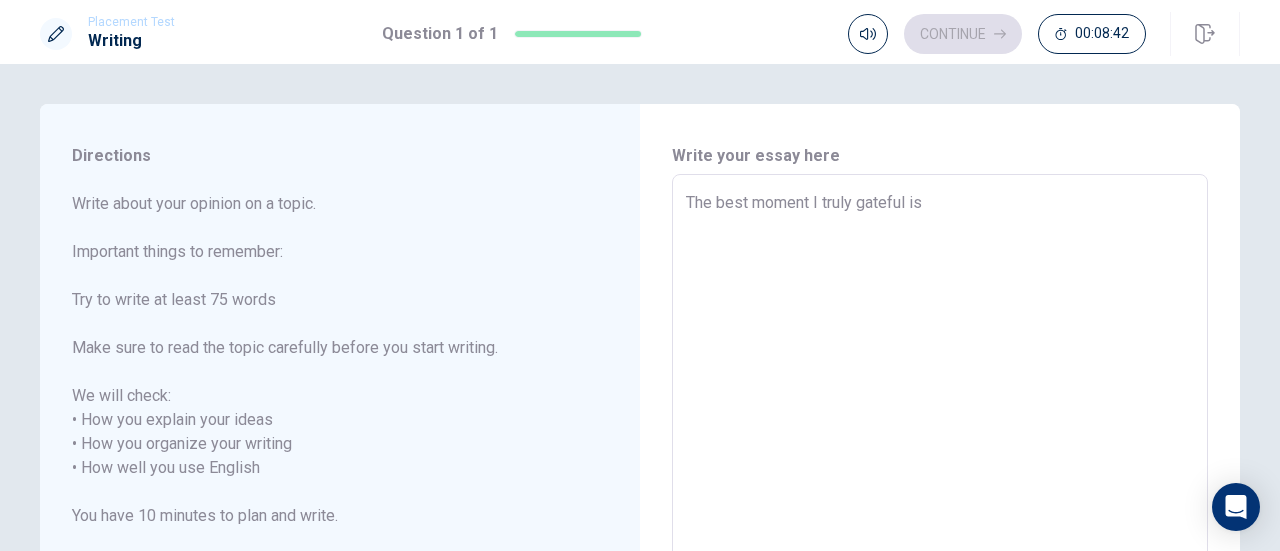 type on "x" 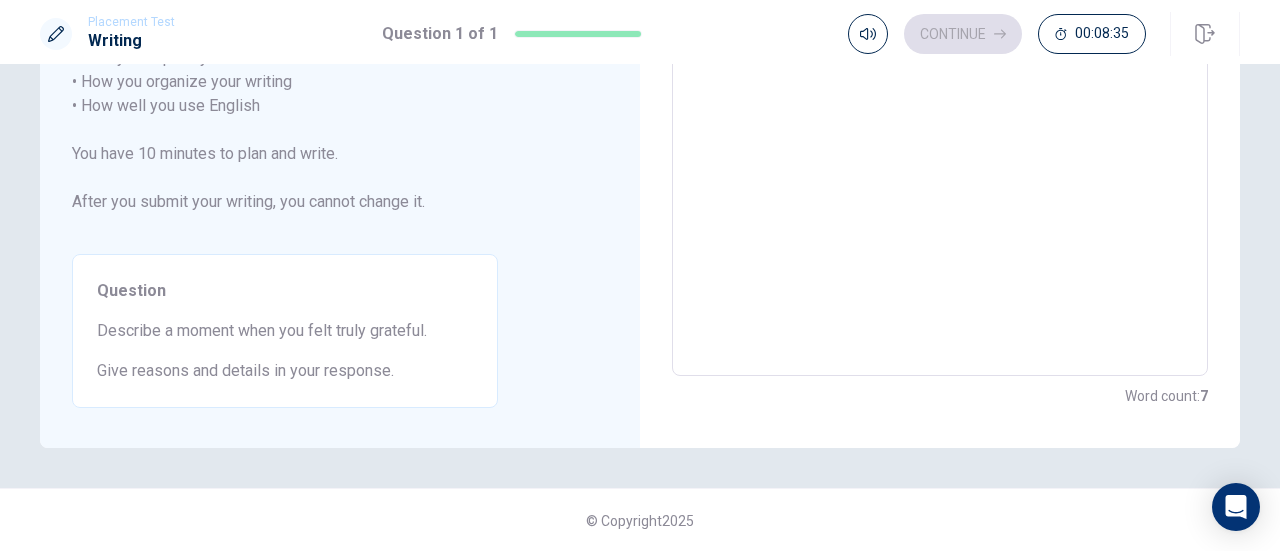 scroll, scrollTop: 0, scrollLeft: 0, axis: both 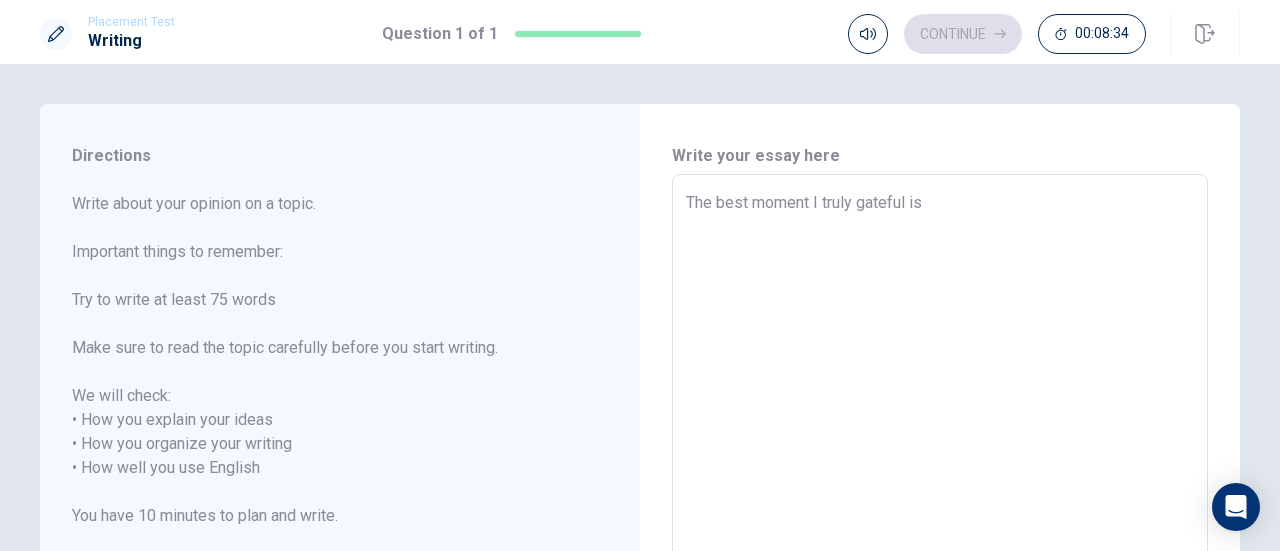 type on "x" 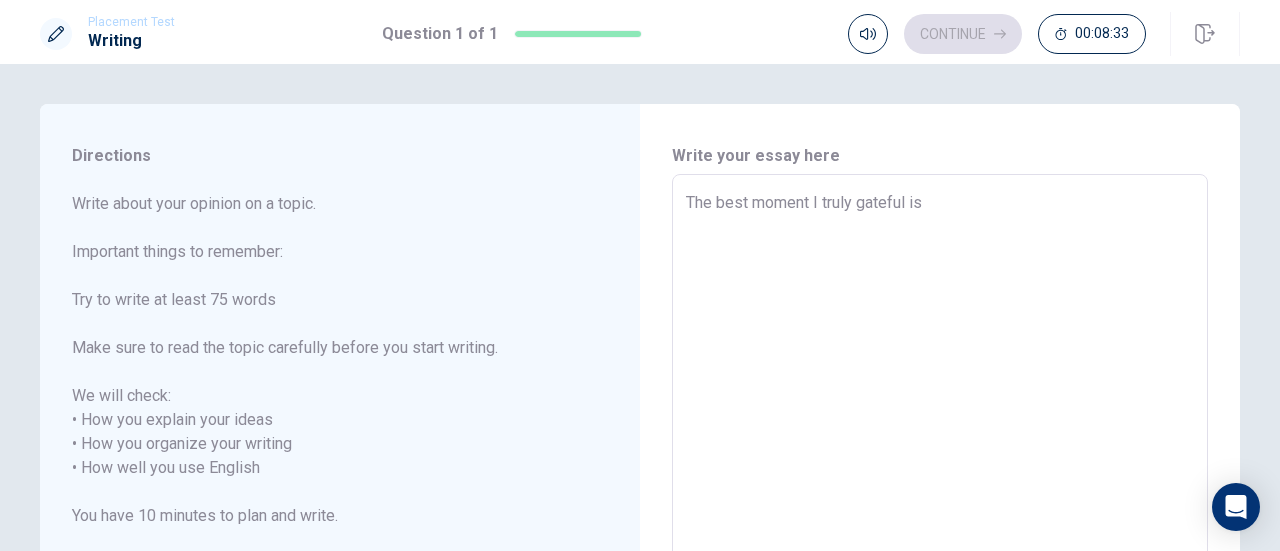 click on "The best moment I truly gateful is" at bounding box center [940, 456] 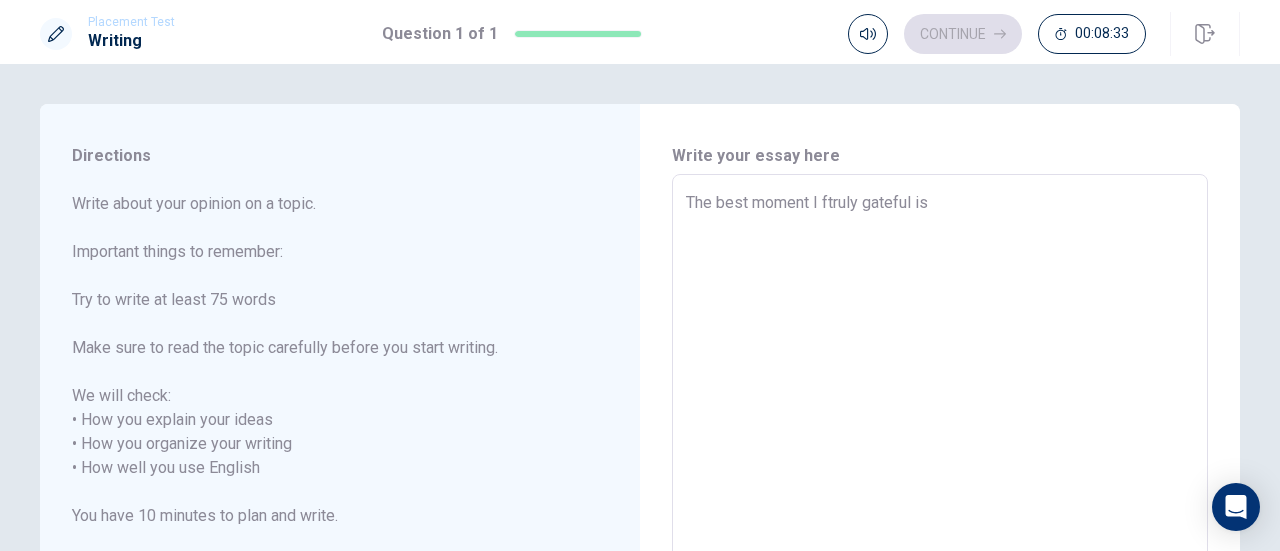 type on "x" 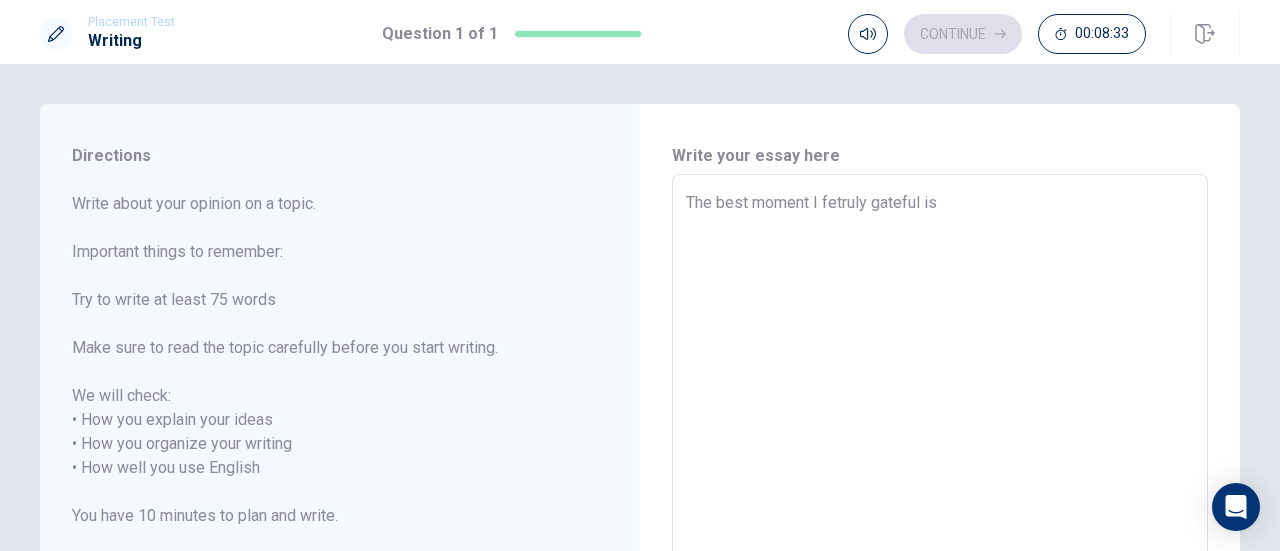 type on "x" 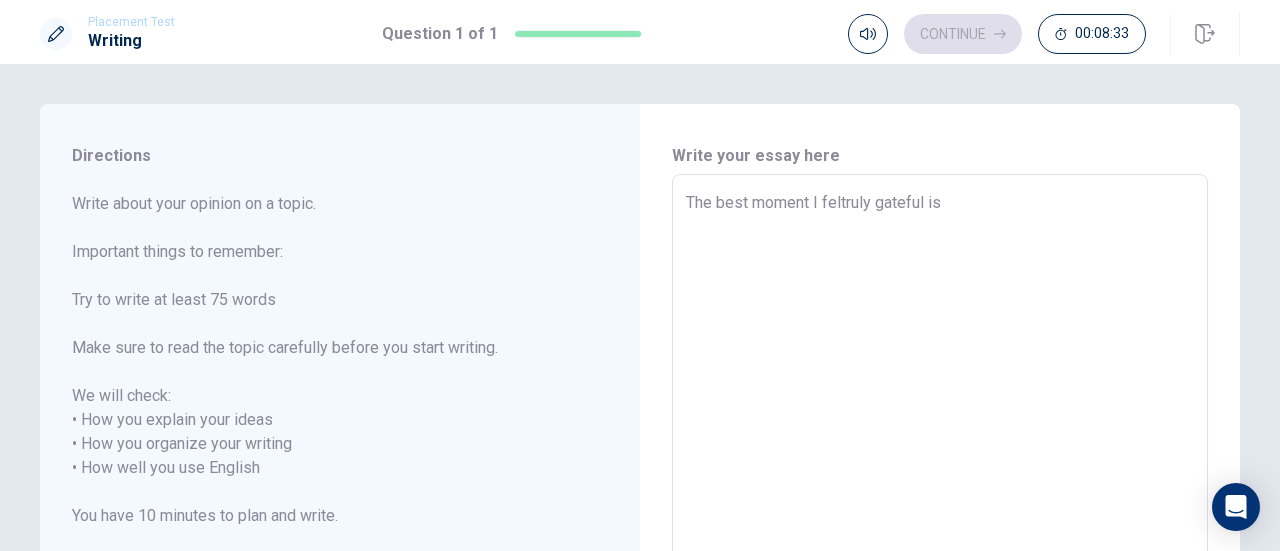 type on "x" 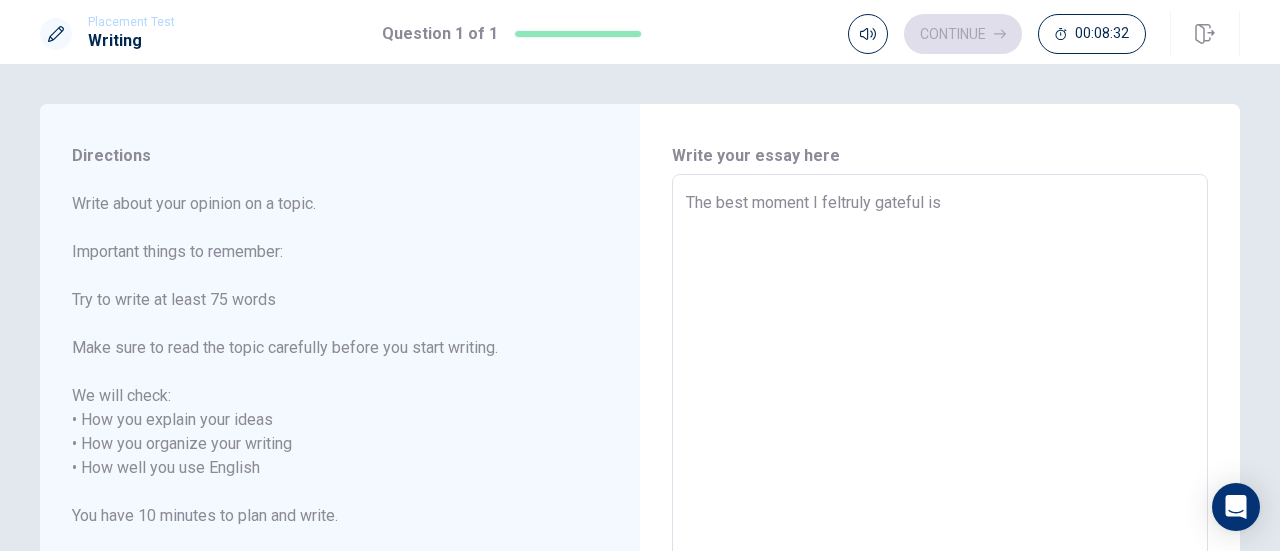type on "The best moment I felttruly gateful is" 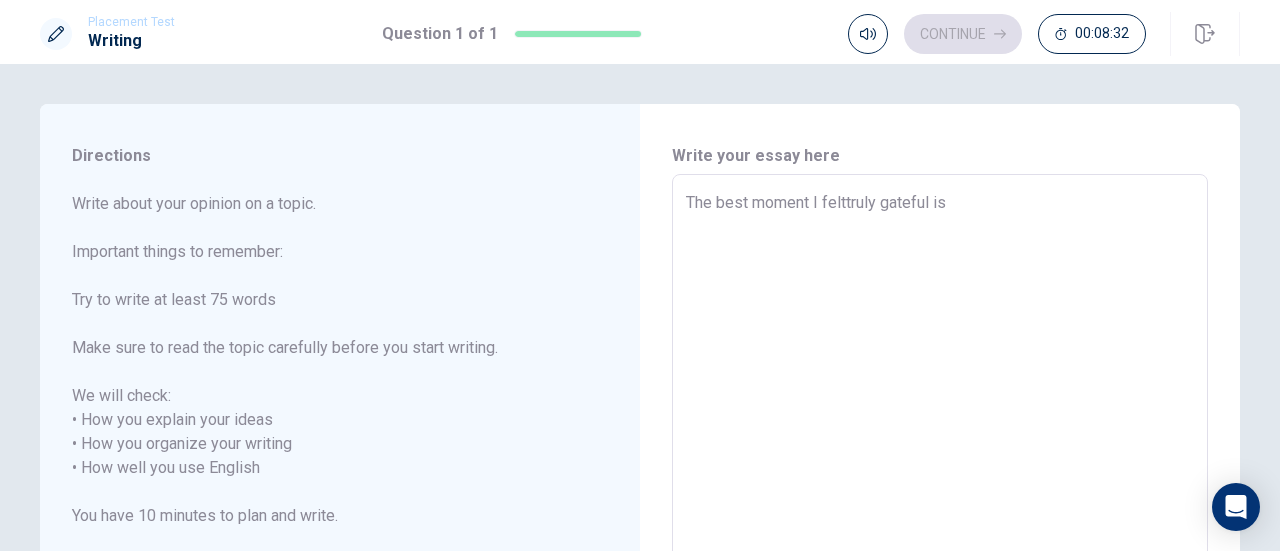 type on "x" 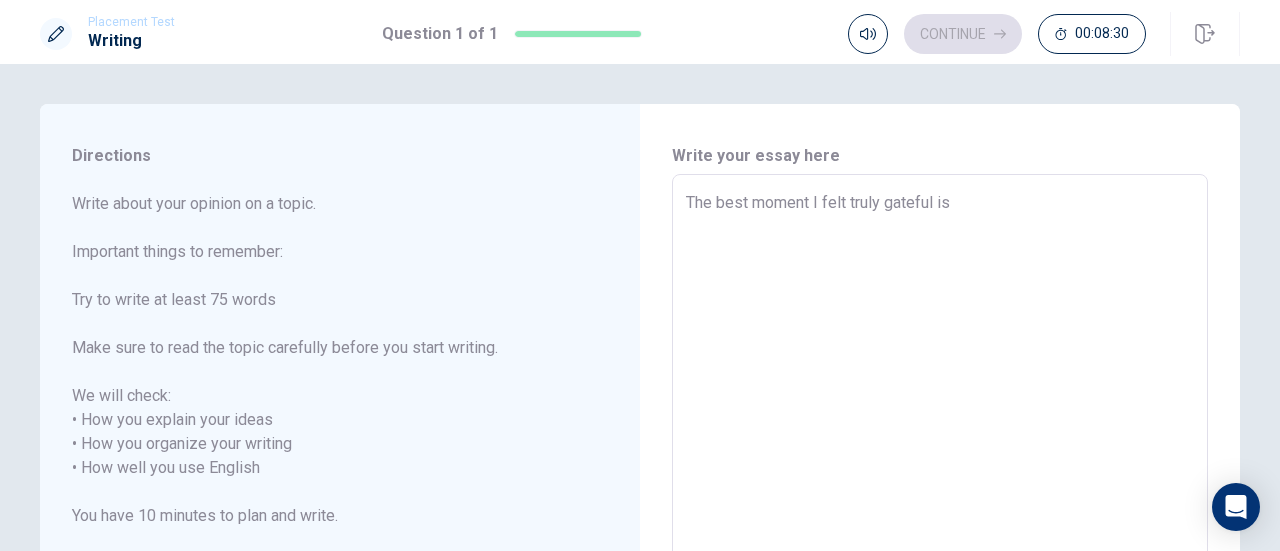 click on "The best moment I felt truly gateful is" at bounding box center [940, 456] 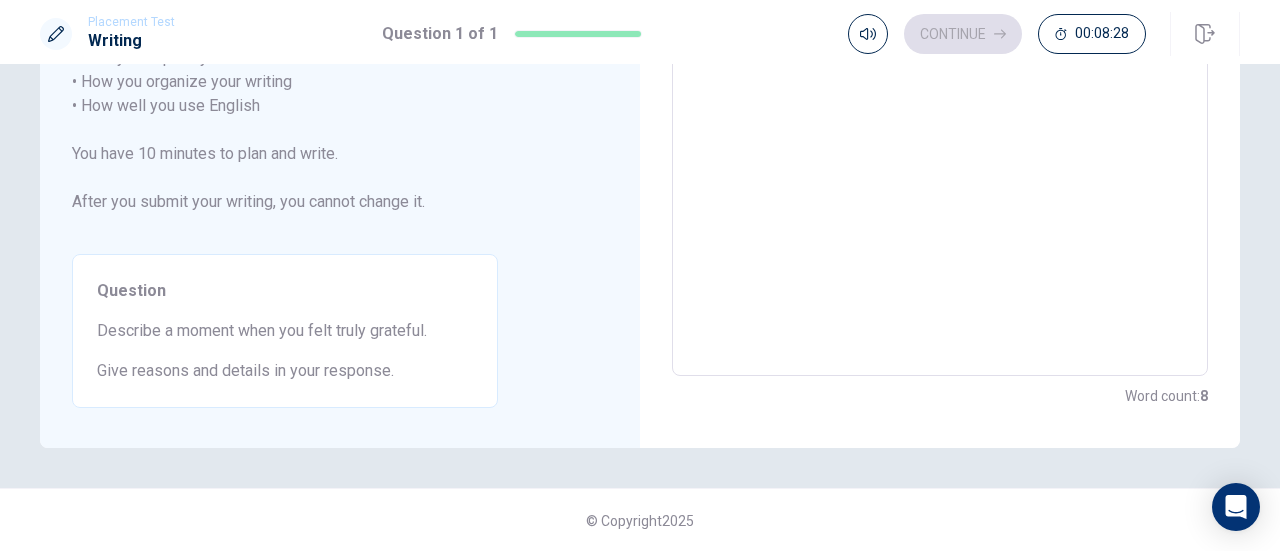 scroll, scrollTop: 0, scrollLeft: 0, axis: both 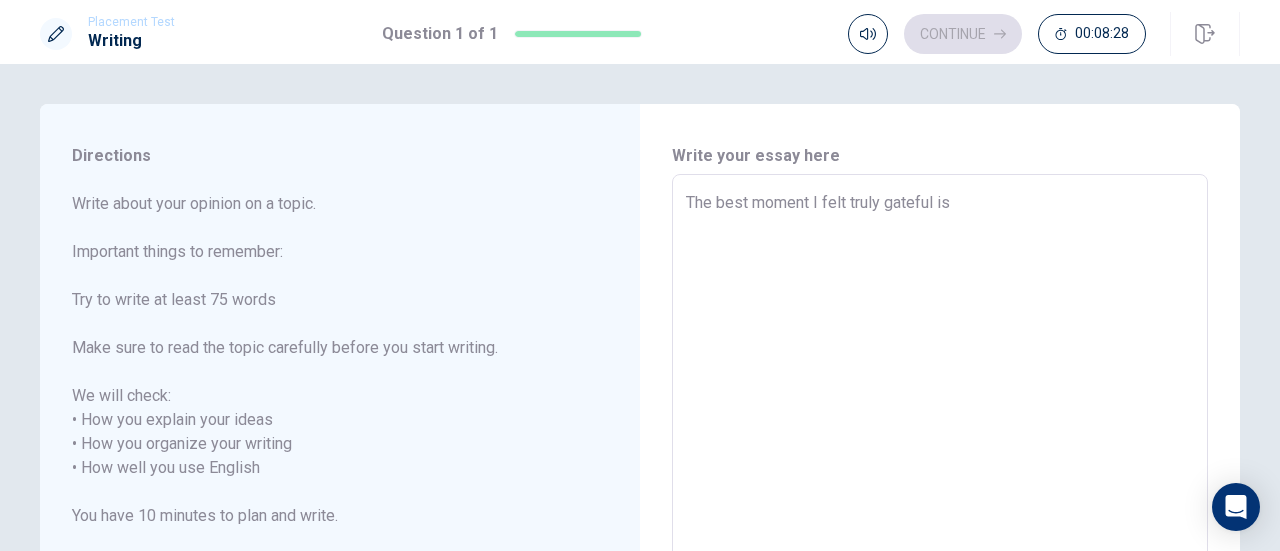 click on "The best moment I felt truly gateful is" at bounding box center (940, 456) 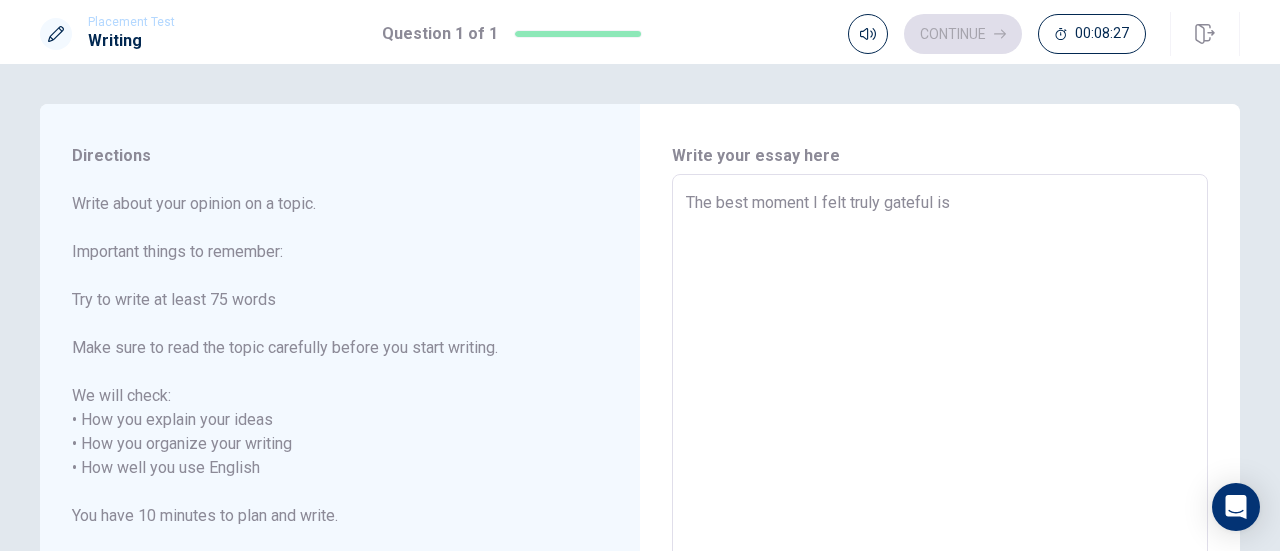 type on "x" 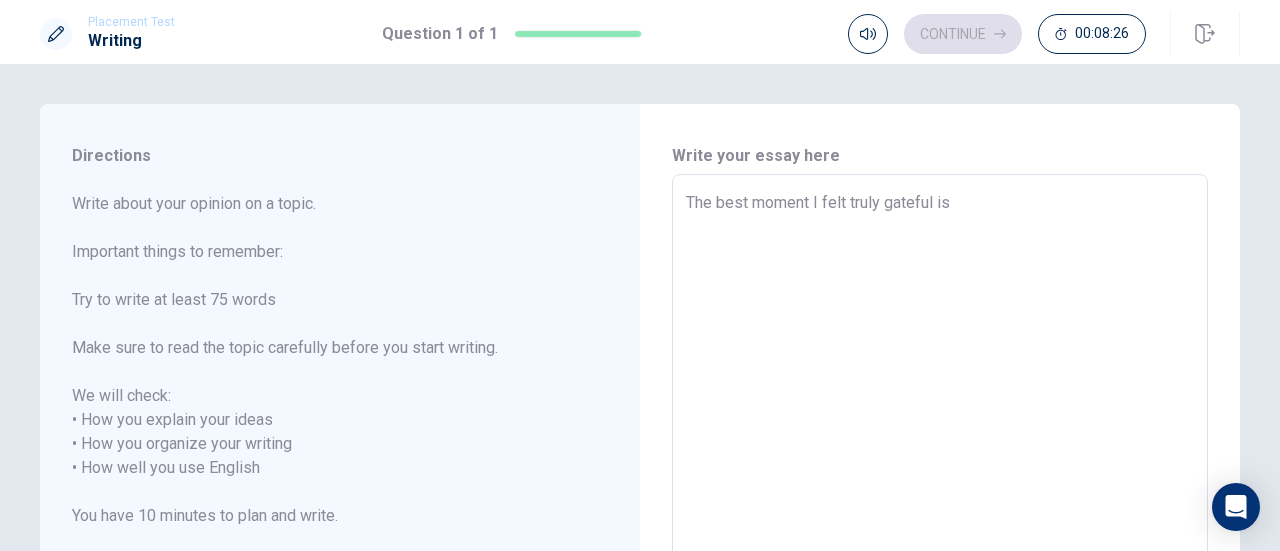 type on "The best moment I felt truly grateful is" 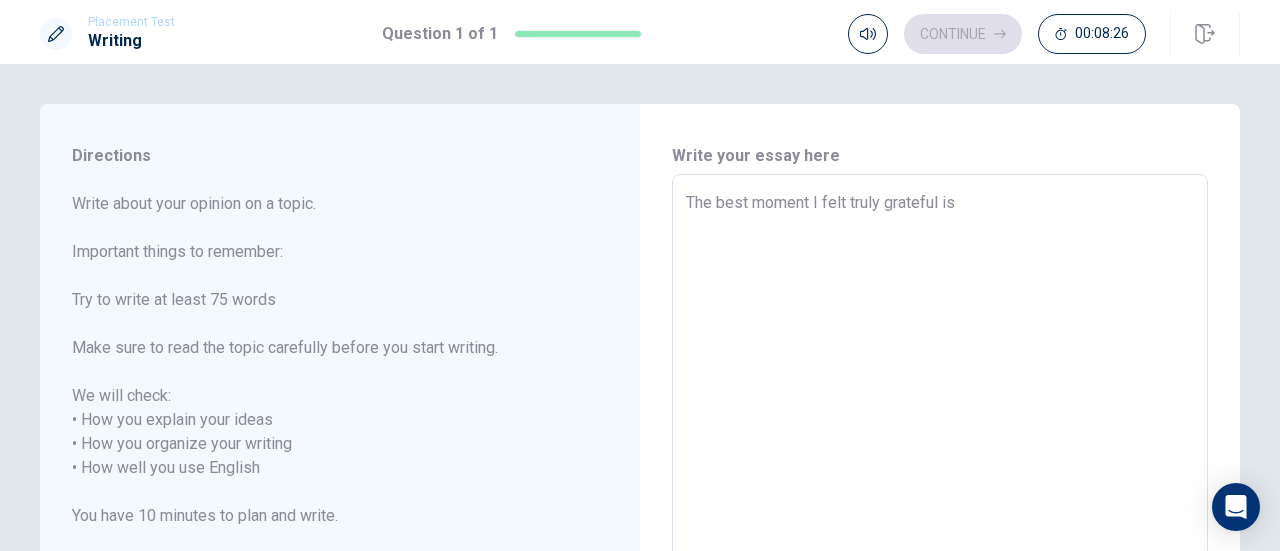 click on "The best moment I felt truly grateful is" at bounding box center (940, 456) 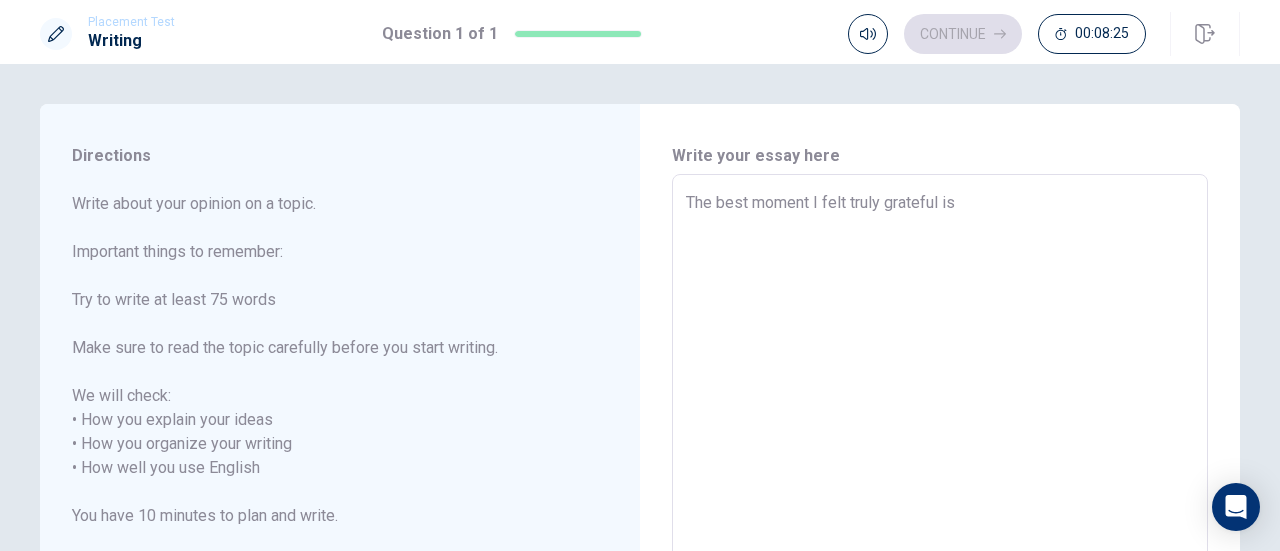 type on "The best moment I felt truly grateful is" 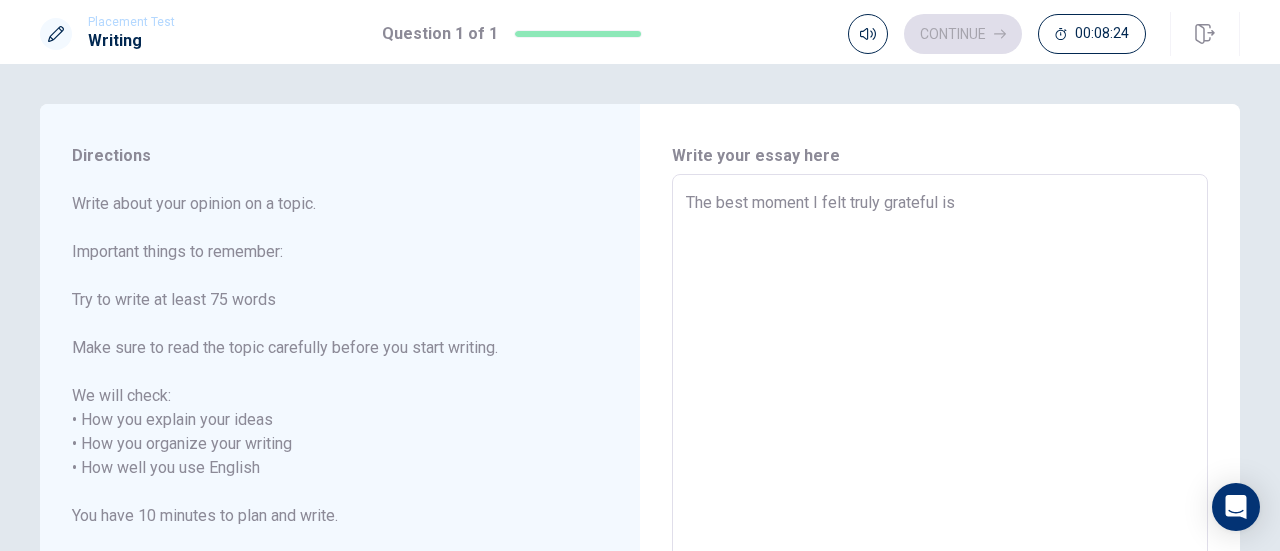 type on "The best moment I felt truly grateful is" 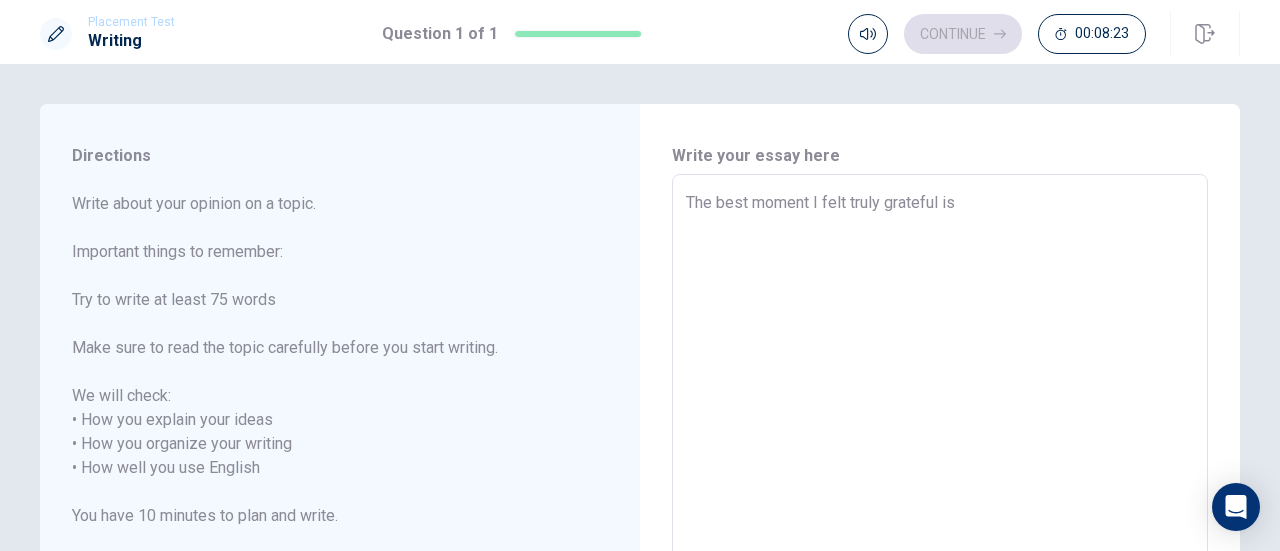 type on "x" 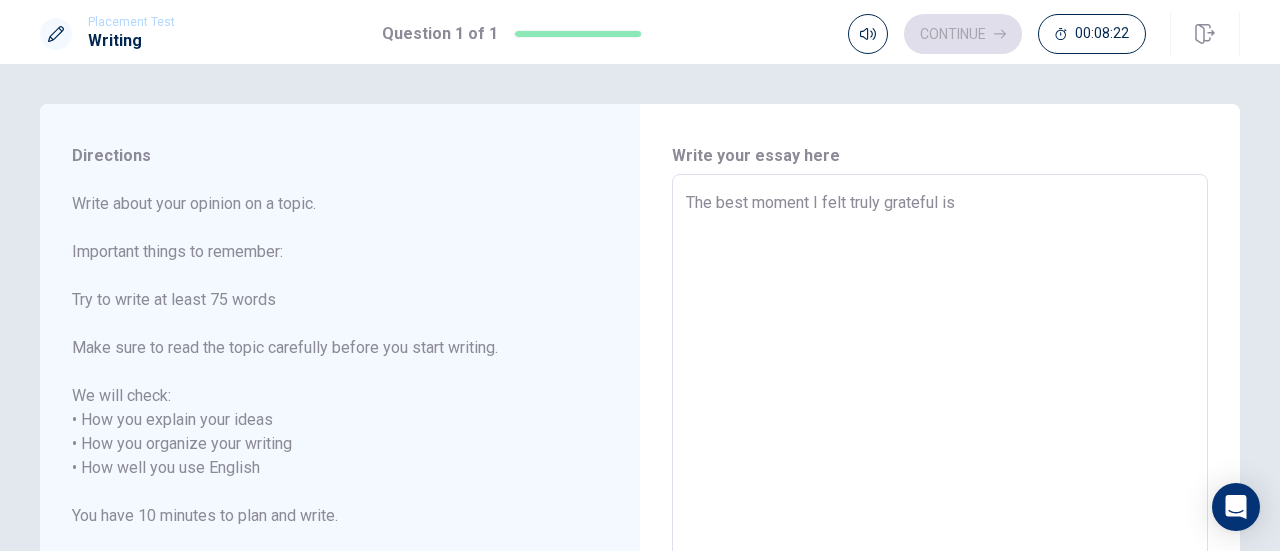 type on "The best moment I felt truly grateful is m" 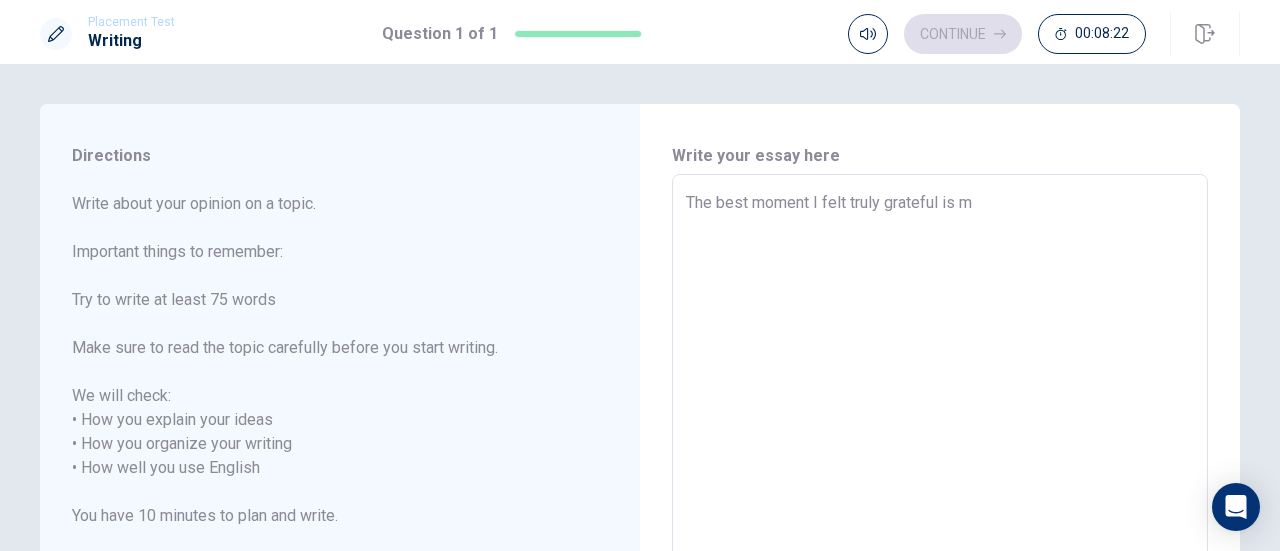 type on "x" 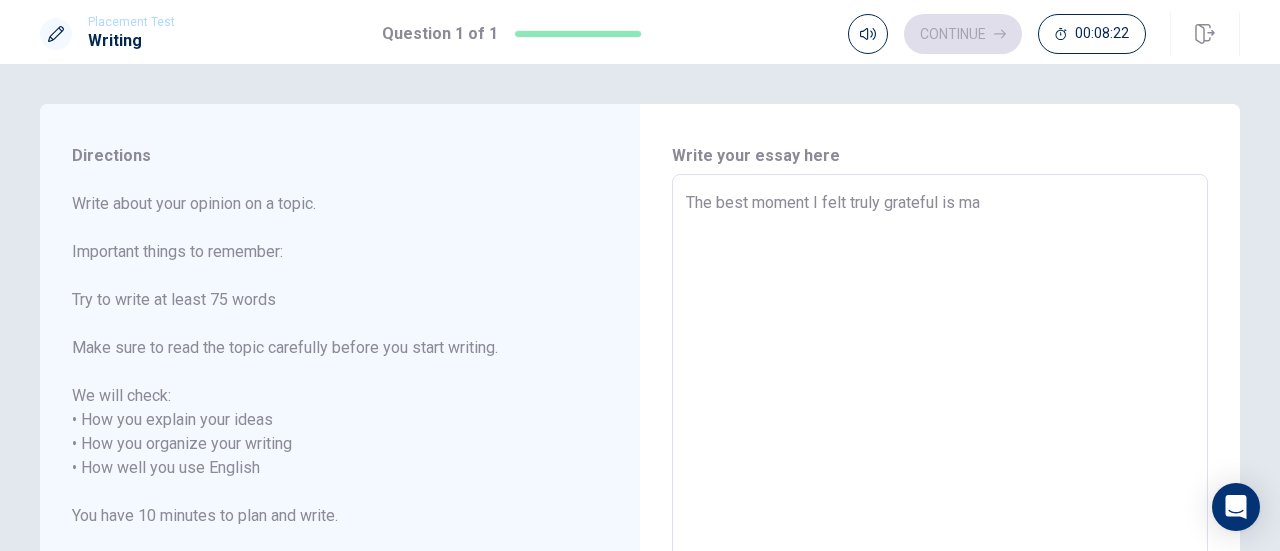 type on "x" 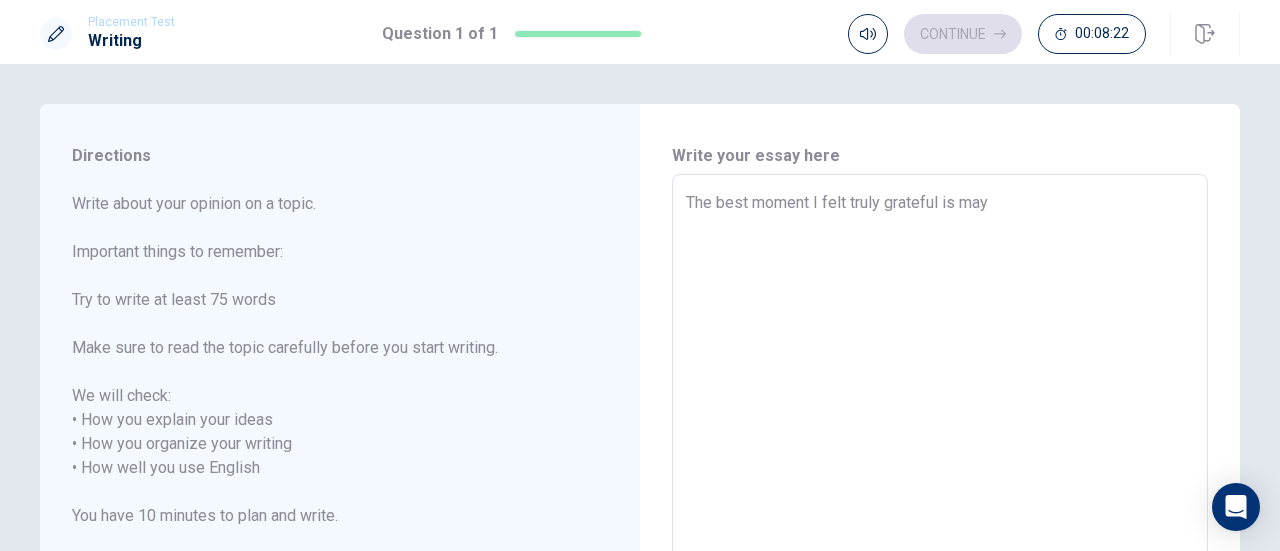 type on "x" 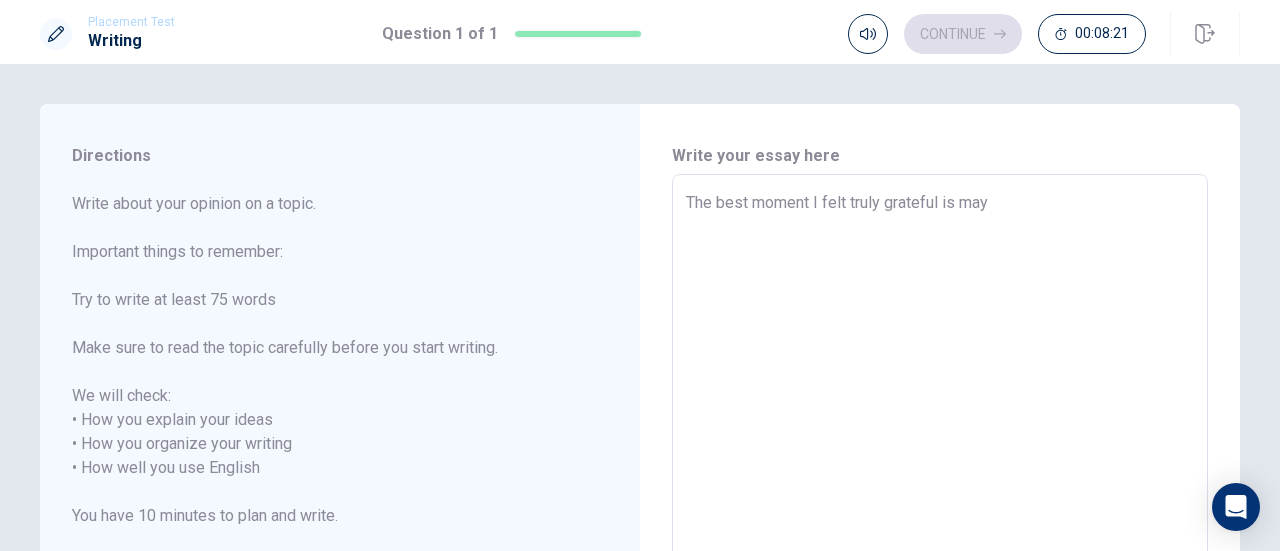 type on "The best moment I felt truly grateful is may p" 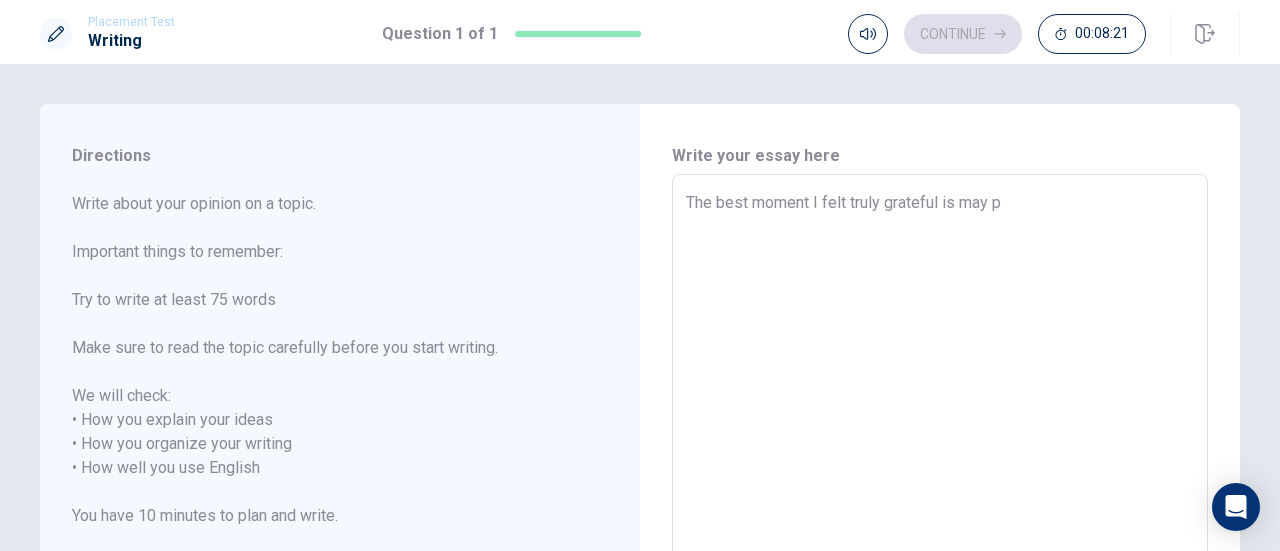 type on "x" 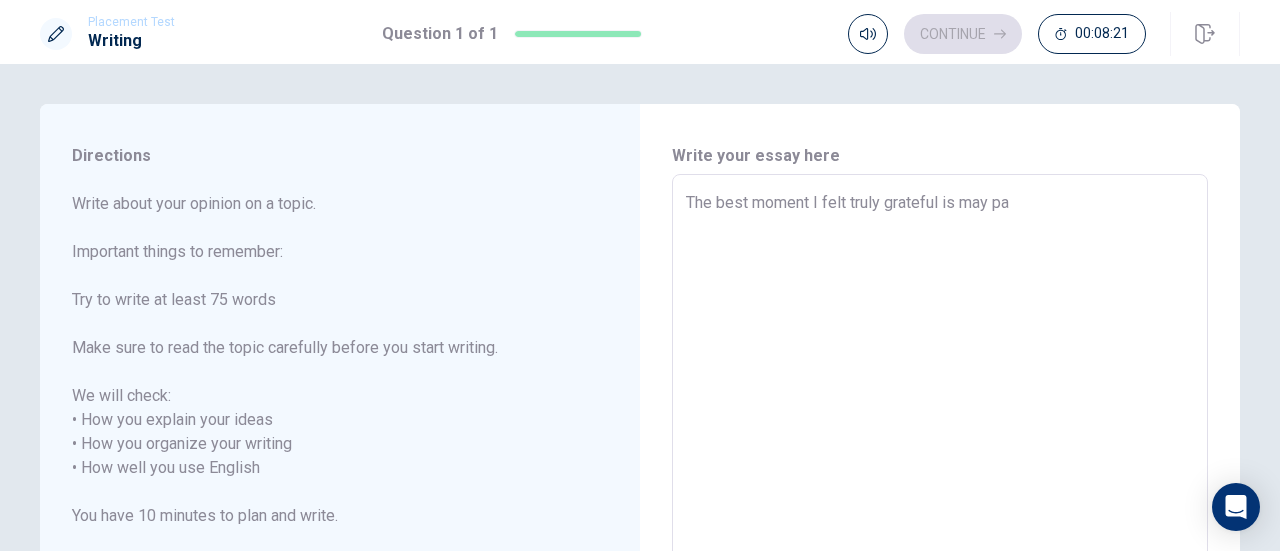 type on "The best moment I felt truly grateful is may par" 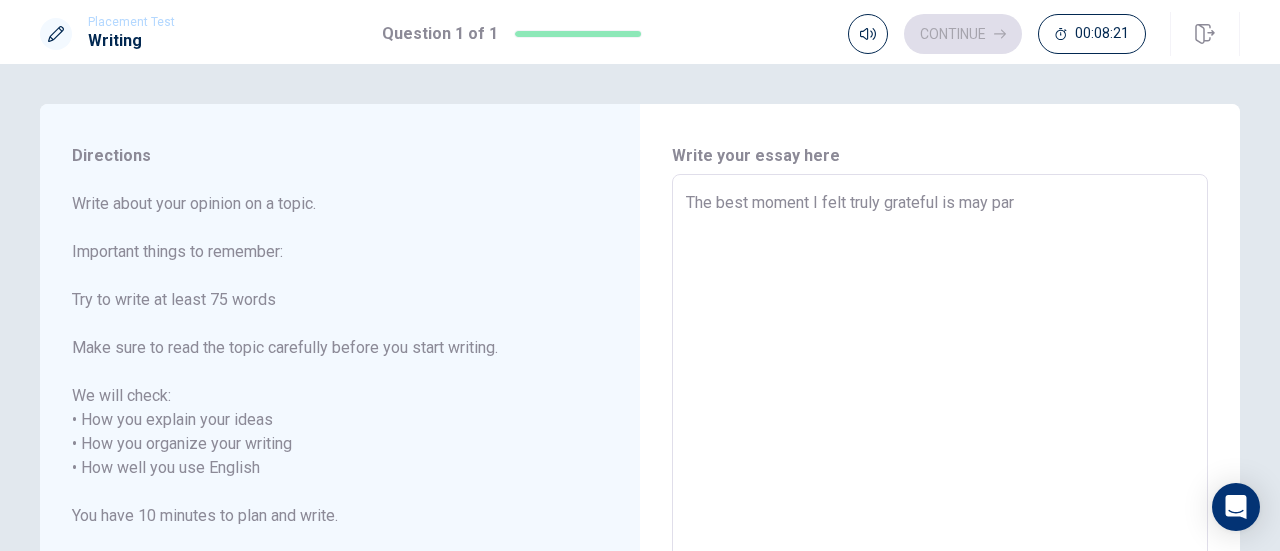 type on "x" 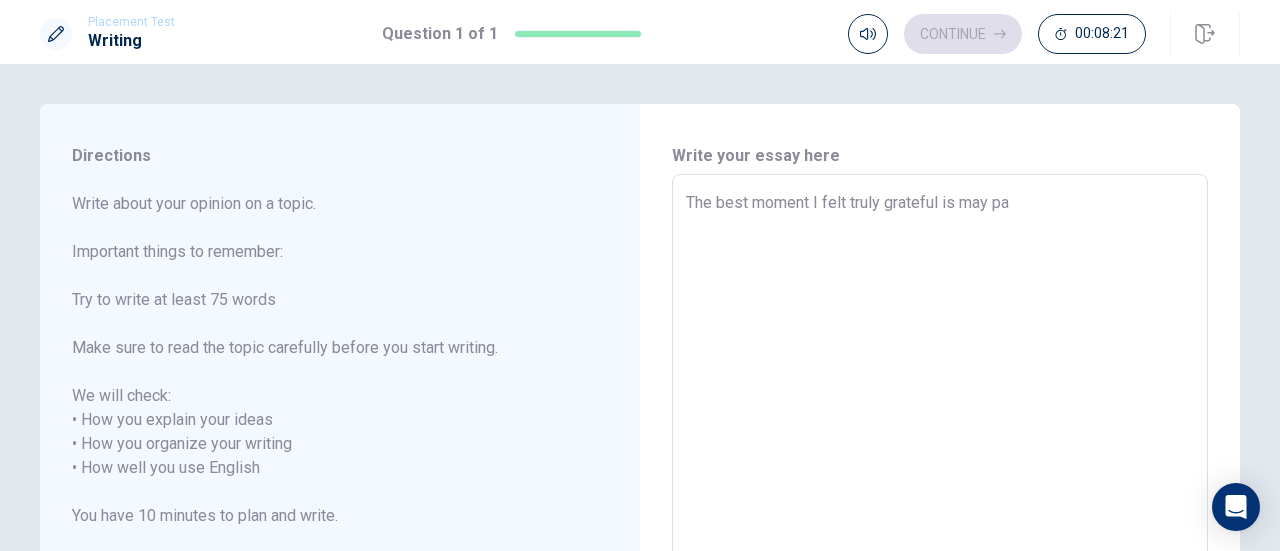 type on "x" 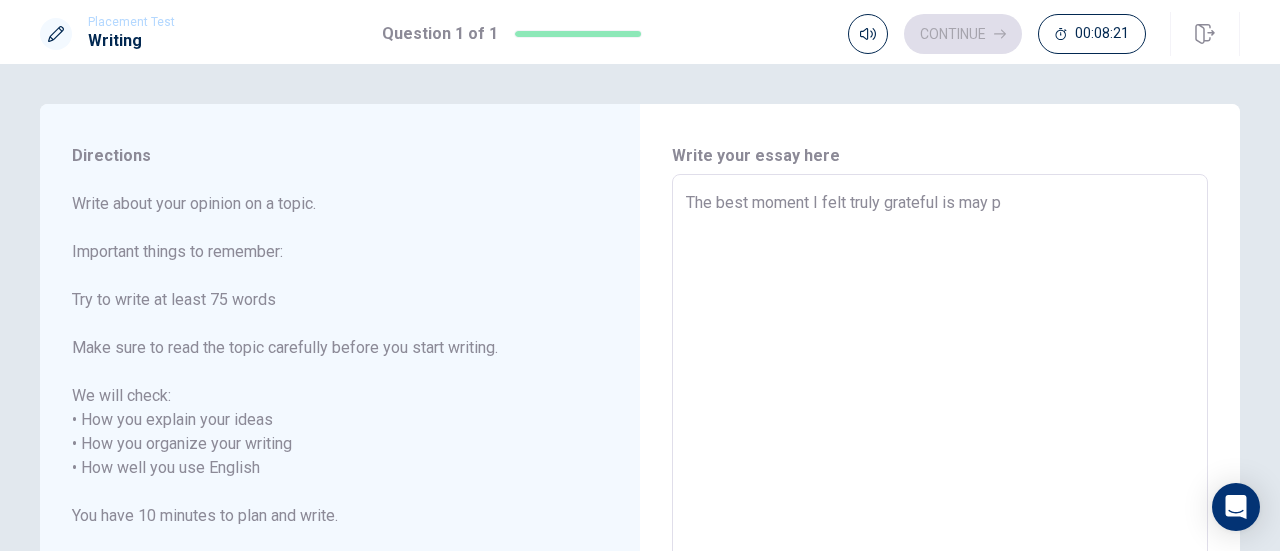type on "x" 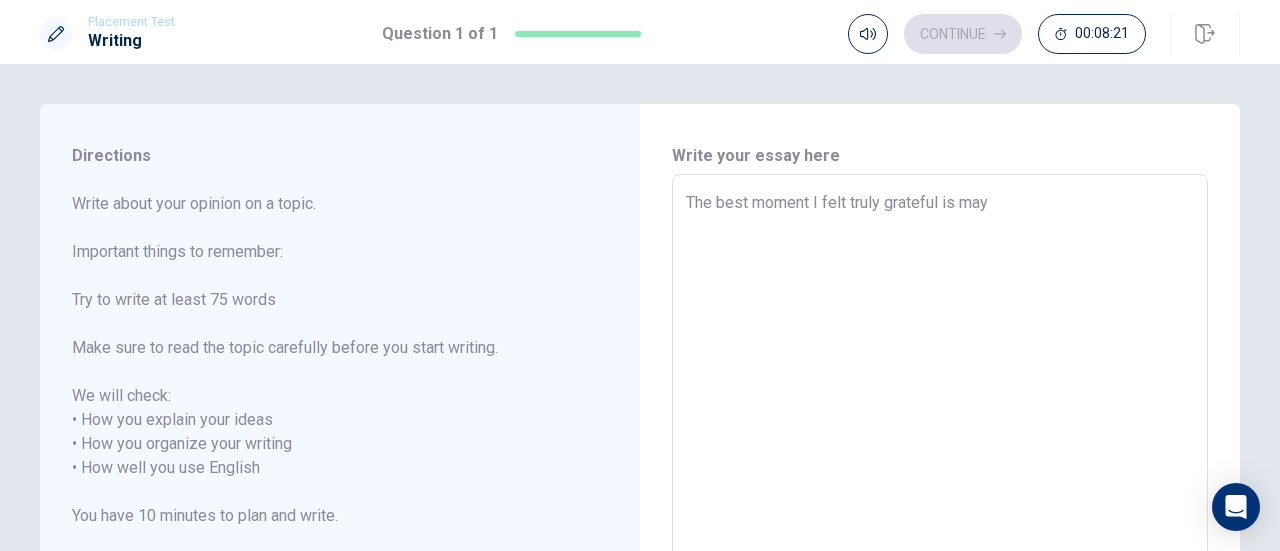 type on "x" 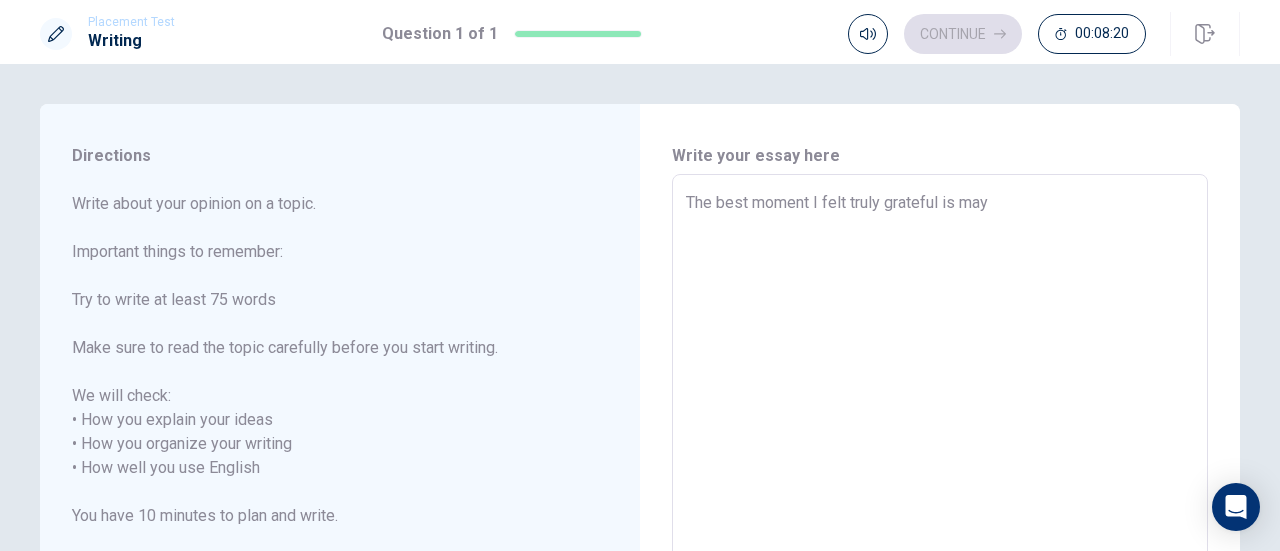 type on "The best moment I felt truly grateful is may" 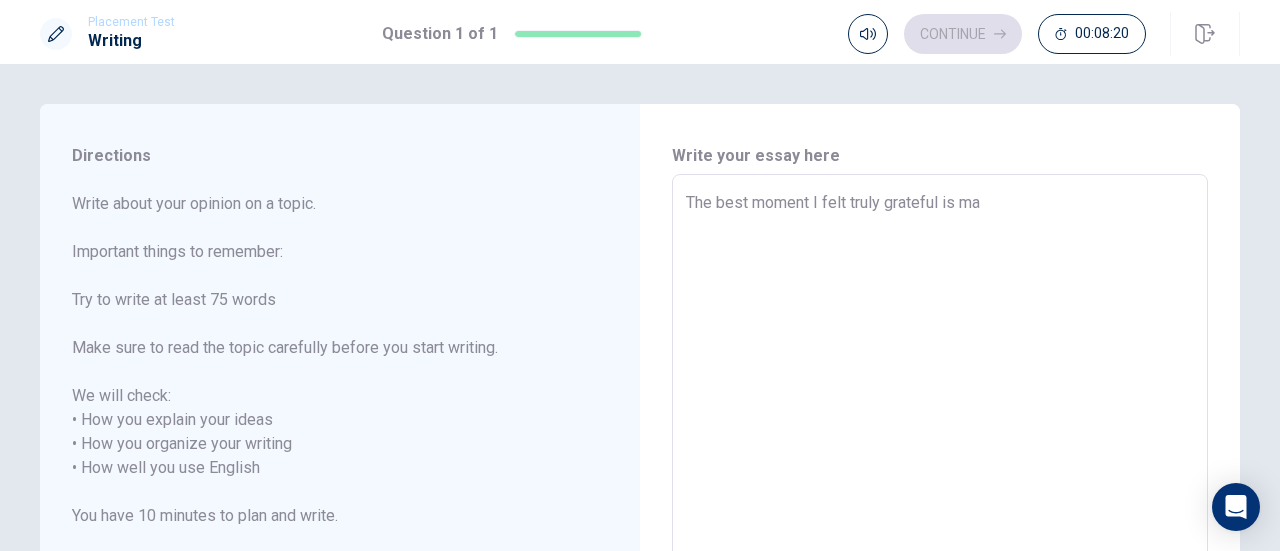 type on "x" 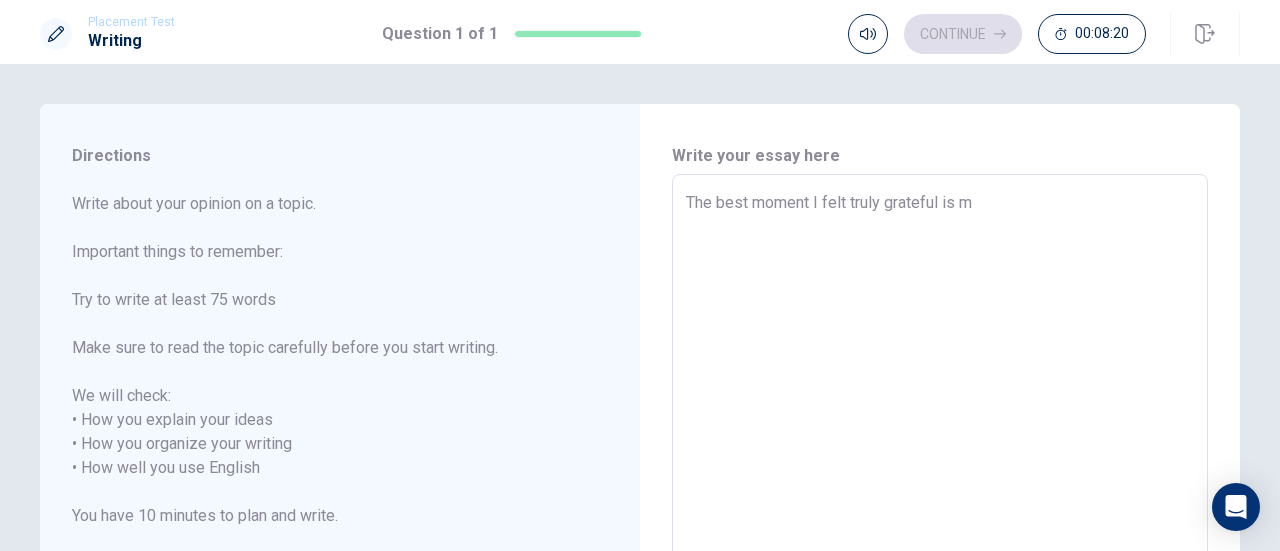 type on "x" 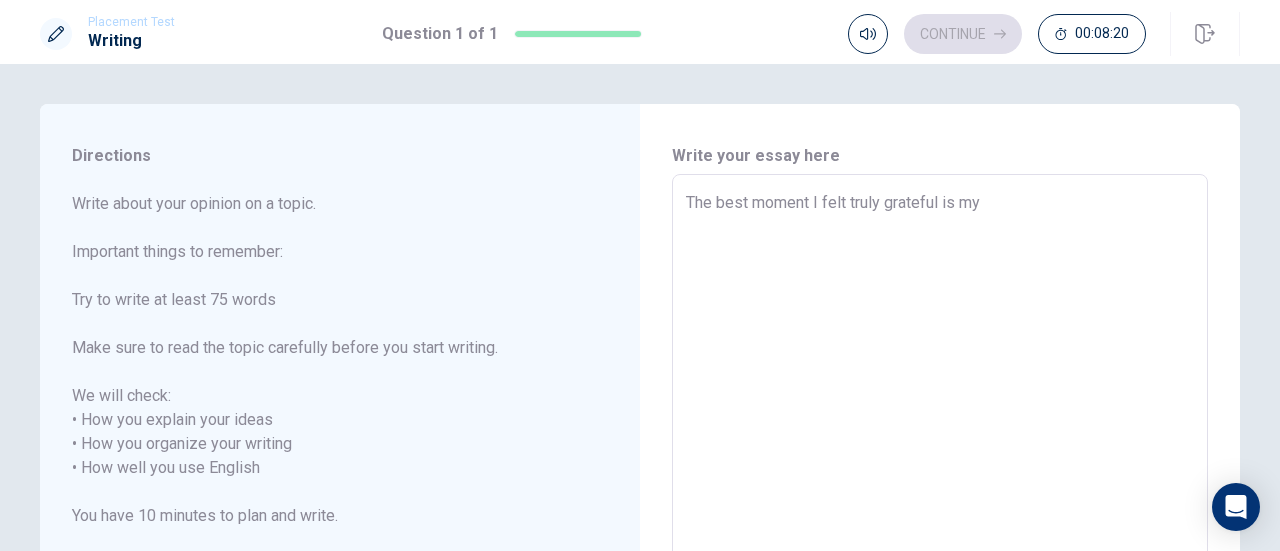 type on "x" 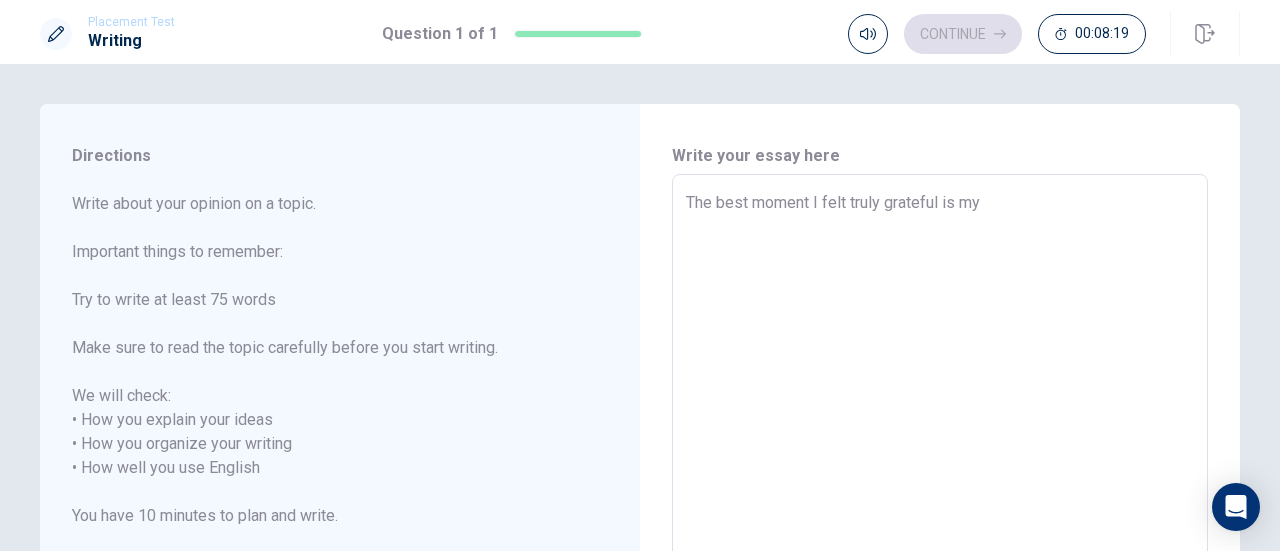 type on "The best moment I felt truly grateful is my" 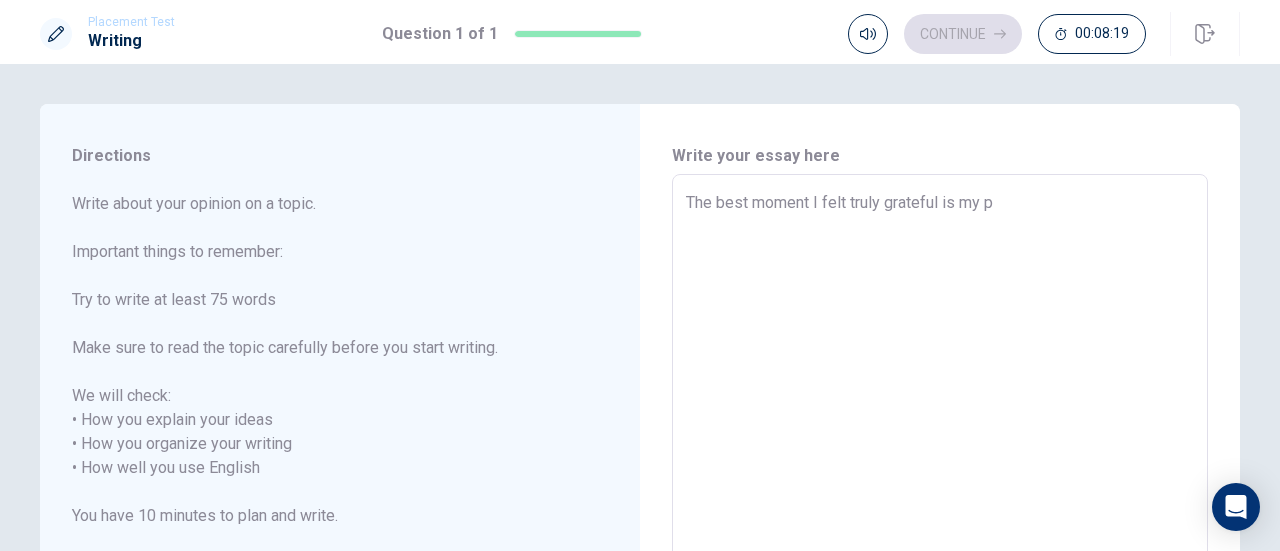 type on "x" 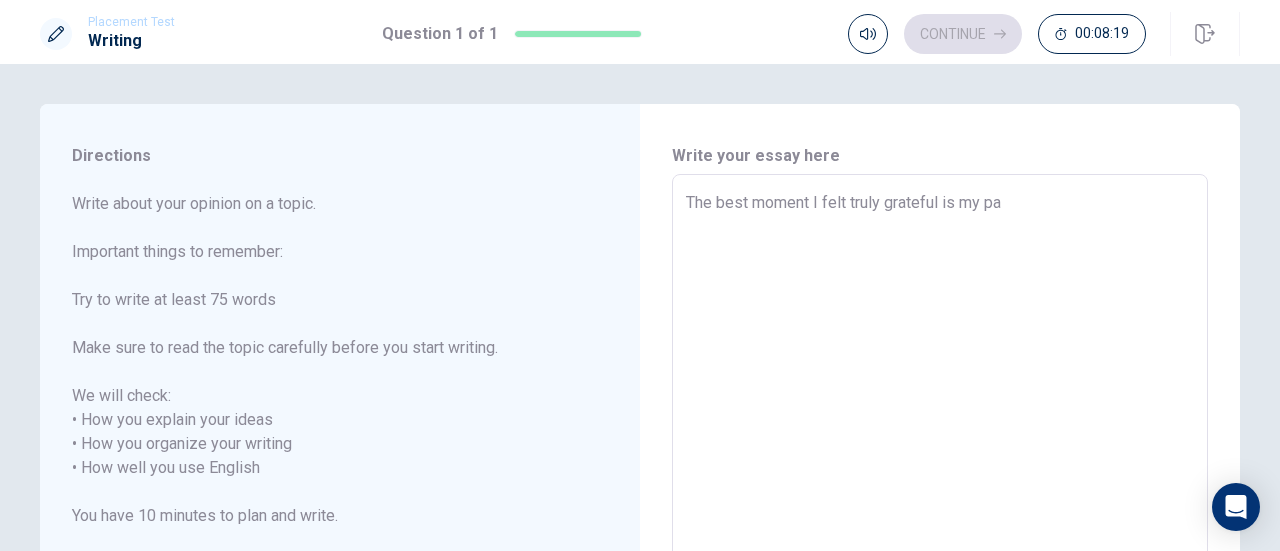 type on "x" 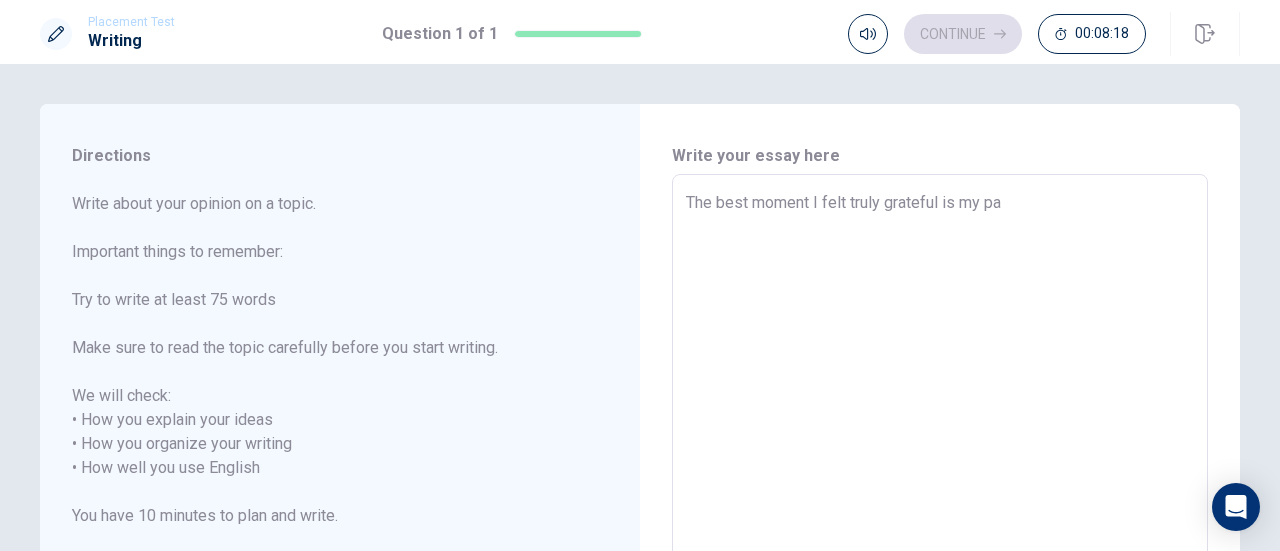 type on "The best moment I felt truly grateful is my par" 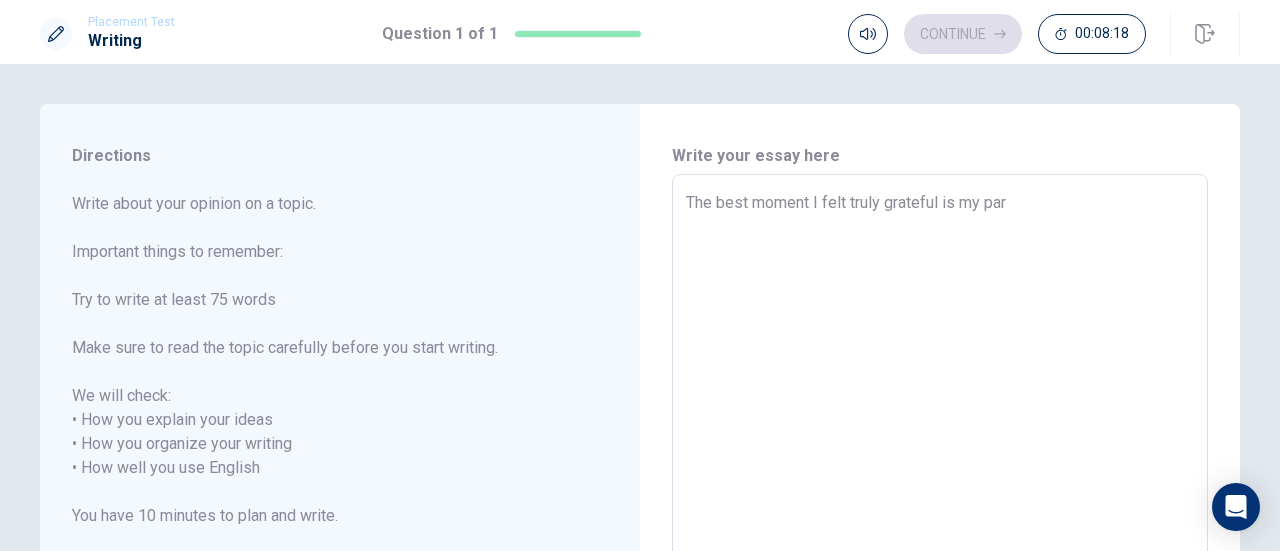 type on "x" 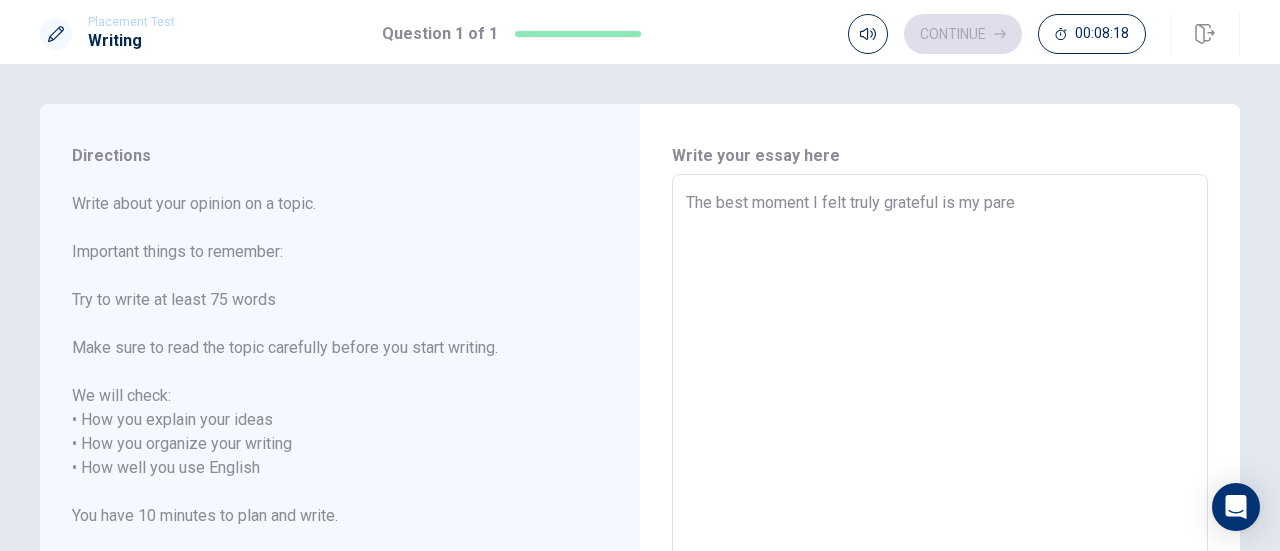 type on "x" 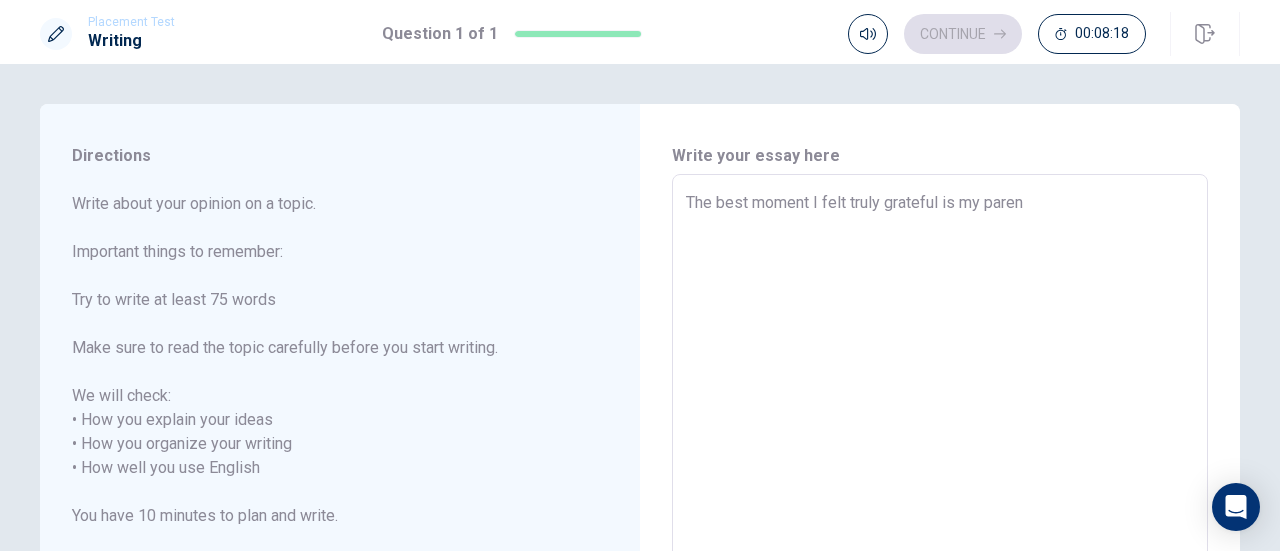 type on "x" 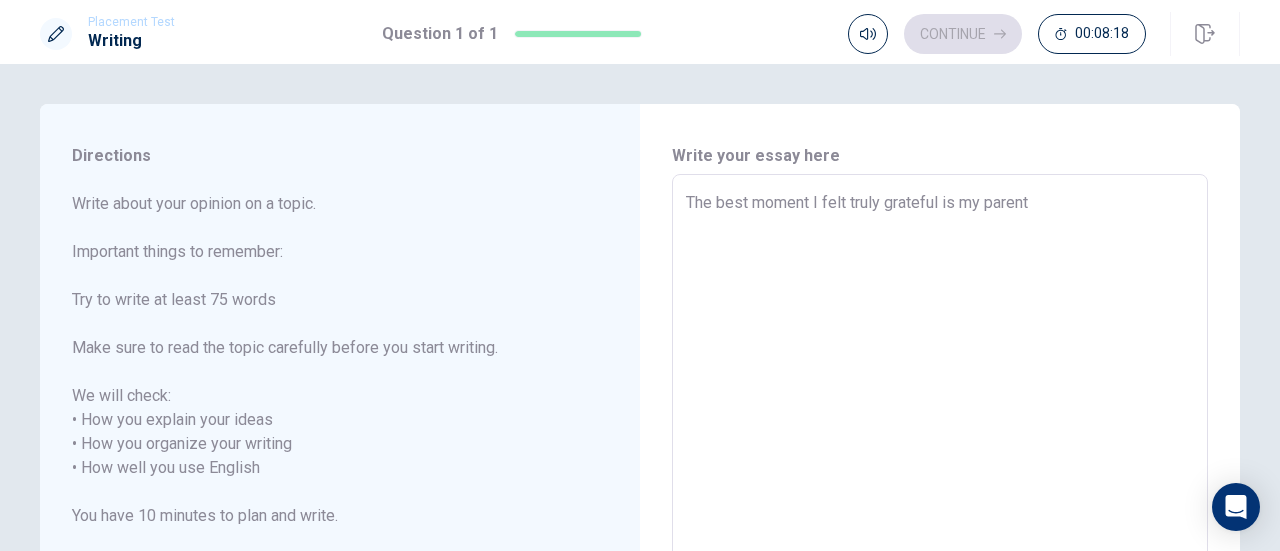 type 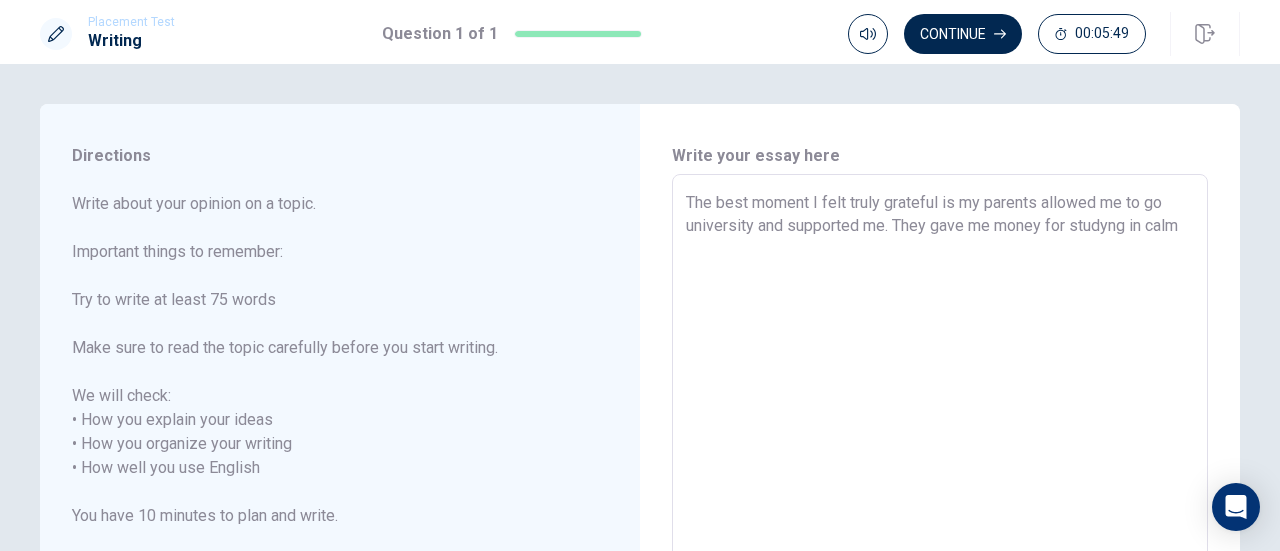 click on "The best moment I felt truly grateful is my parents allowed me to go university and supported me. They gave me money for studyng in calm" at bounding box center [940, 456] 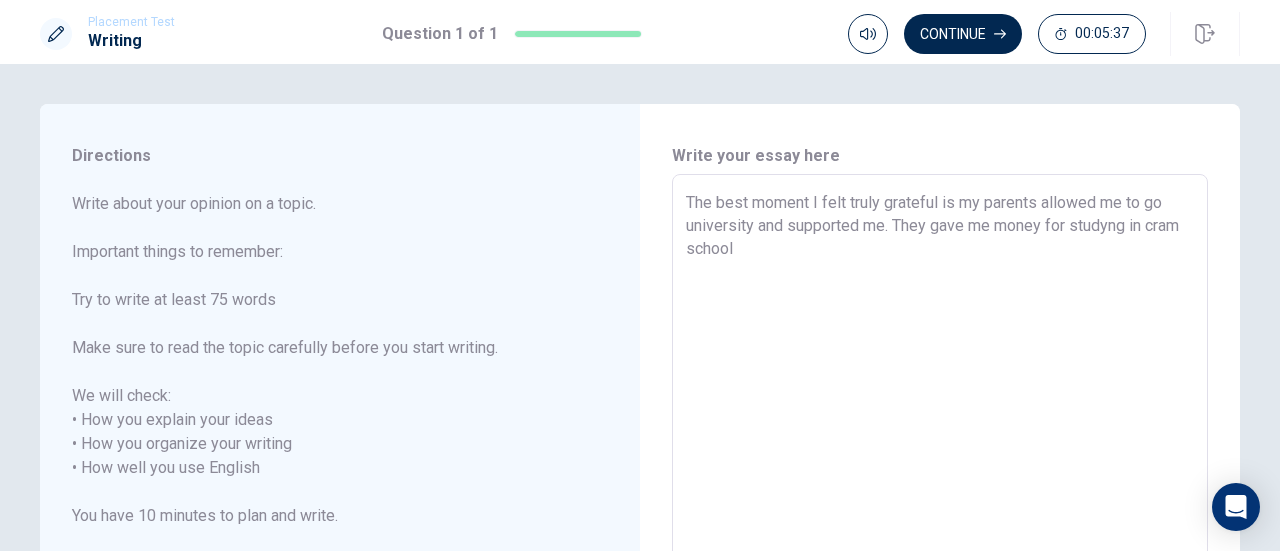 click on "The best moment I felt truly grateful is my parents allowed me to go university and supported me. They gave me money for studyng in cram school" at bounding box center [940, 456] 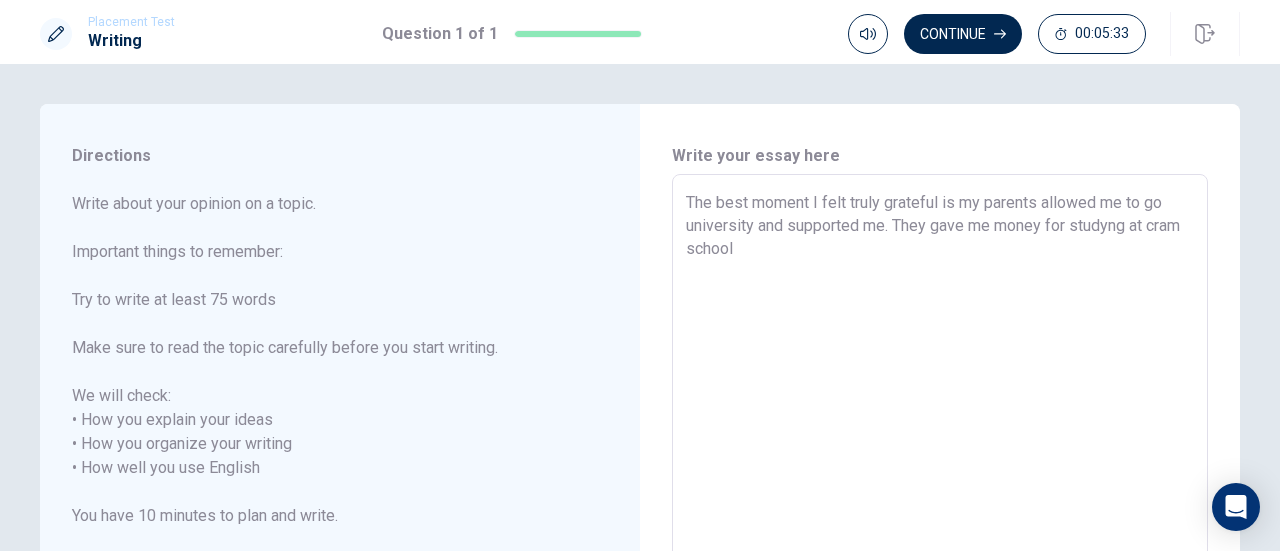click on "The best moment I felt truly grateful is my parents allowed me to go university and supported me. They gave me money for studyng at cram school" at bounding box center (940, 456) 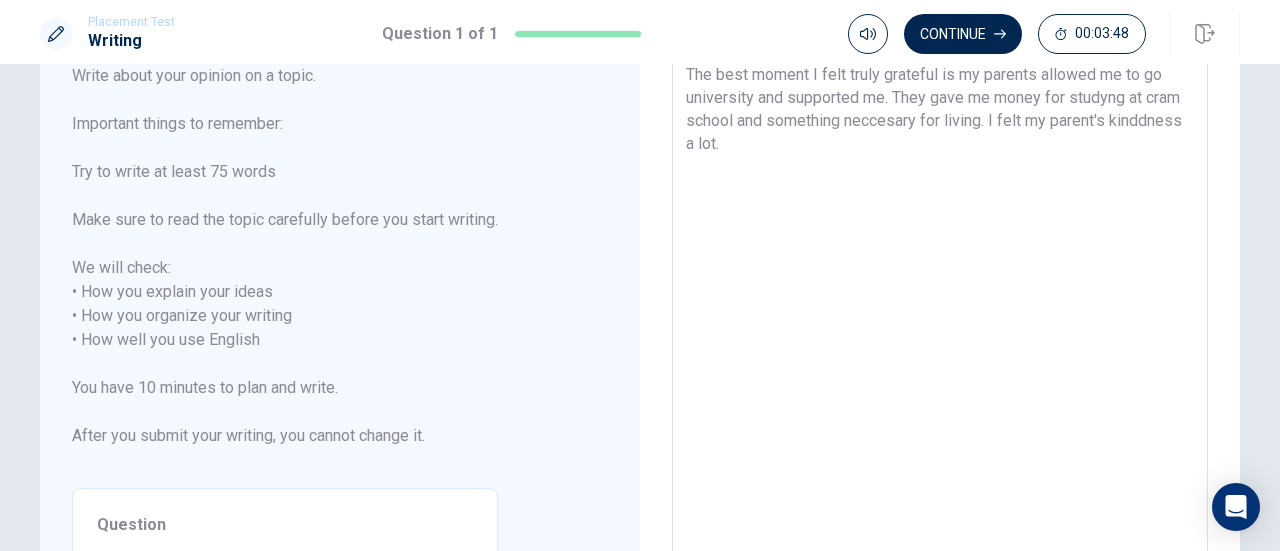 scroll, scrollTop: 300, scrollLeft: 0, axis: vertical 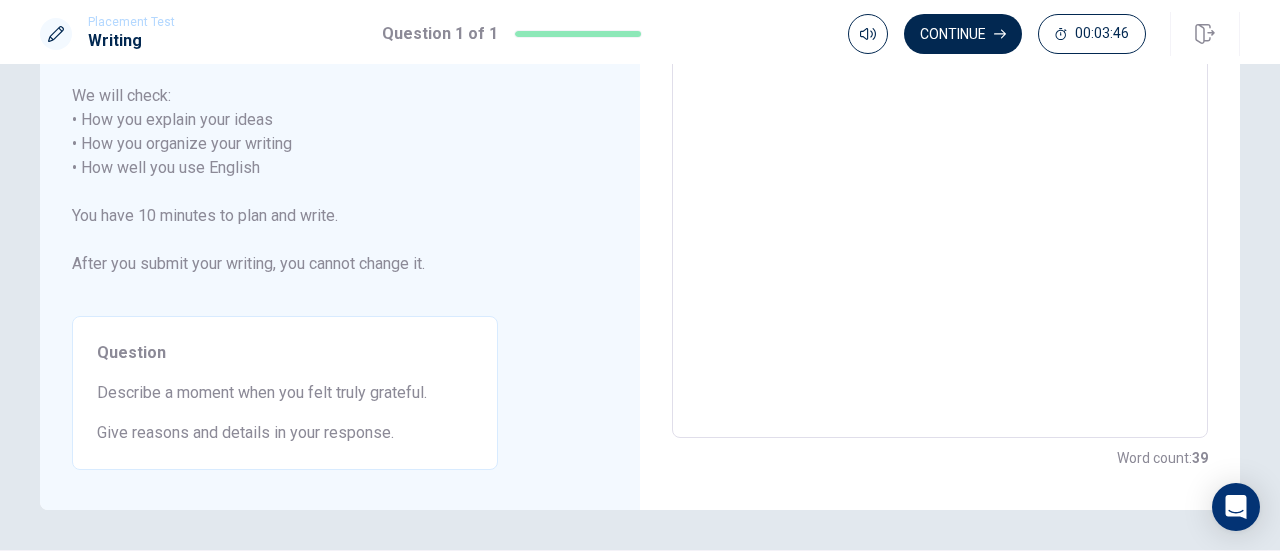 drag, startPoint x: 374, startPoint y: 441, endPoint x: 312, endPoint y: 436, distance: 62.201286 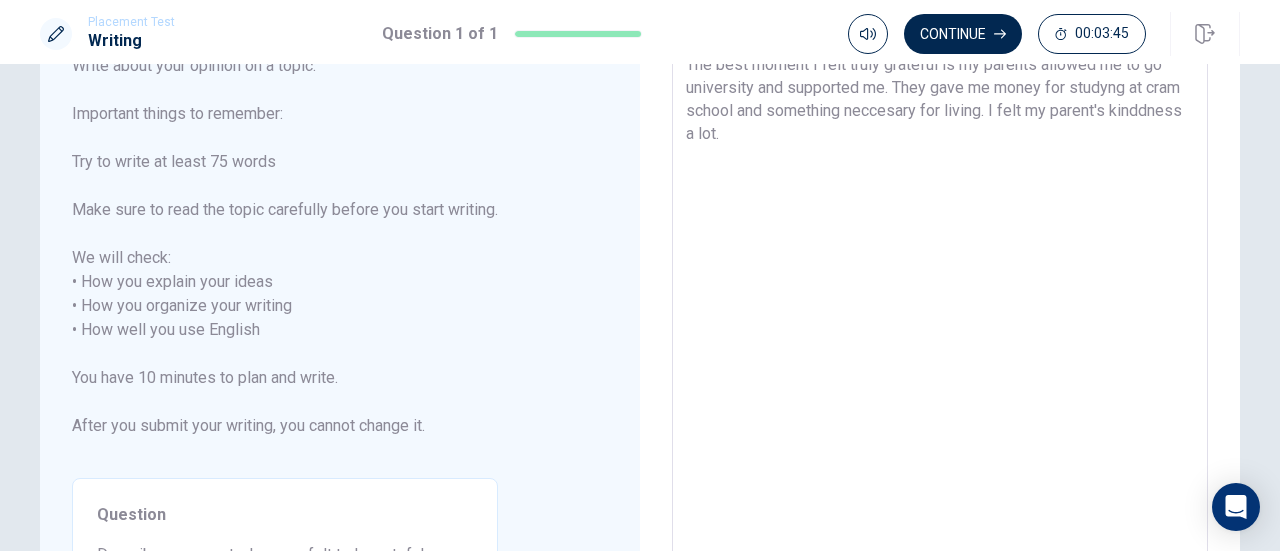 scroll, scrollTop: 0, scrollLeft: 0, axis: both 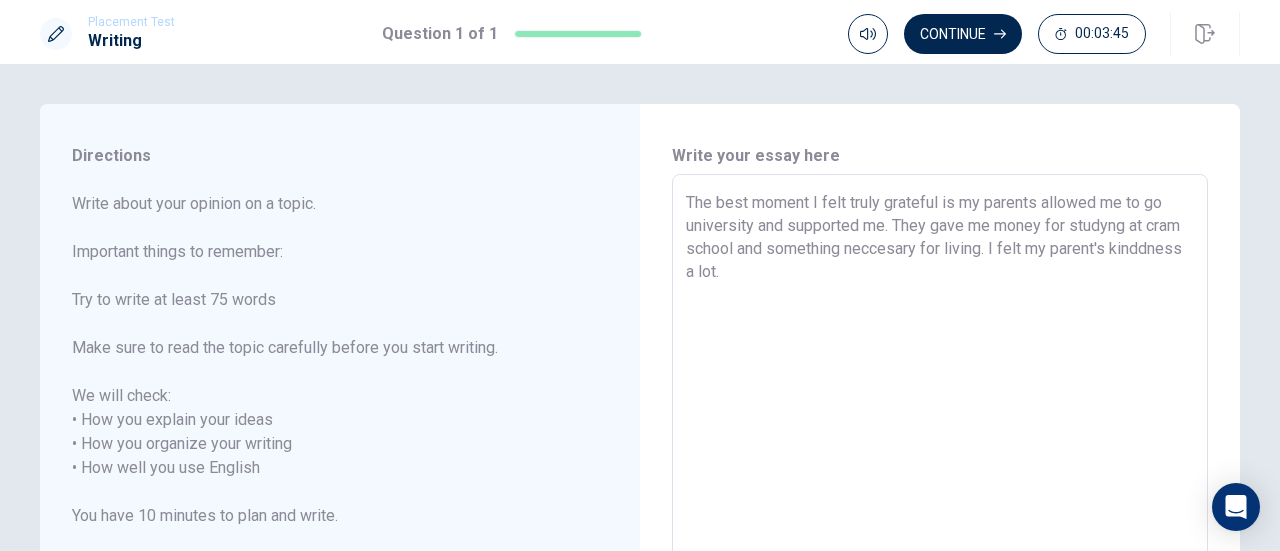 click on "The best moment I felt truly grateful is my parents allowed me to go university and supported me. They gave me money for studyng at cram school and something neccesary for living. I felt my parent's kinddness a lot." at bounding box center [940, 456] 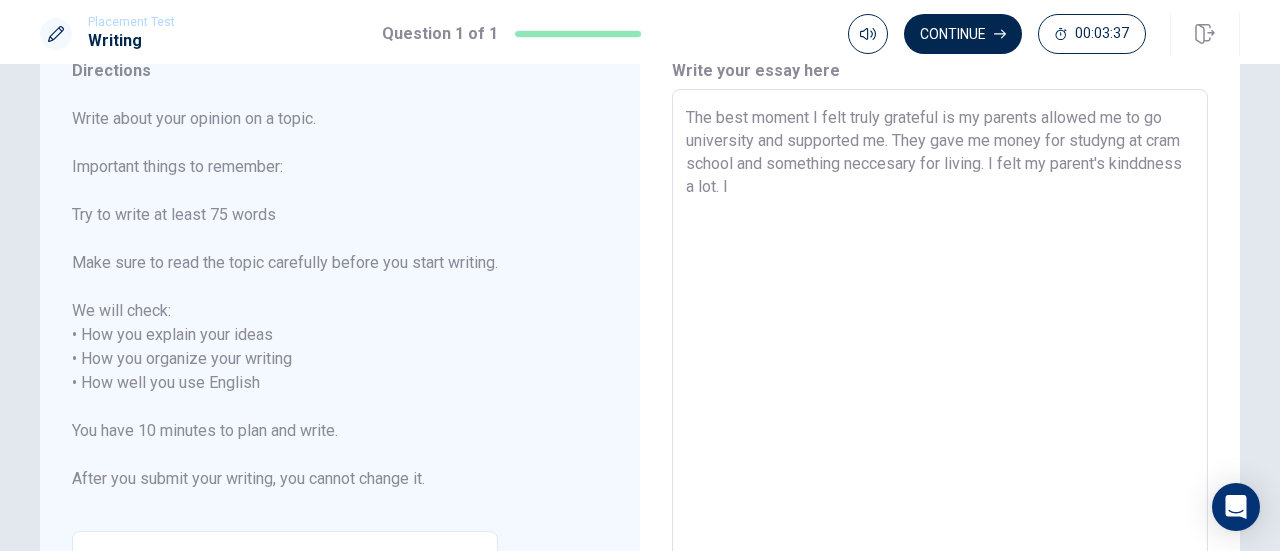 scroll, scrollTop: 0, scrollLeft: 0, axis: both 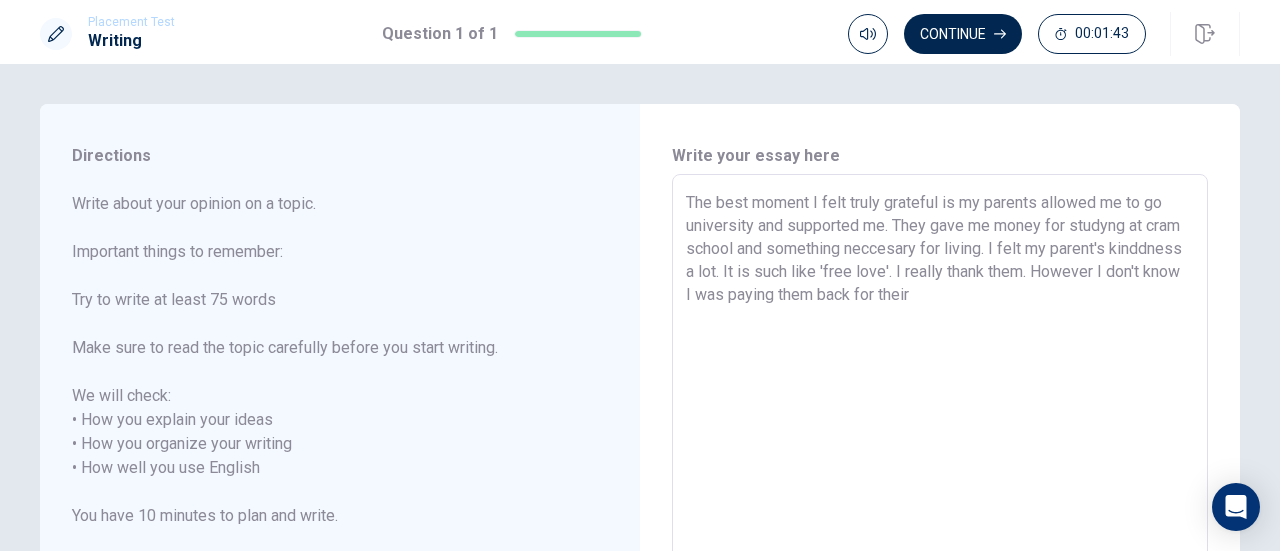 click on "The best moment I felt truly grateful is my parents allowed me to go university and supported me. They gave me money for studyng at cram school and something neccesary for living. I felt my parent's kinddness a lot. It is such like 'free love'. I really thank them. However I don't know I was paying them back for their" at bounding box center [940, 456] 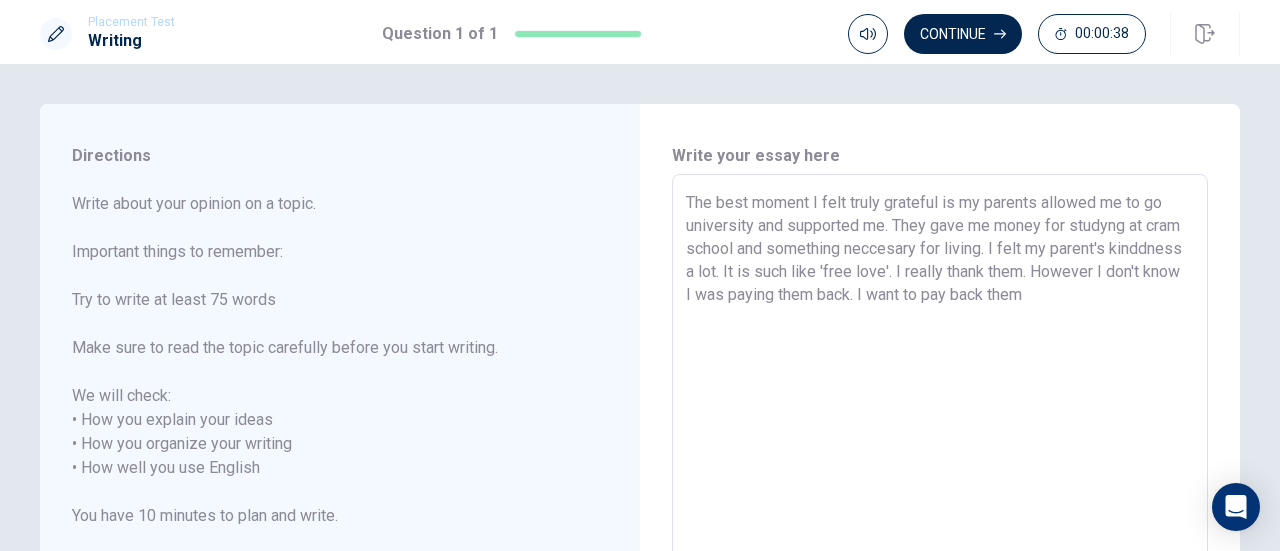 drag, startPoint x: 1098, startPoint y: 296, endPoint x: 1110, endPoint y: 301, distance: 13 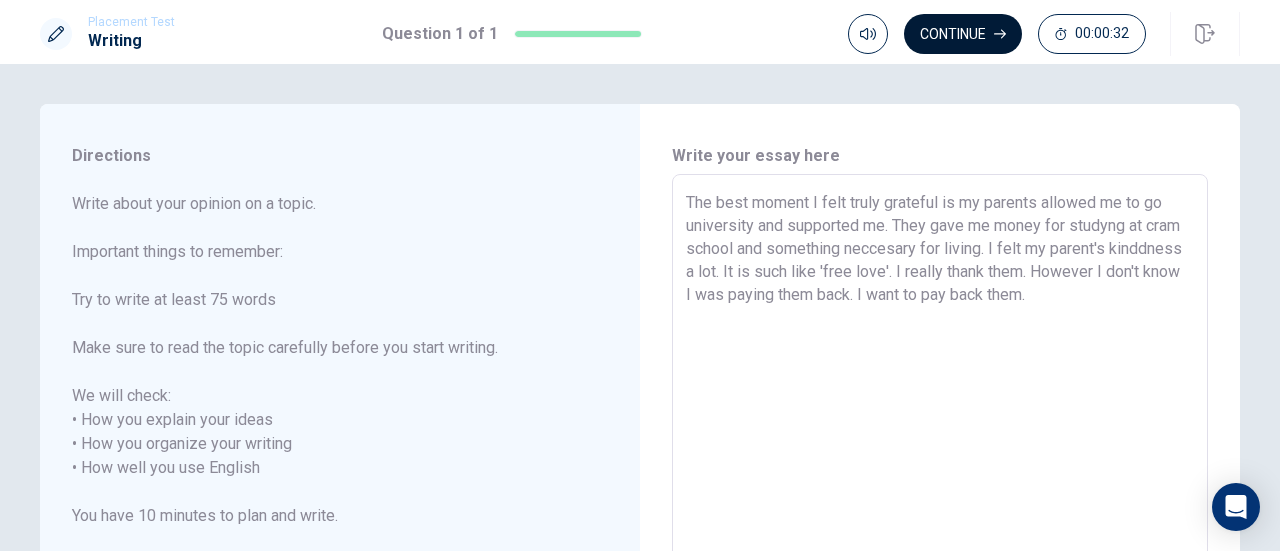 click on "Continue" at bounding box center (963, 34) 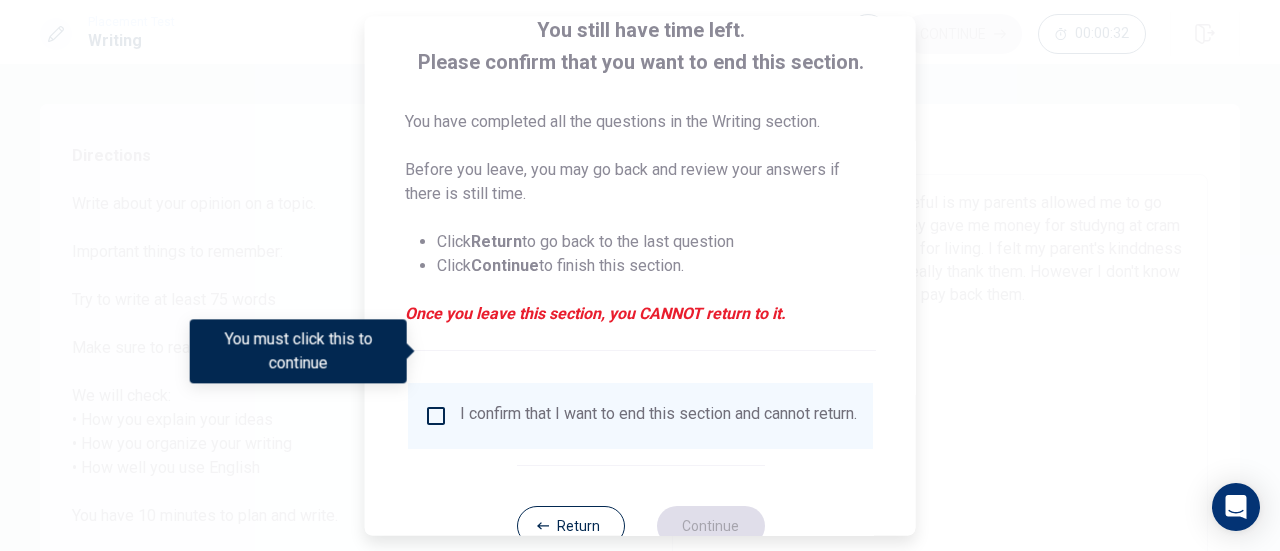 scroll, scrollTop: 194, scrollLeft: 0, axis: vertical 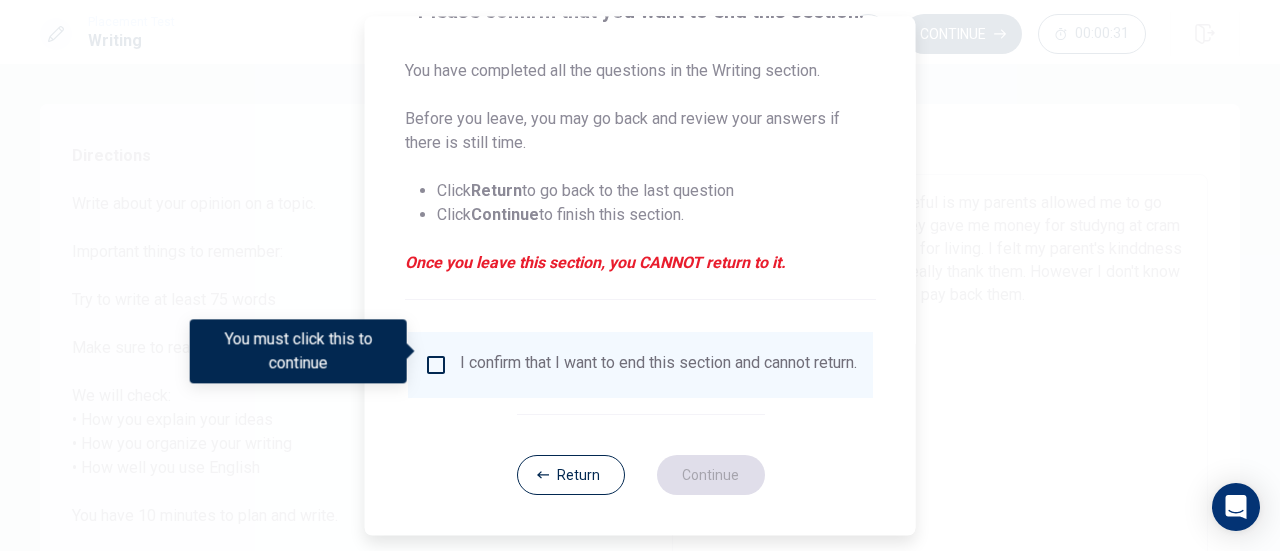 click at bounding box center [436, 365] 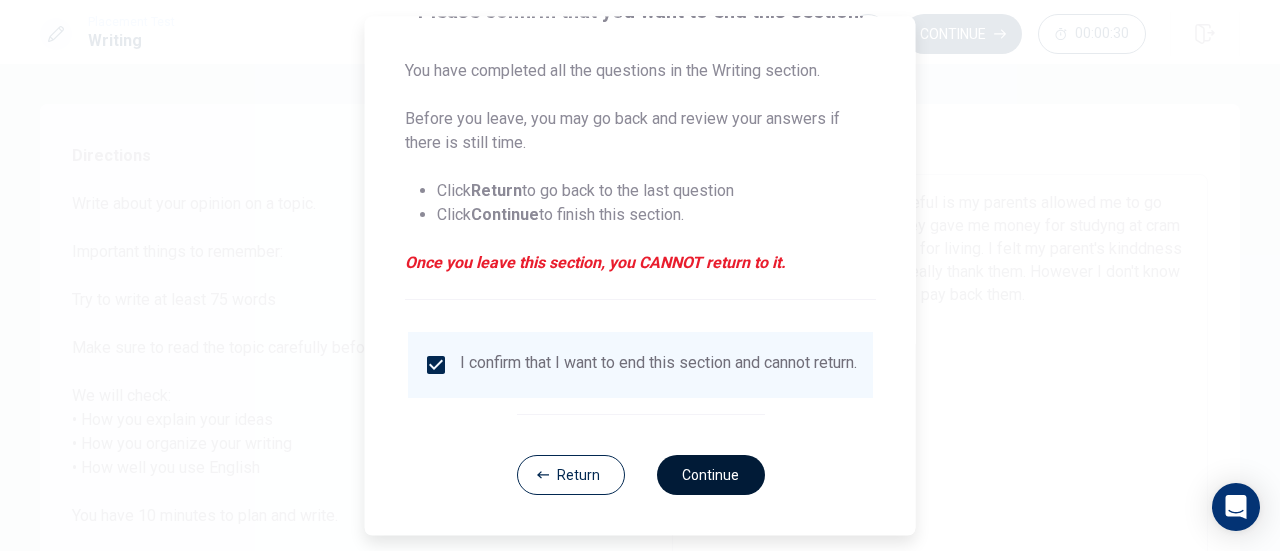 click on "Continue" at bounding box center [710, 475] 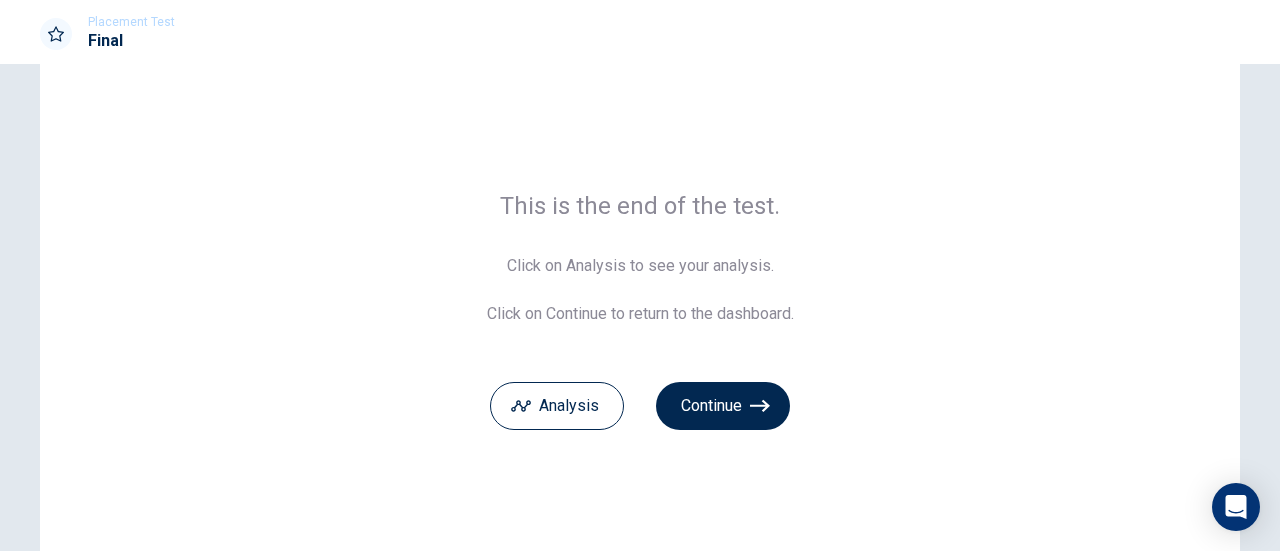 scroll, scrollTop: 100, scrollLeft: 0, axis: vertical 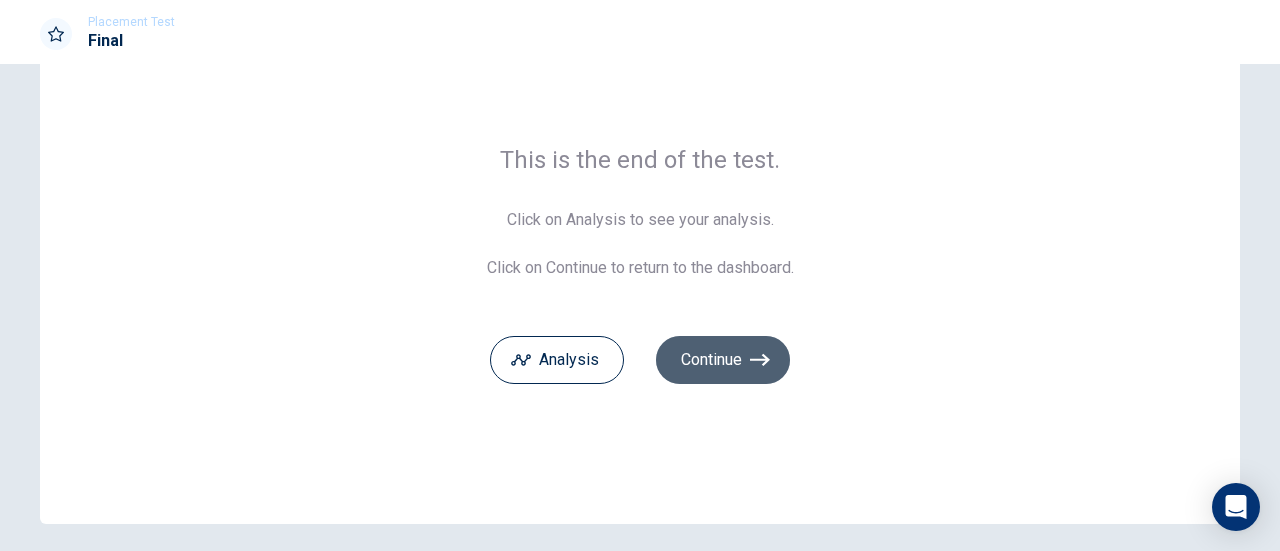 click 